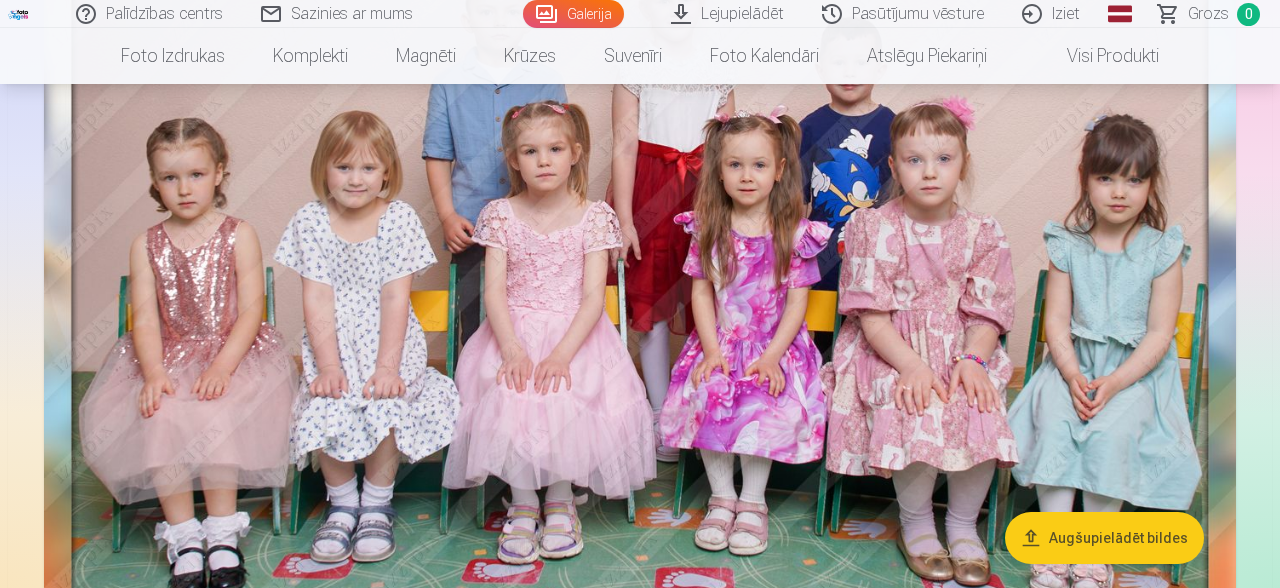 scroll, scrollTop: 21562, scrollLeft: 0, axis: vertical 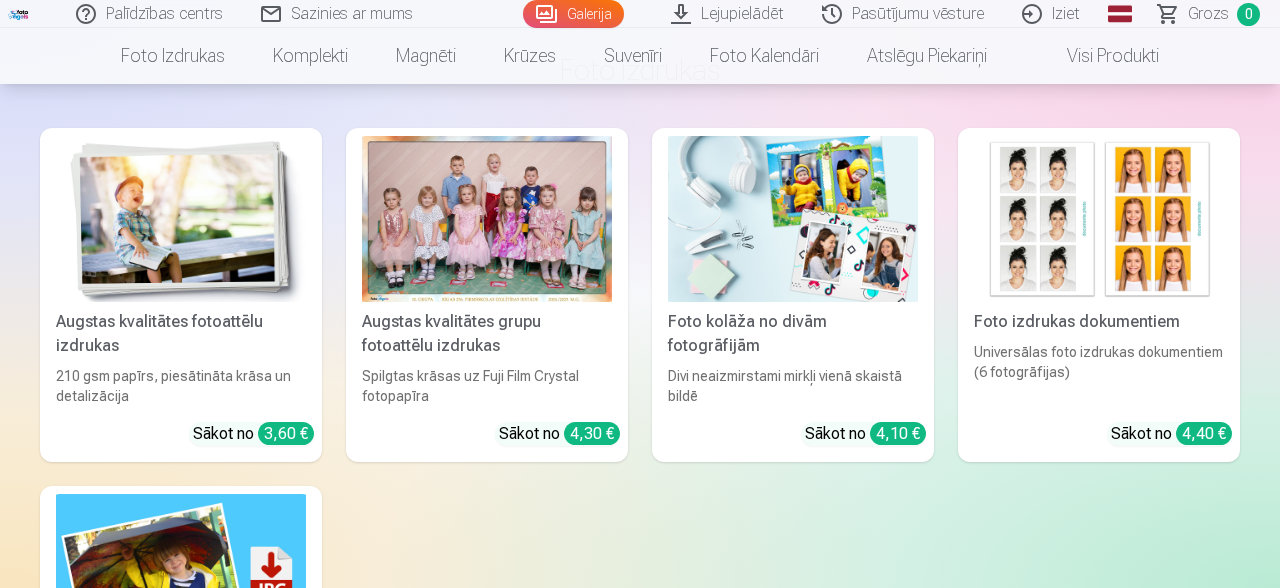 click on "Sākot no    4,30 €" at bounding box center [559, 434] 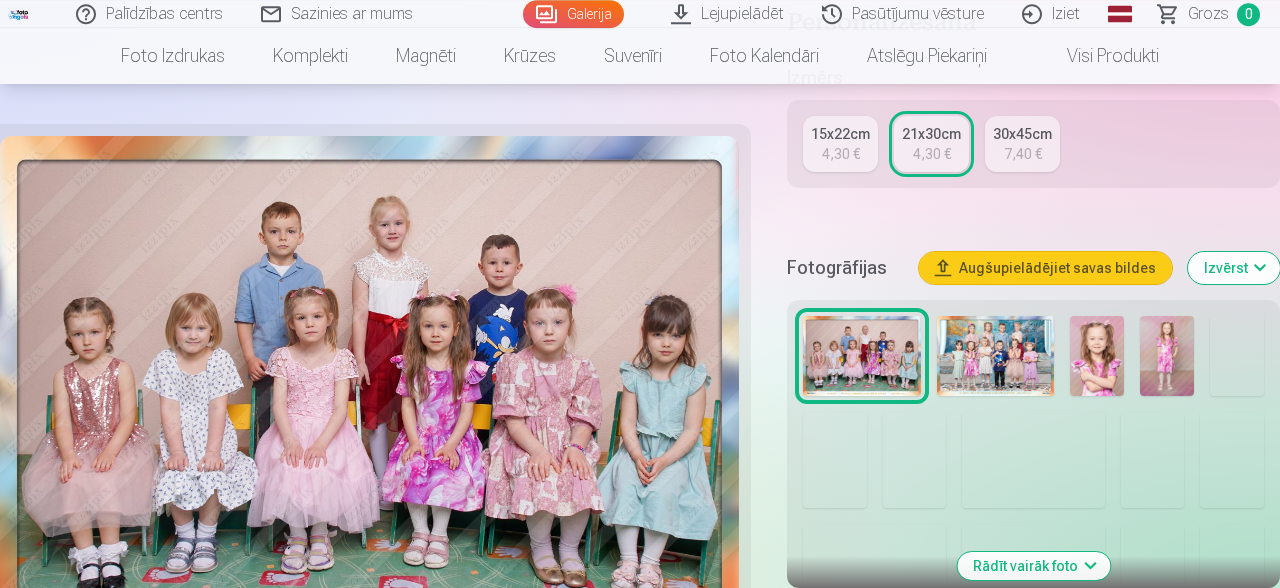 scroll, scrollTop: 636, scrollLeft: 0, axis: vertical 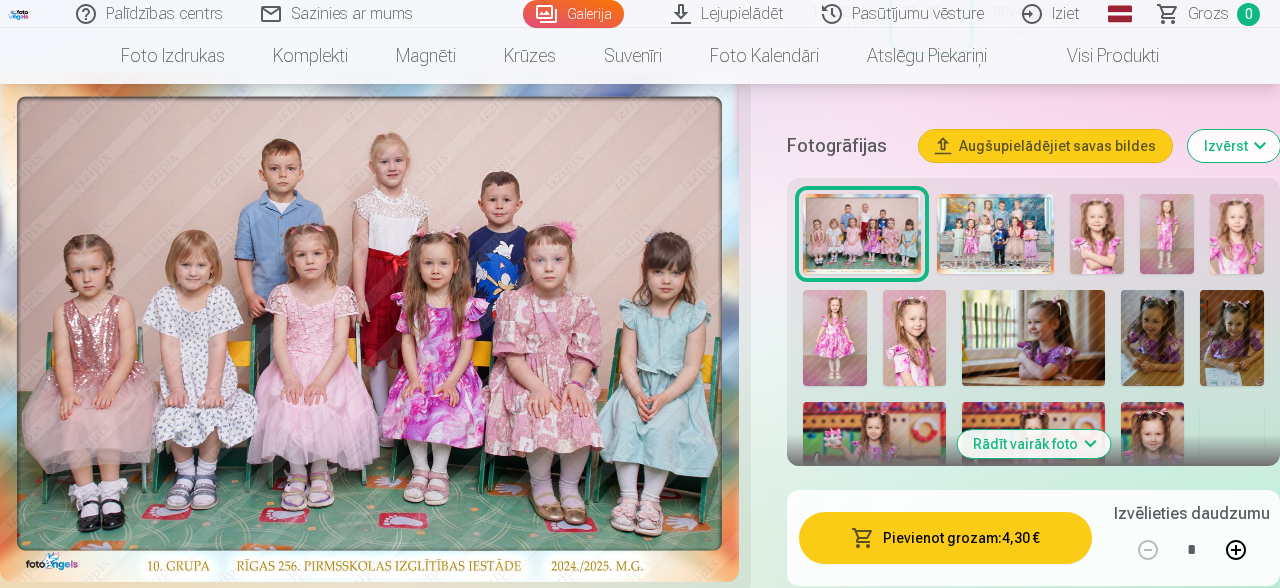 click at bounding box center (996, 234) 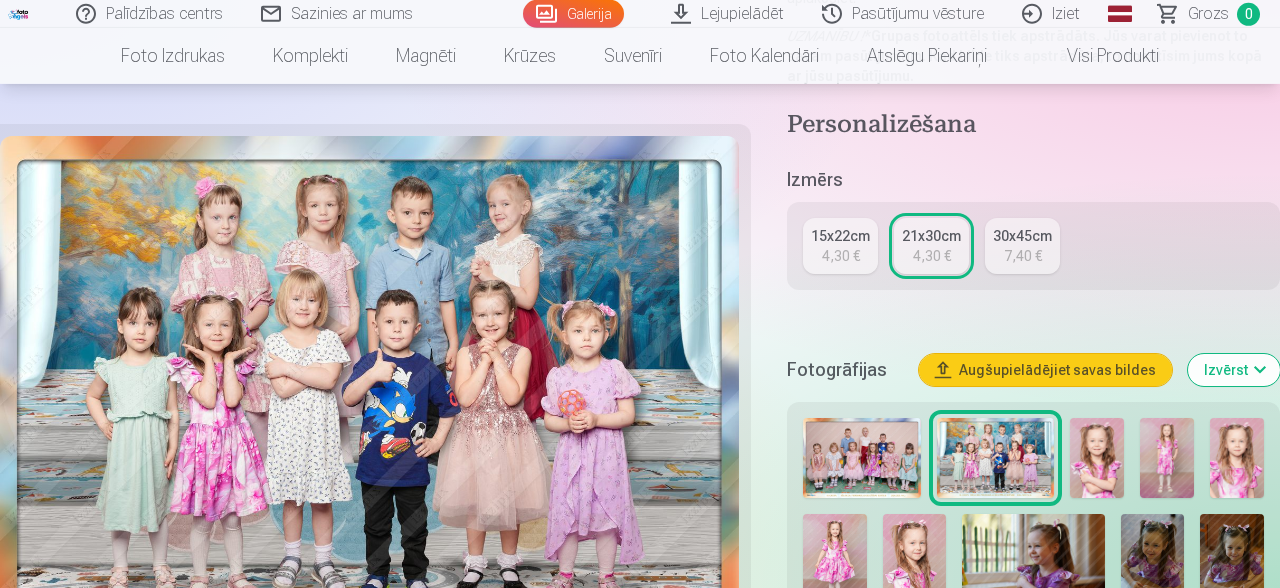 scroll, scrollTop: 424, scrollLeft: 0, axis: vertical 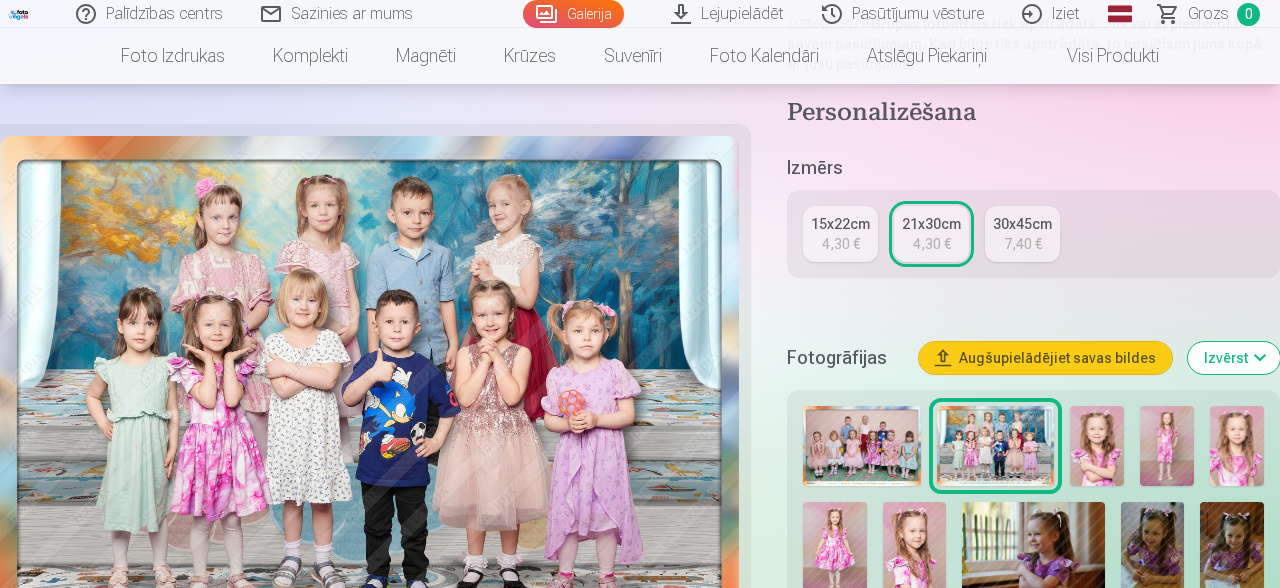 click on "15x22cm" at bounding box center [840, 224] 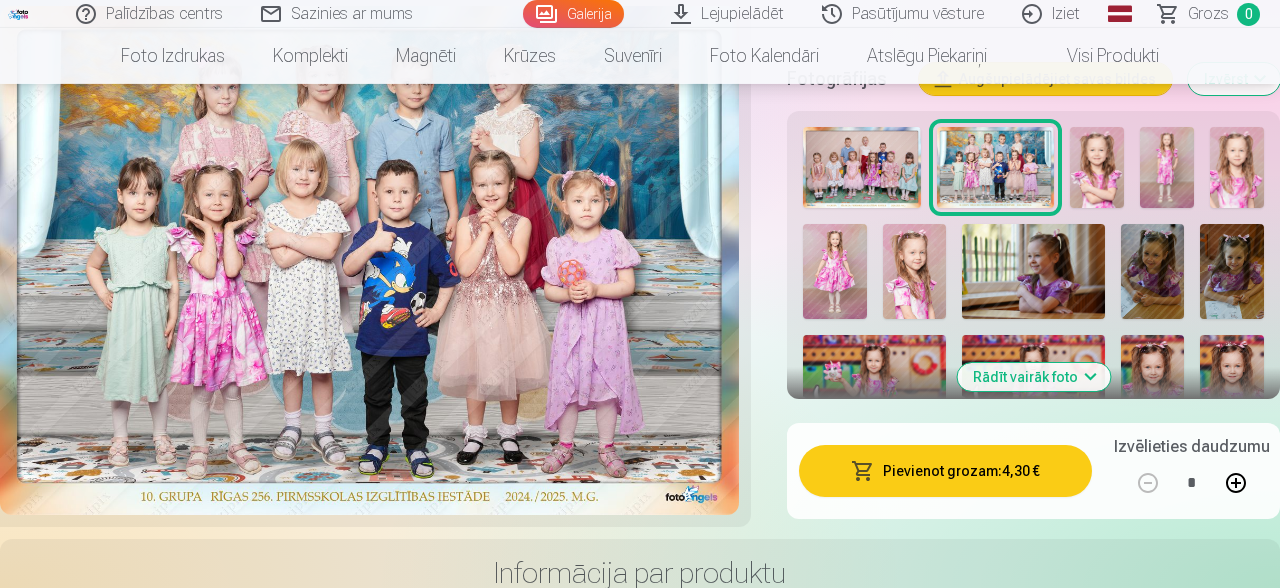 scroll, scrollTop: 742, scrollLeft: 0, axis: vertical 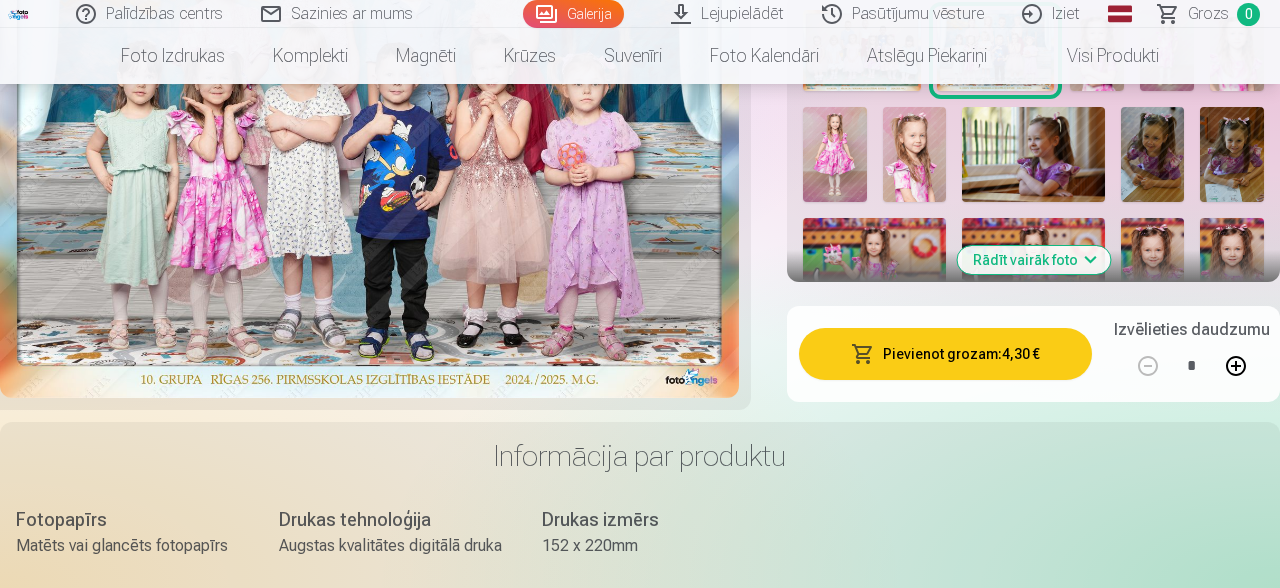 click on "Pievienot grozam :  4,30 €" at bounding box center [945, 354] 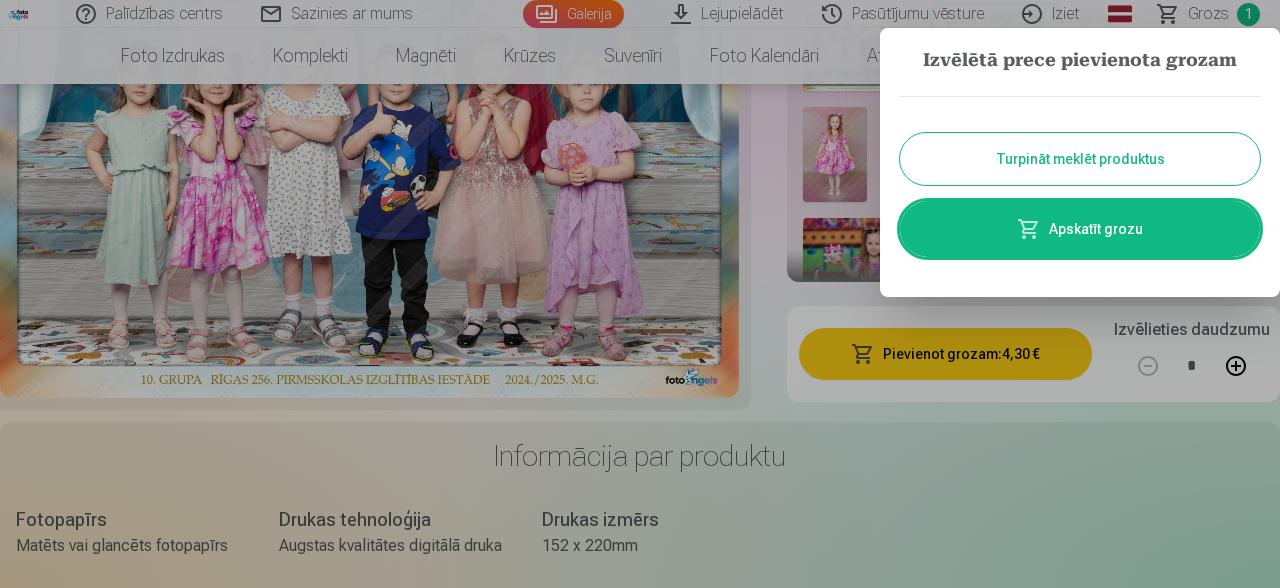 click at bounding box center (640, 294) 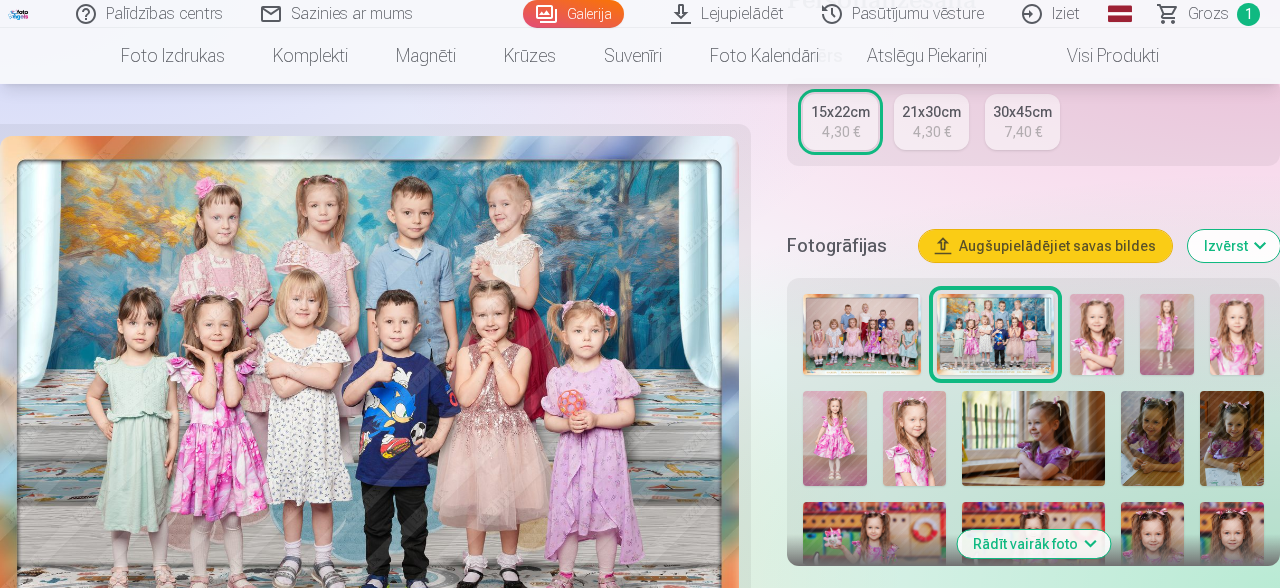 scroll, scrollTop: 424, scrollLeft: 0, axis: vertical 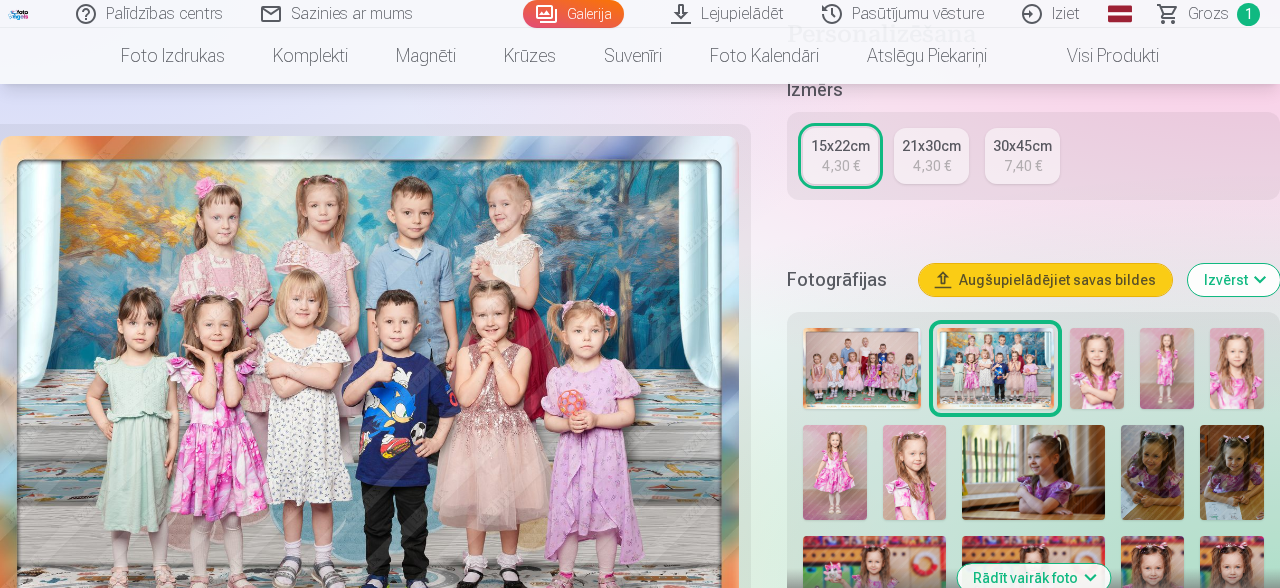 click at bounding box center [862, 368] 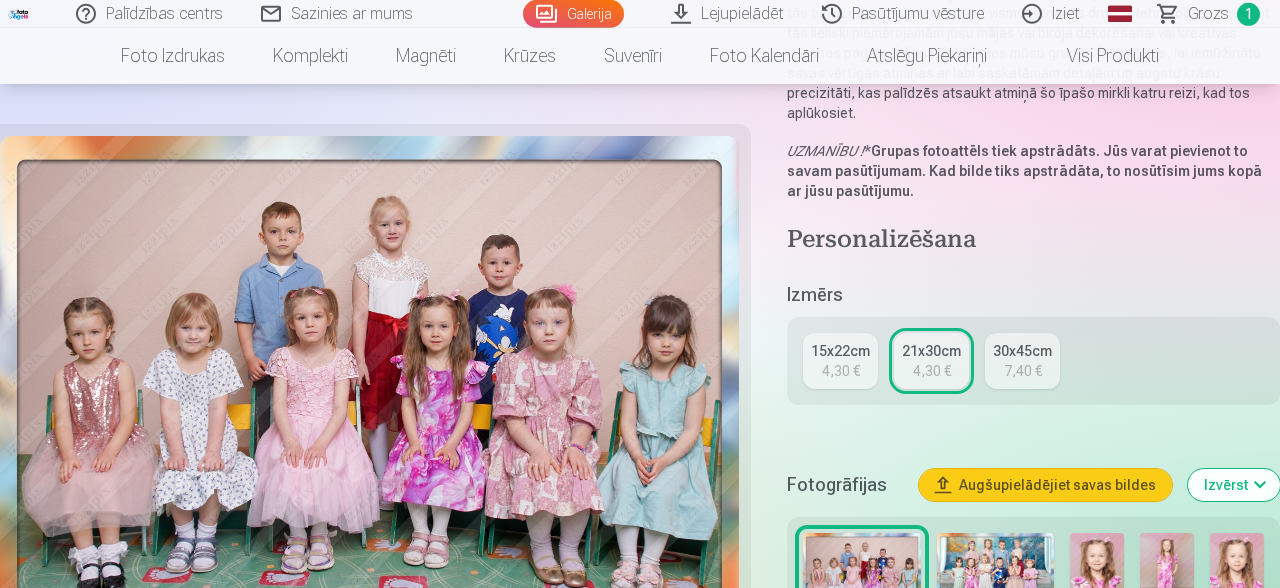 scroll, scrollTop: 318, scrollLeft: 0, axis: vertical 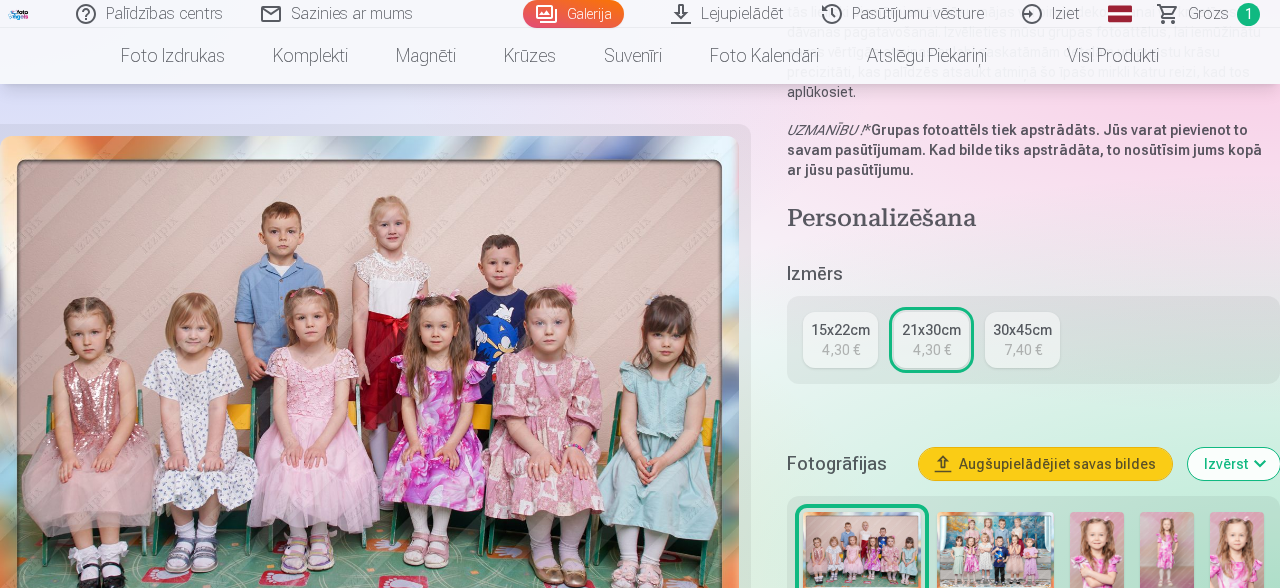 click on "15x22cm 4,30 €" at bounding box center [840, 340] 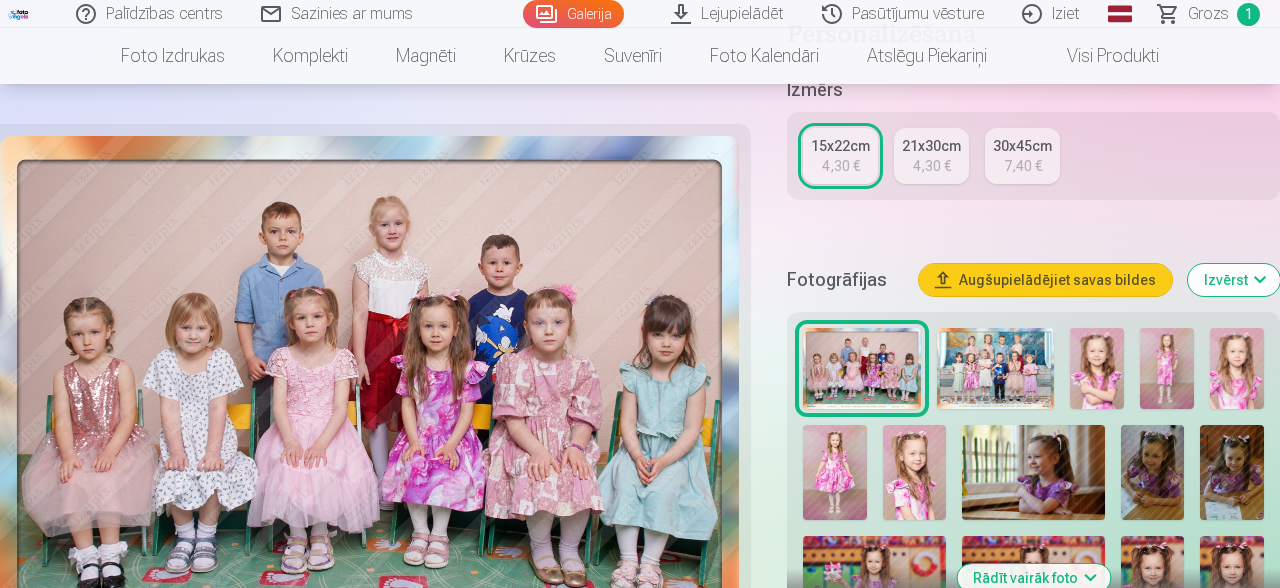 scroll, scrollTop: 530, scrollLeft: 0, axis: vertical 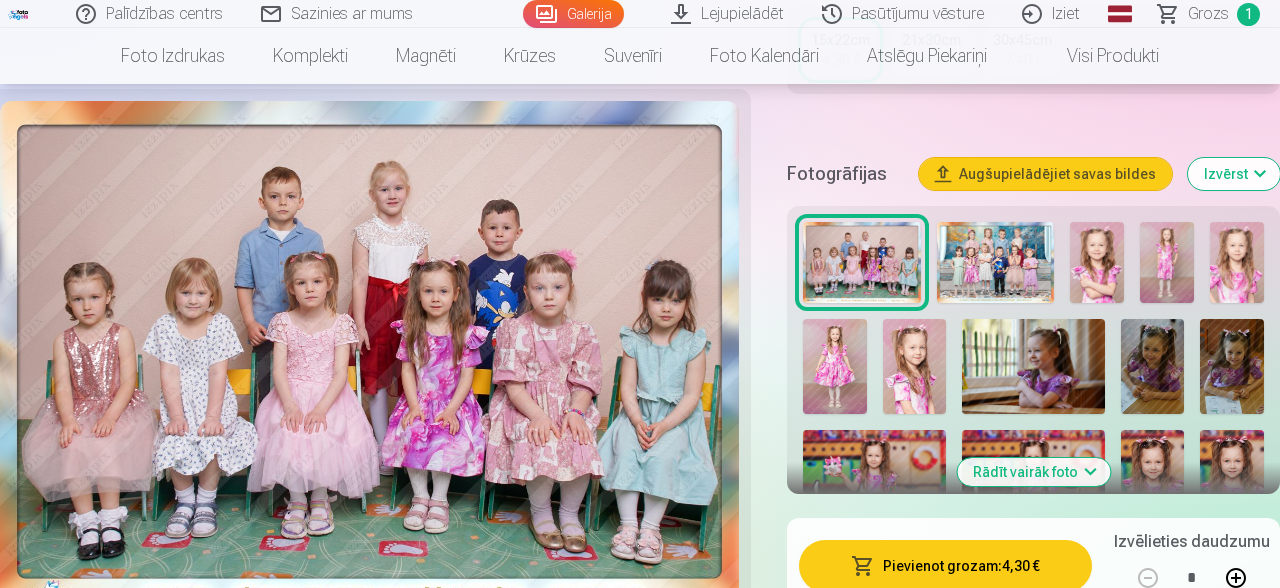 click on "Pievienot grozam :  4,30 €" at bounding box center [945, 566] 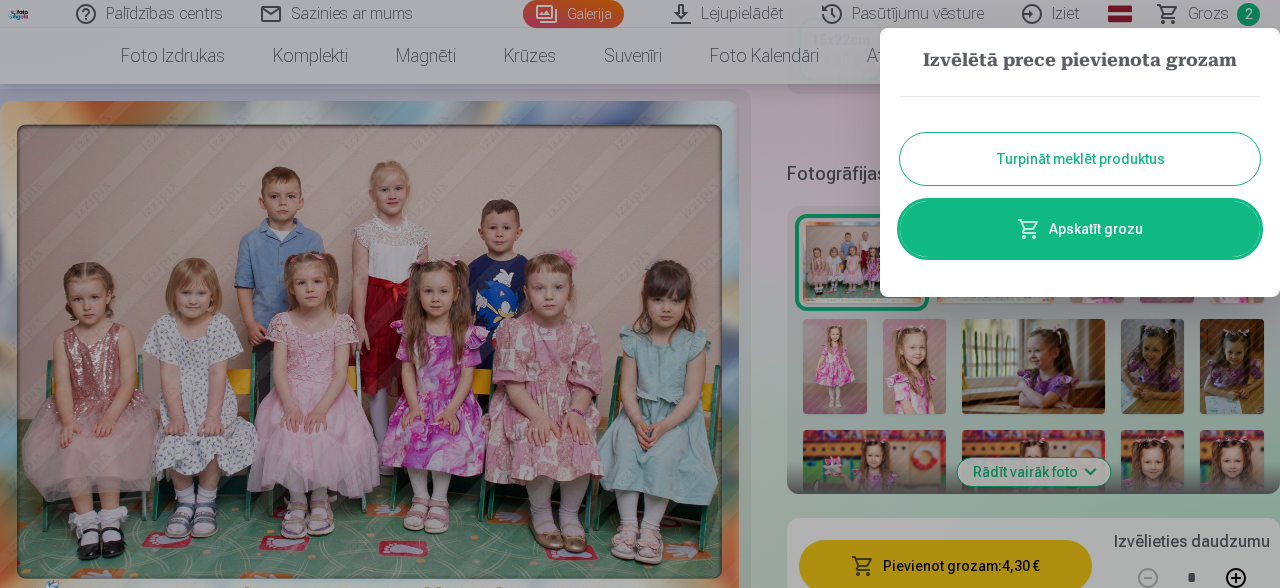 click on "Turpināt meklēt produktus" at bounding box center (1080, 159) 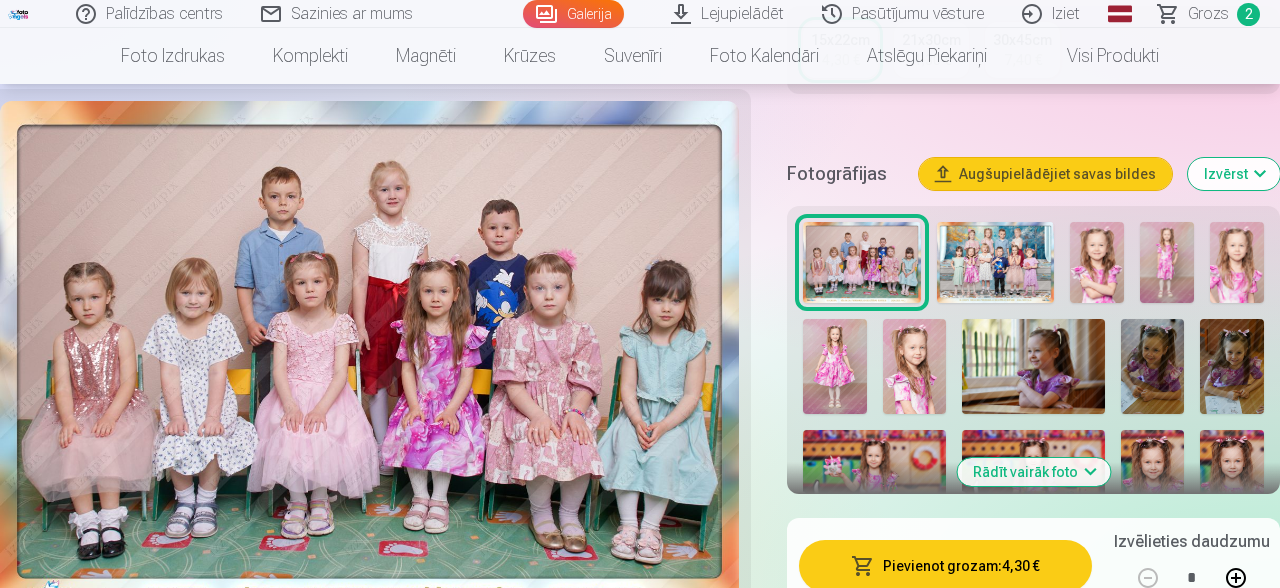 click on "Augšupielādējiet savas bildes" at bounding box center [1045, 174] 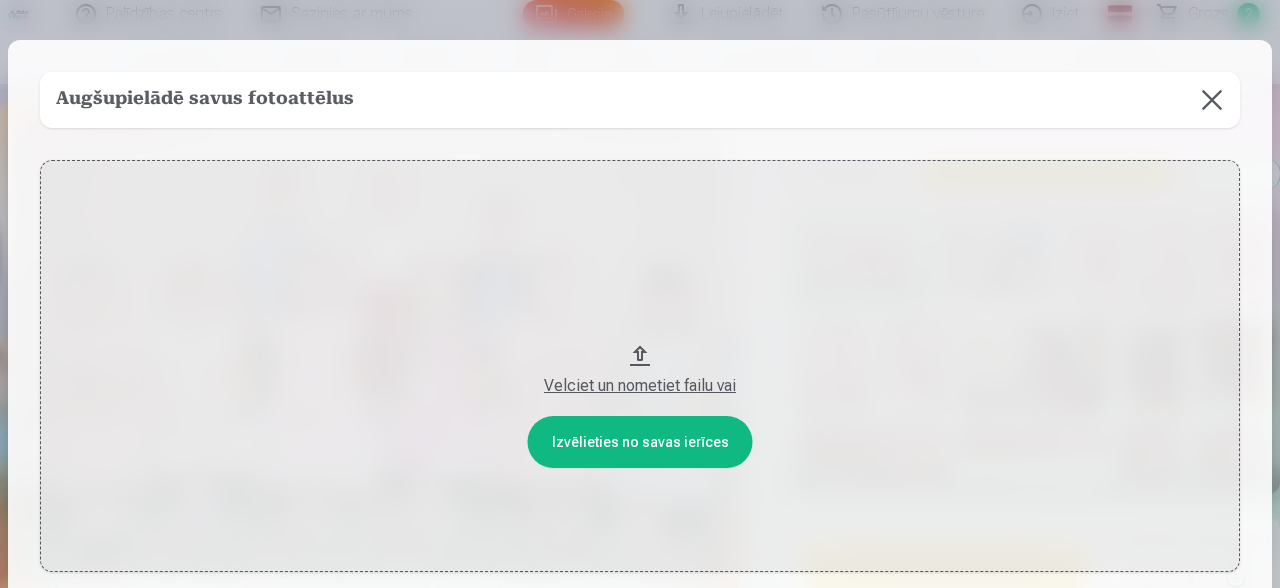 click at bounding box center [1212, 100] 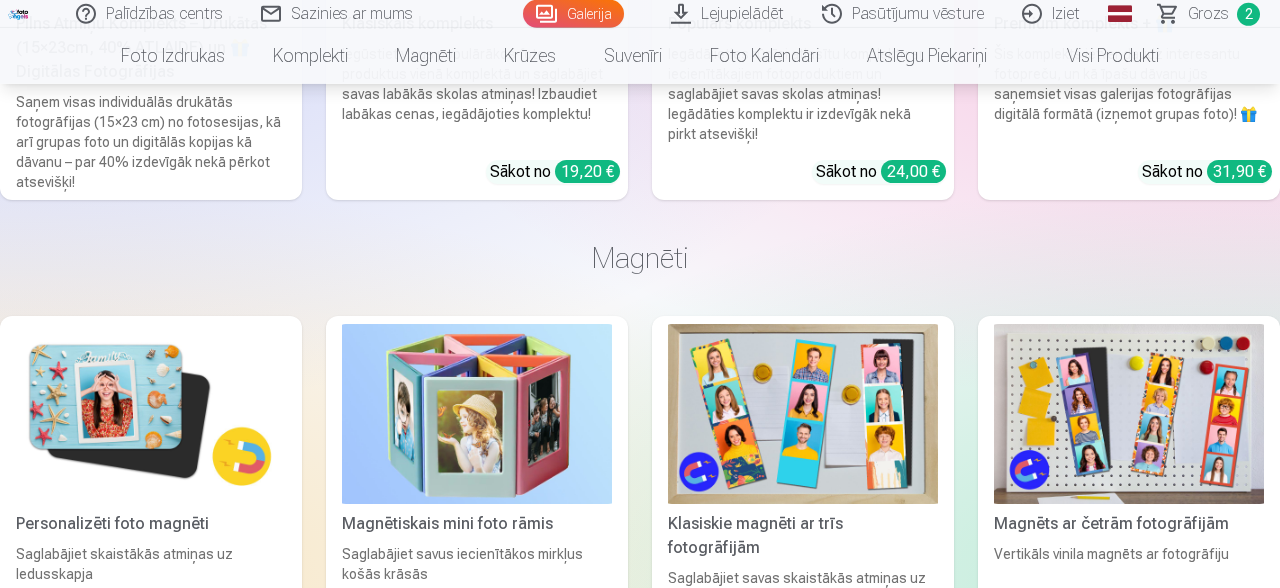 scroll, scrollTop: 2544, scrollLeft: 0, axis: vertical 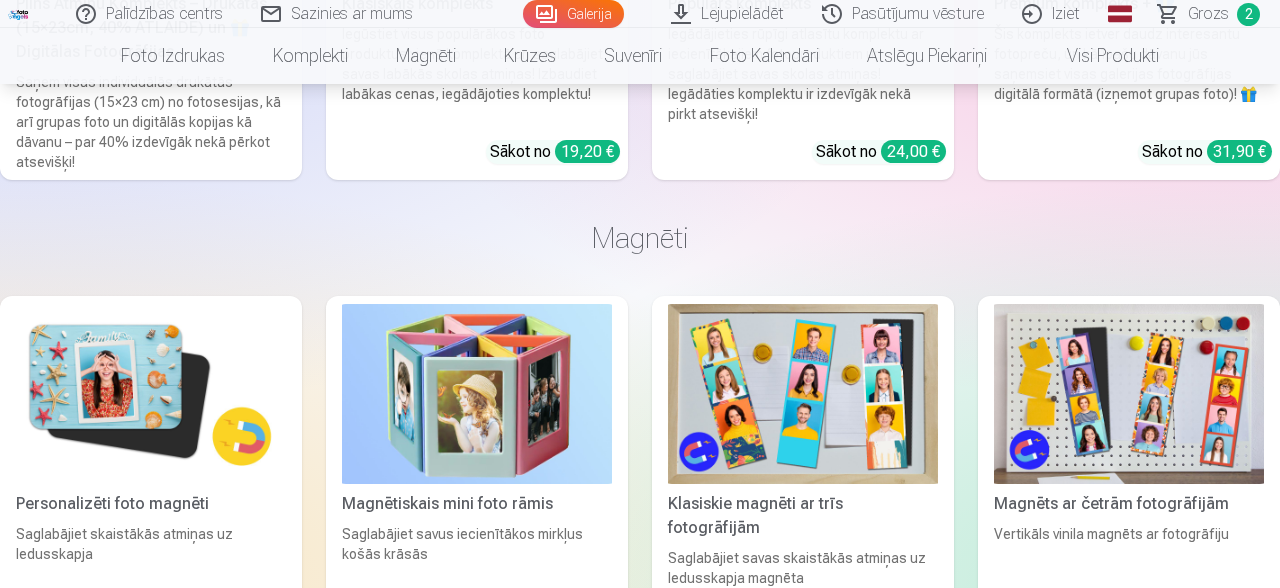 click at bounding box center (151, 394) 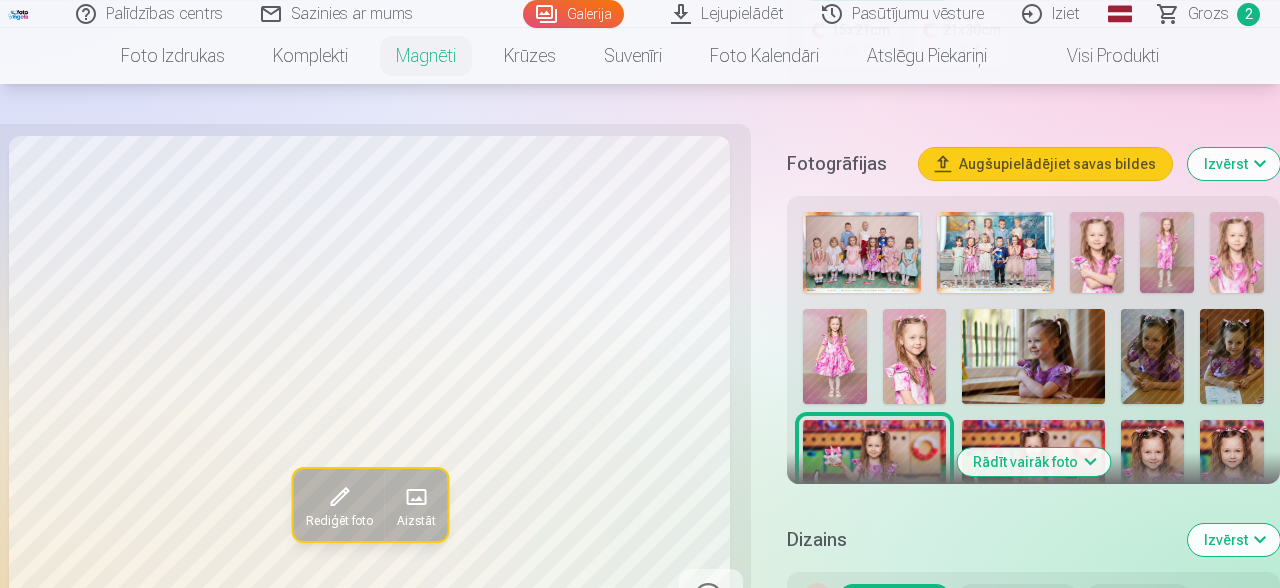 scroll, scrollTop: 636, scrollLeft: 0, axis: vertical 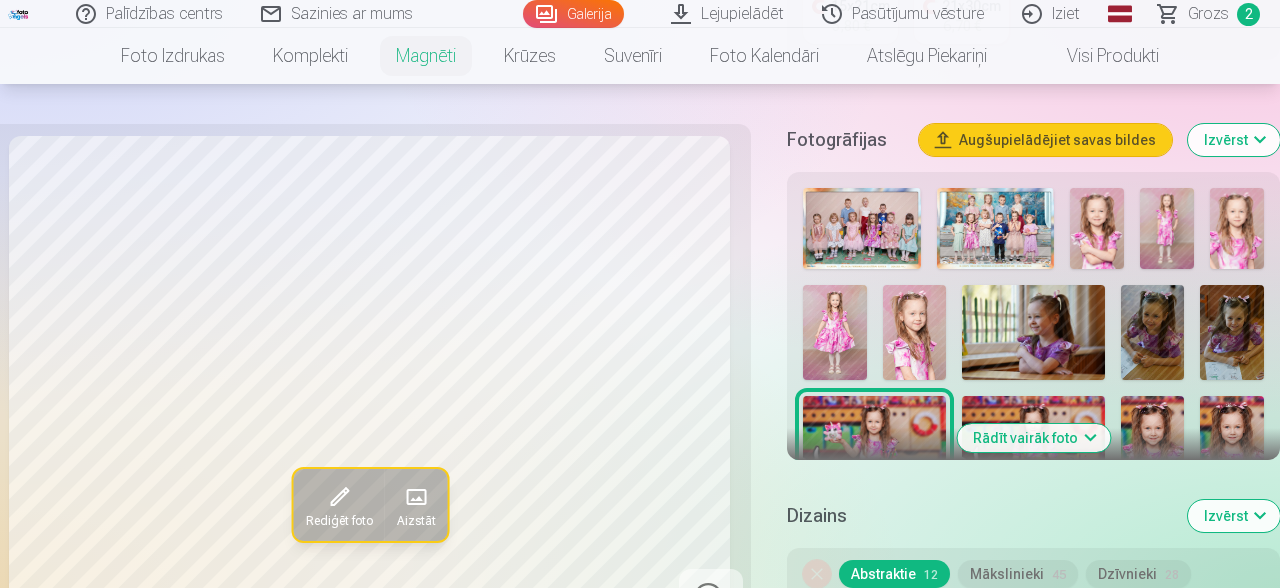 click on "Rediģēt foto Aizstāt Noklikšķiniet uz attēla, lai atvērtu izvērstu skatu Noklikšķiniet uz  " Rediģēt foto "  lai apgrieztu, pagrieztu vai piemērotu filtru Jūsu fotoattēli Produktu piemēri ar citām fotogrāfijām Pirms pasūtīšanas, lūdzu, pārbaudiet preces noformējumu, jo fotoattēli uz izvēlētās preces izskatīsies tieši tādi paši, kādus redzat uz ekrāna. Visas mūsu internet vietnē redzamās fotogrāfijas ir saspiestas oriģinālu kopijas ar aizsargājošām zīmēm. Pēc fotogrāfiju pasūtīšanas drukātā veidā, fotoattēlus apstrādās profesionāli dizaineri. Fotoattēlu apstrāde ietver krāsu korekciju un retušēšanu. Personalizēti foto magnēti 6.5 x 9.5 cm
Personalizēšana Izmērs MAGNĒTS 🧲 6x9cm [PRICE] 🧲 10x15cm [PRICE] 🧲 13x18cm [PRICE] 🧲 15x21cm [PRICE] 🧲 21x30cm [PRICE] Fotogrāfijas Augšupielādējiet savas bildesIzvērst Rādīt vairāk foto DizainsIzvērst Noņemiet dizainu Abstraktie 12 Mākslinieki 45 Dzīvnieki 28 20 4 6" at bounding box center (640, 371) 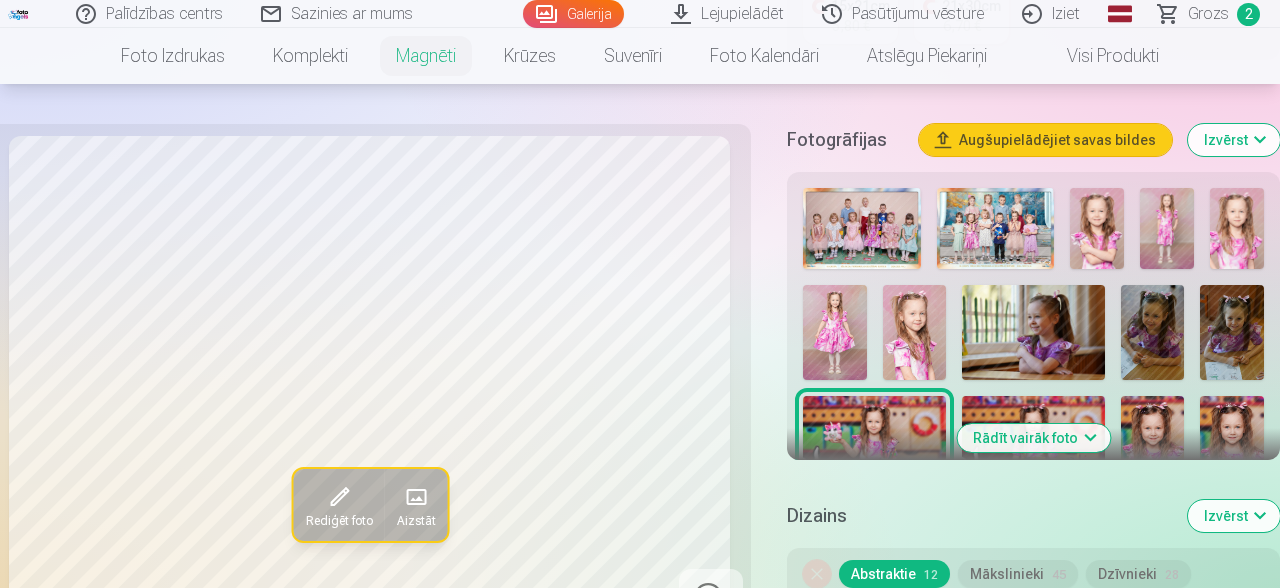 click at bounding box center [1097, 228] 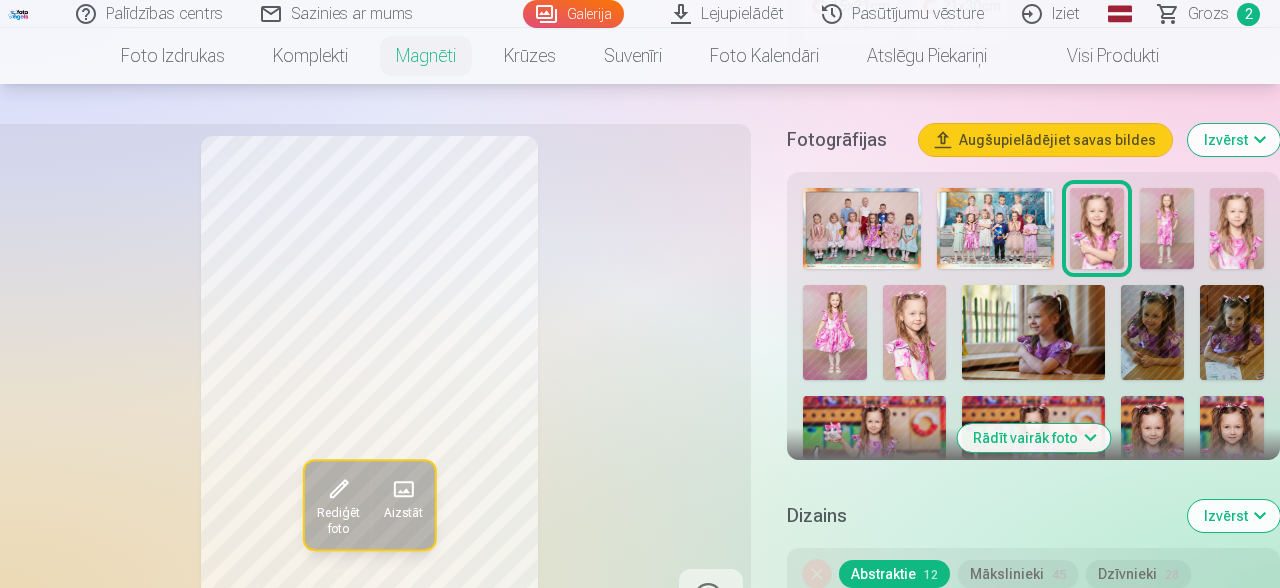 click at bounding box center [1167, 228] 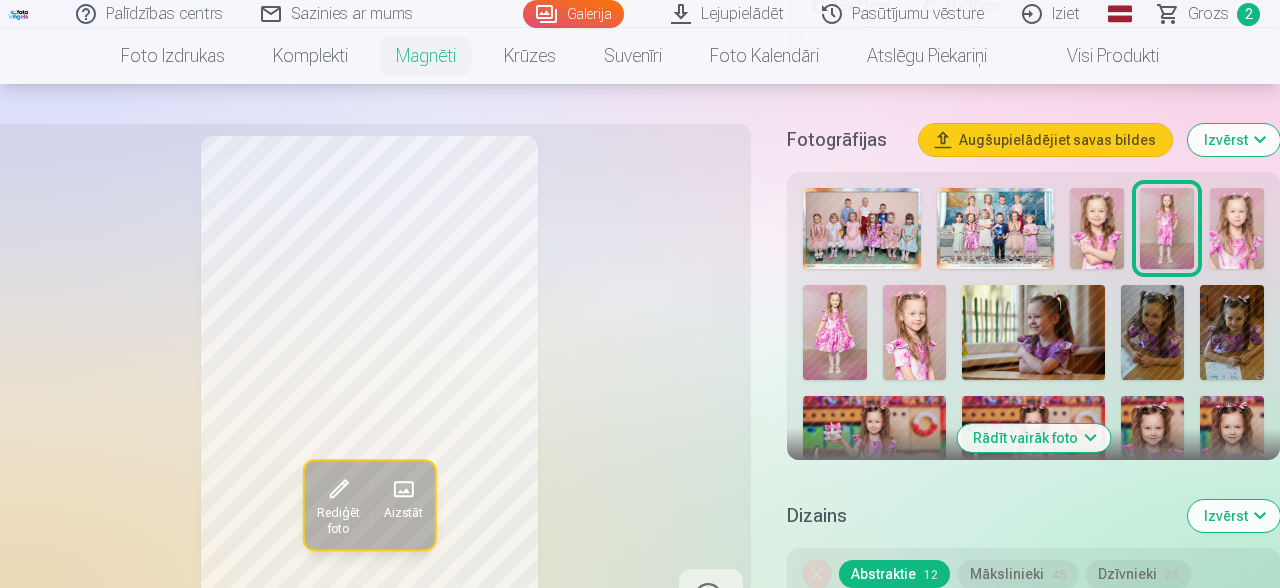 click at bounding box center (1237, 228) 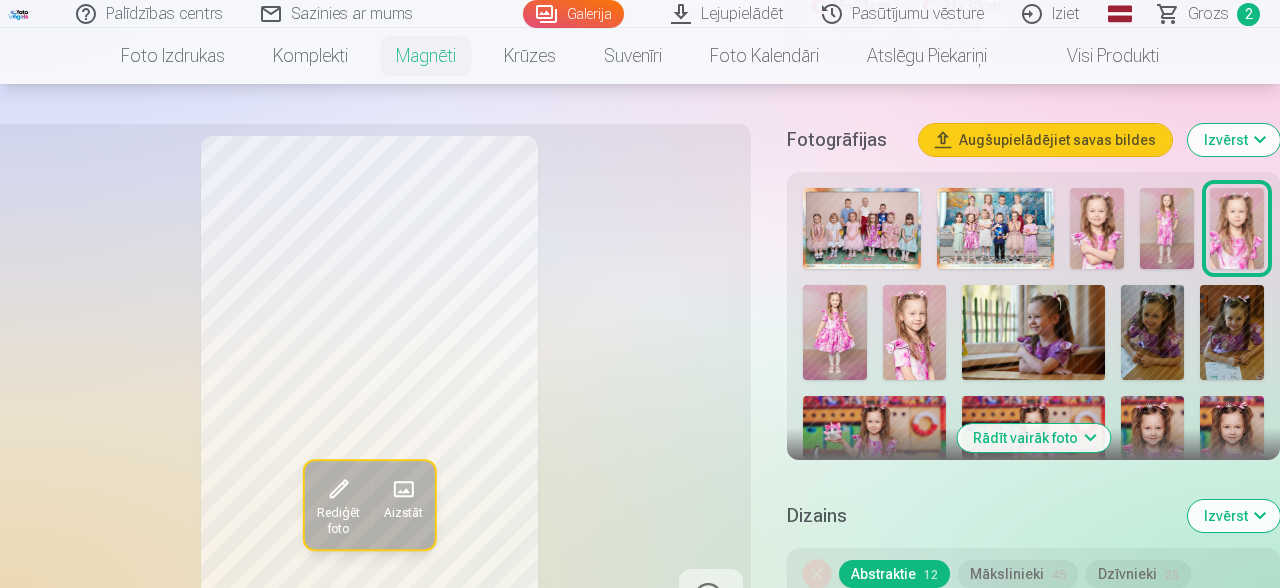 click at bounding box center [834, 332] 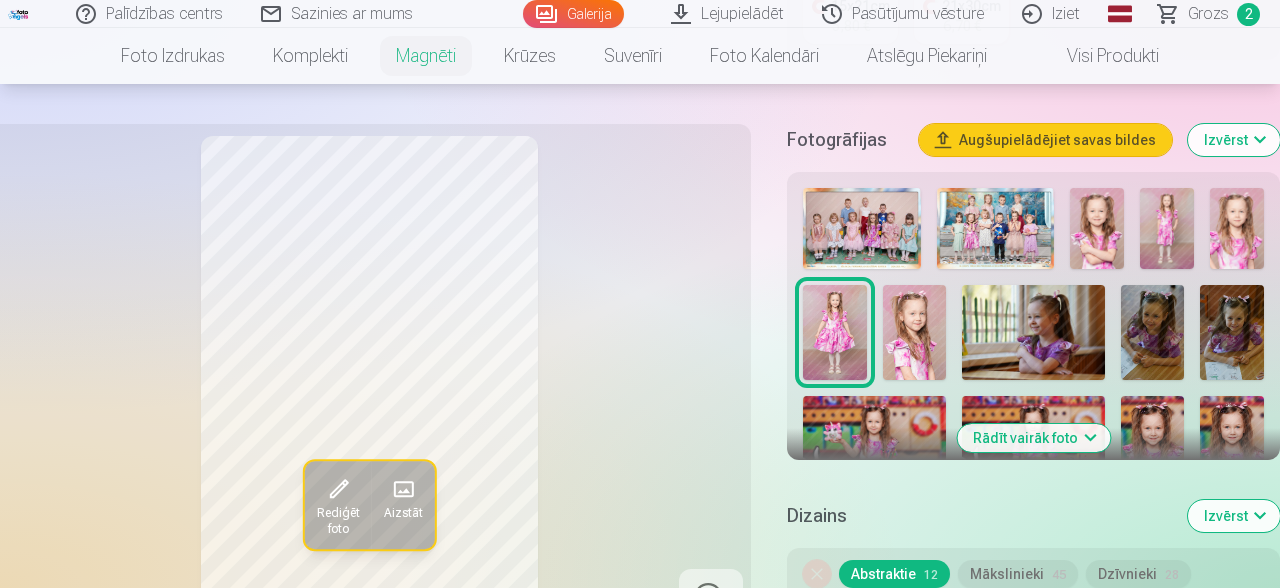click at bounding box center [1033, 966] 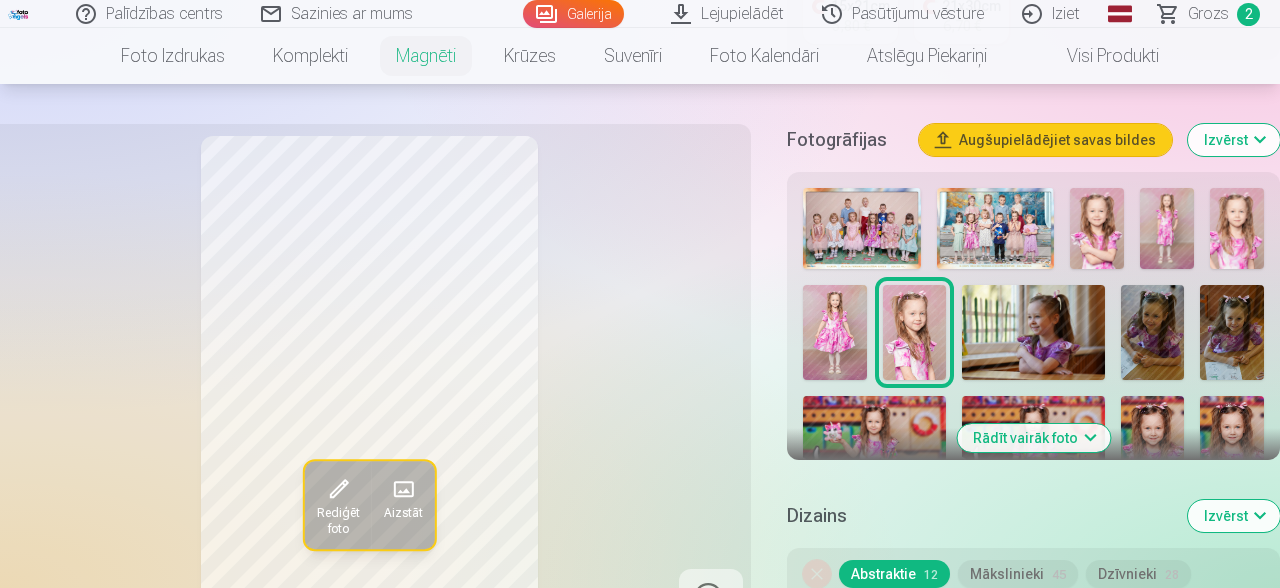 click at bounding box center [874, 443] 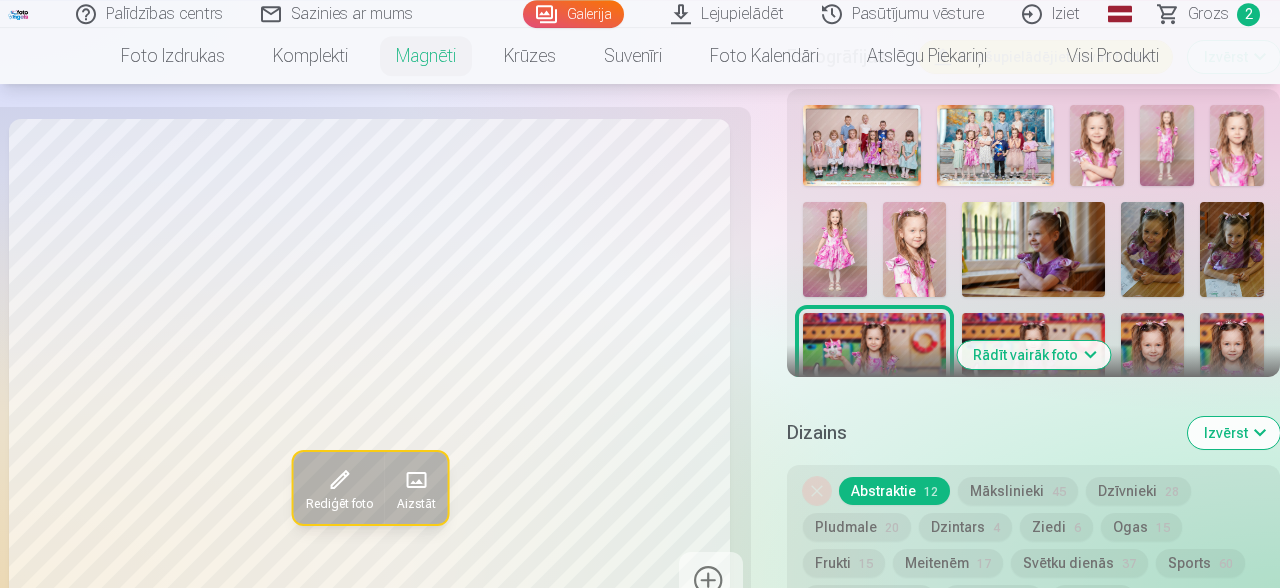 scroll, scrollTop: 742, scrollLeft: 0, axis: vertical 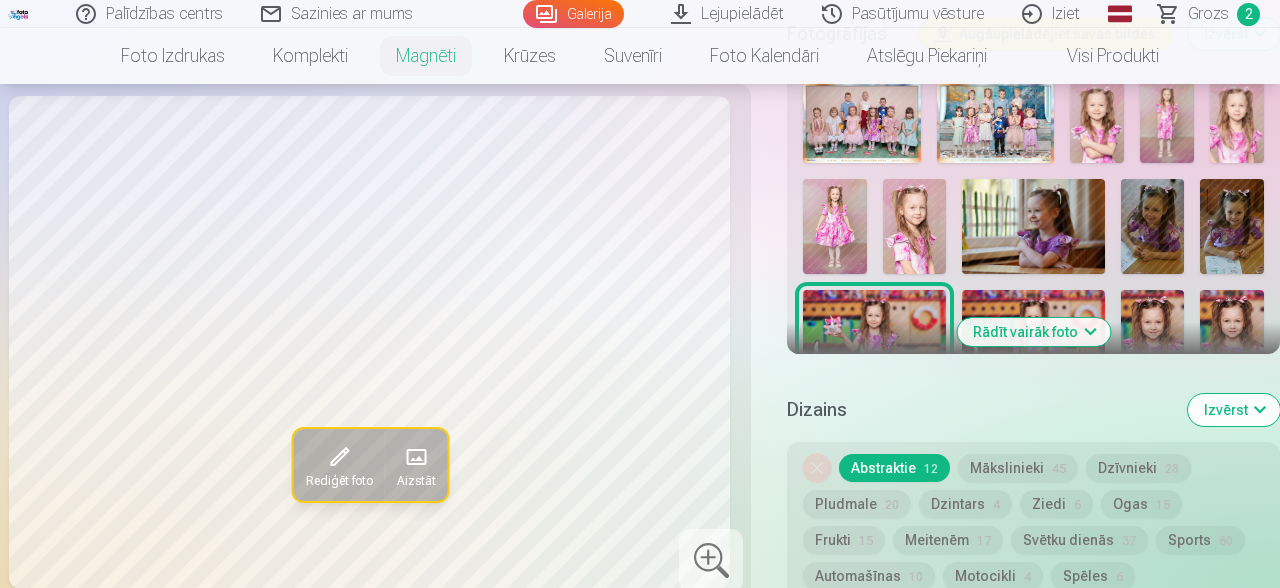 click on "Rādīt vairāk foto" at bounding box center (1033, 332) 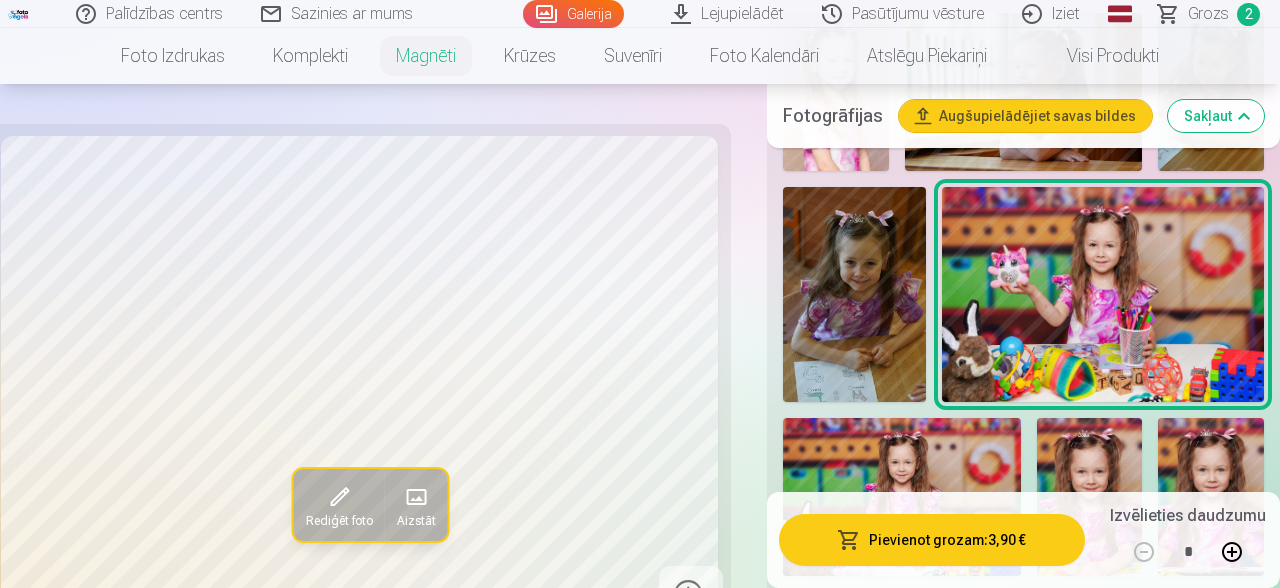 scroll, scrollTop: 1272, scrollLeft: 0, axis: vertical 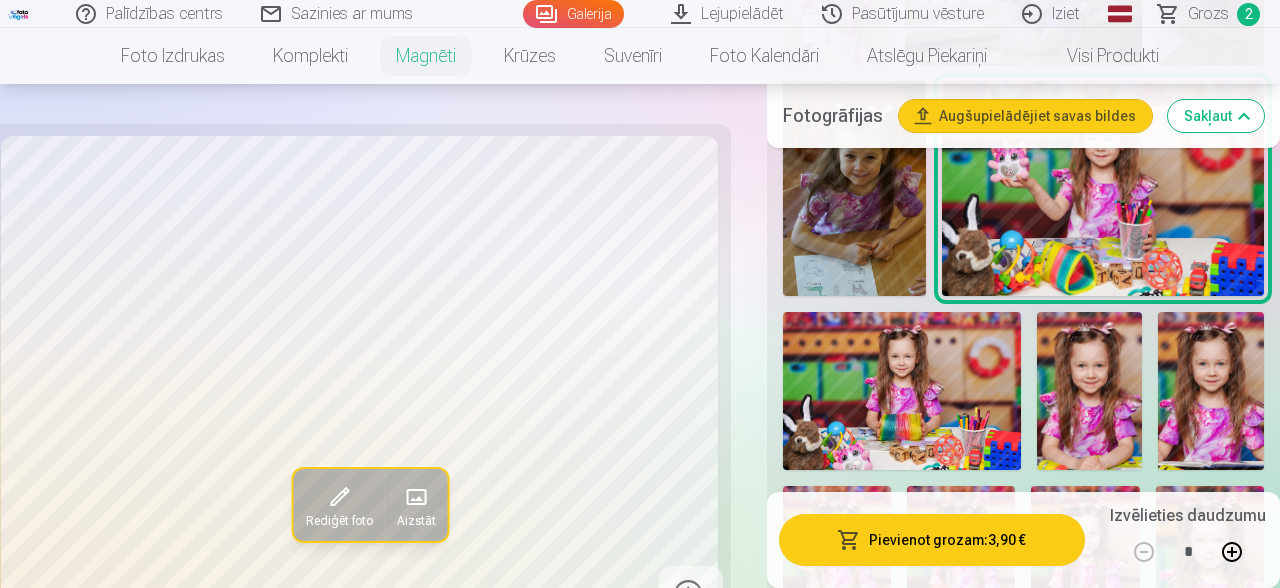 click at bounding box center (902, 391) 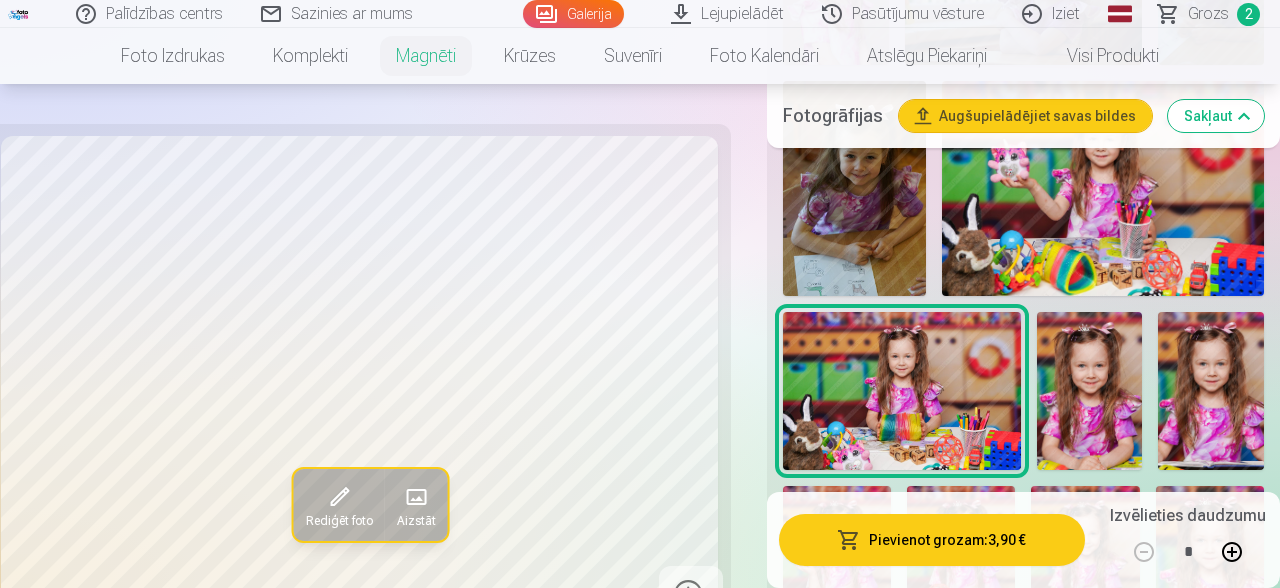 click at bounding box center (1090, 391) 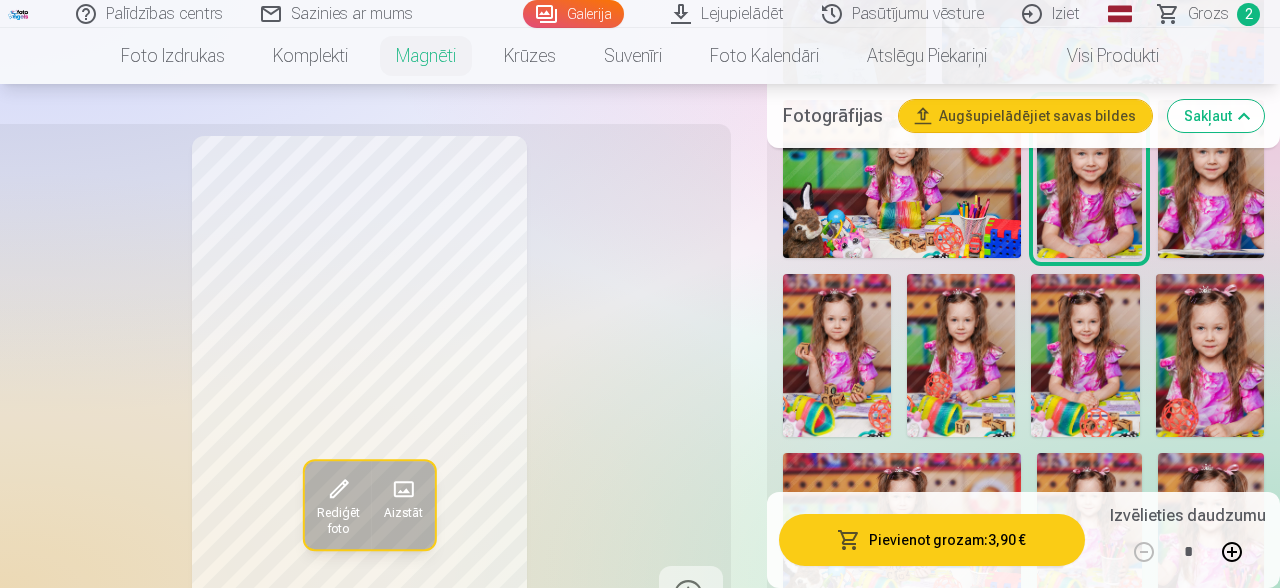 scroll, scrollTop: 1590, scrollLeft: 0, axis: vertical 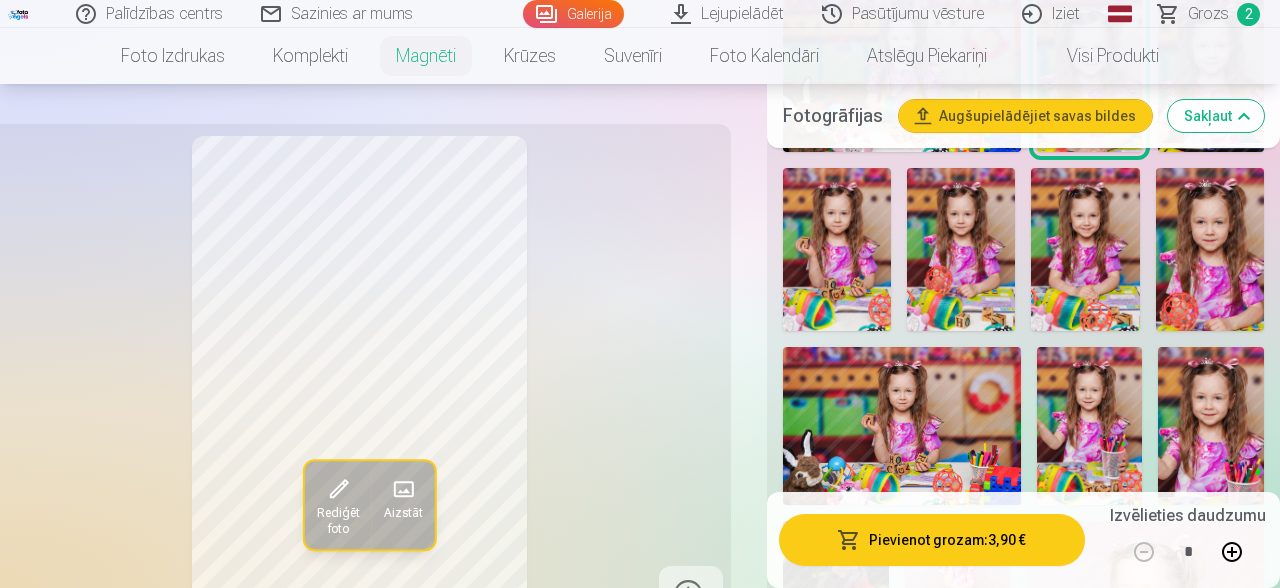 drag, startPoint x: 766, startPoint y: 348, endPoint x: 767, endPoint y: 305, distance: 43.011627 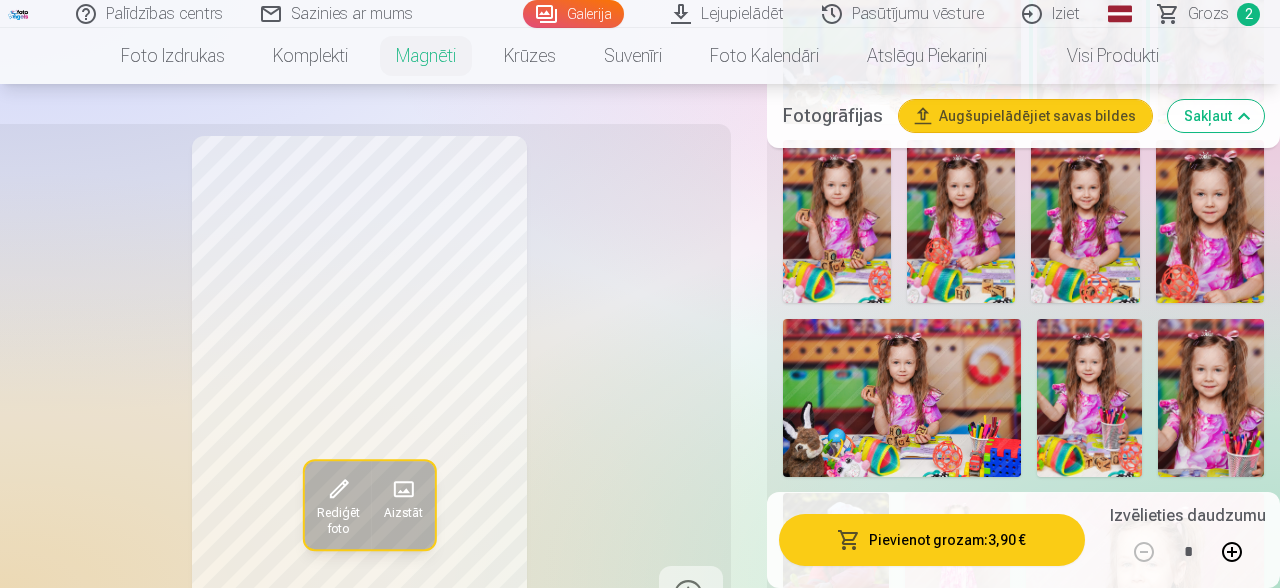 scroll, scrollTop: 1626, scrollLeft: 0, axis: vertical 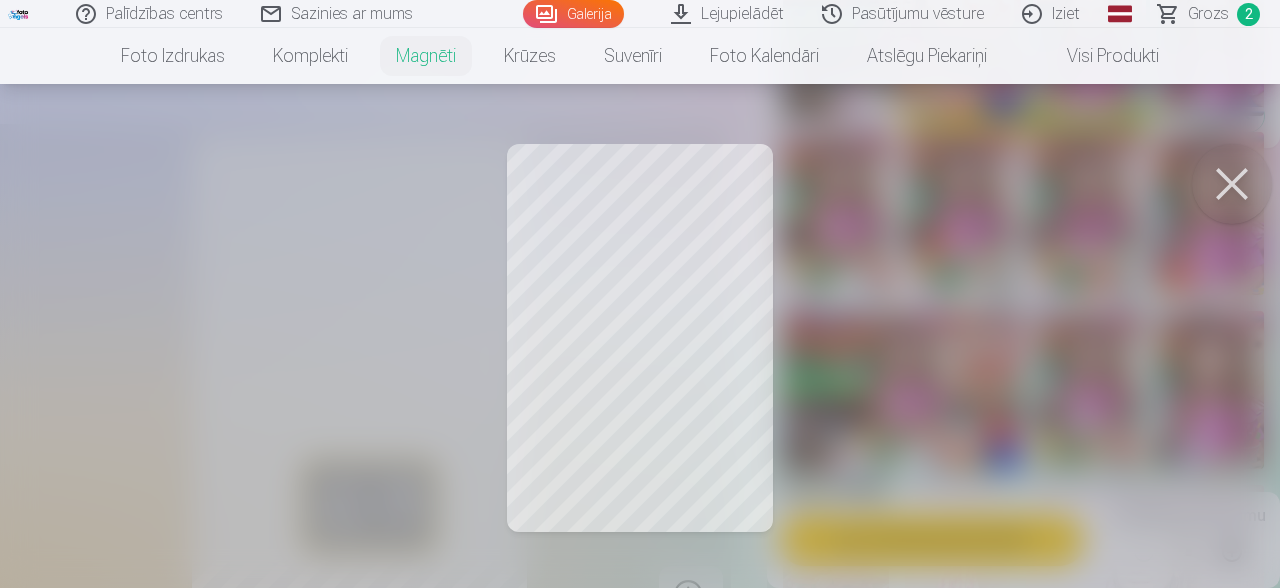 click at bounding box center (1232, 184) 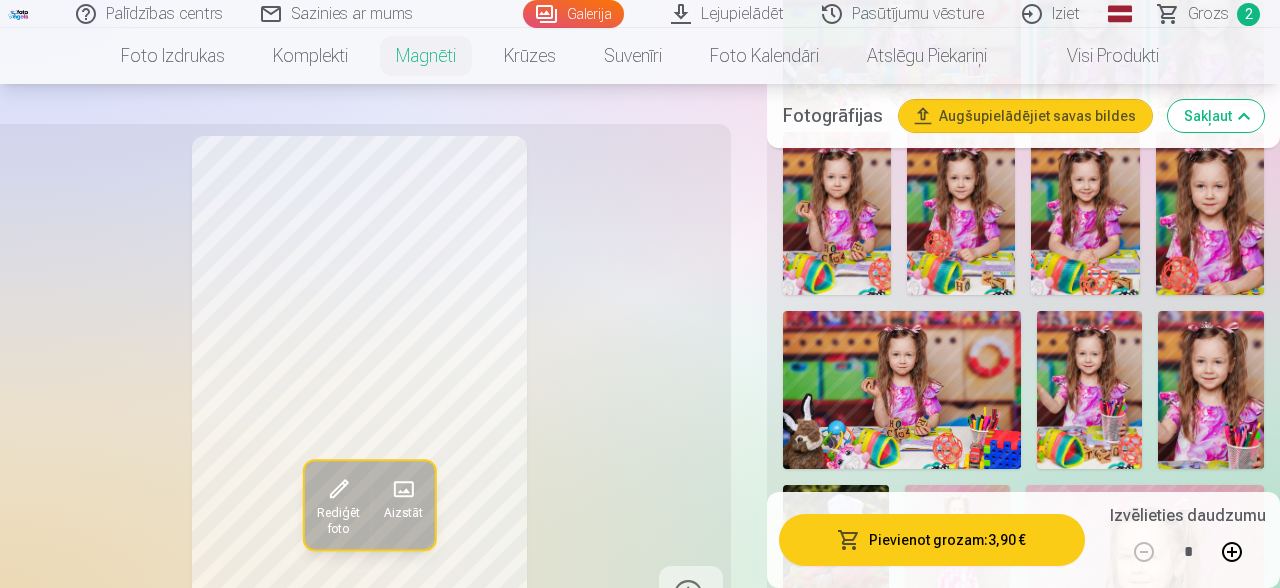 click on "Pievienot grozam :  3,90 €" at bounding box center [932, 540] 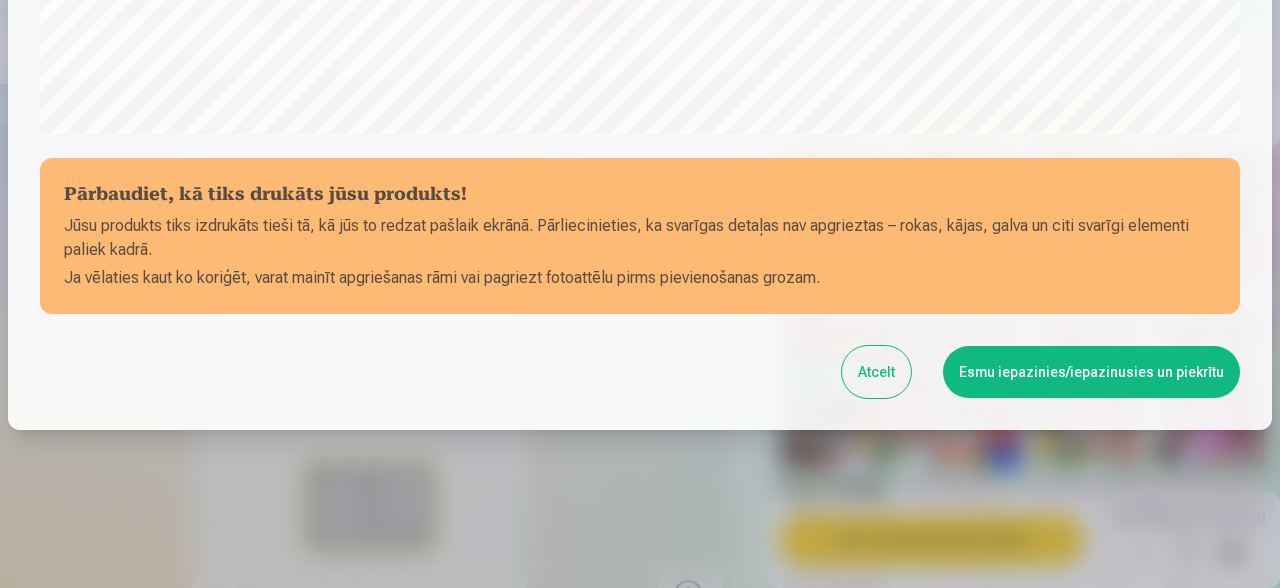 scroll, scrollTop: 840, scrollLeft: 0, axis: vertical 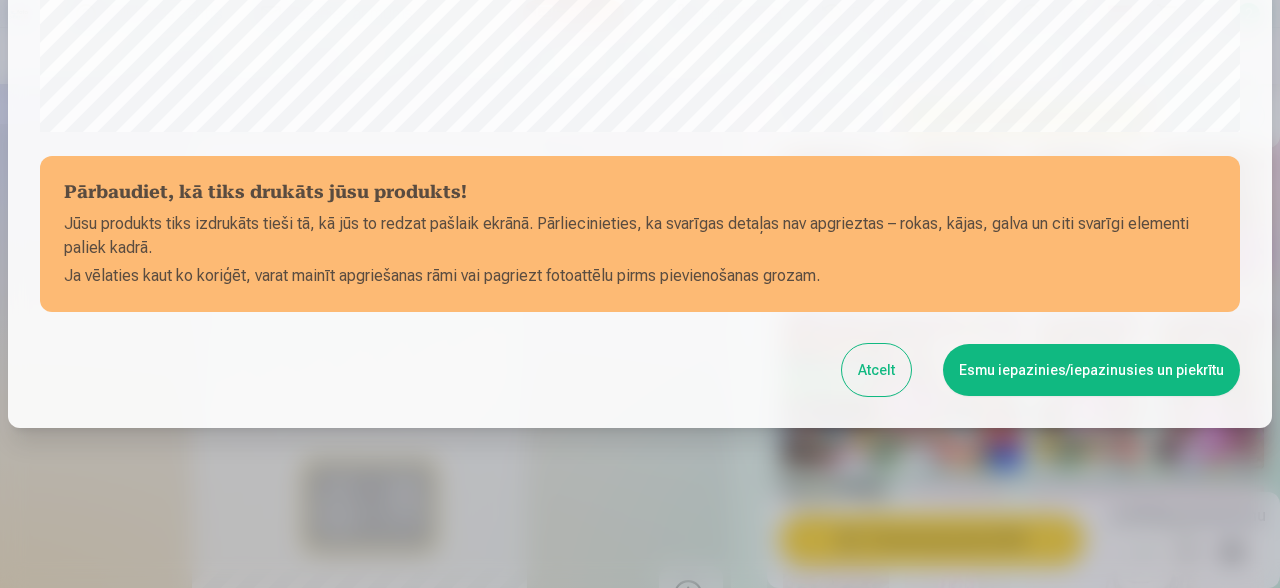 click on "Atcelt" at bounding box center (876, 370) 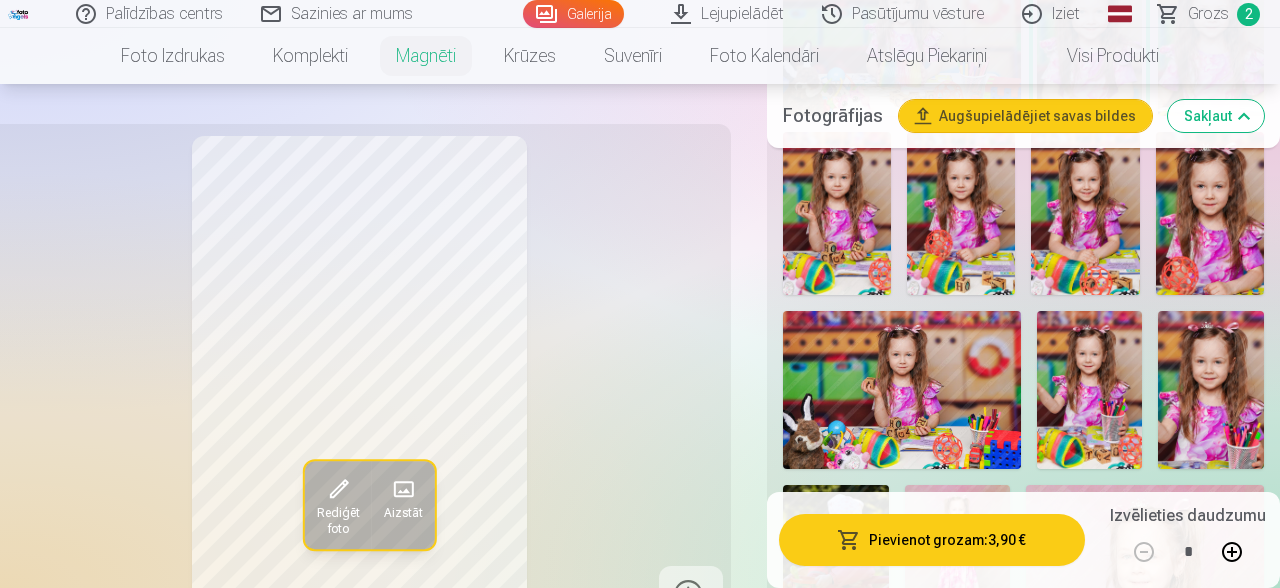 click at bounding box center (338, 490) 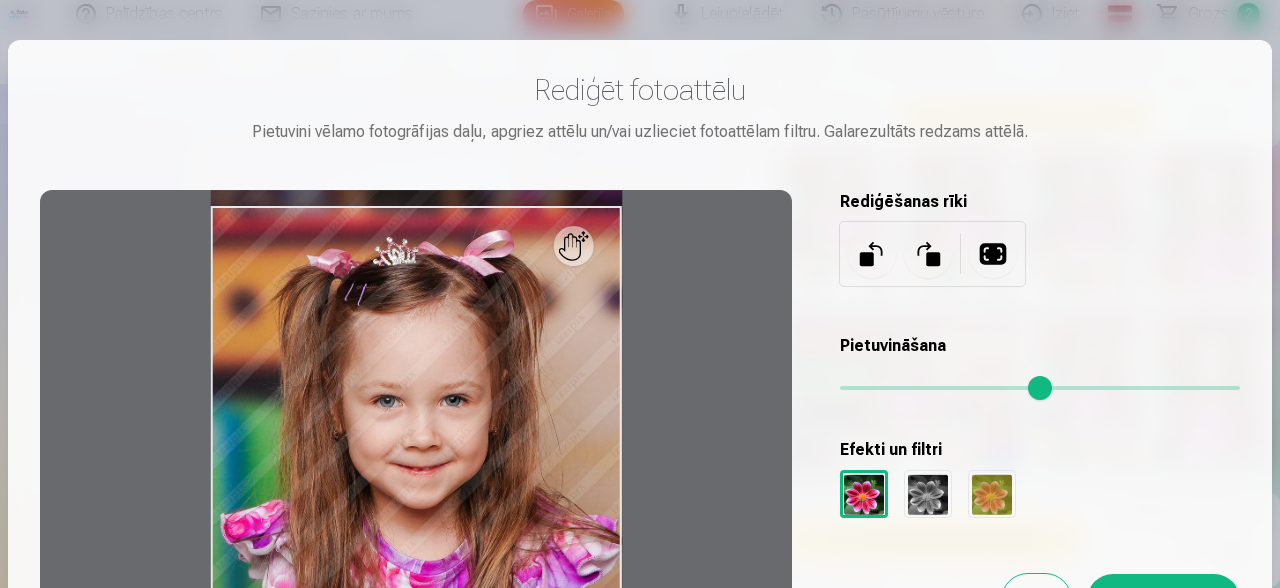 scroll, scrollTop: 252, scrollLeft: 0, axis: vertical 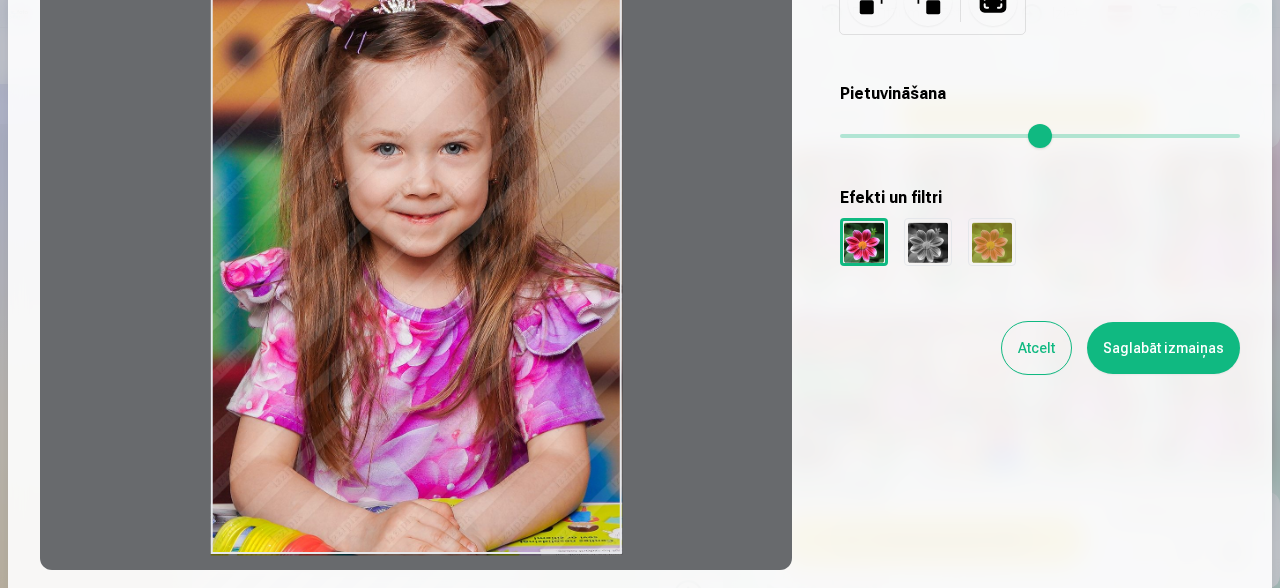 drag, startPoint x: 485, startPoint y: 312, endPoint x: 487, endPoint y: 278, distance: 34.058773 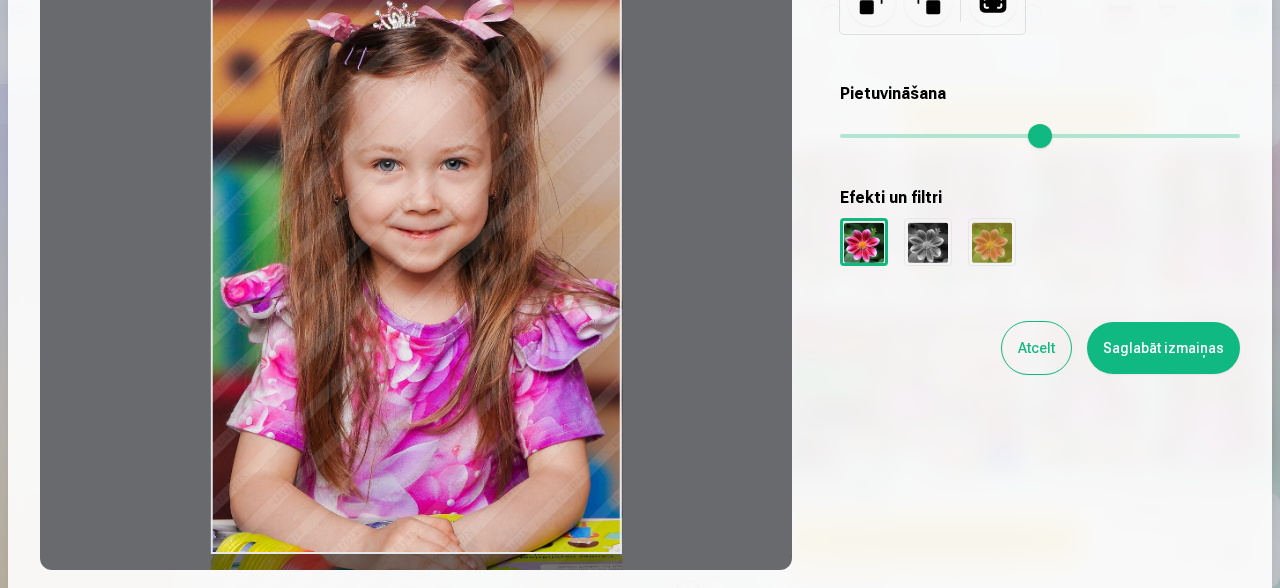 drag, startPoint x: 429, startPoint y: 204, endPoint x: 425, endPoint y: 269, distance: 65.12296 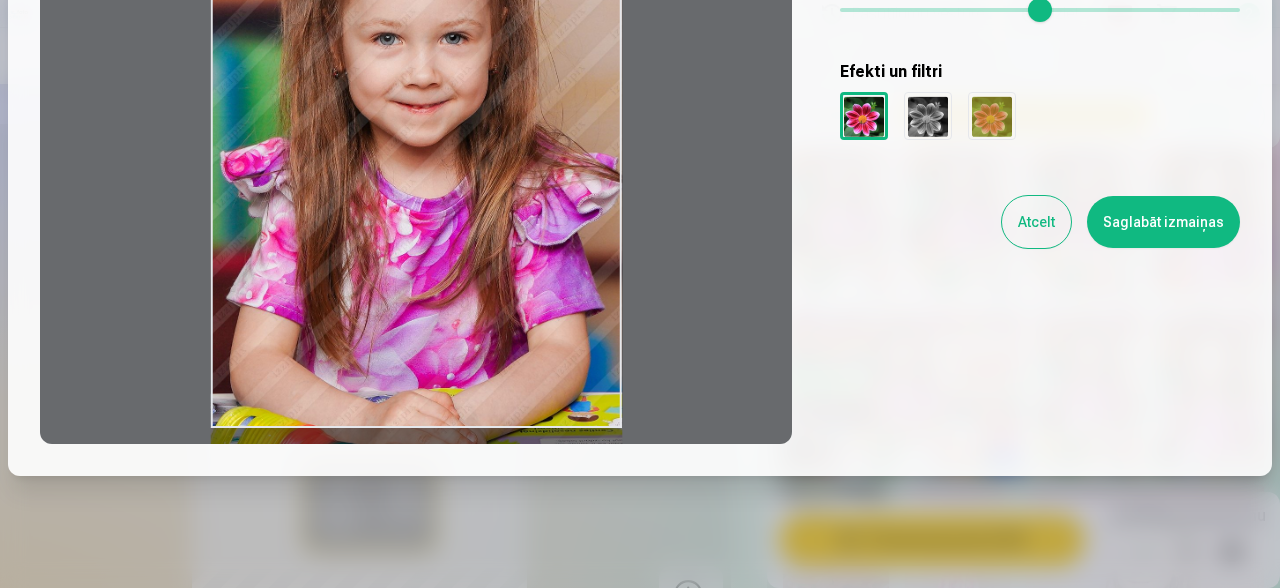scroll, scrollTop: 252, scrollLeft: 0, axis: vertical 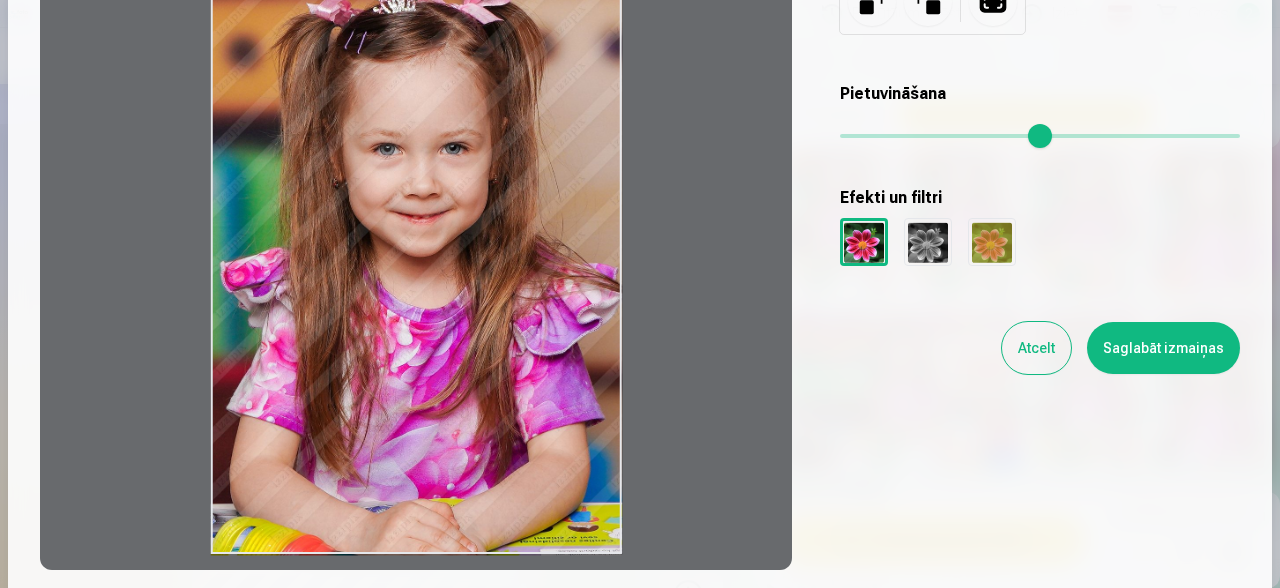 drag, startPoint x: 426, startPoint y: 294, endPoint x: 410, endPoint y: 130, distance: 164.77864 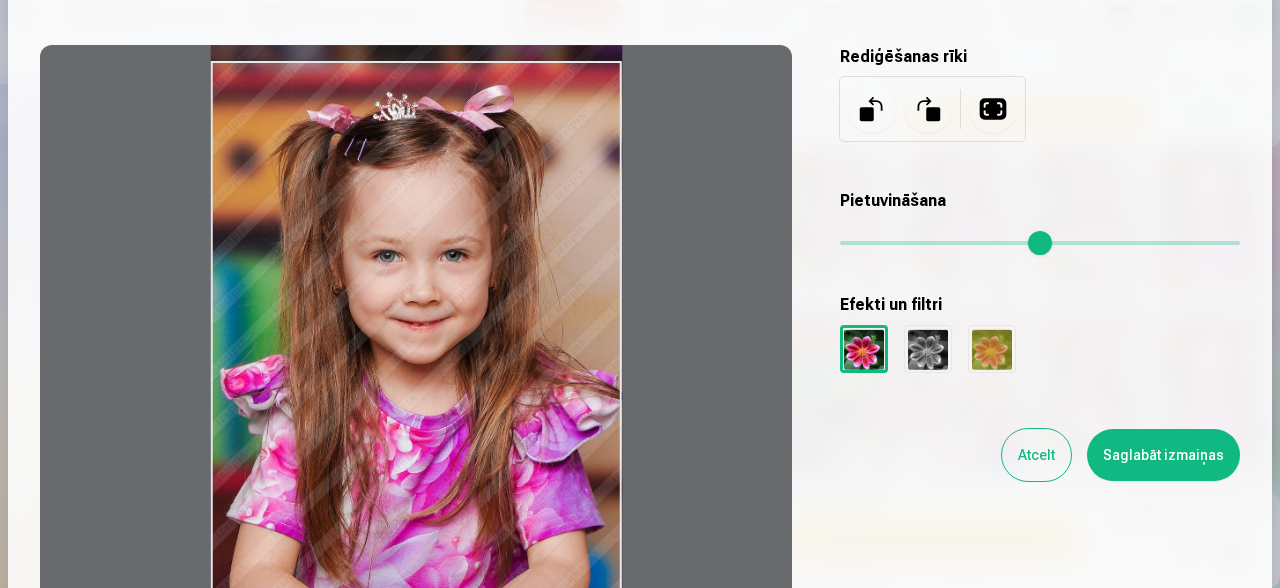 scroll, scrollTop: 0, scrollLeft: 0, axis: both 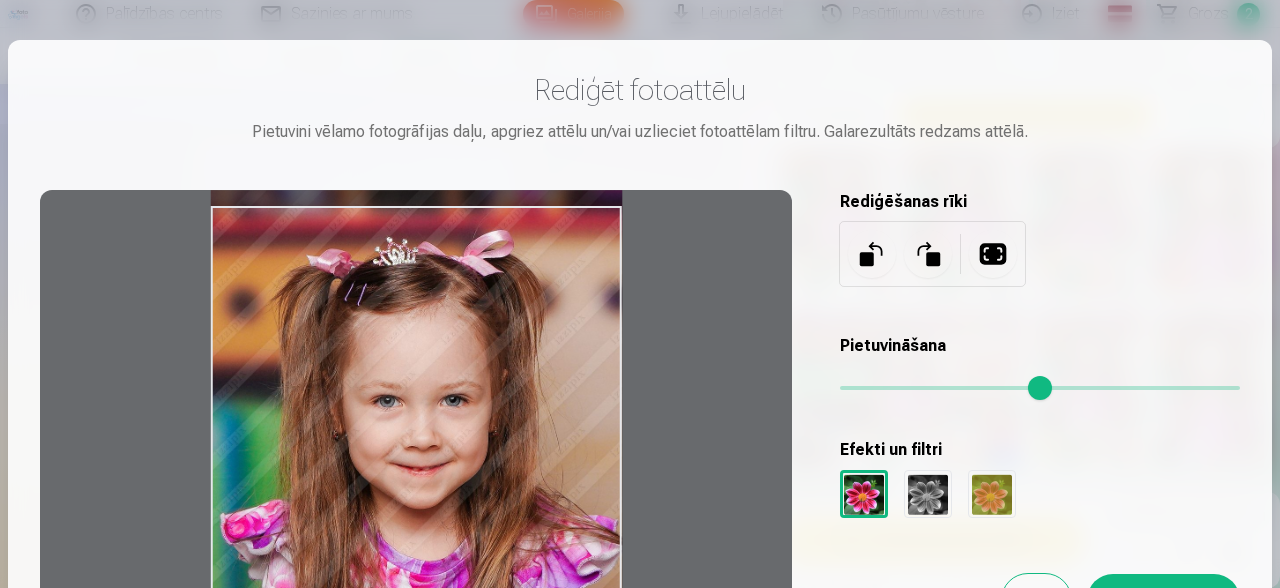 drag, startPoint x: 390, startPoint y: 443, endPoint x: 346, endPoint y: 436, distance: 44.553337 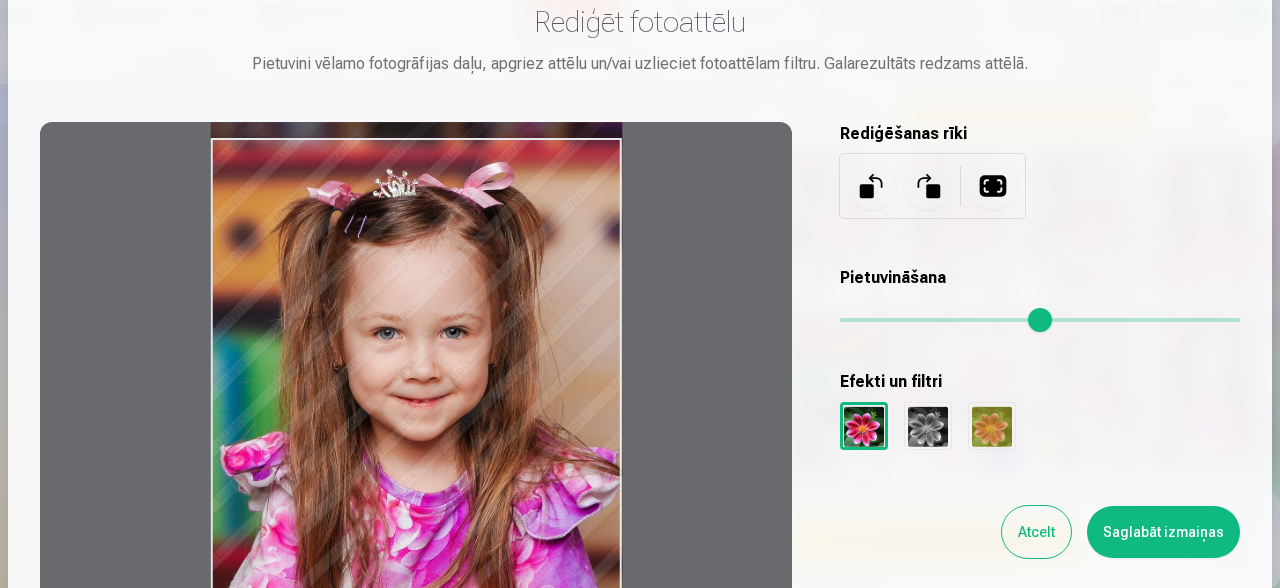 scroll, scrollTop: 48, scrollLeft: 0, axis: vertical 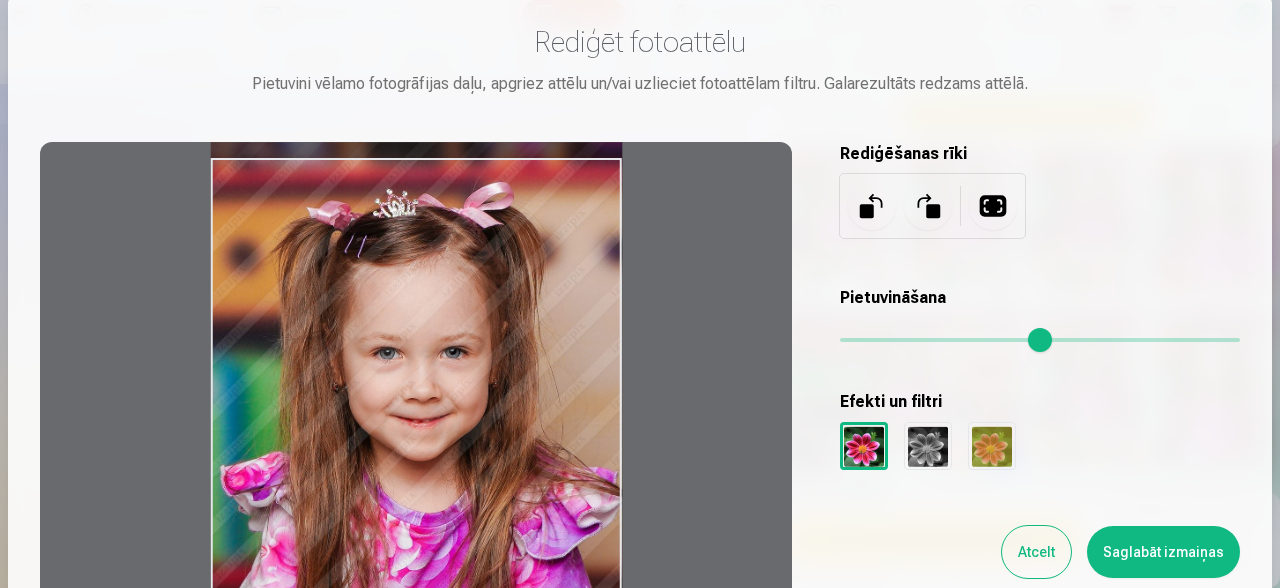 drag, startPoint x: 471, startPoint y: 410, endPoint x: 478, endPoint y: 330, distance: 80.305664 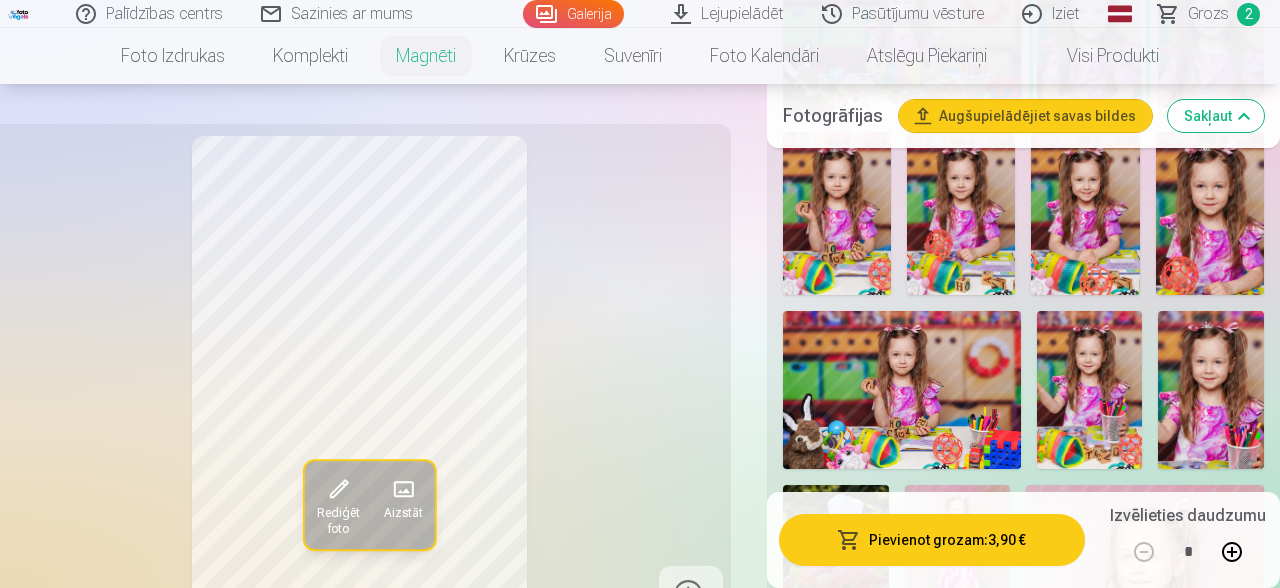 click on "Pievienot grozam :  3,90 €" at bounding box center (932, 540) 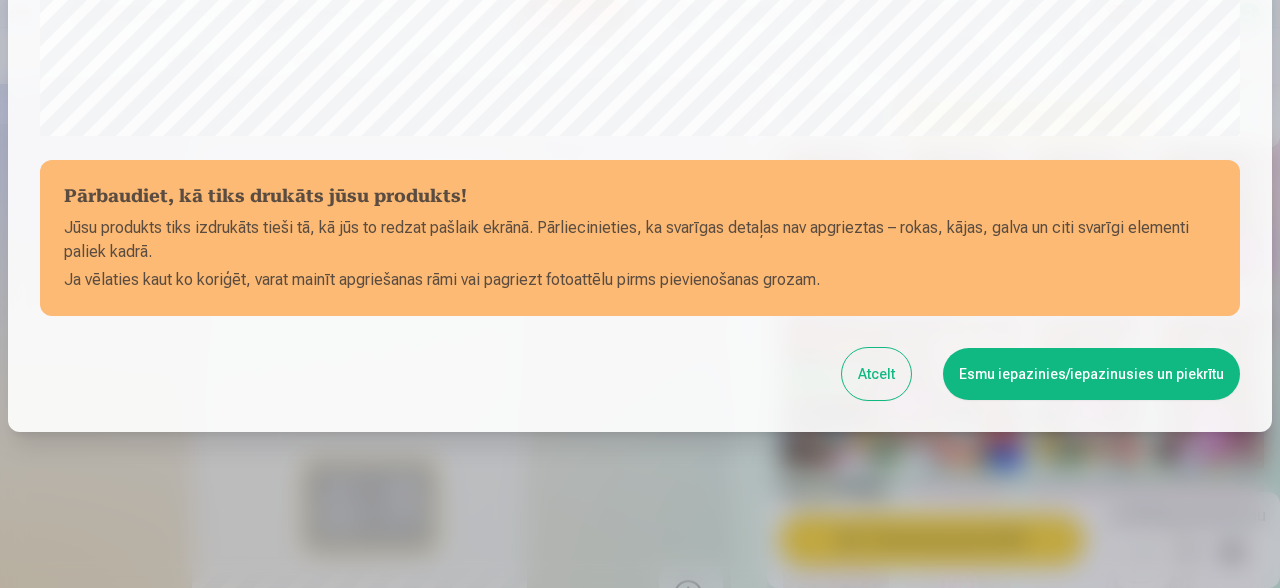 scroll, scrollTop: 840, scrollLeft: 0, axis: vertical 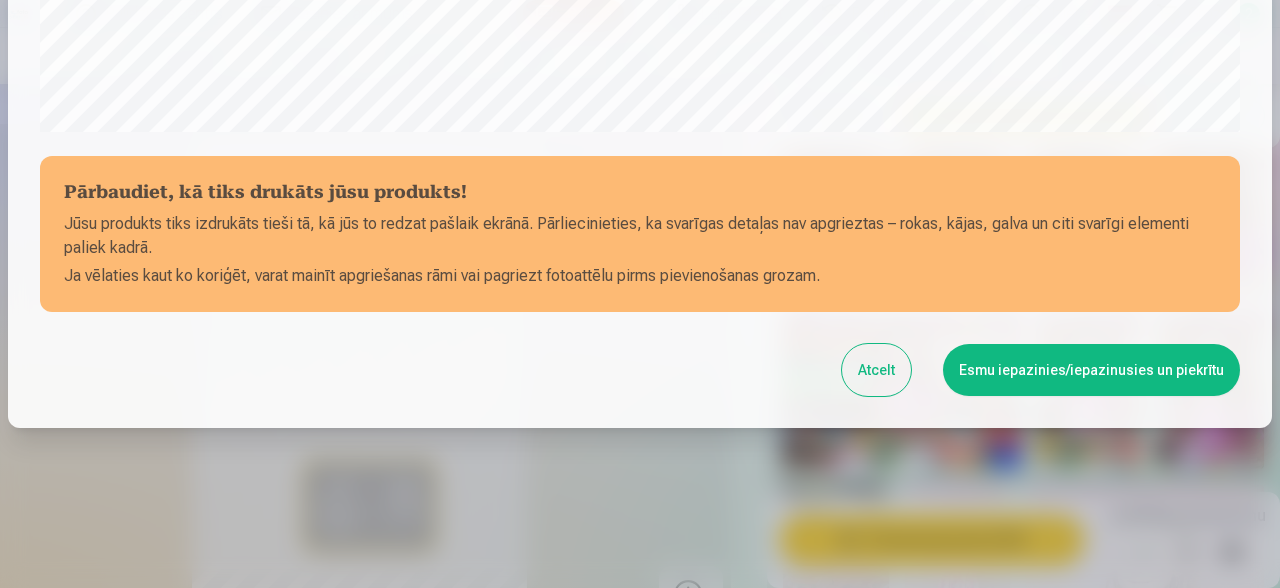 click on "Esmu iepazinies/iepazinusies un piekrītu" at bounding box center (1091, 370) 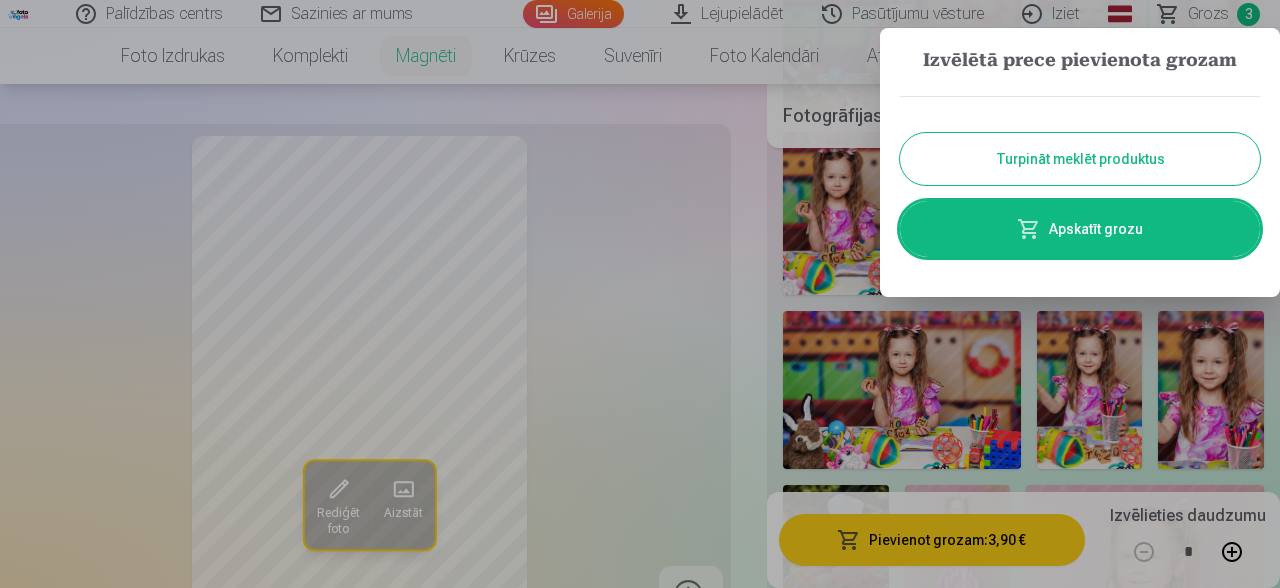 click on "Turpināt meklēt produktus" at bounding box center [1080, 159] 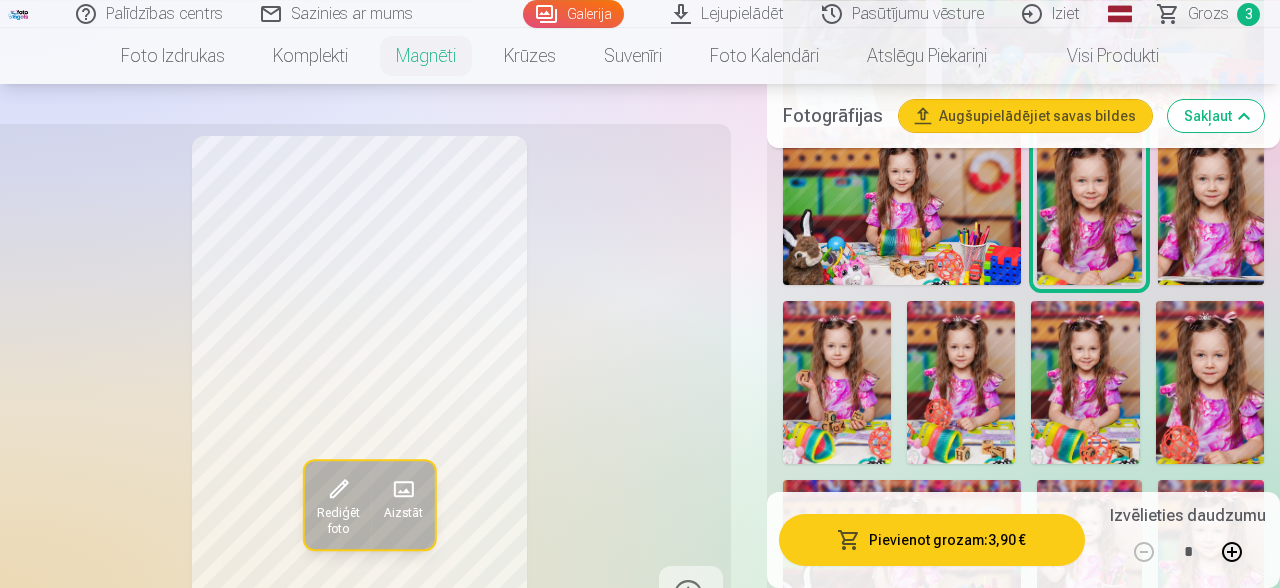 scroll, scrollTop: 1414, scrollLeft: 0, axis: vertical 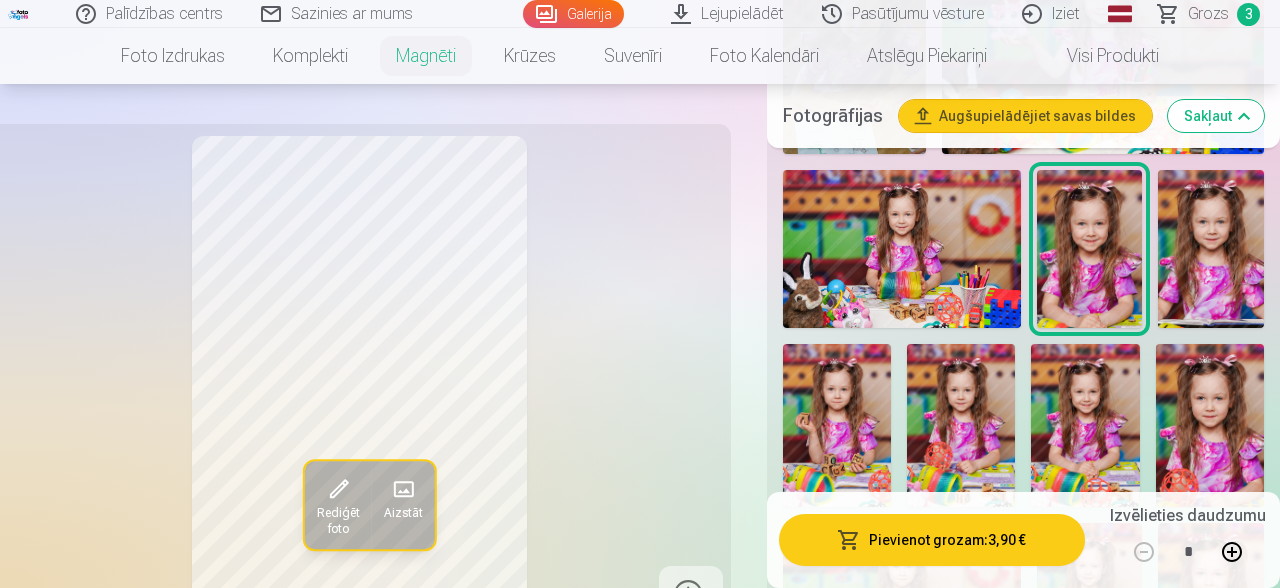 click at bounding box center (1211, 249) 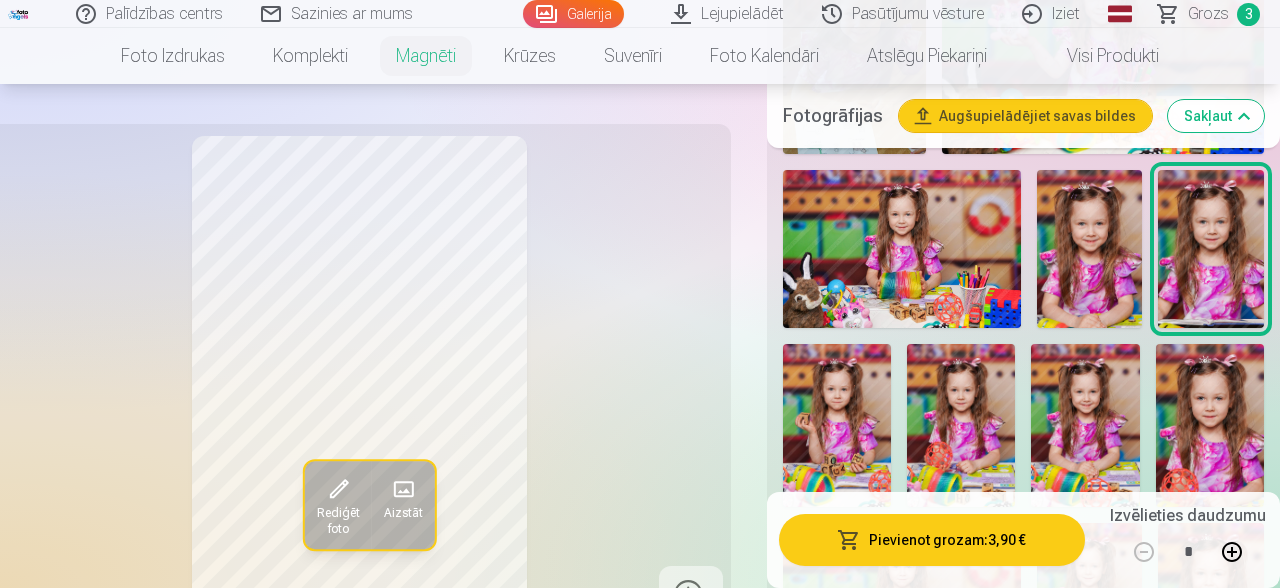 click at bounding box center (1090, 249) 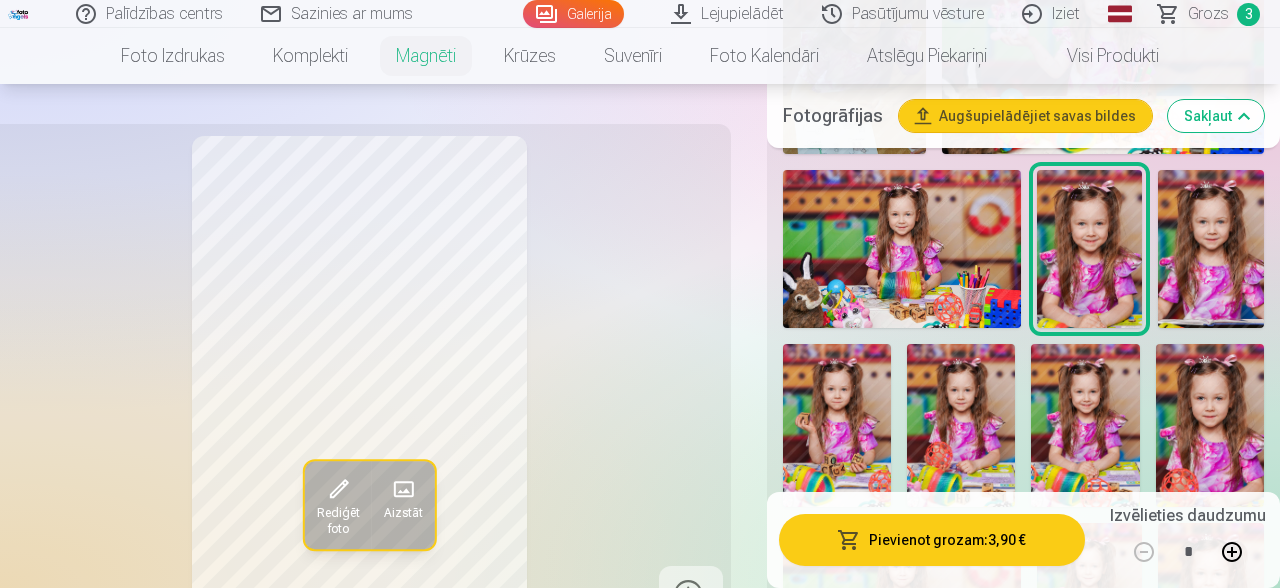click at bounding box center (1211, 249) 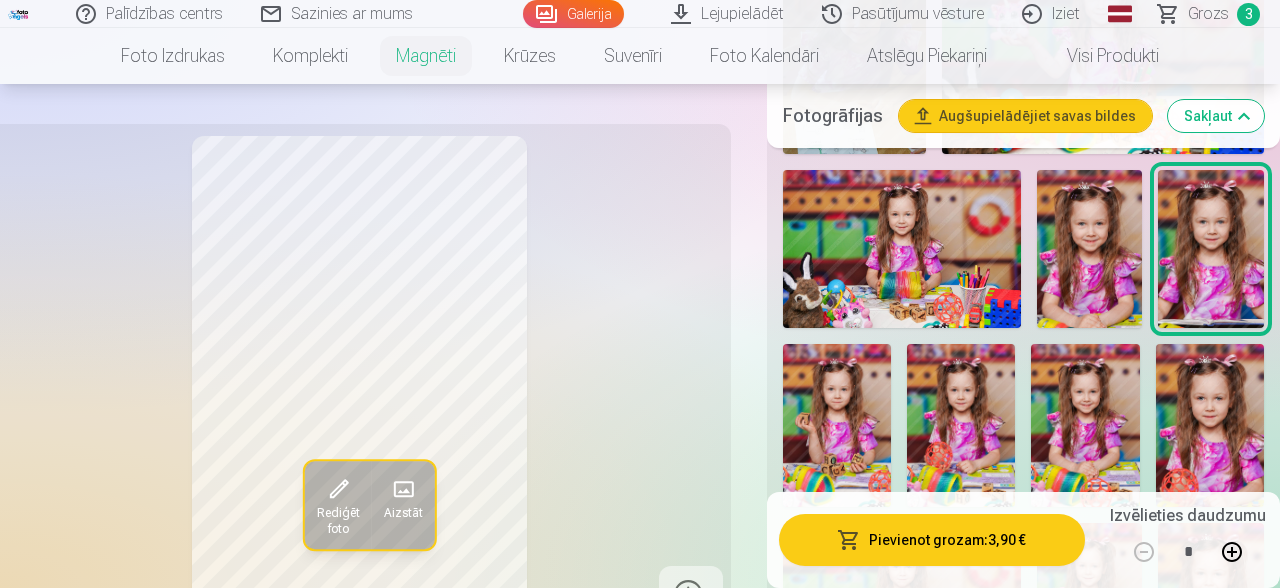 click at bounding box center (837, 425) 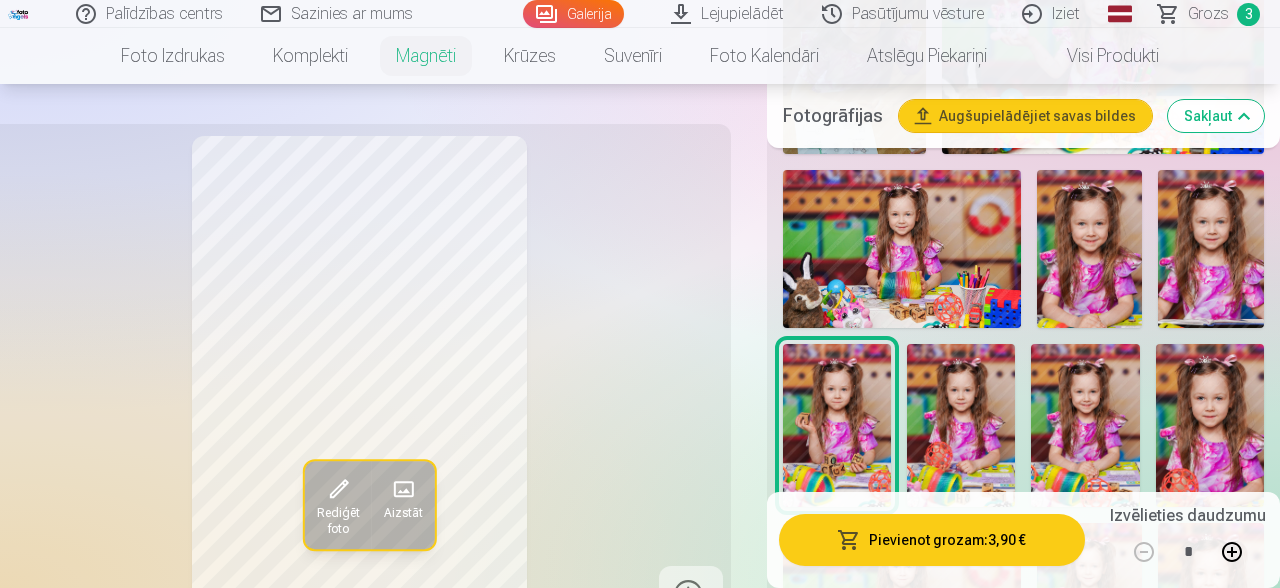 click at bounding box center (961, 425) 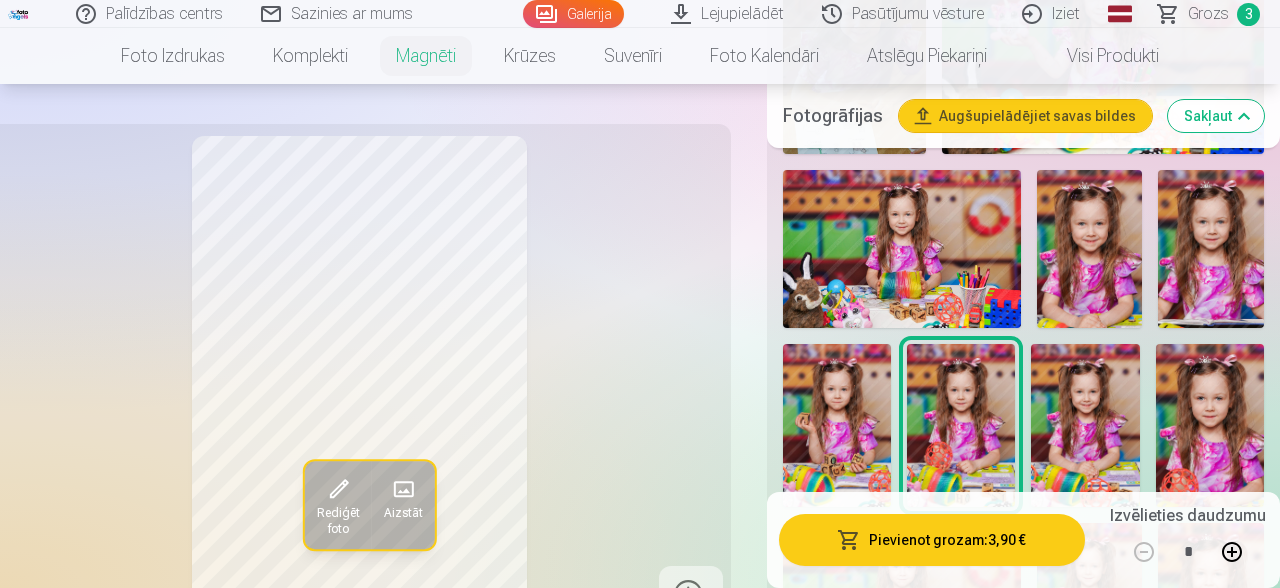 click at bounding box center (1085, 425) 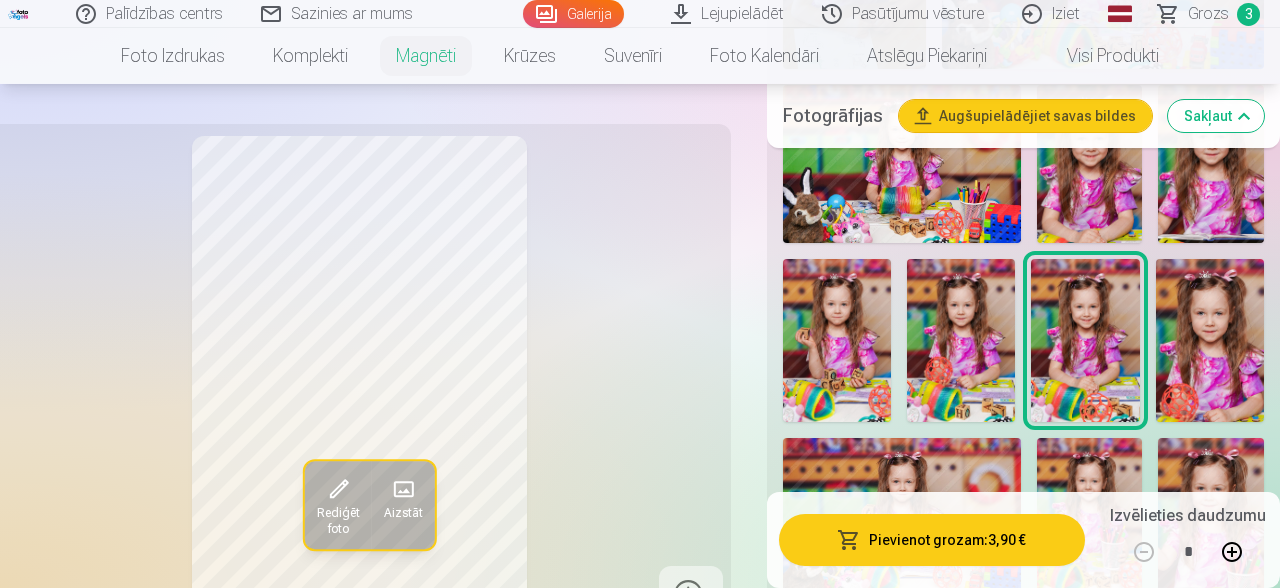 scroll, scrollTop: 1520, scrollLeft: 0, axis: vertical 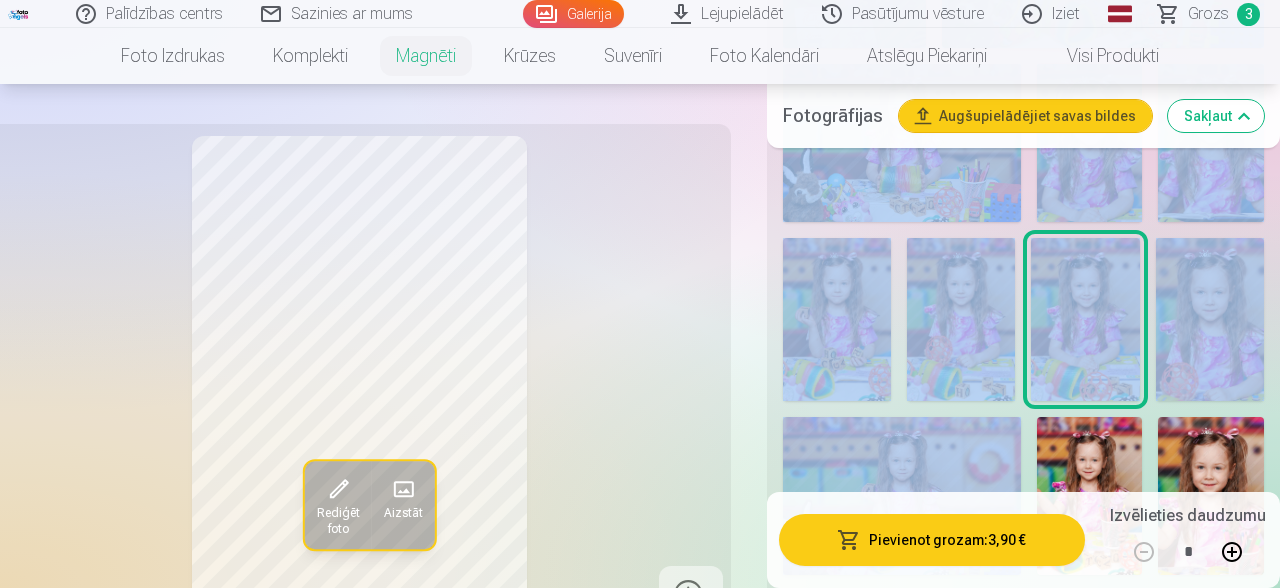 drag, startPoint x: 754, startPoint y: 469, endPoint x: 842, endPoint y: 408, distance: 107.07474 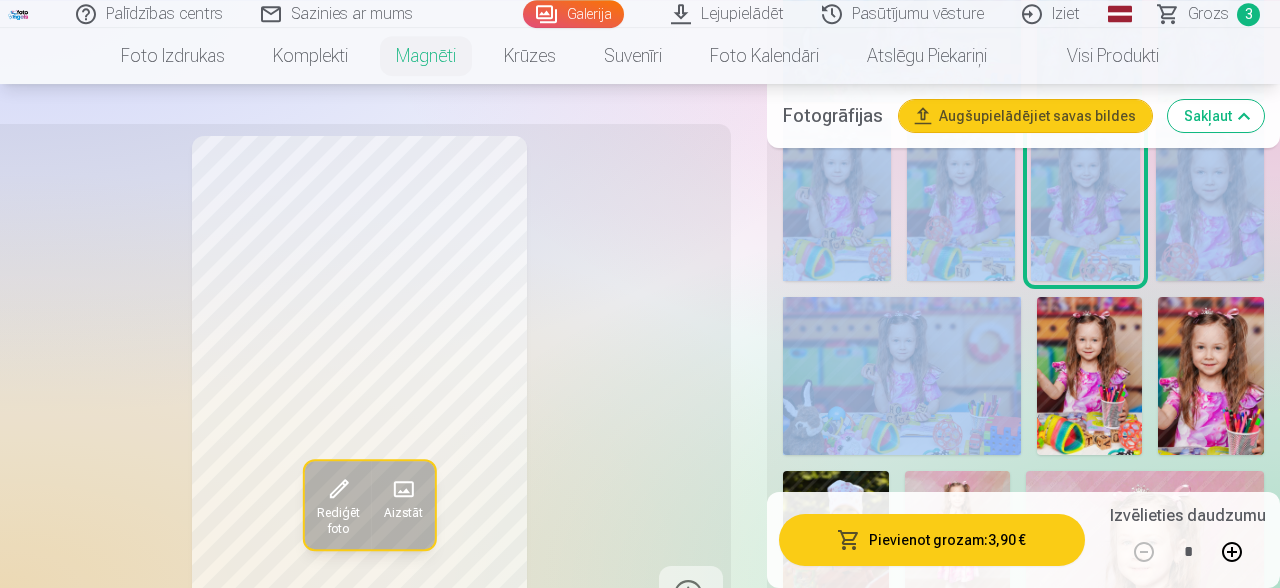scroll, scrollTop: 1654, scrollLeft: 0, axis: vertical 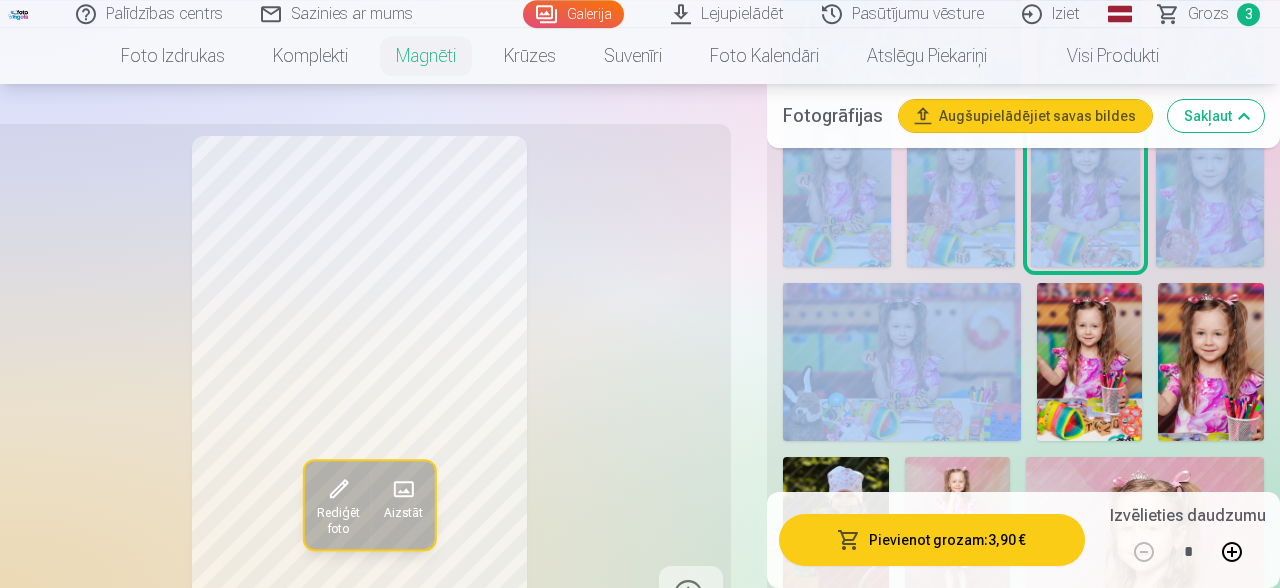 click on "Rediģēt foto Aizstāt Noklikšķiniet uz attēla, lai atvērtu izvērstu skatu Noklikšķiniet uz  " Rediģēt foto "  lai apgrieztu, pagrieztu vai piemērotu filtru Jūsu fotoattēli Produktu piemēri ar citām fotogrāfijām Pirms pasūtīšanas, lūdzu, pārbaudiet preces noformējumu, jo fotoattēli uz izvēlētās preces izskatīsies tieši tādi paši, kādus redzat uz ekrāna. Visas mūsu internet vietnē redzamās fotogrāfijas ir saspiestas oriģinālu kopijas ar aizsargājošām zīmēm. Pēc fotogrāfiju pasūtīšanas drukātā veidā, fotoattēlus apstrādās profesionāli dizaineri. Fotoattēlu apstrāde ietver krāsu korekciju un retušēšanu. Personalizēti foto magnēti 6.5 x 9.5 cm
Personalizēšana Izmērs MAGNĒTS 🧲 6x9cm [PRICE] 🧲 10x15cm [PRICE] 🧲 13x18cm [PRICE] 🧲 15x21cm [PRICE] 🧲 21x30cm [PRICE] Fotogrāfijas Augšupielādējiet savas bildes Sakļaut Rādīt mazāk foto DizainsIzvērst Noņemiet dizainu Abstraktie 12 Mākslinieki 45 Dzīvnieki 28 20 4 6" at bounding box center [640, 1274] 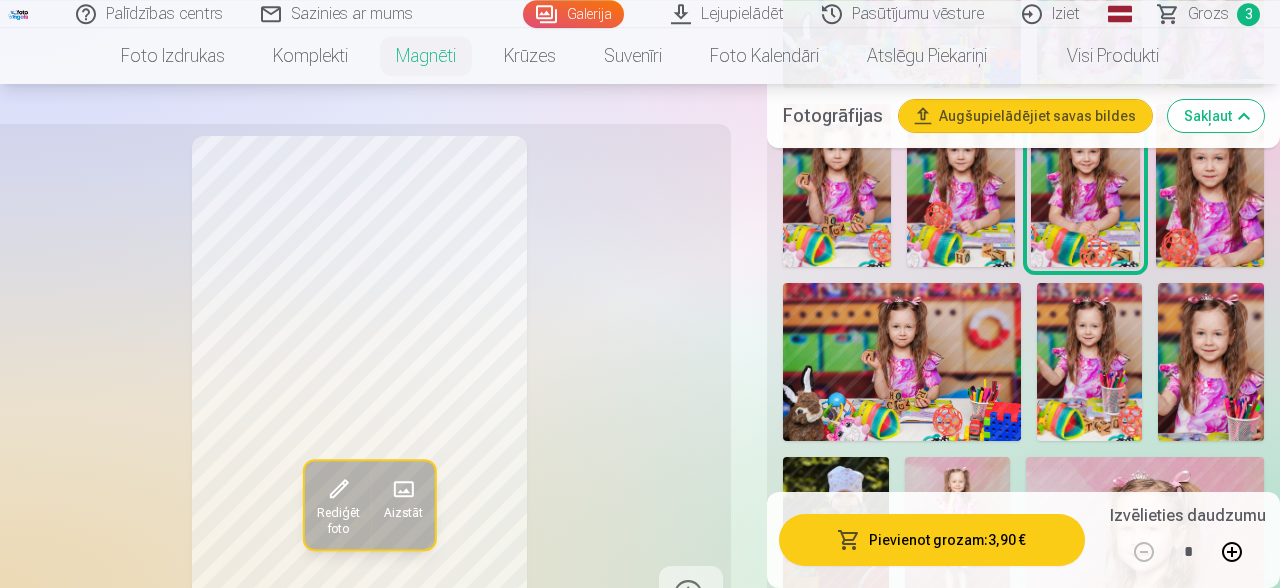 drag, startPoint x: 19, startPoint y: 331, endPoint x: 45, endPoint y: 291, distance: 47.707443 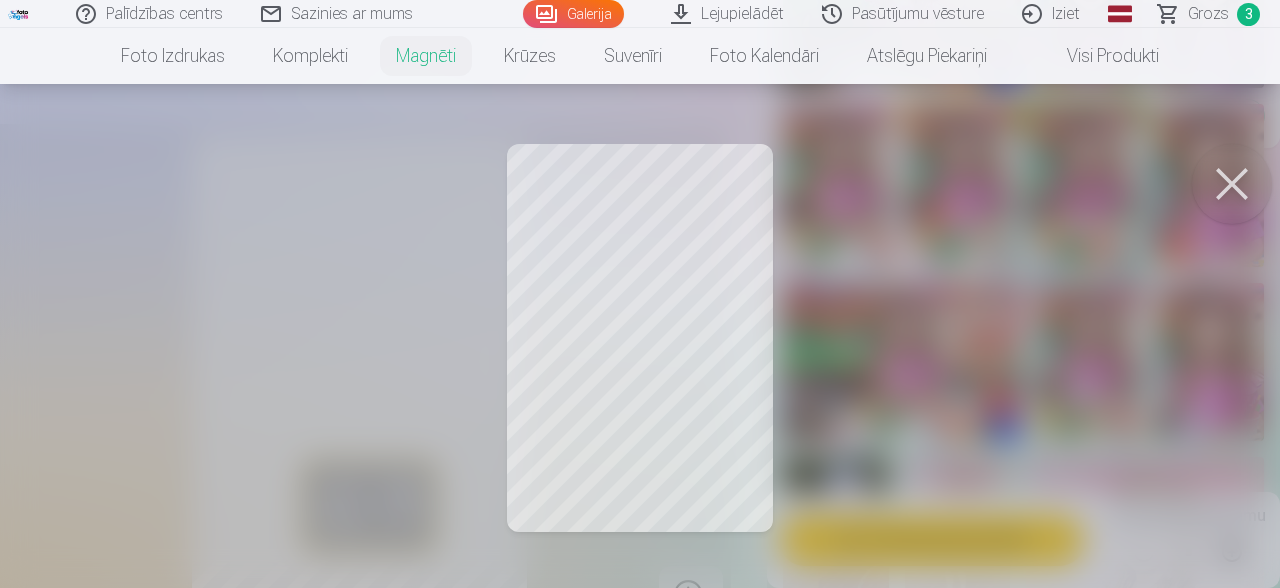 click at bounding box center (1232, 184) 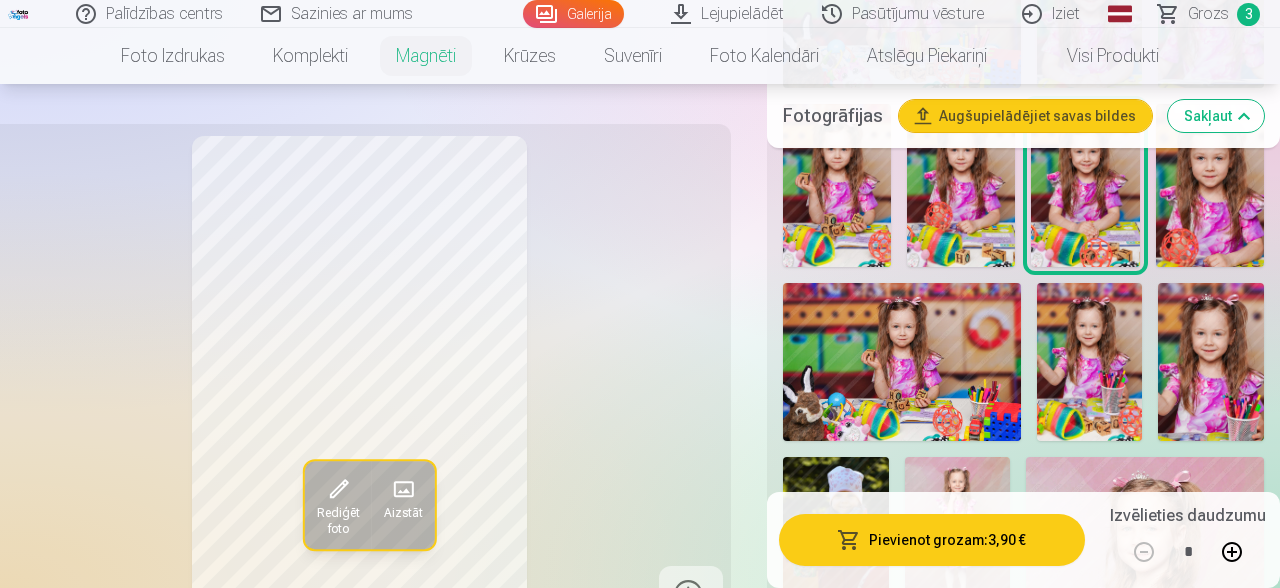 click at bounding box center (1210, 185) 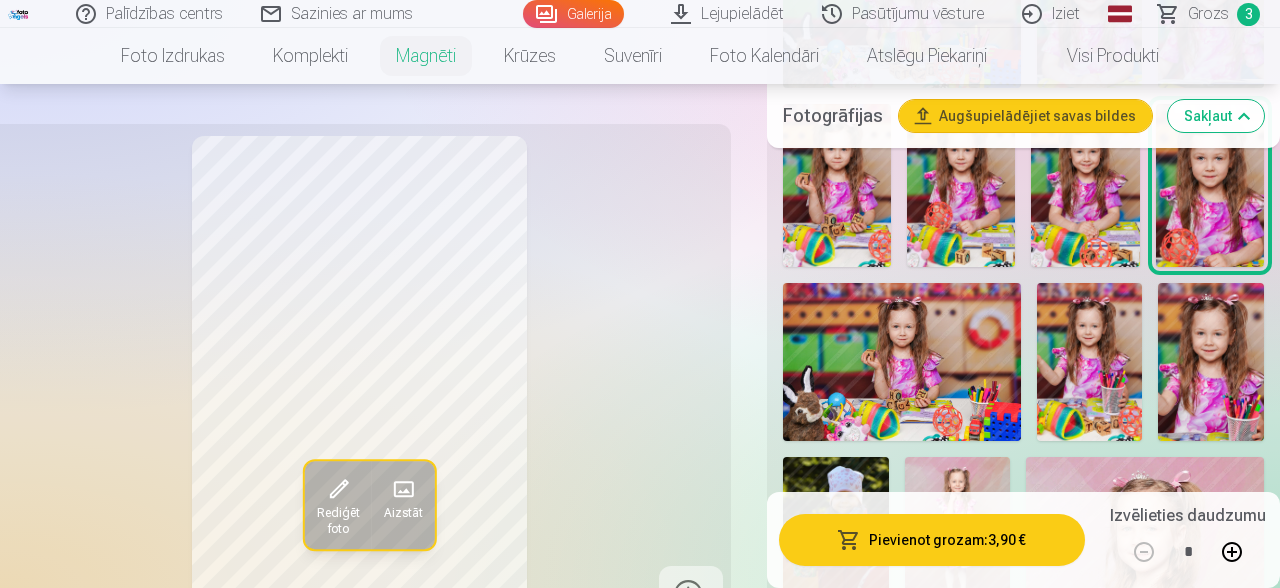 click at bounding box center [902, 362] 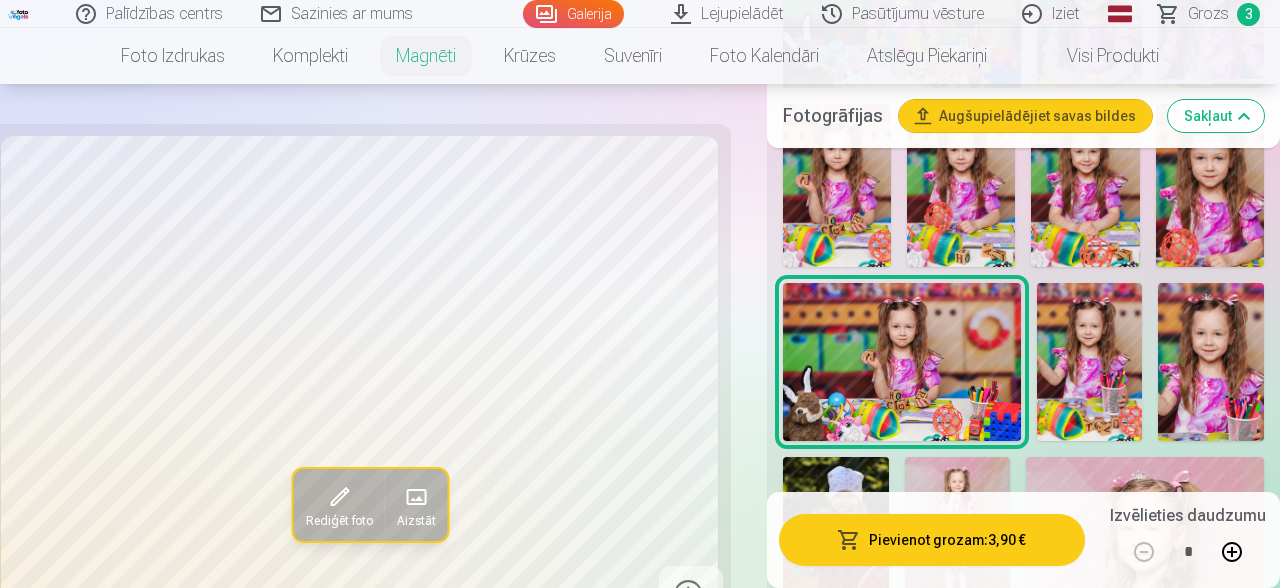 click at bounding box center [1090, 362] 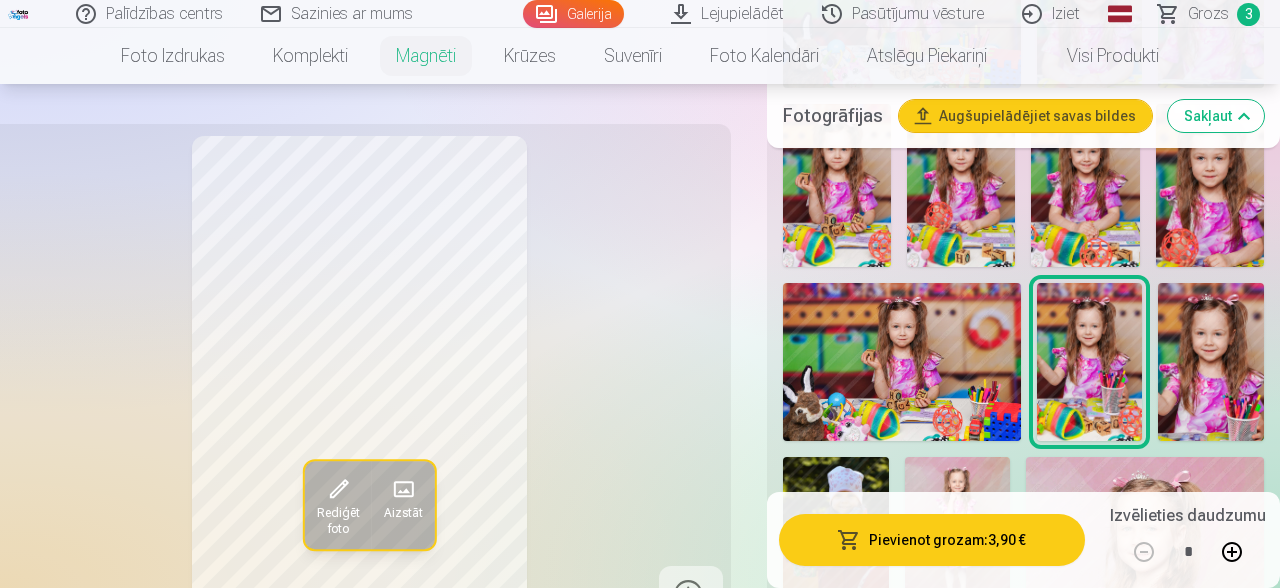 click at bounding box center (1211, 362) 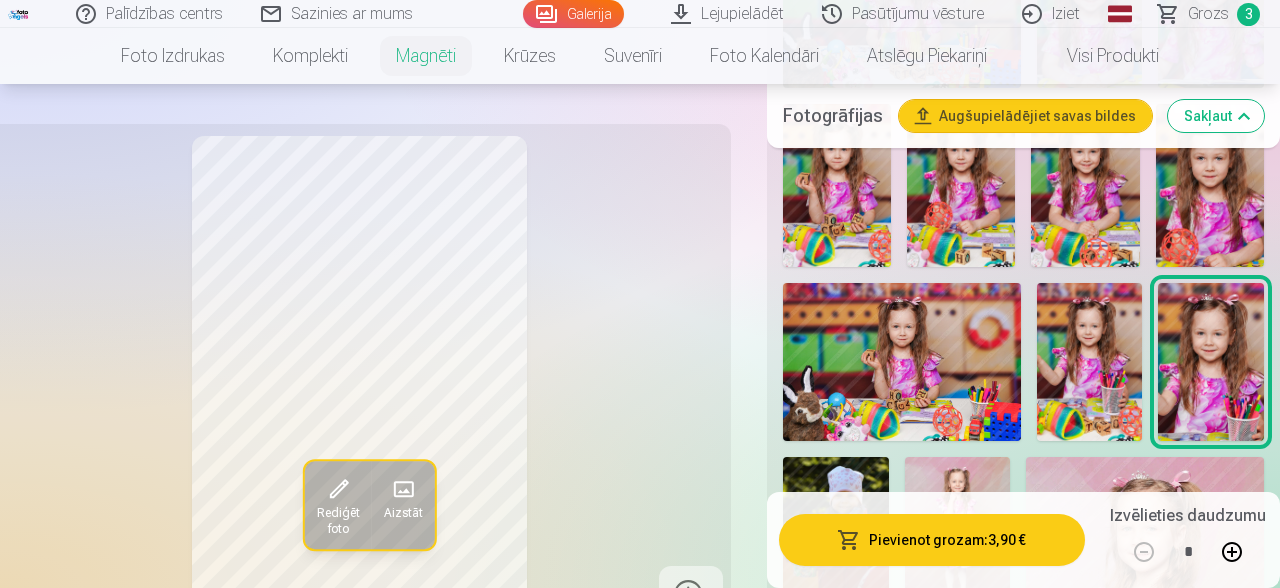 click at bounding box center (836, 536) 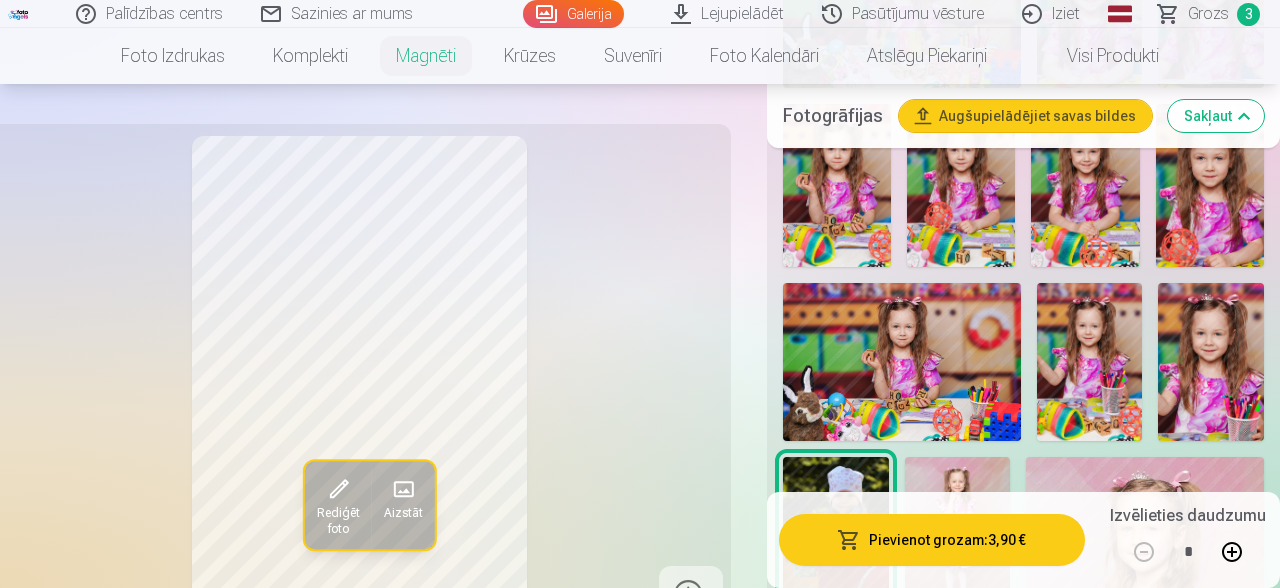 click at bounding box center [958, 536] 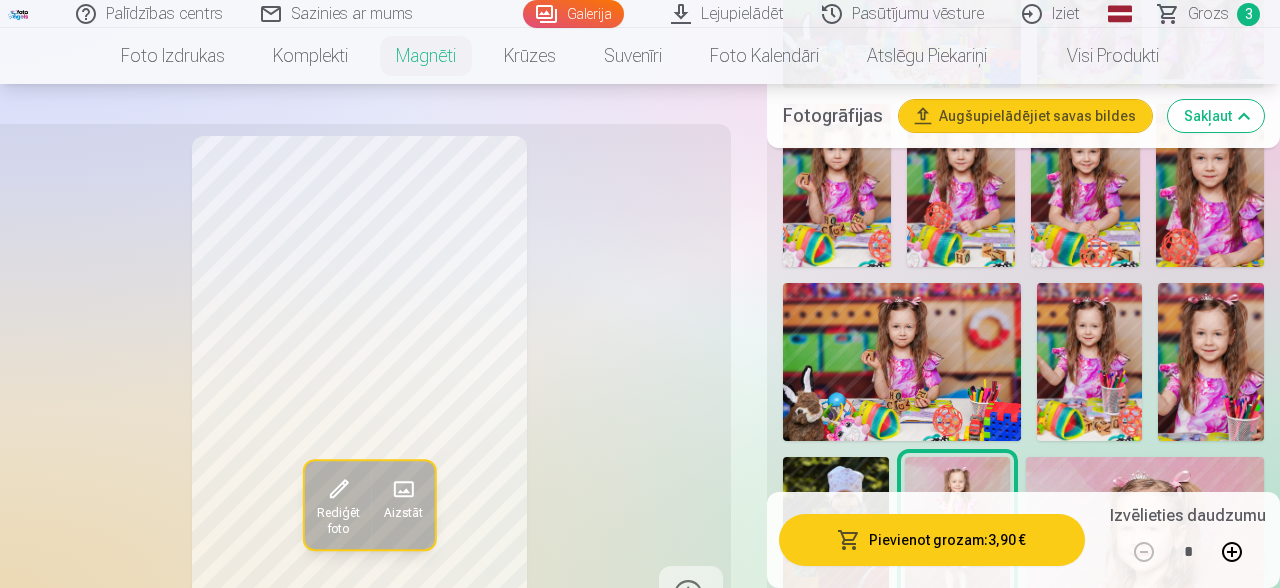 click at bounding box center (1145, 536) 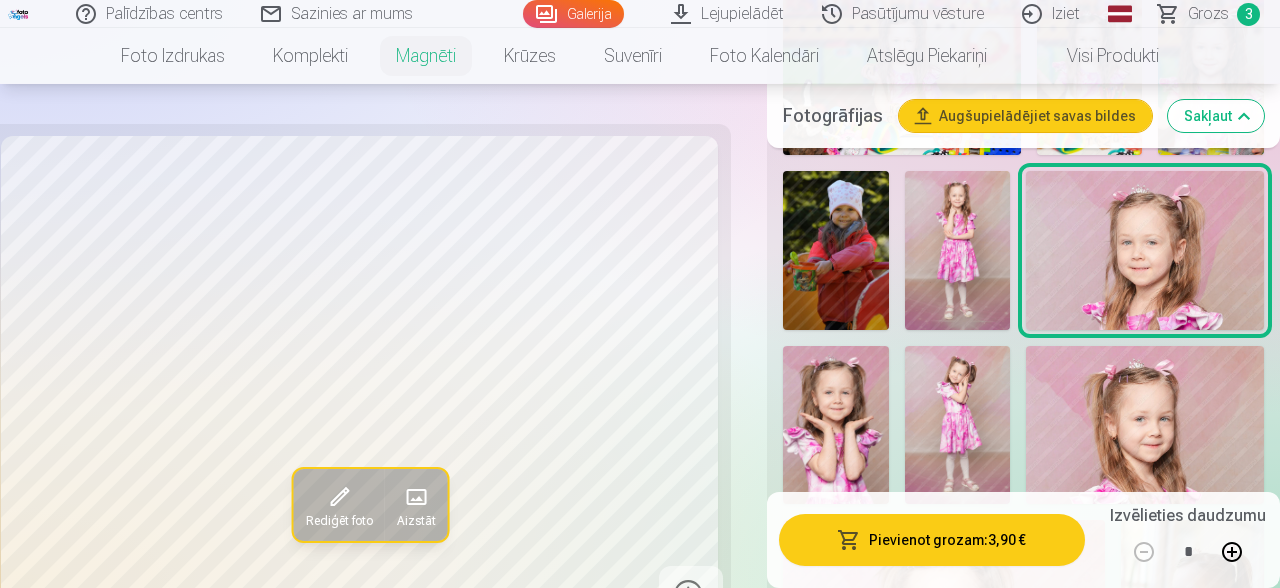 scroll, scrollTop: 2087, scrollLeft: 0, axis: vertical 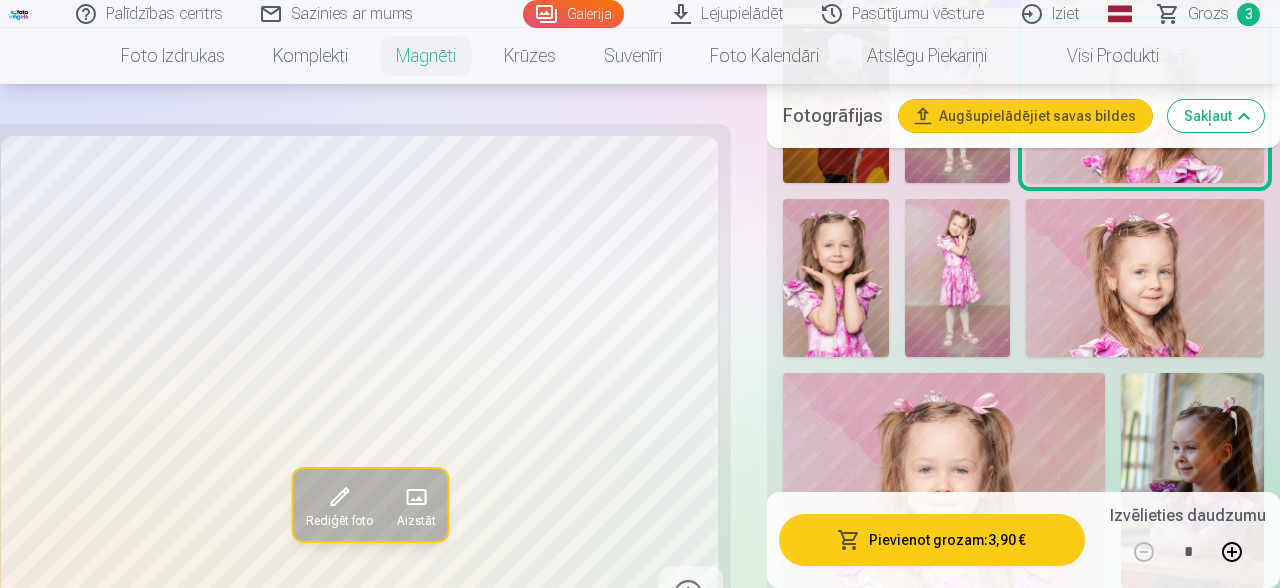 click at bounding box center (836, 278) 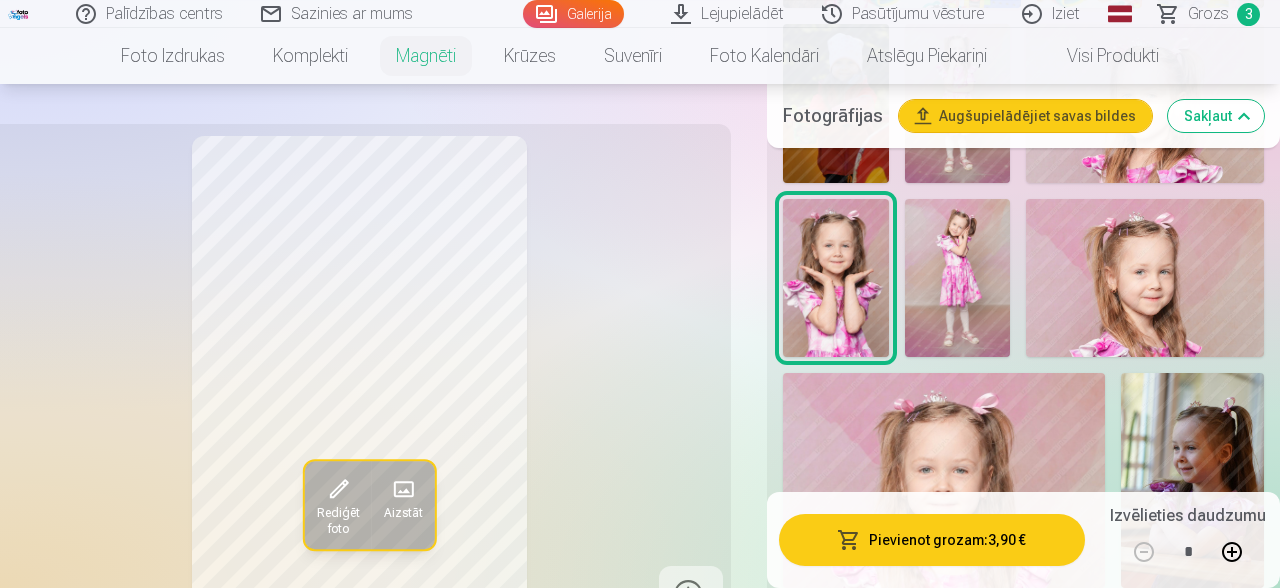 click at bounding box center (958, 278) 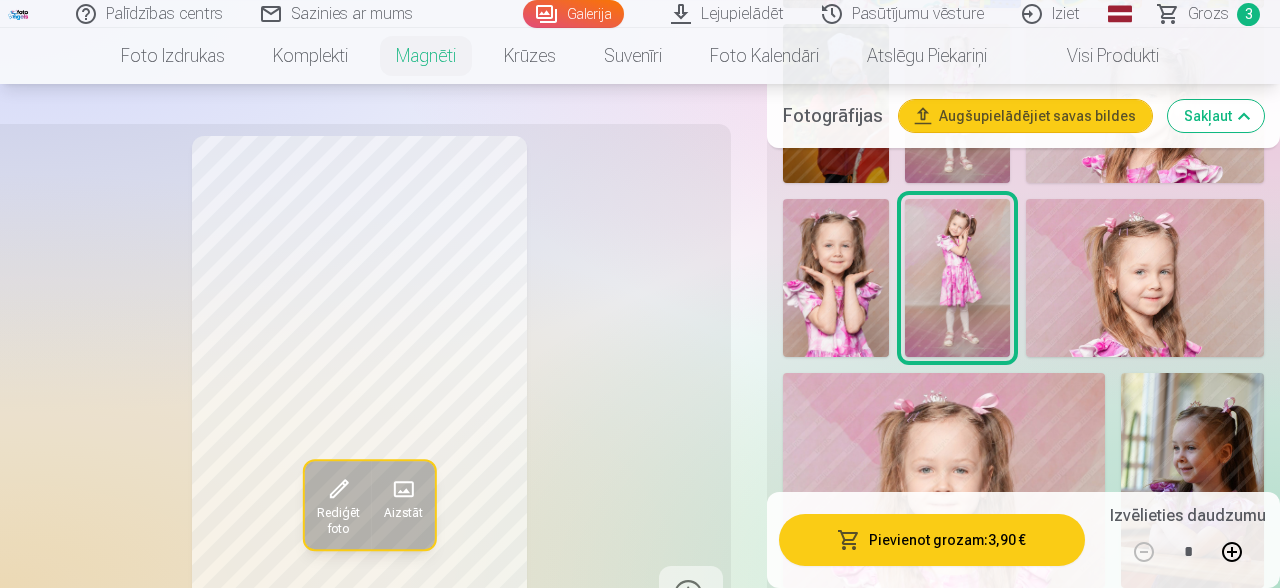 click at bounding box center (1145, 278) 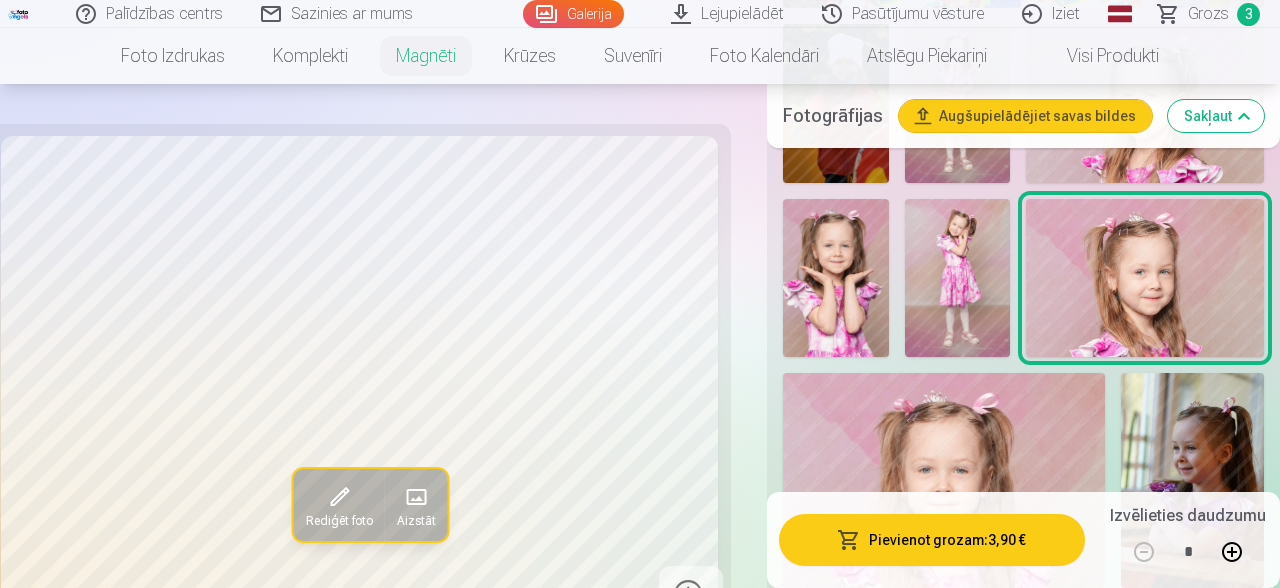 click at bounding box center [944, 480] 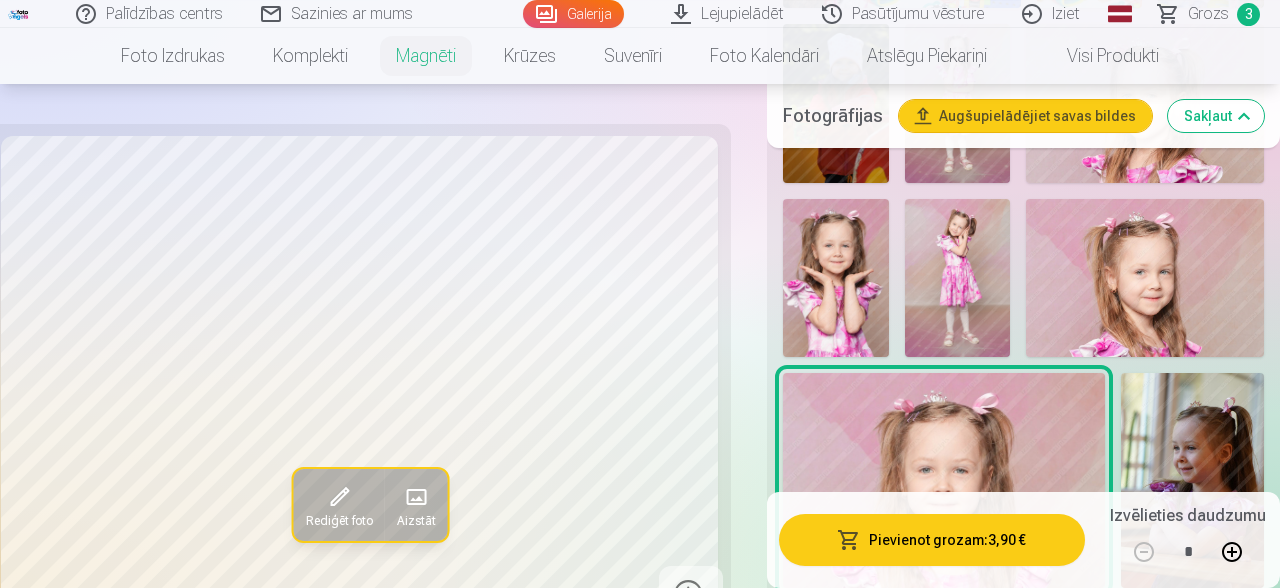 click at bounding box center [1145, 278] 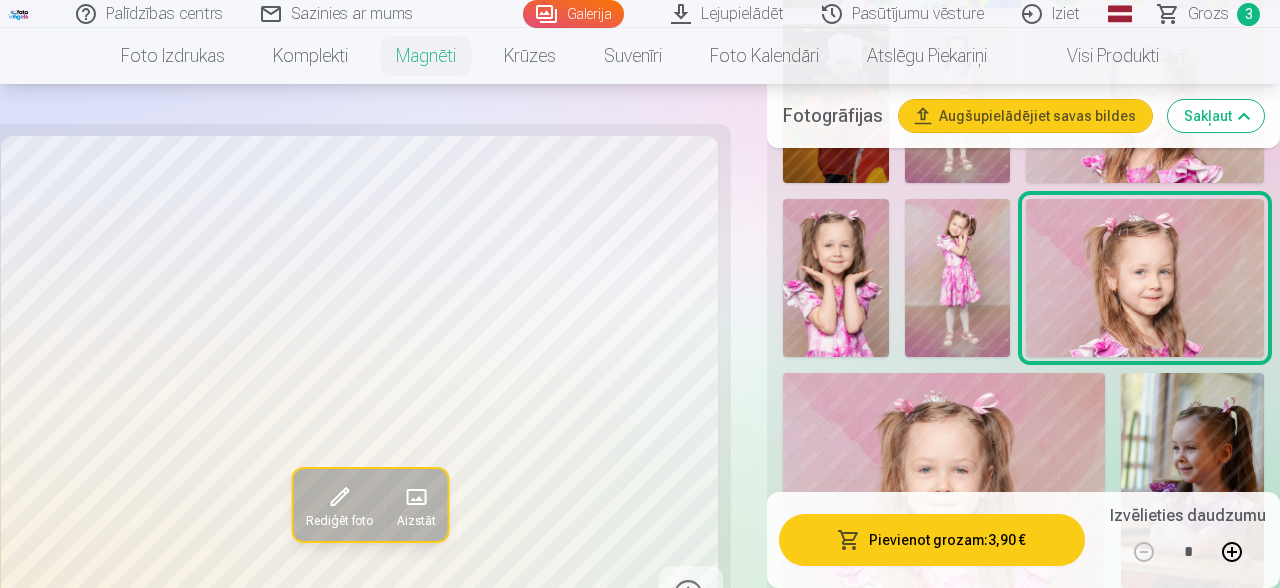 click at bounding box center (944, 480) 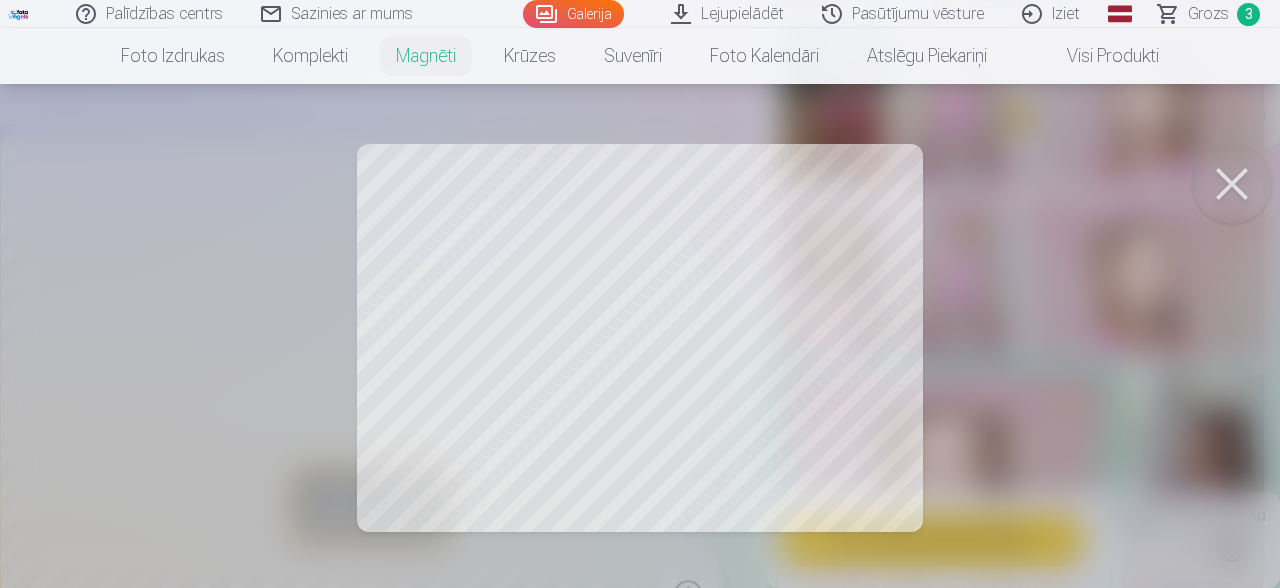 click at bounding box center (1232, 184) 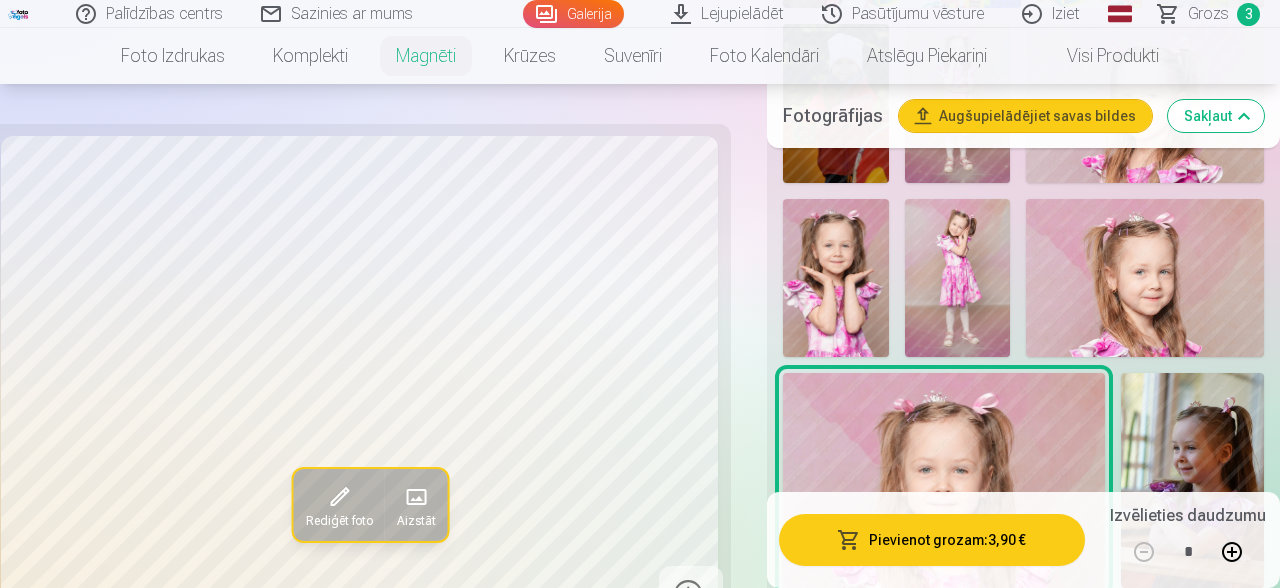 click at bounding box center [1192, 480] 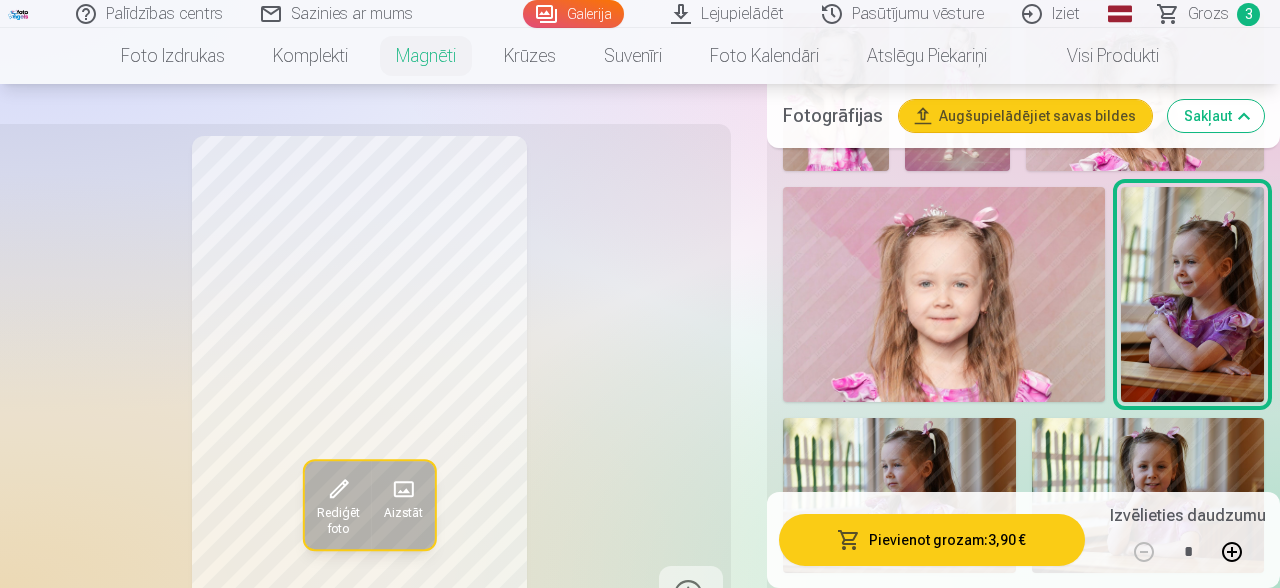 scroll, scrollTop: 2299, scrollLeft: 0, axis: vertical 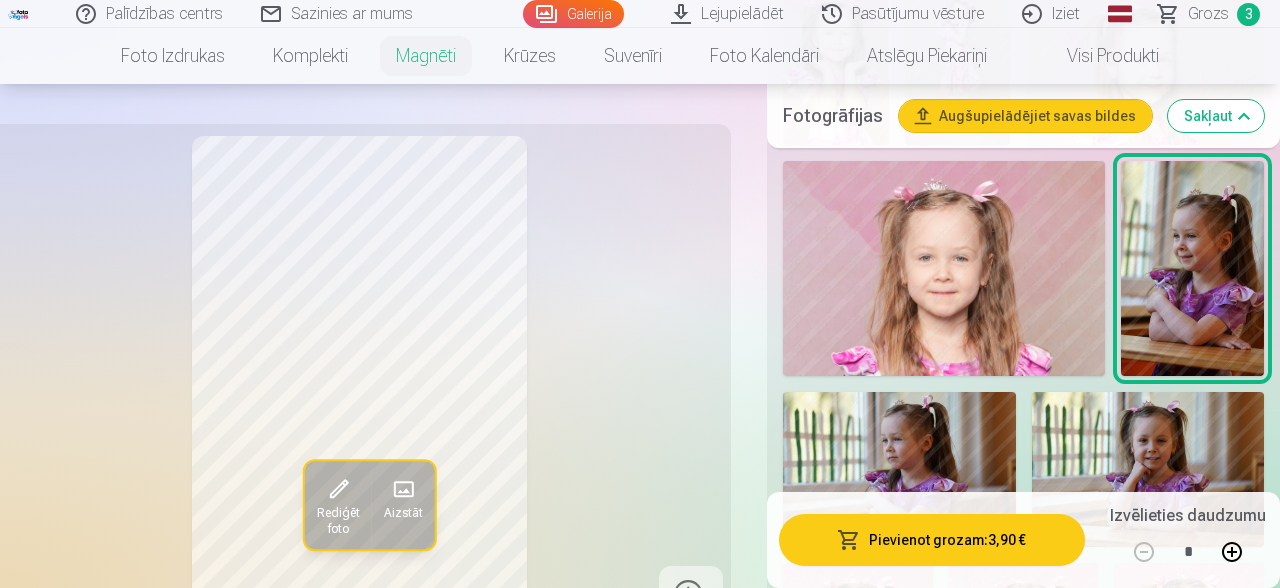 click at bounding box center (899, 469) 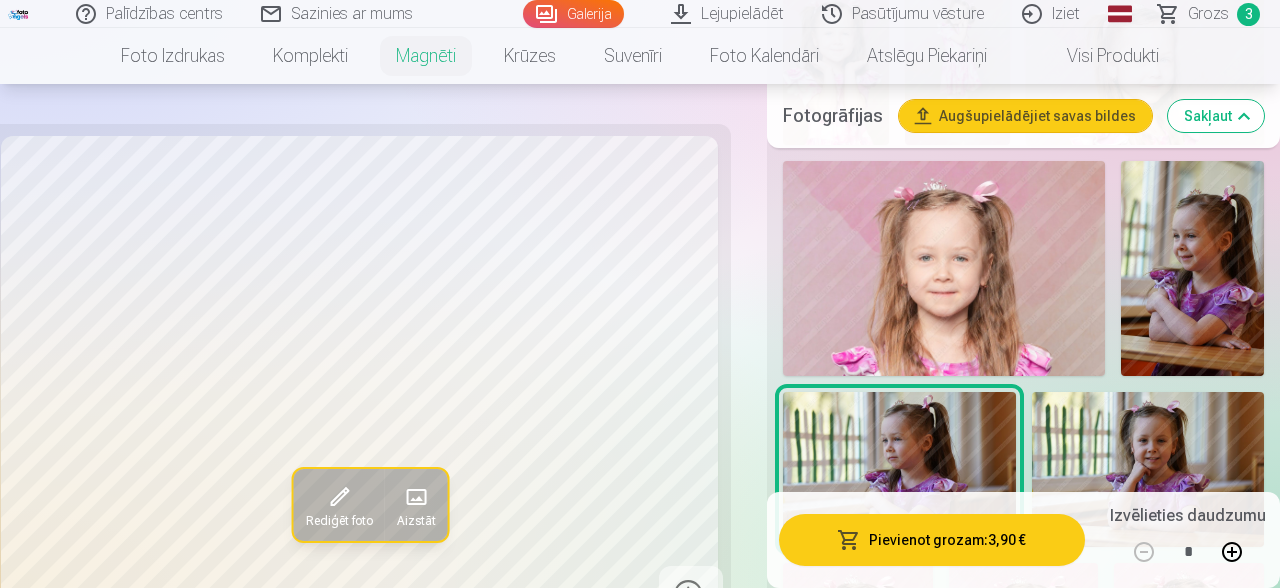 click at bounding box center [1148, 469] 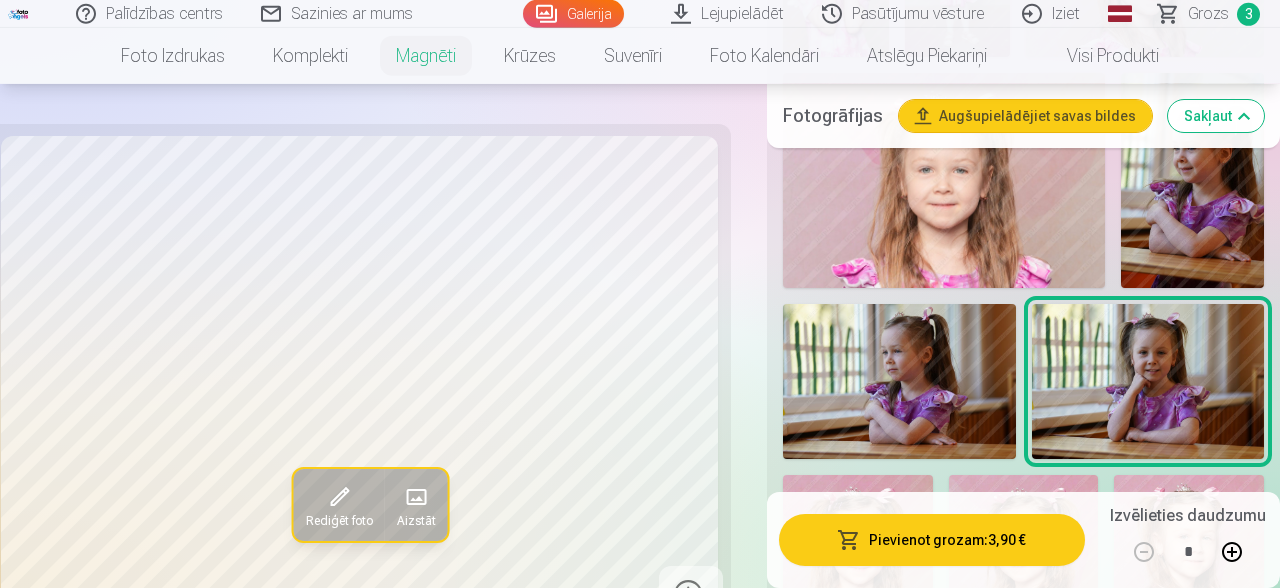scroll, scrollTop: 2511, scrollLeft: 0, axis: vertical 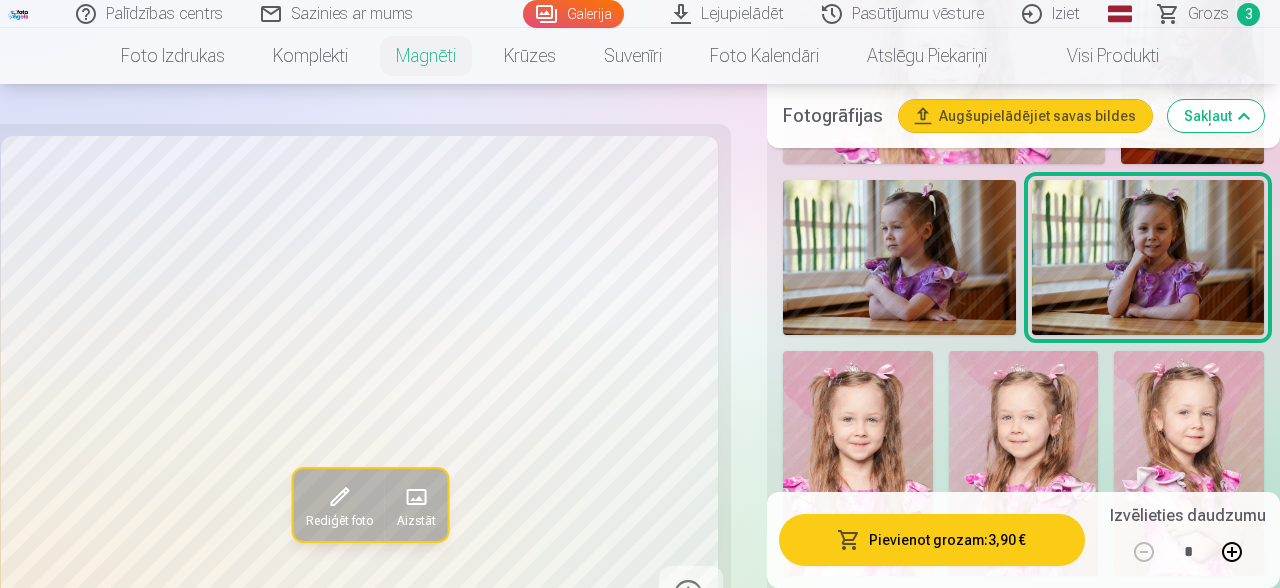 click at bounding box center (858, 463) 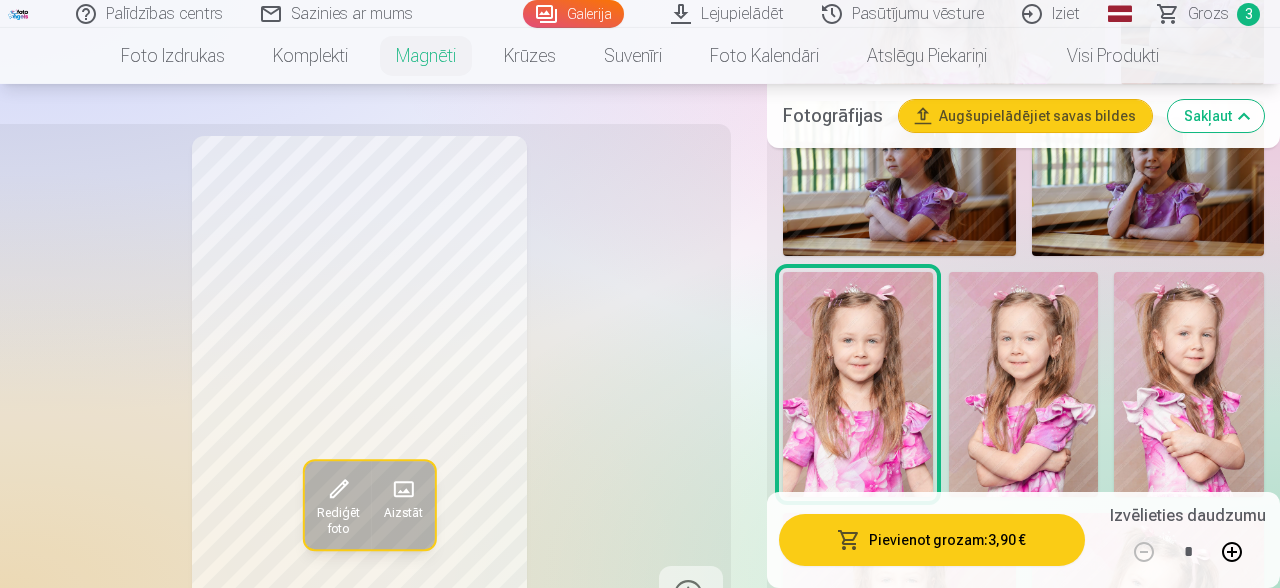 scroll, scrollTop: 2617, scrollLeft: 0, axis: vertical 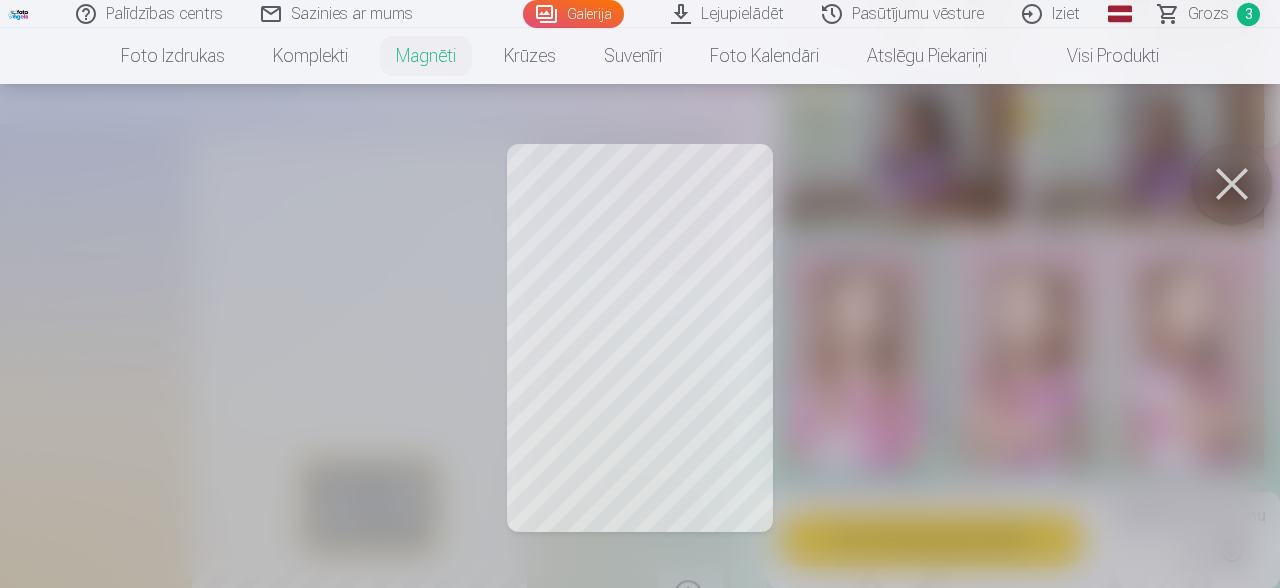 click at bounding box center (1232, 184) 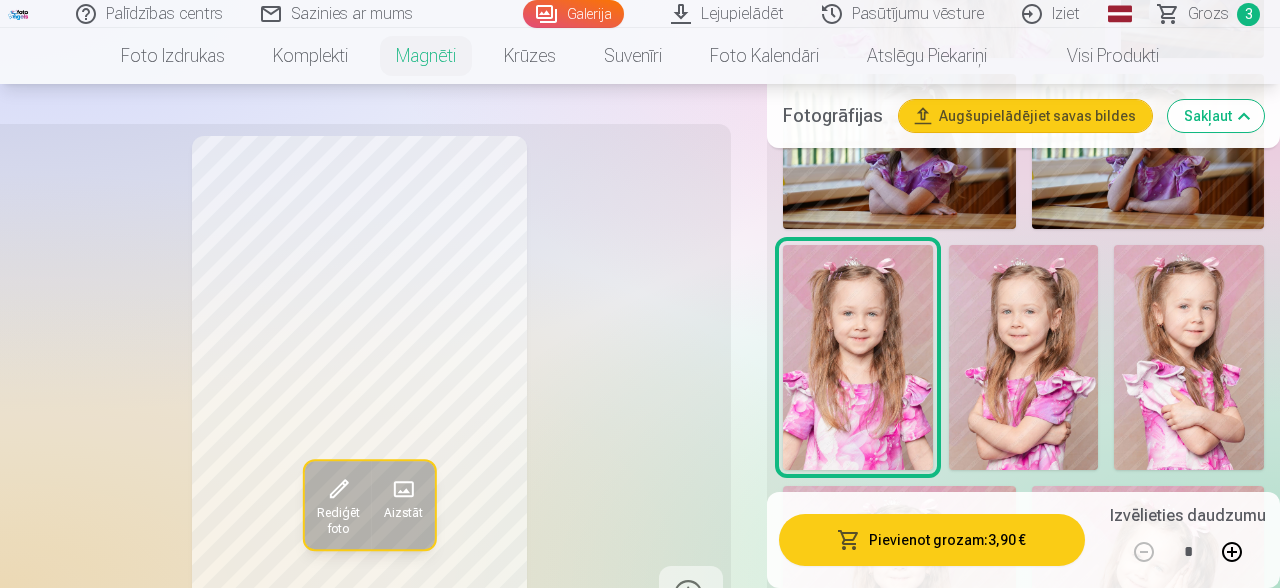 click on "Pievienot grozam :  3,90 €" at bounding box center (932, 540) 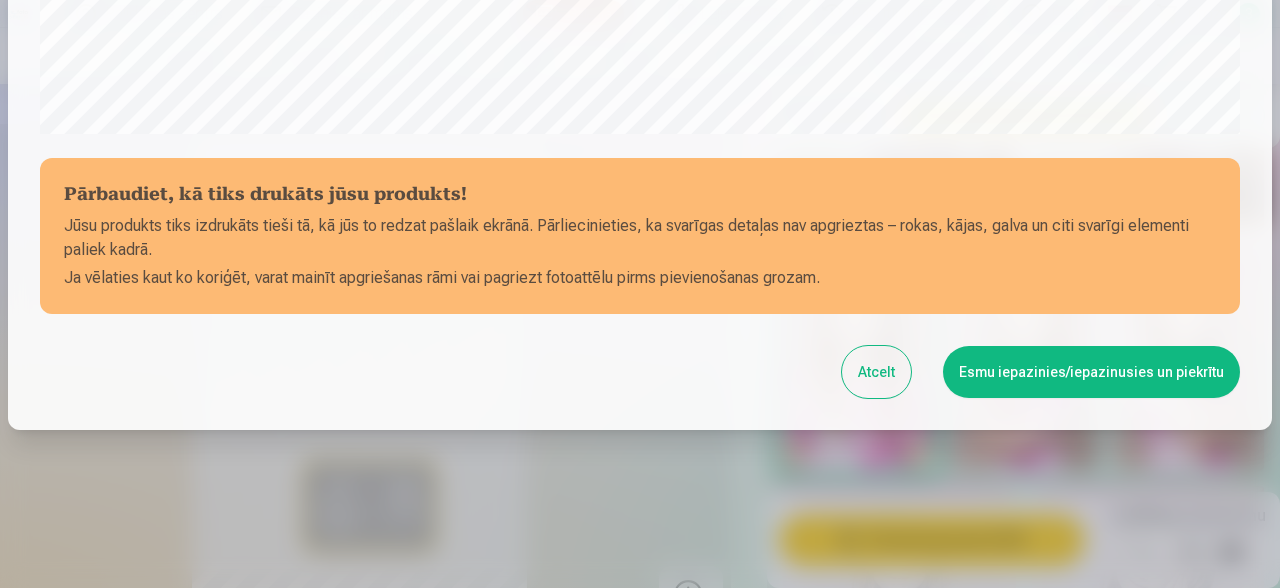 scroll, scrollTop: 840, scrollLeft: 0, axis: vertical 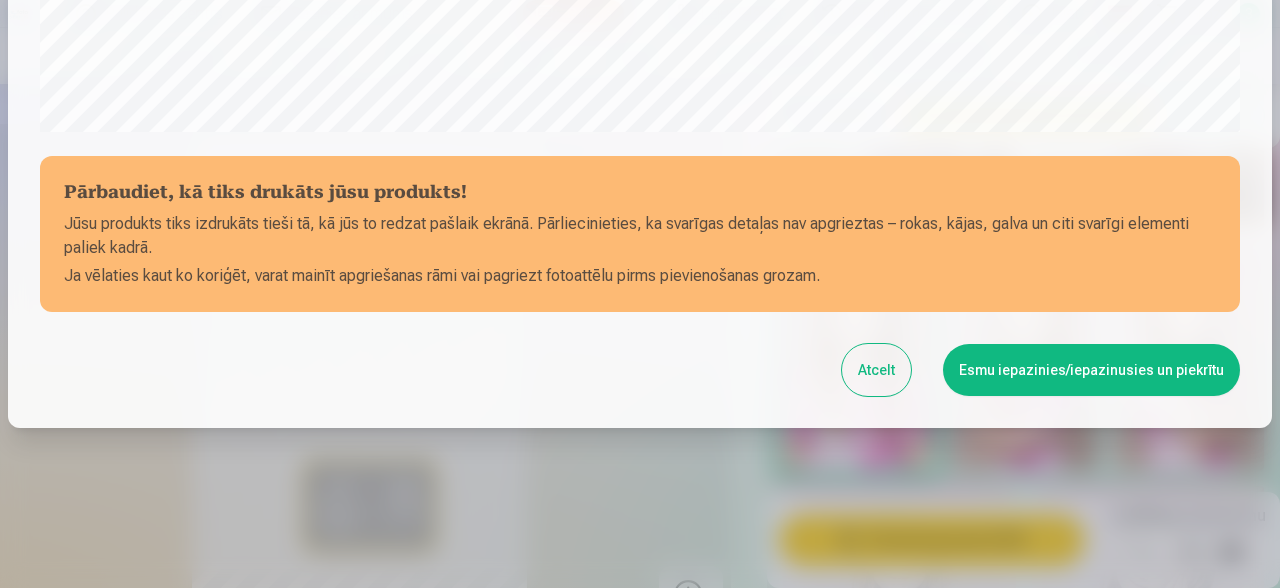 click on "Atcelt" at bounding box center [876, 370] 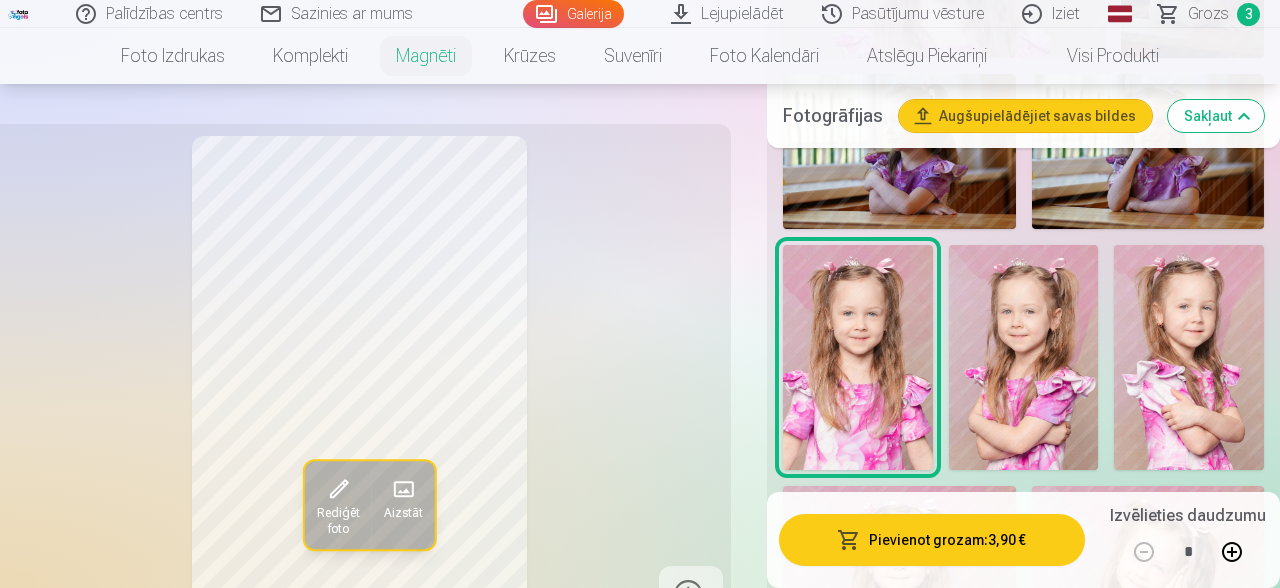 click on "Rediģēt foto" at bounding box center [338, 522] 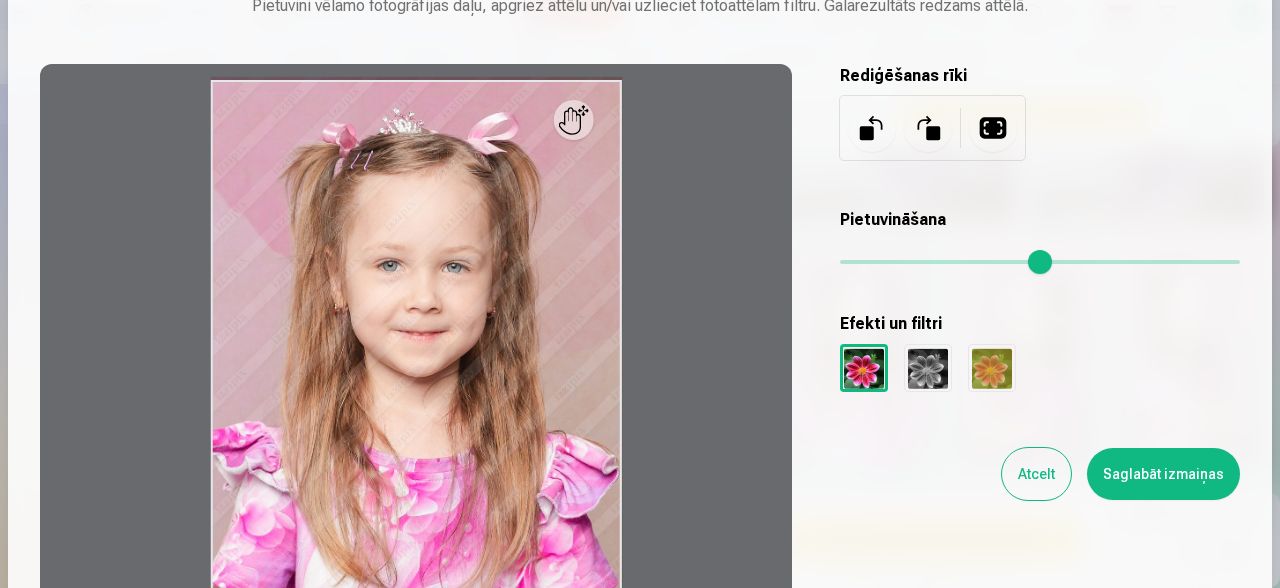 scroll, scrollTop: 252, scrollLeft: 0, axis: vertical 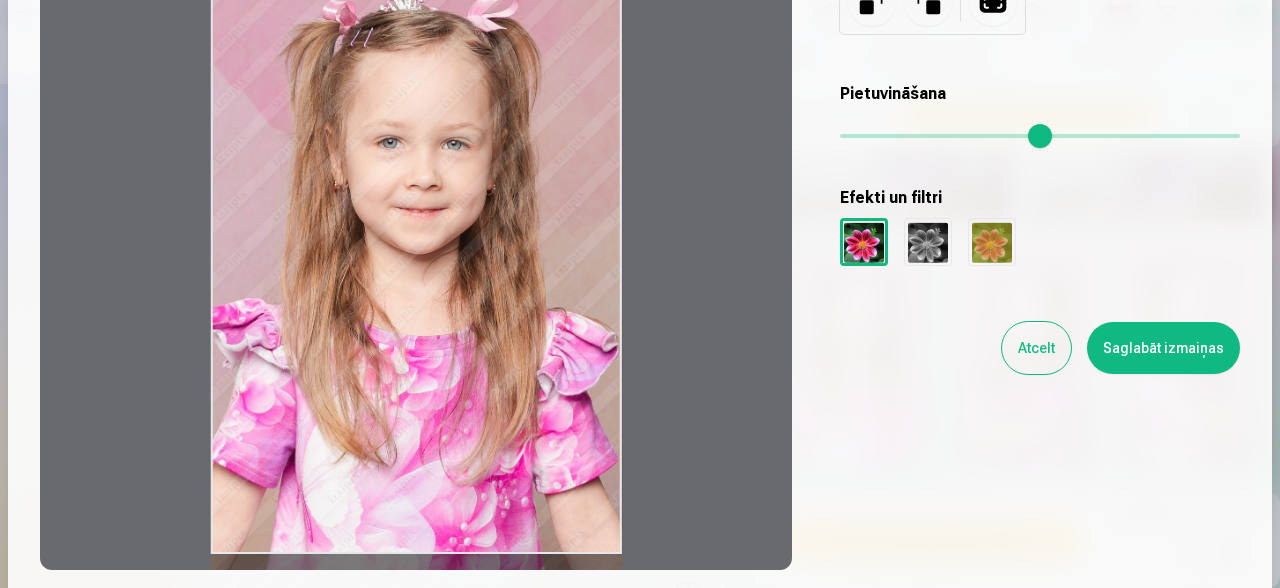 drag, startPoint x: 398, startPoint y: 319, endPoint x: 433, endPoint y: 527, distance: 210.92416 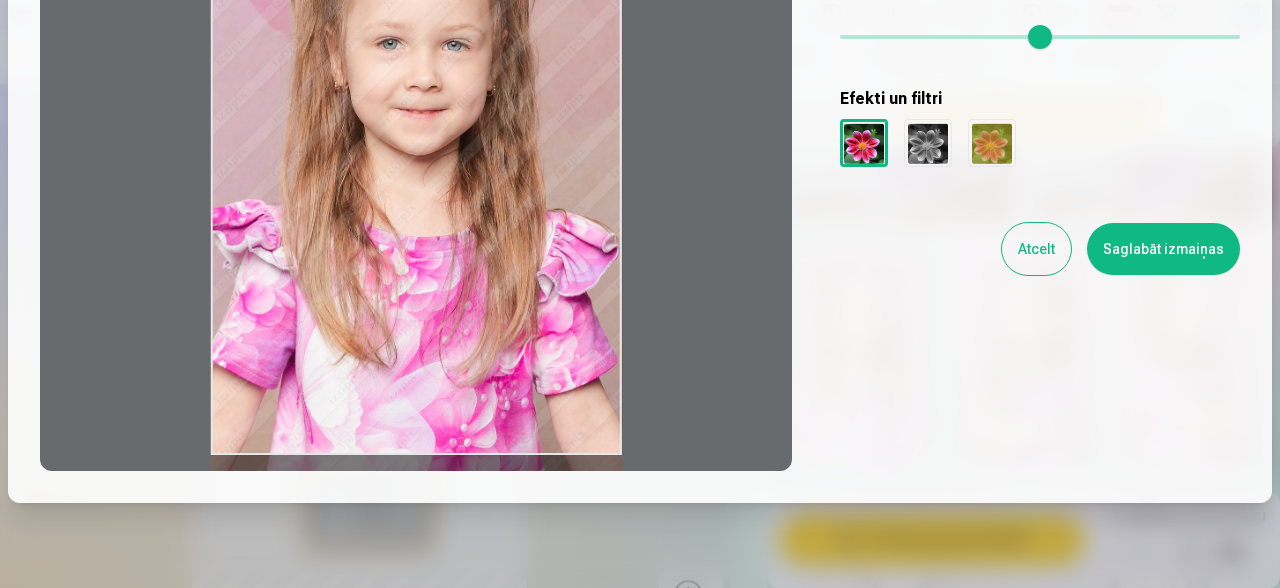 scroll, scrollTop: 378, scrollLeft: 0, axis: vertical 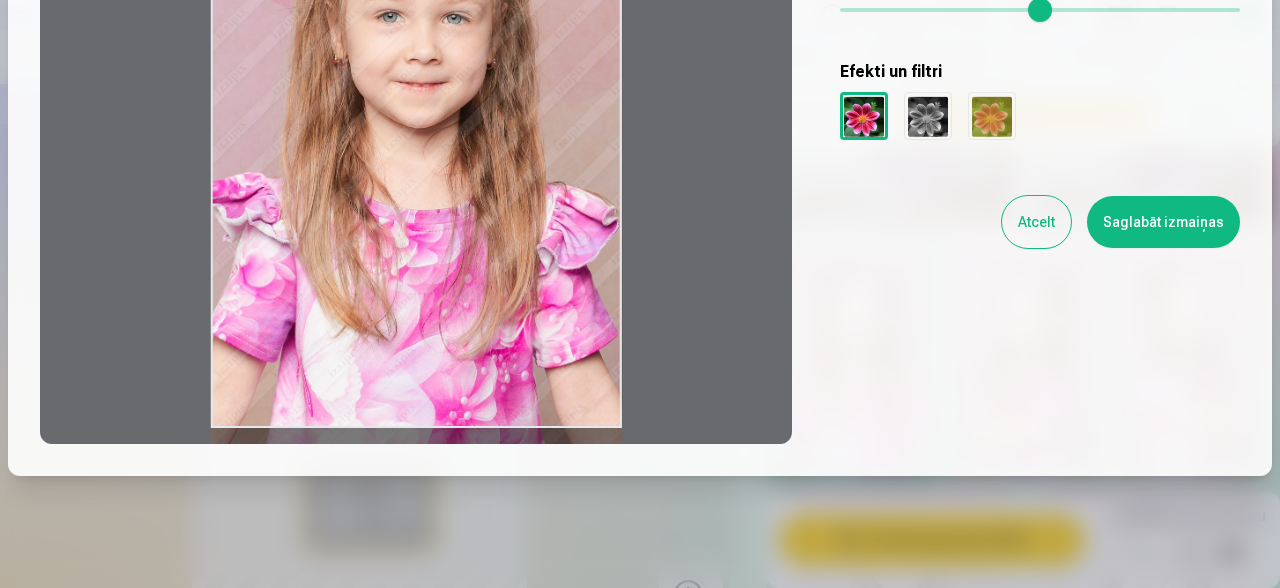 click on "Saglabāt izmaiņas" at bounding box center (1163, 222) 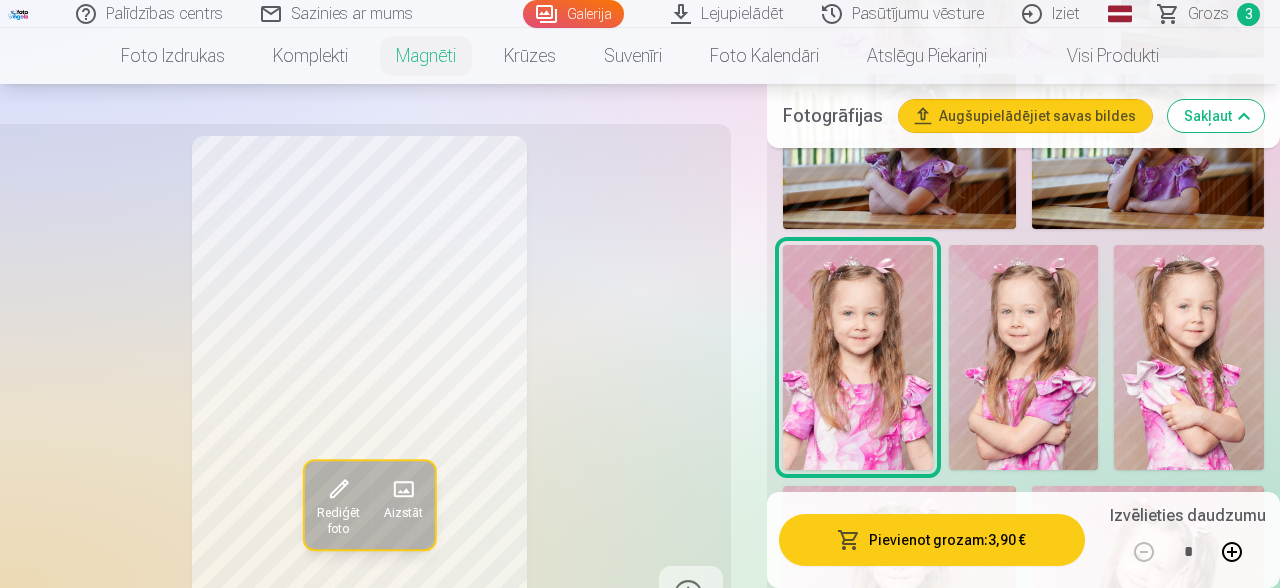 click on "Pievienot grozam :  3,90 €" at bounding box center [932, 540] 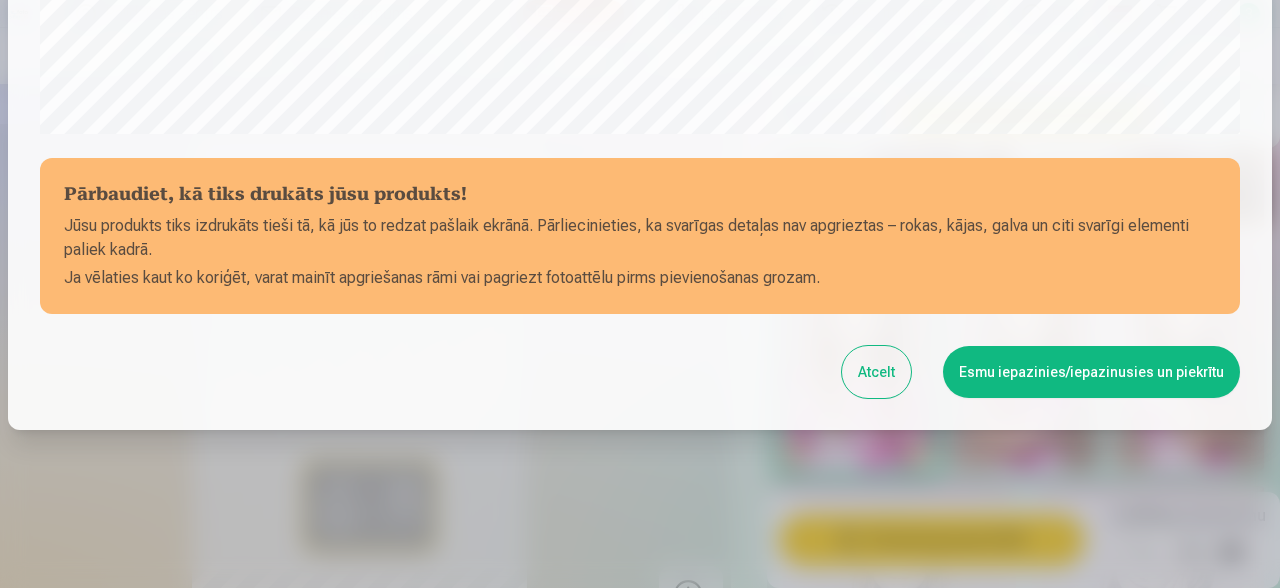 scroll, scrollTop: 840, scrollLeft: 0, axis: vertical 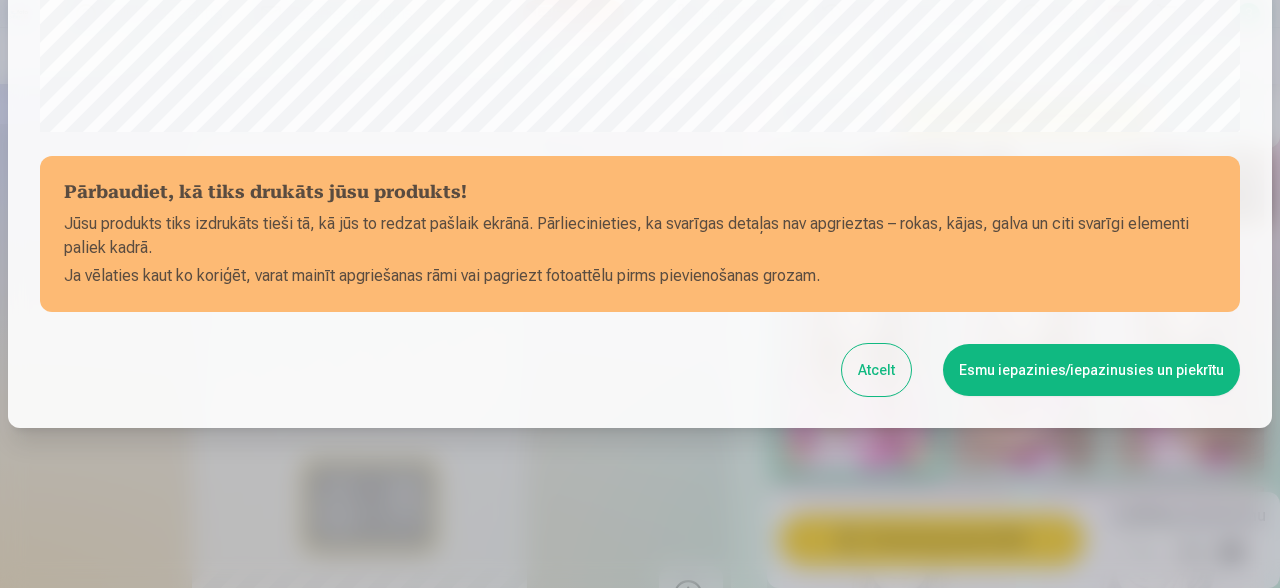 click on "Esmu iepazinies/iepazinusies un piekrītu" at bounding box center (1091, 370) 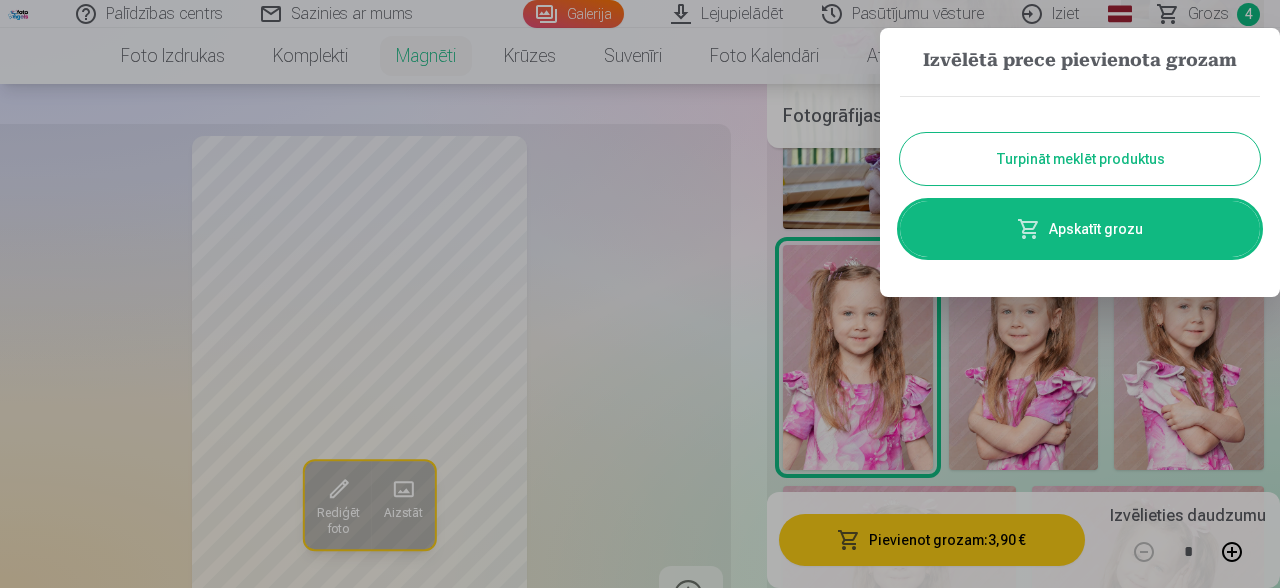 click on "Turpināt meklēt produktus" at bounding box center (1080, 159) 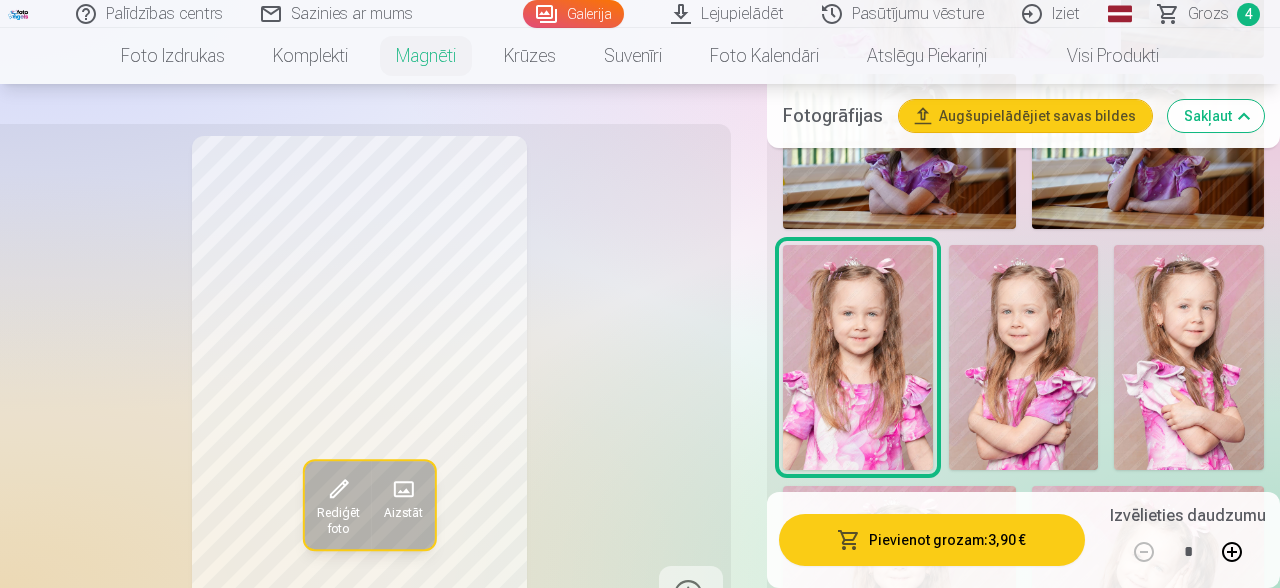 click at bounding box center [1024, 357] 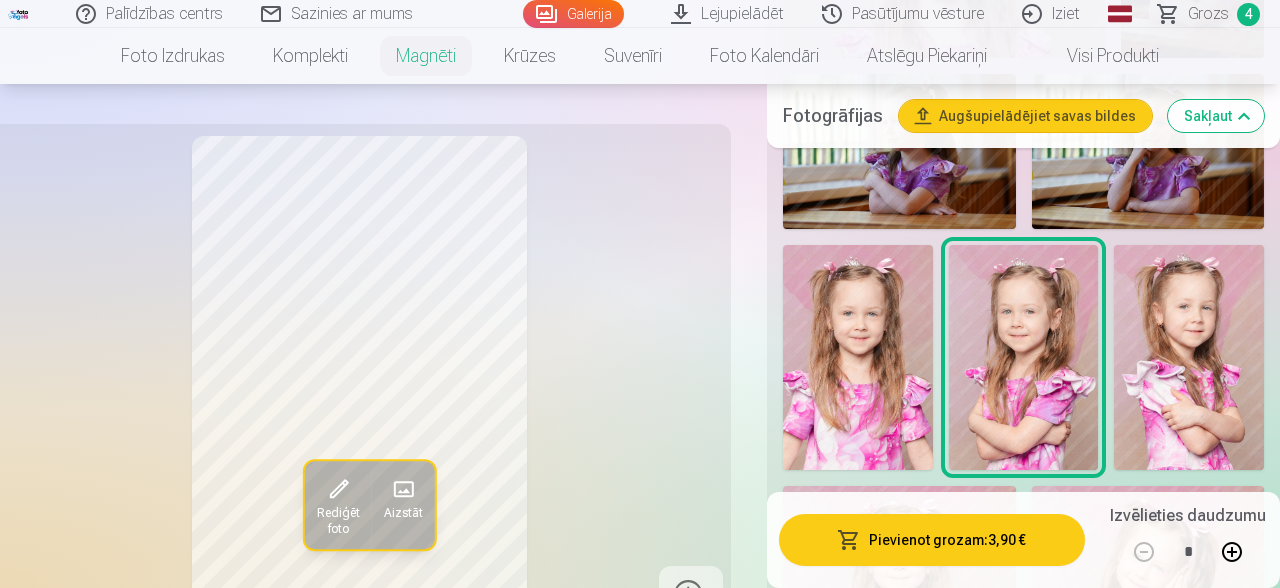 click at bounding box center [1189, 357] 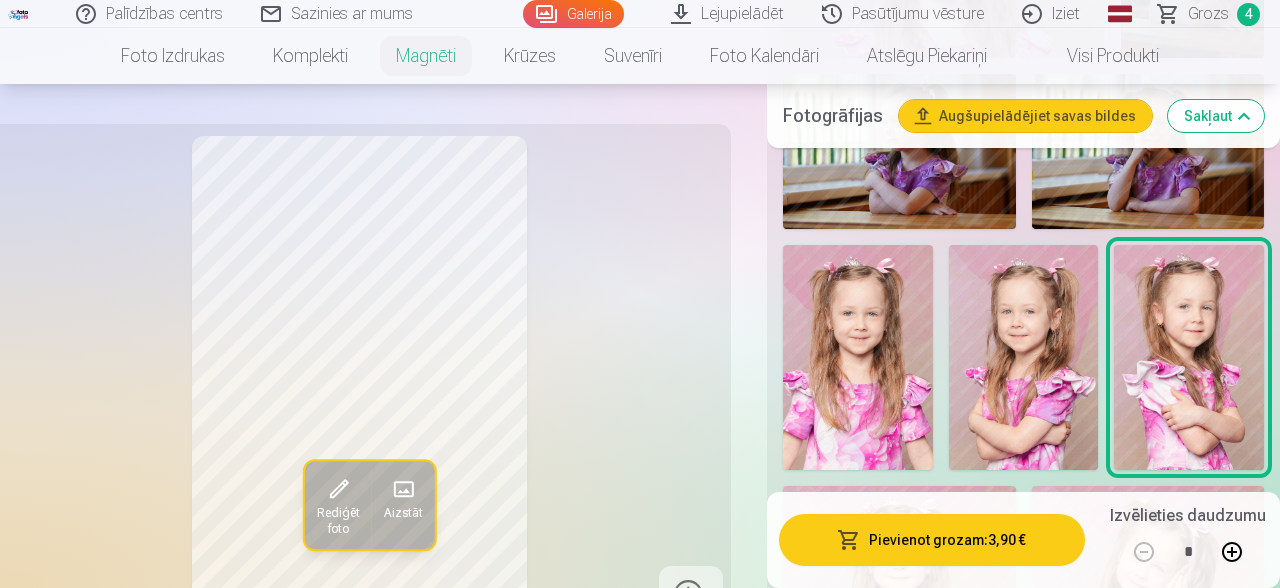 click at bounding box center [899, 563] 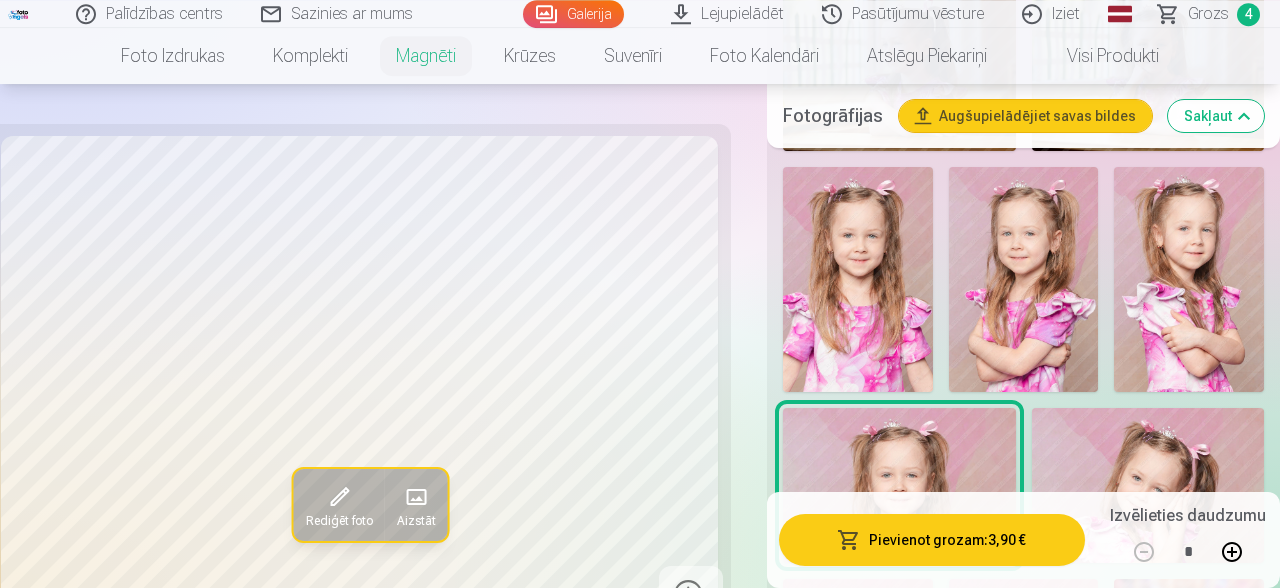 scroll, scrollTop: 2829, scrollLeft: 0, axis: vertical 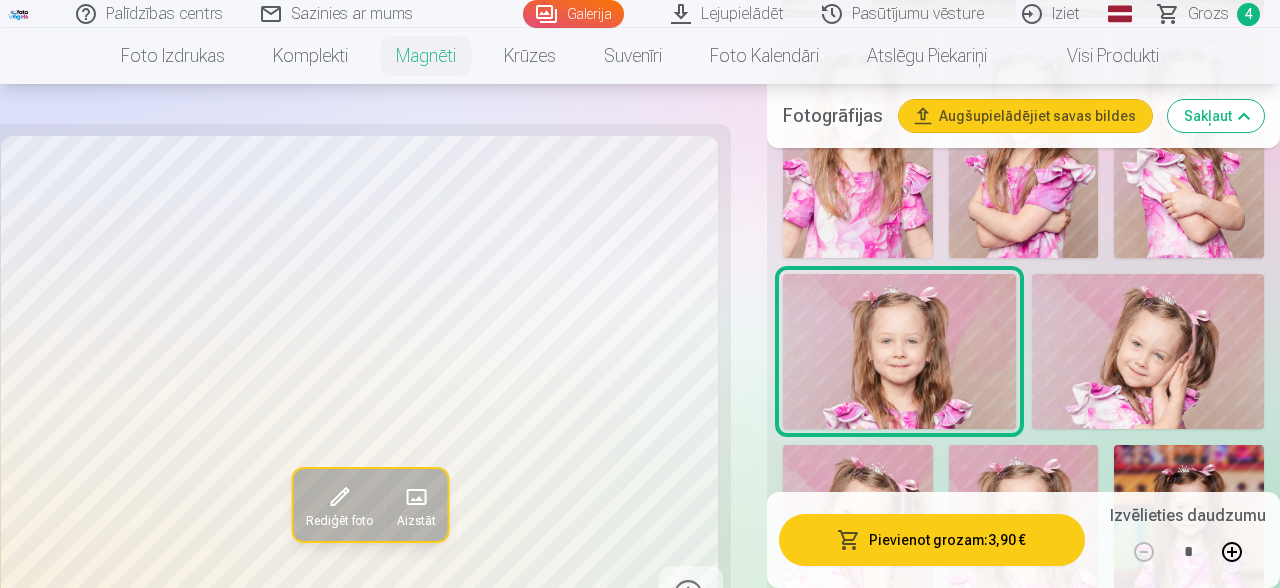 click at bounding box center [338, 498] 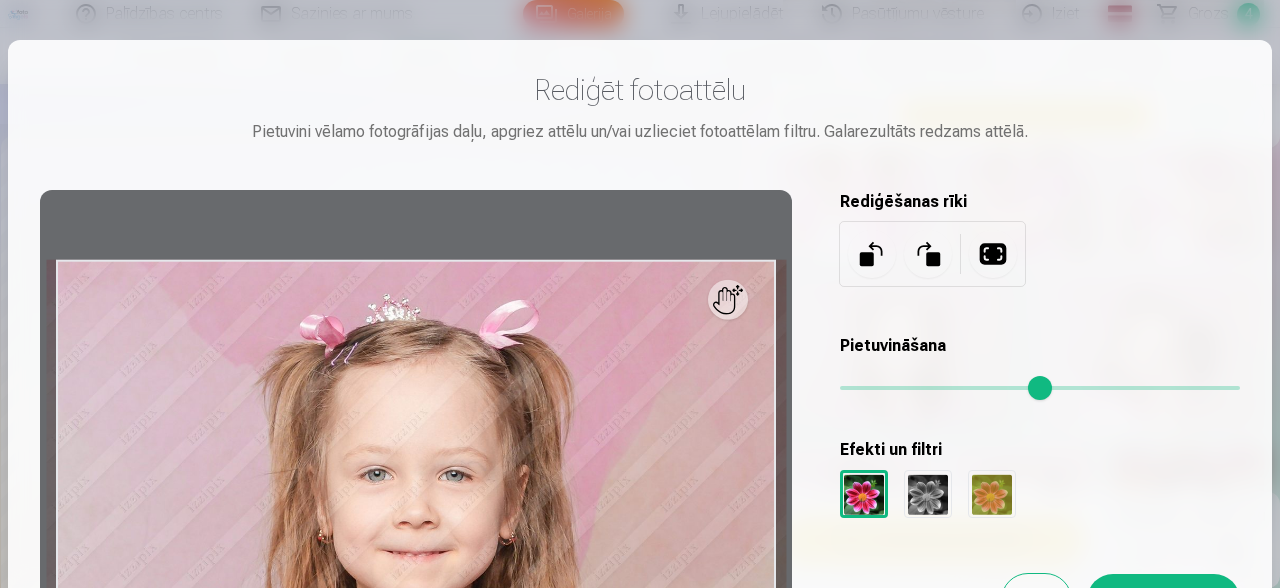 click at bounding box center [416, 506] 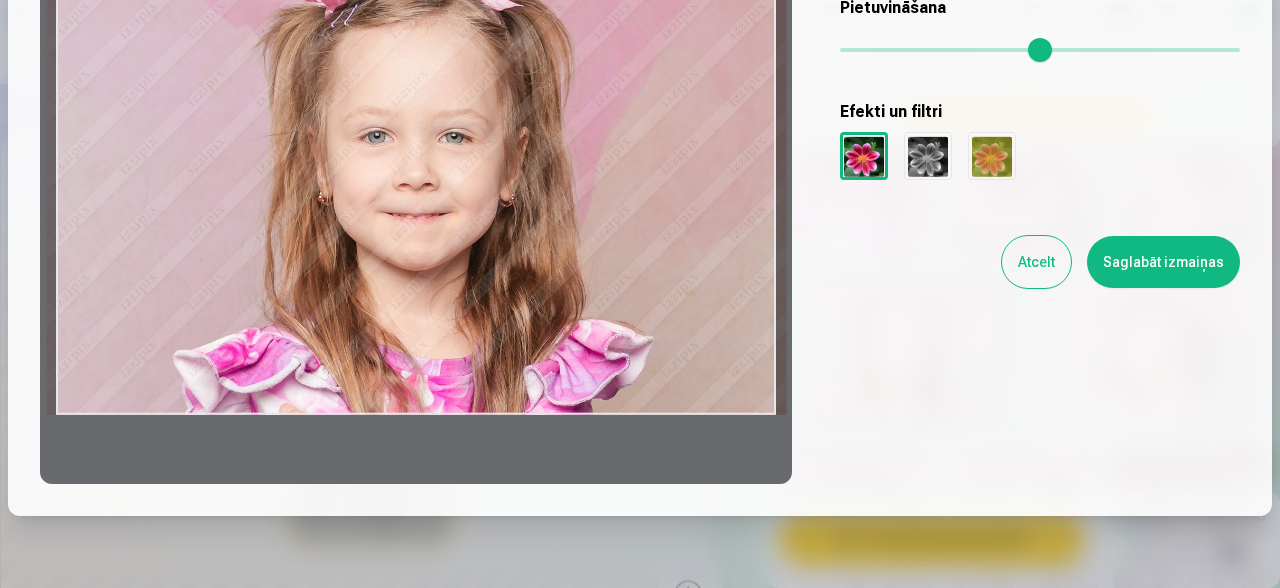 scroll, scrollTop: 300, scrollLeft: 0, axis: vertical 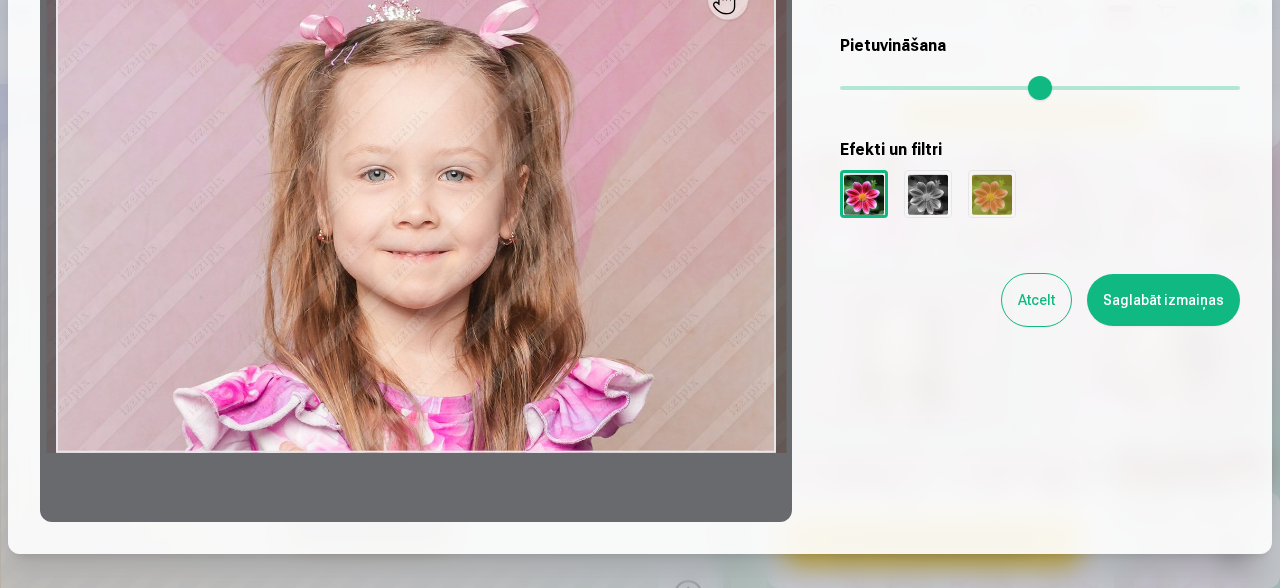 click on "Atcelt" at bounding box center [1036, 300] 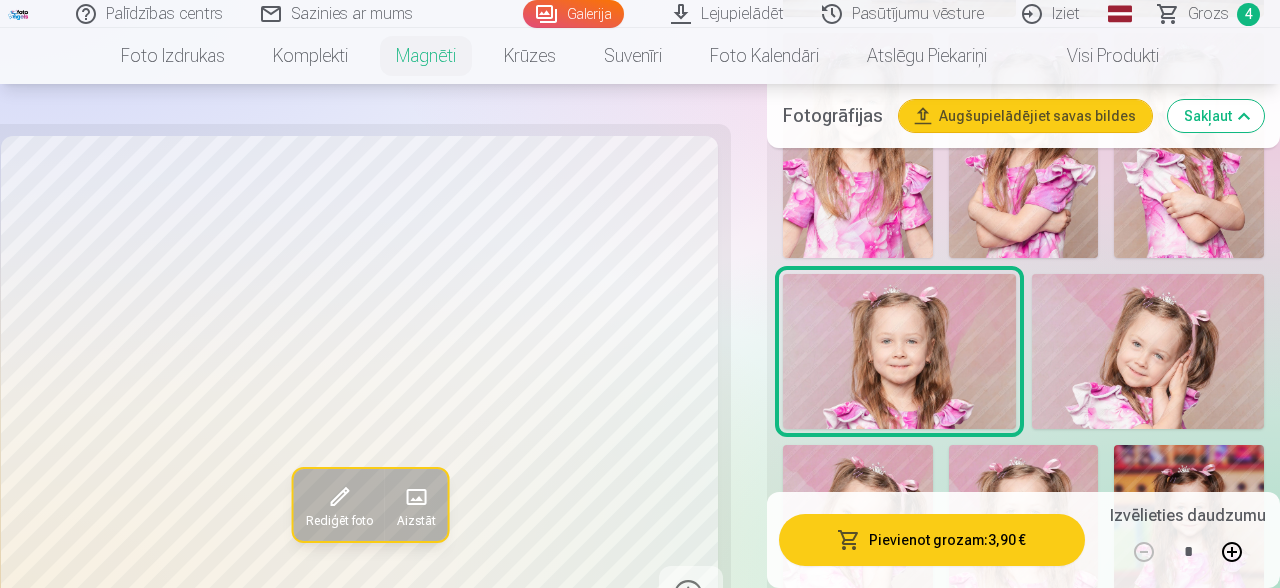 click at bounding box center (1148, 351) 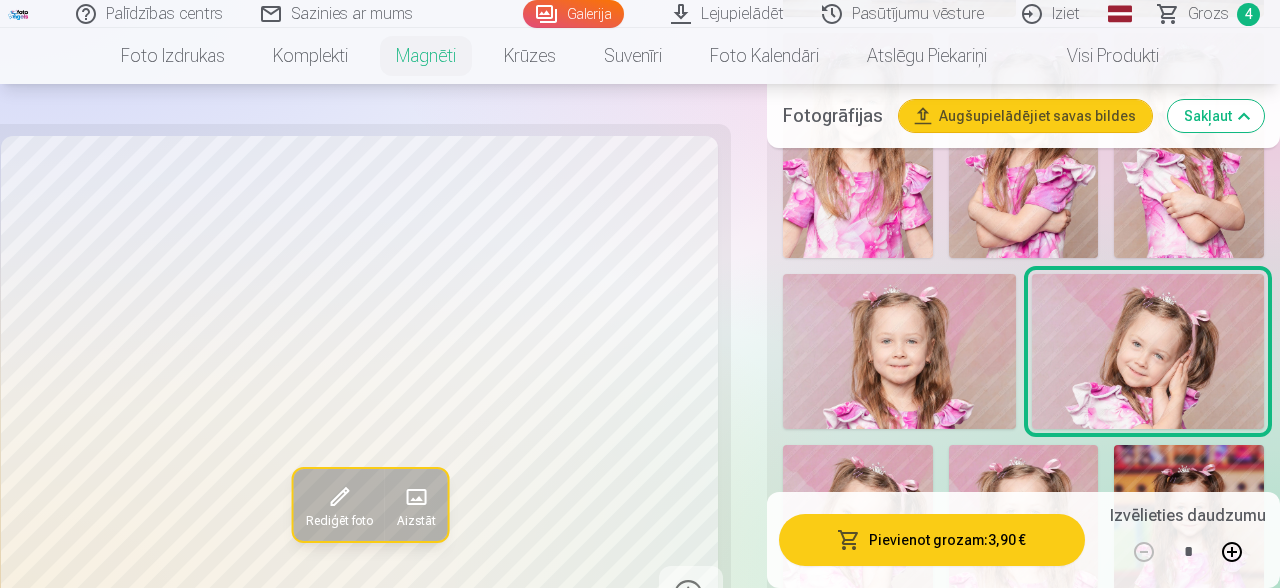 click on "Rediģēt foto" at bounding box center [338, 506] 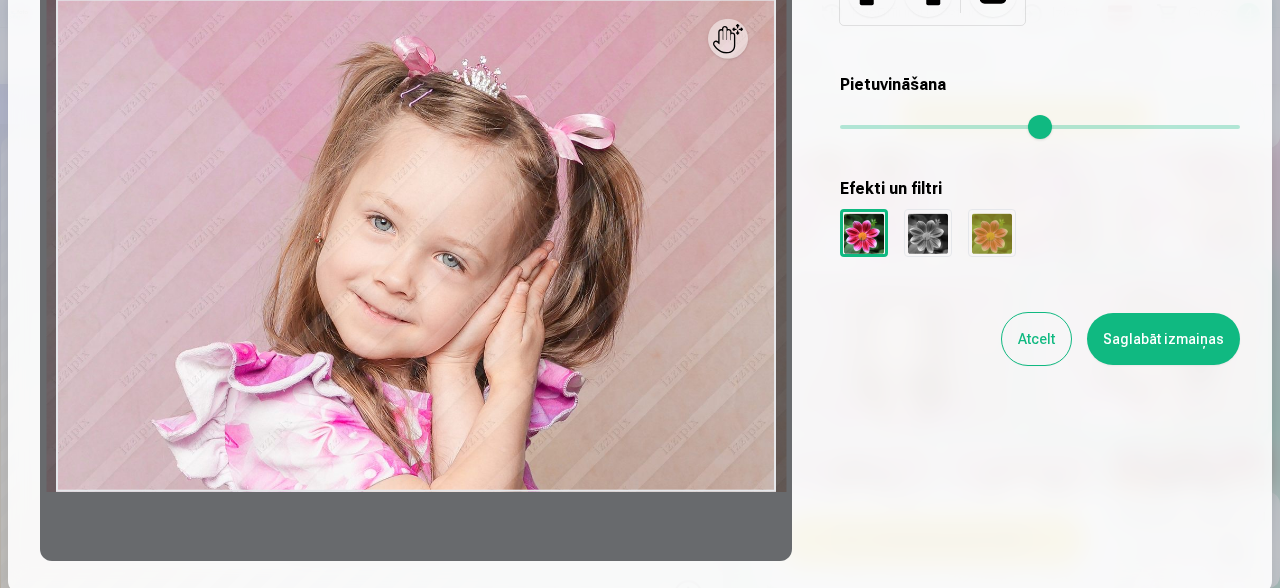 scroll, scrollTop: 174, scrollLeft: 0, axis: vertical 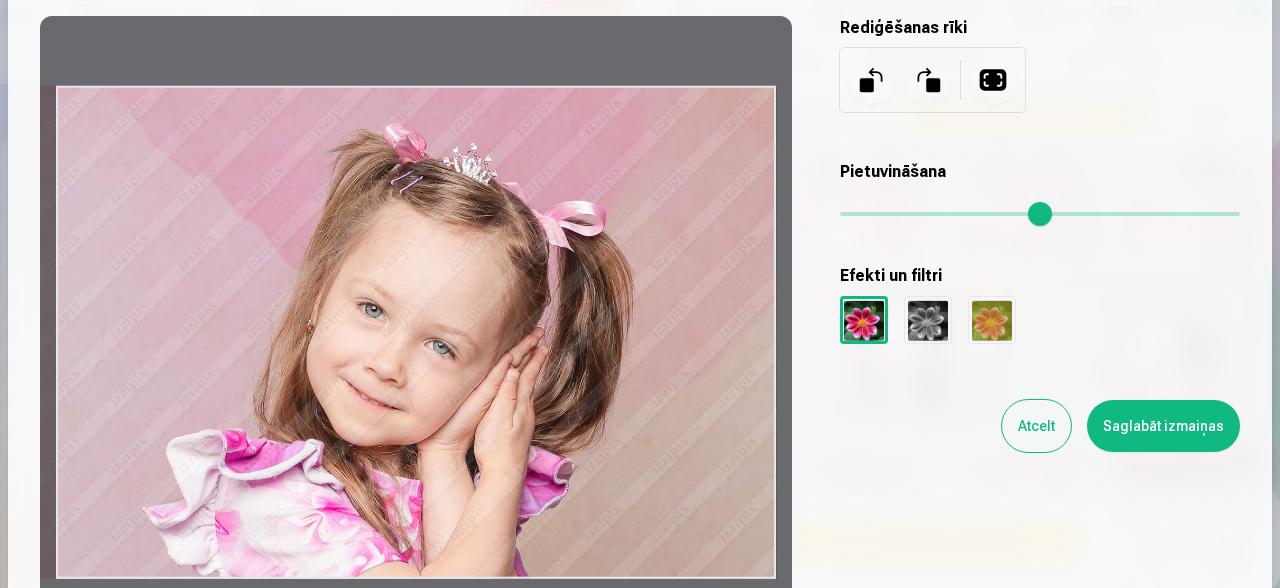 drag, startPoint x: 522, startPoint y: 268, endPoint x: 365, endPoint y: 449, distance: 239.60384 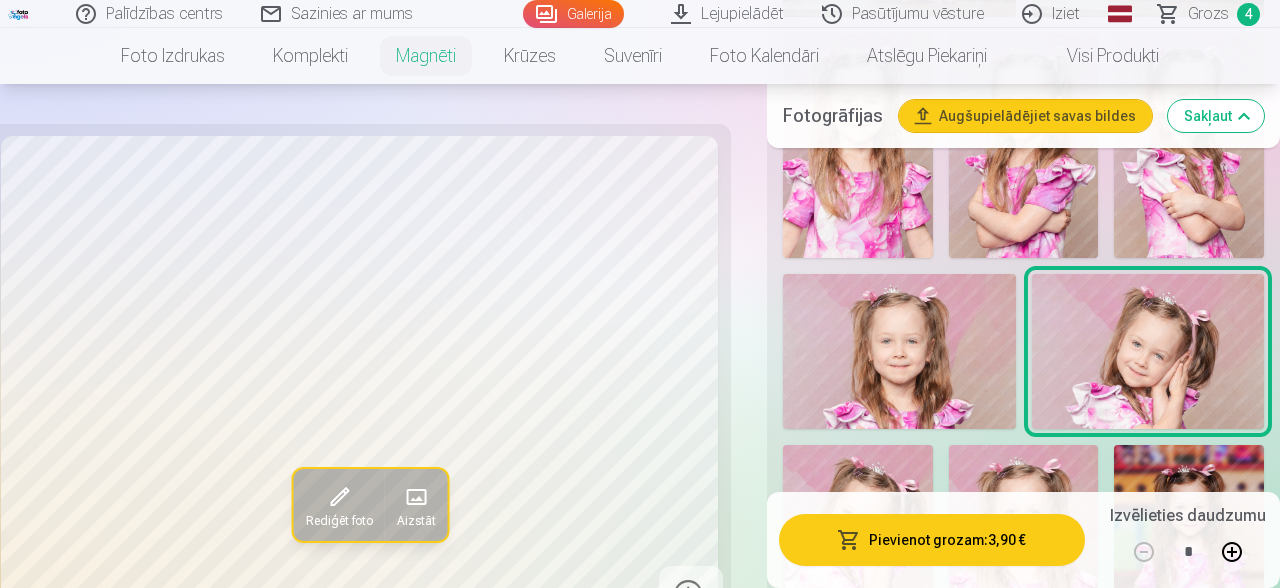 click on "Pievienot grozam :  3,90 €" at bounding box center (932, 540) 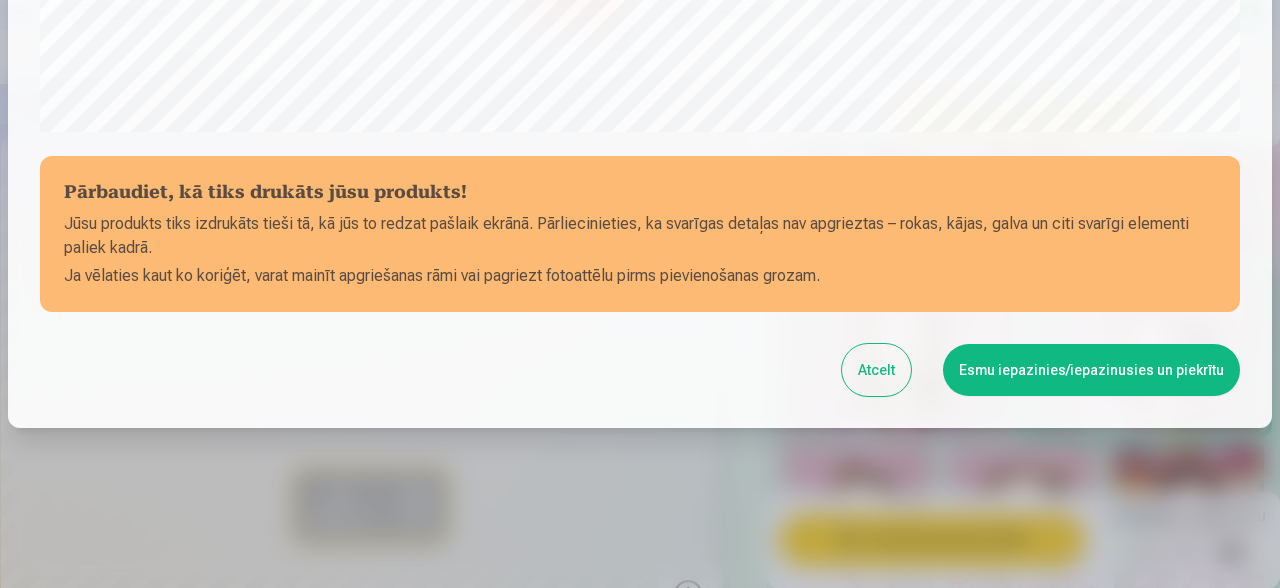 scroll, scrollTop: 840, scrollLeft: 0, axis: vertical 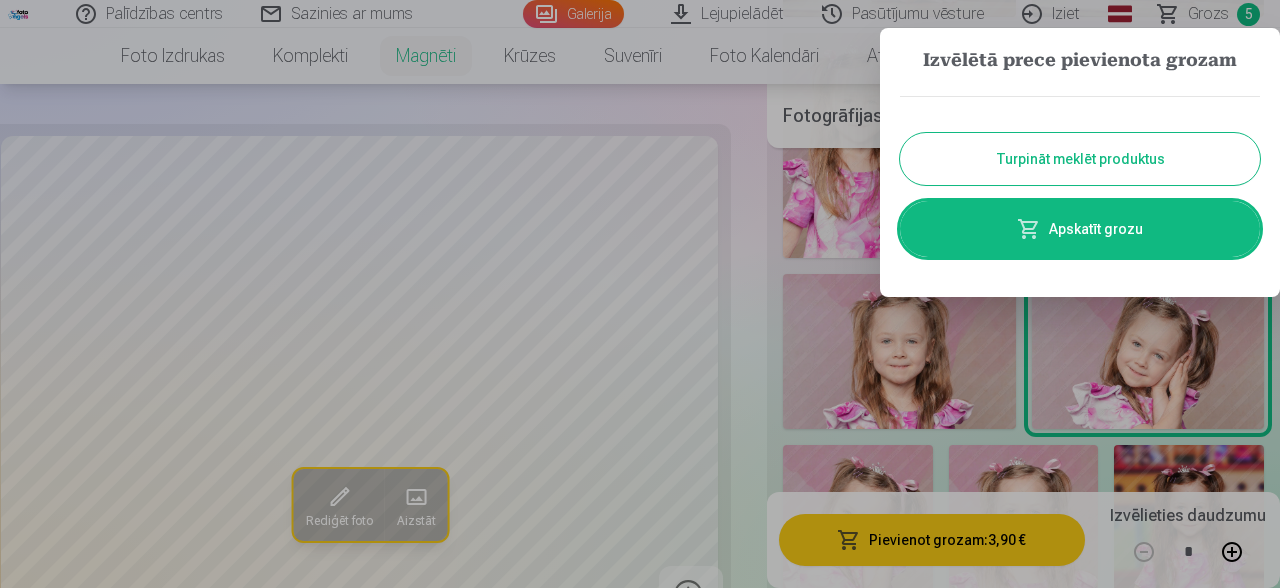 click on "Turpināt meklēt produktus" at bounding box center [1080, 159] 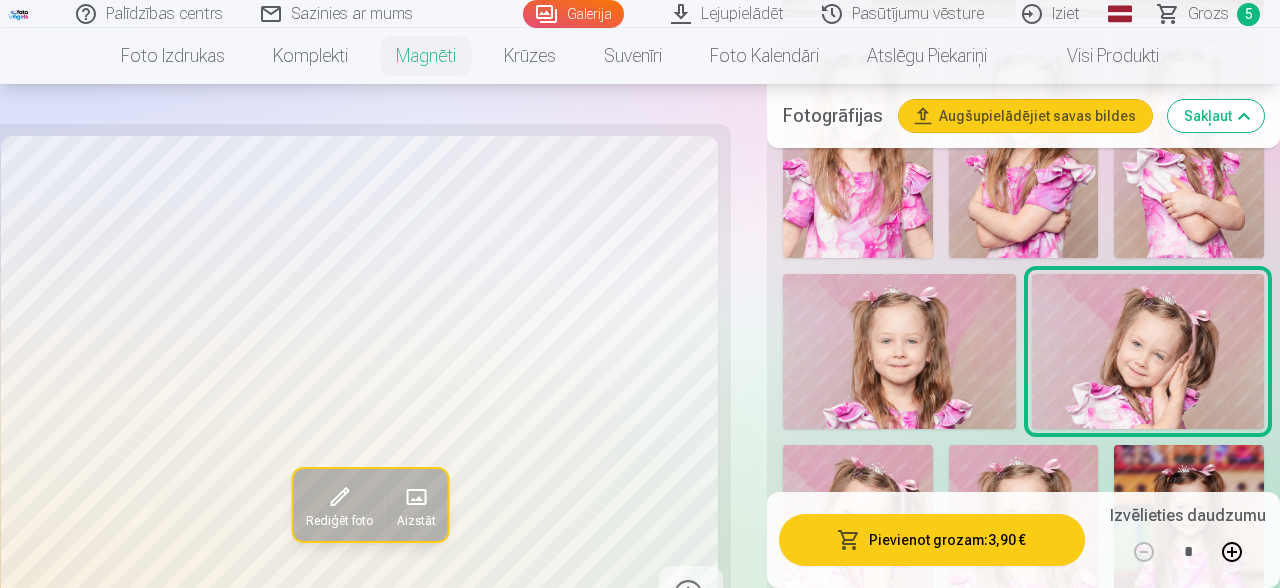 click at bounding box center (858, 557) 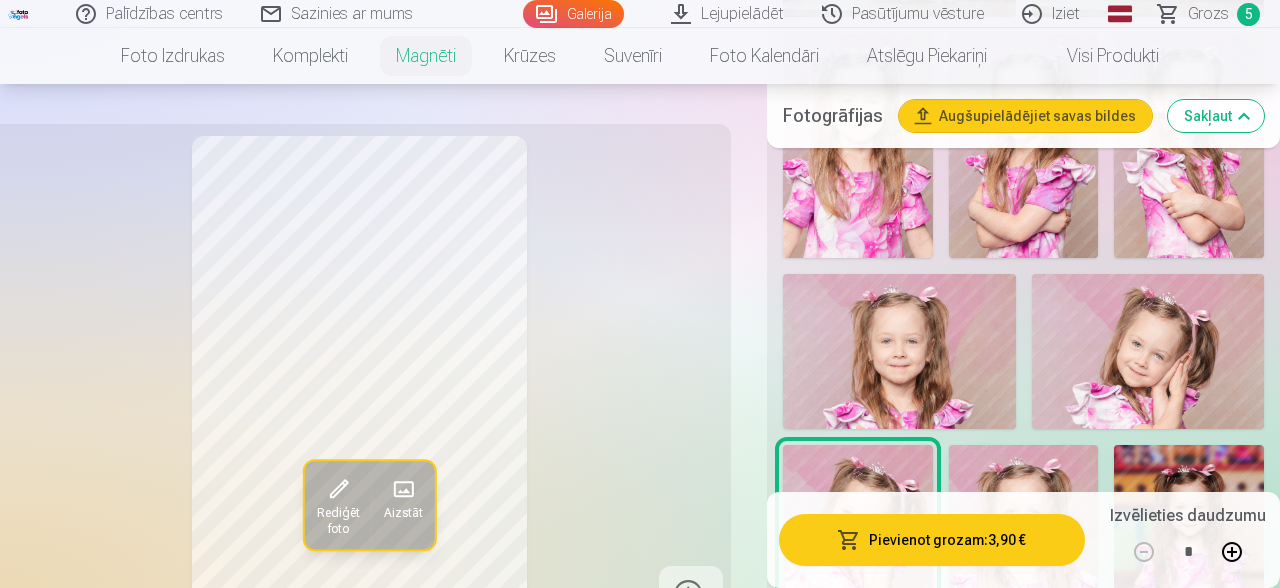 click on "Rediģēt foto" at bounding box center [338, 522] 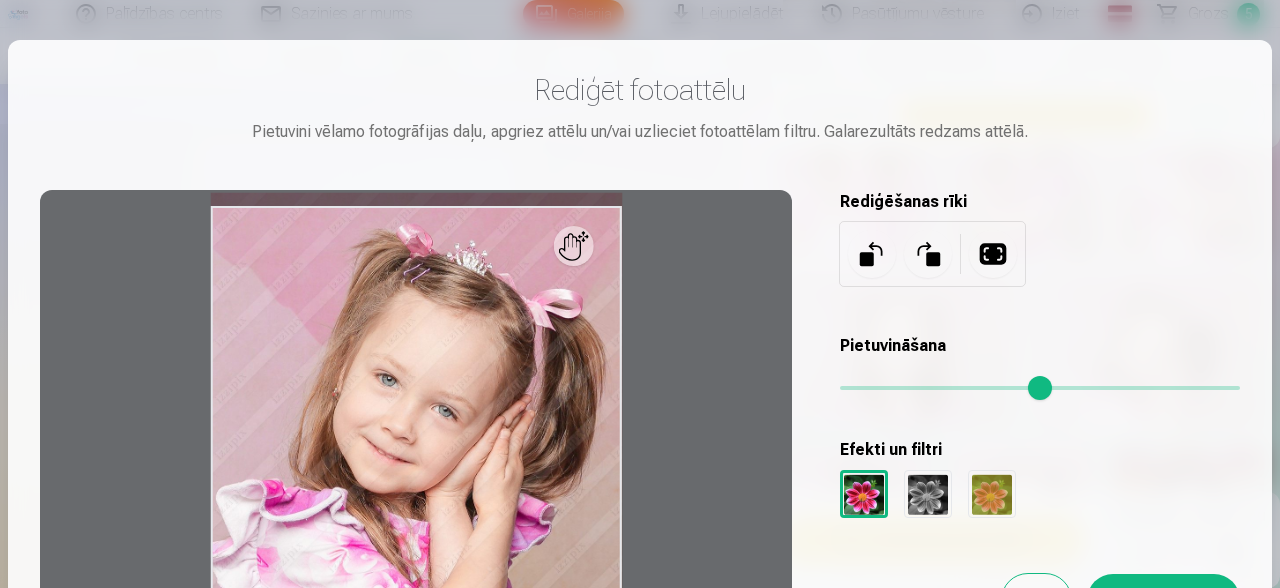 click at bounding box center [416, 506] 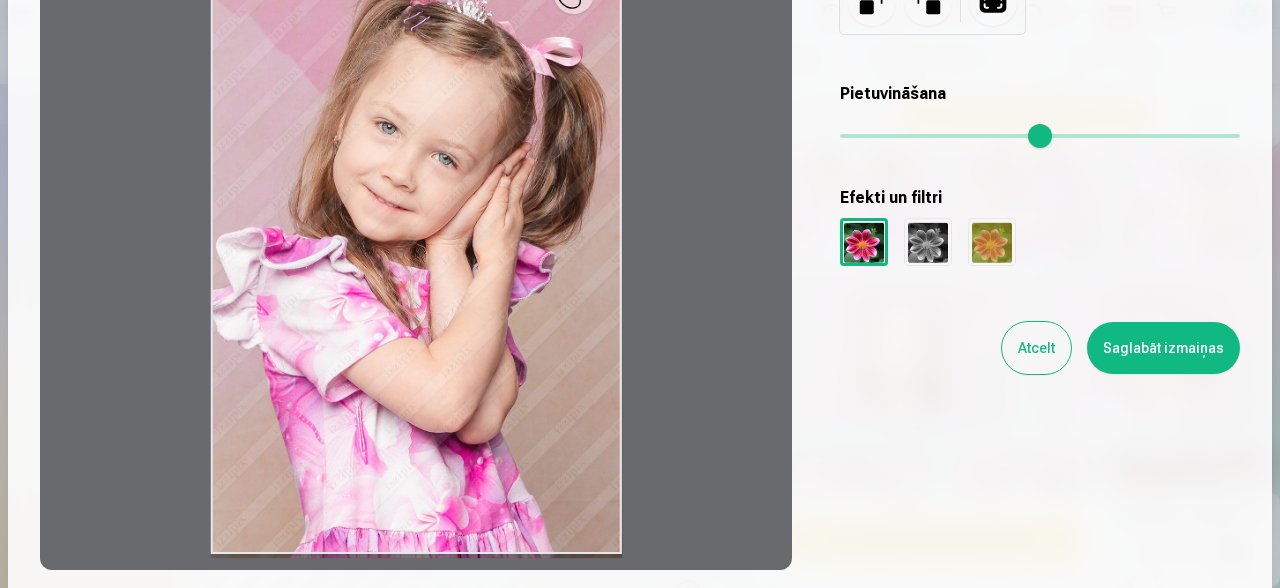 click at bounding box center (416, 254) 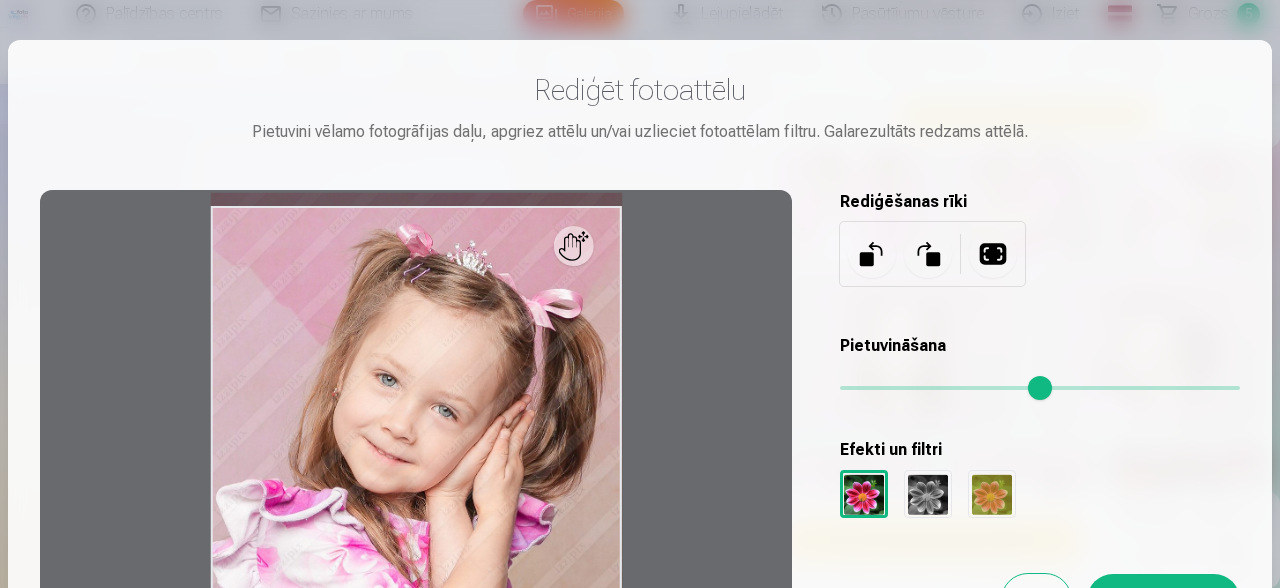 click at bounding box center [416, 506] 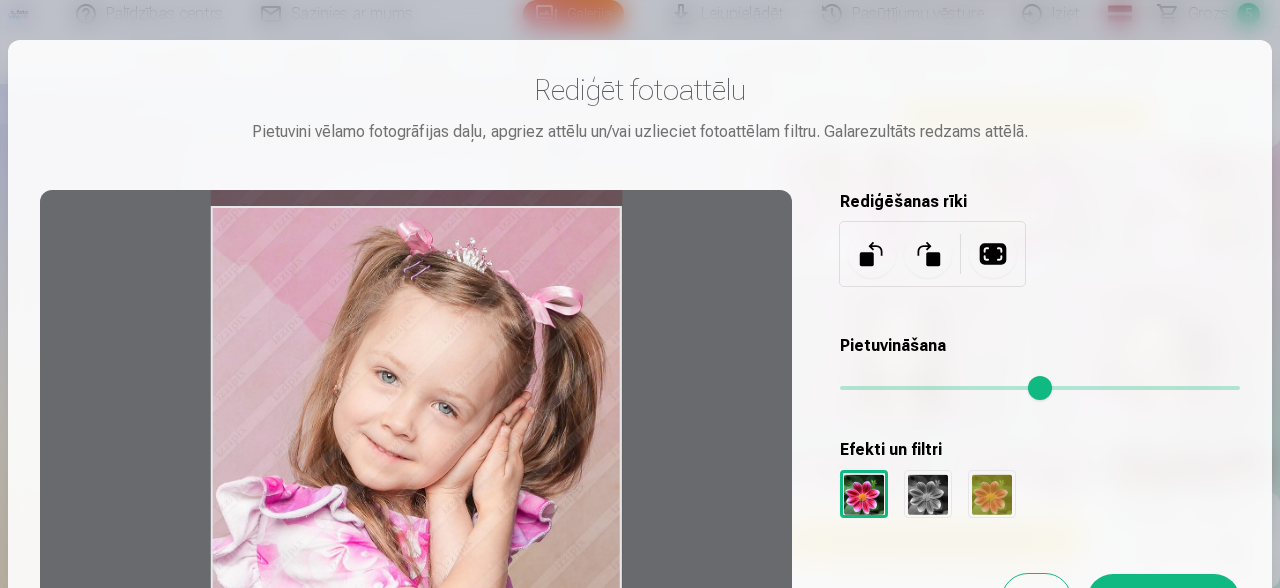 drag, startPoint x: 428, startPoint y: 369, endPoint x: 463, endPoint y: 185, distance: 187.29922 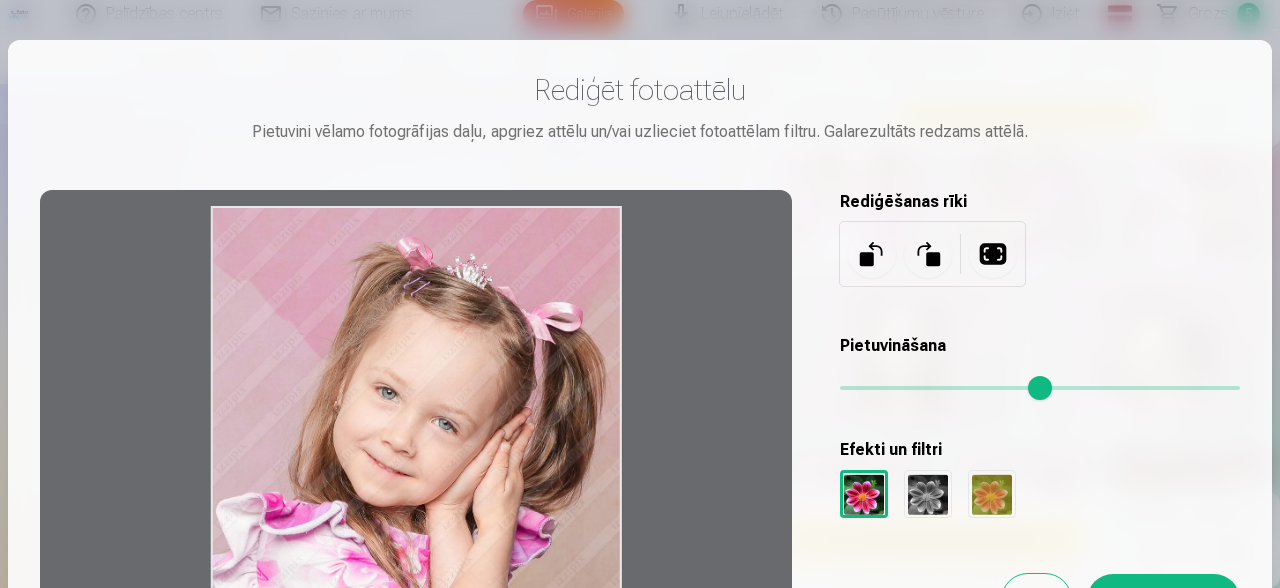 drag, startPoint x: 428, startPoint y: 303, endPoint x: 408, endPoint y: 455, distance: 153.31015 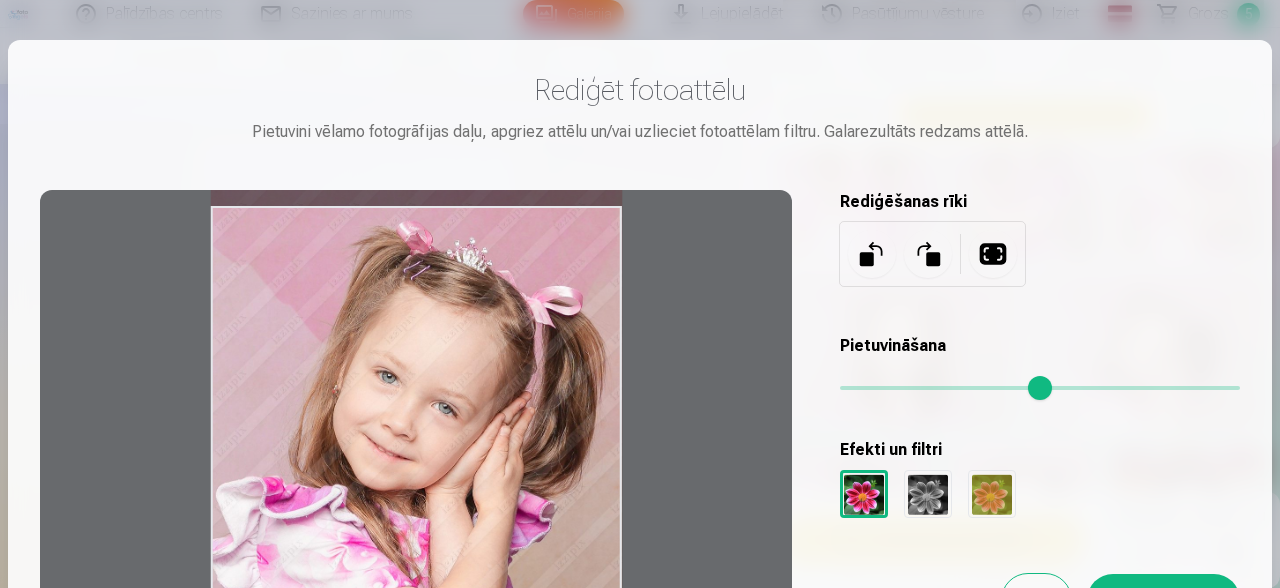 drag, startPoint x: 421, startPoint y: 445, endPoint x: 447, endPoint y: 189, distance: 257.31693 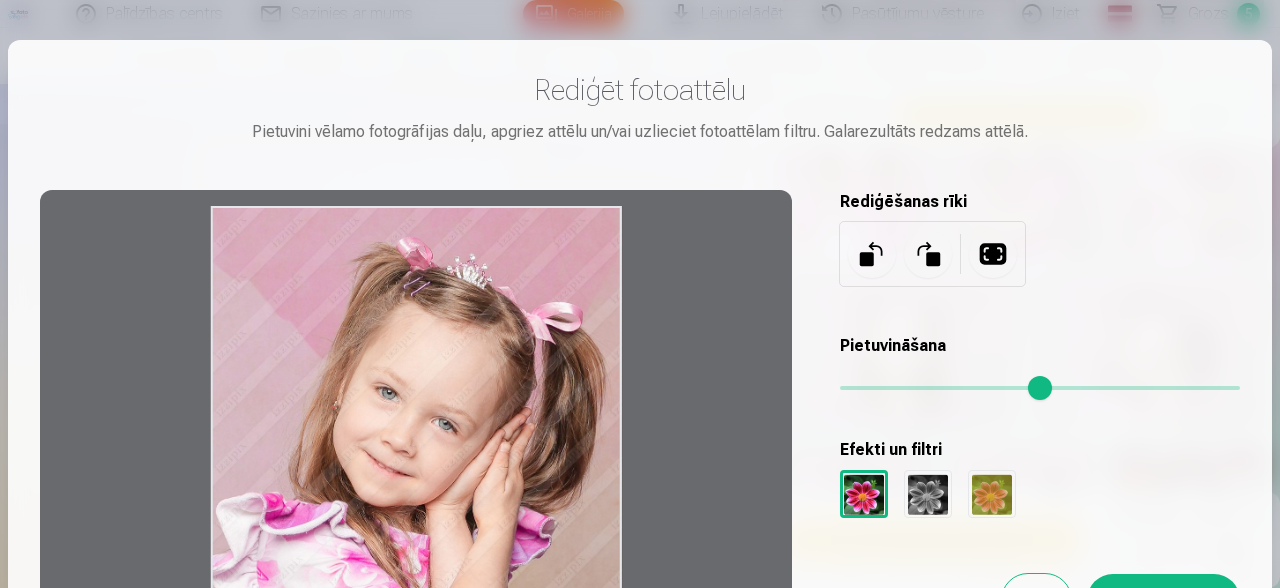 drag, startPoint x: 426, startPoint y: 244, endPoint x: 348, endPoint y: 594, distance: 358.58612 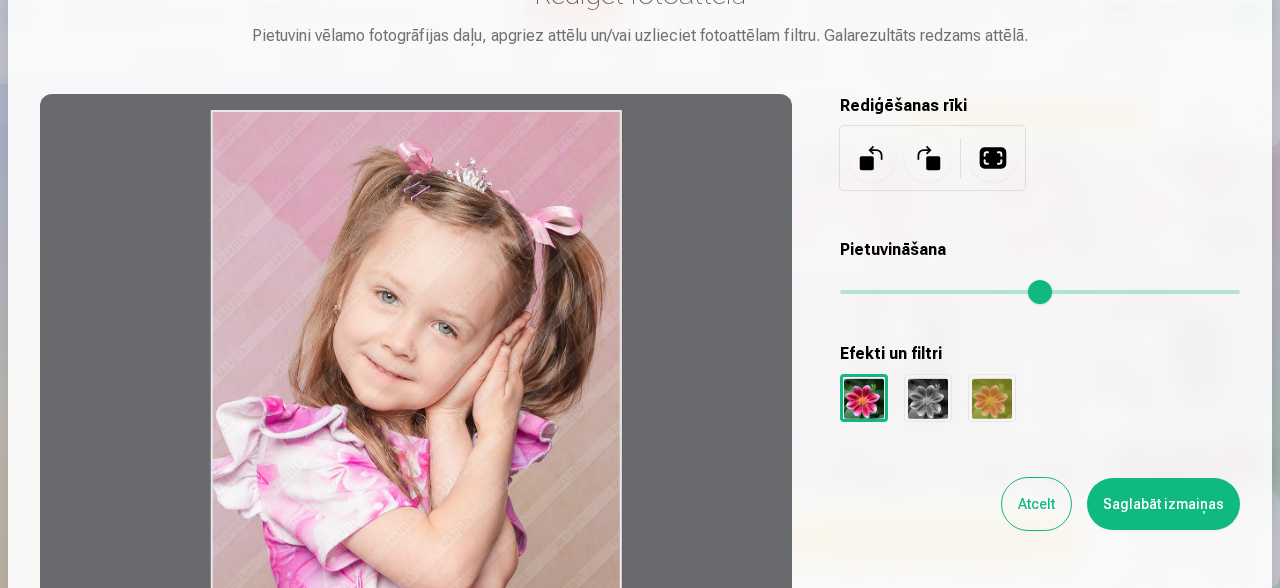 scroll, scrollTop: 252, scrollLeft: 0, axis: vertical 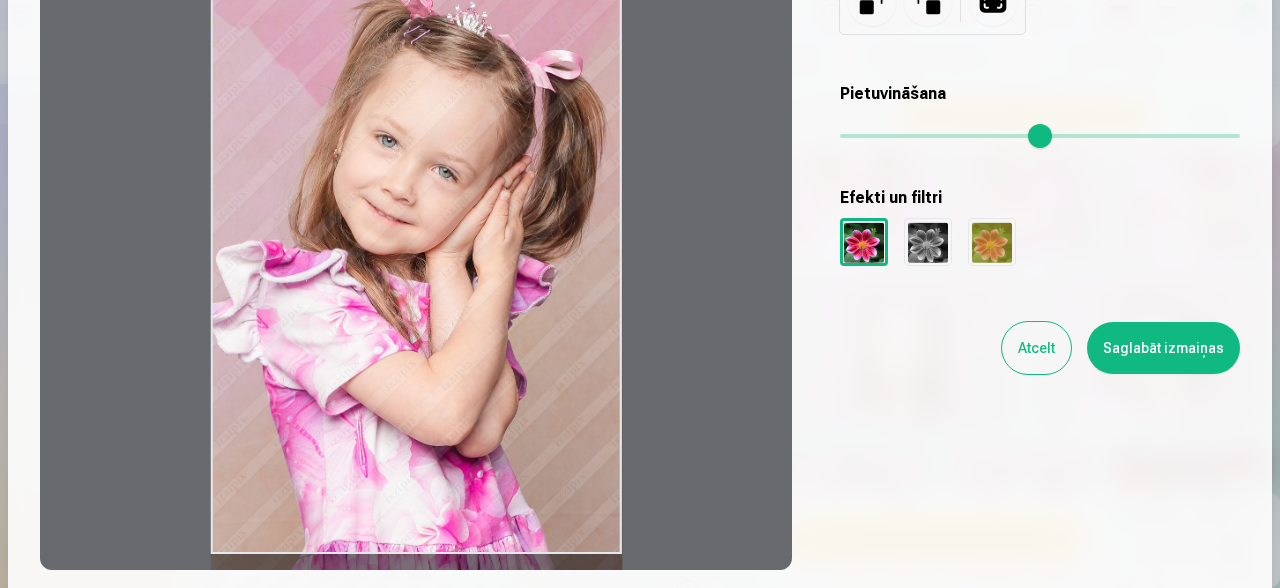 click on "Saglabāt izmaiņas" at bounding box center (1163, 348) 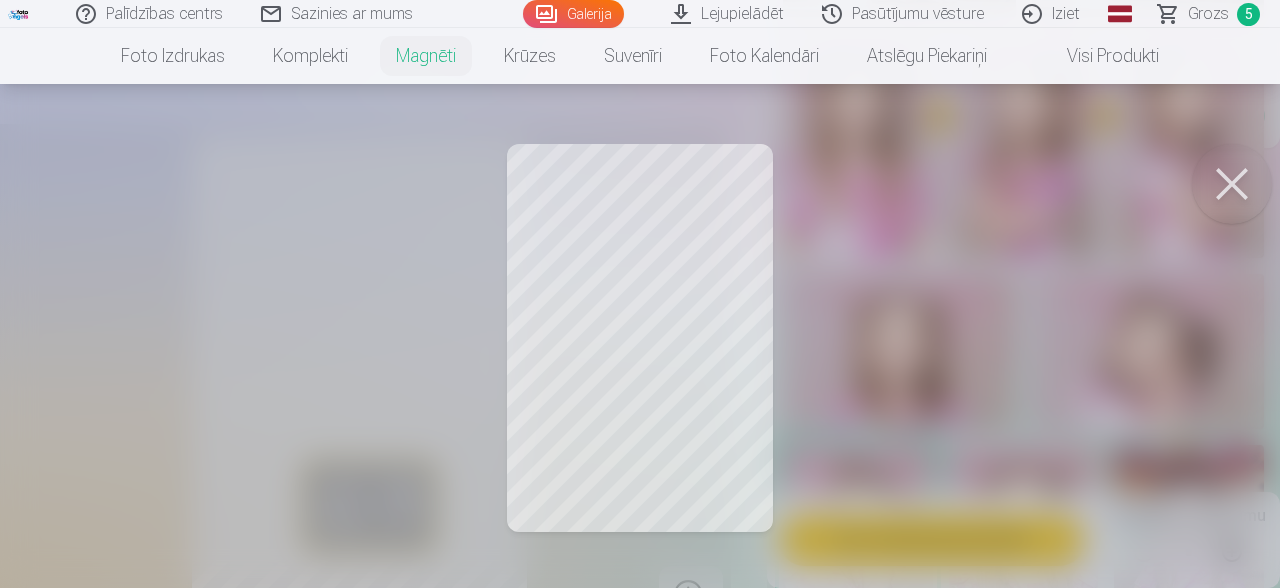 click at bounding box center [1232, 184] 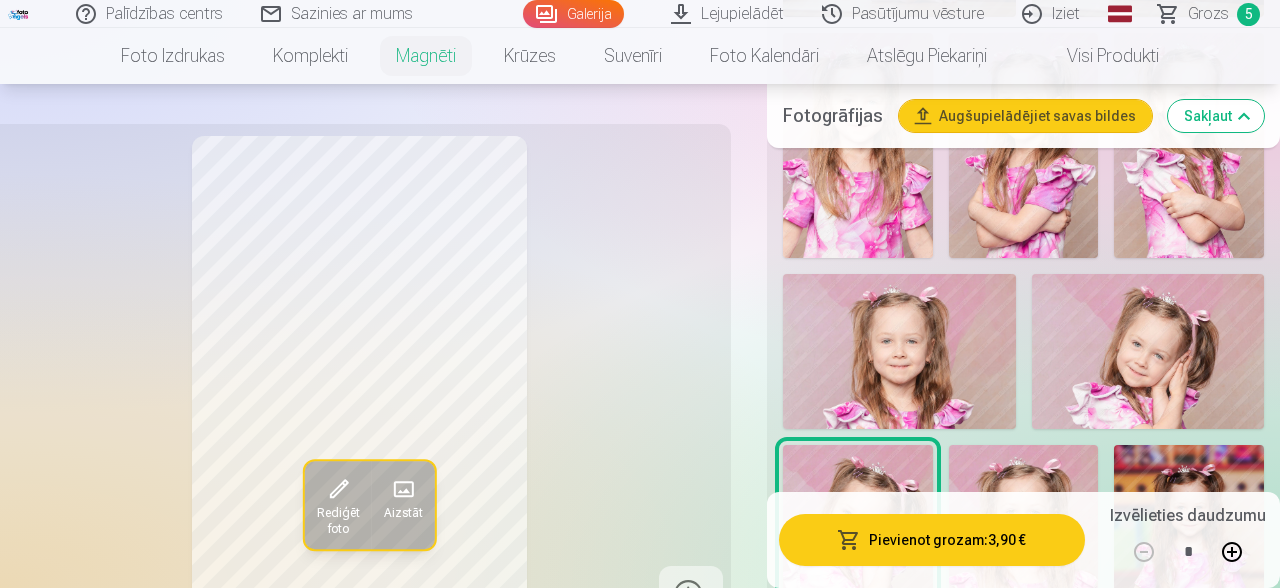 click on "Rediģēt foto" at bounding box center (338, 522) 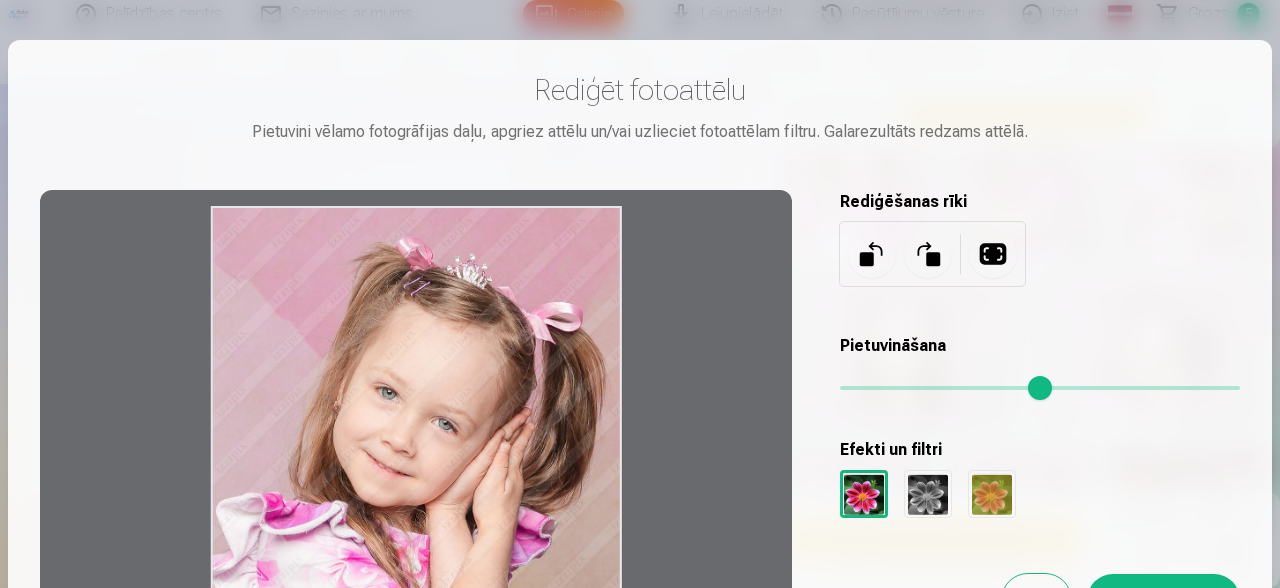 drag, startPoint x: 510, startPoint y: 434, endPoint x: 257, endPoint y: 442, distance: 253.12645 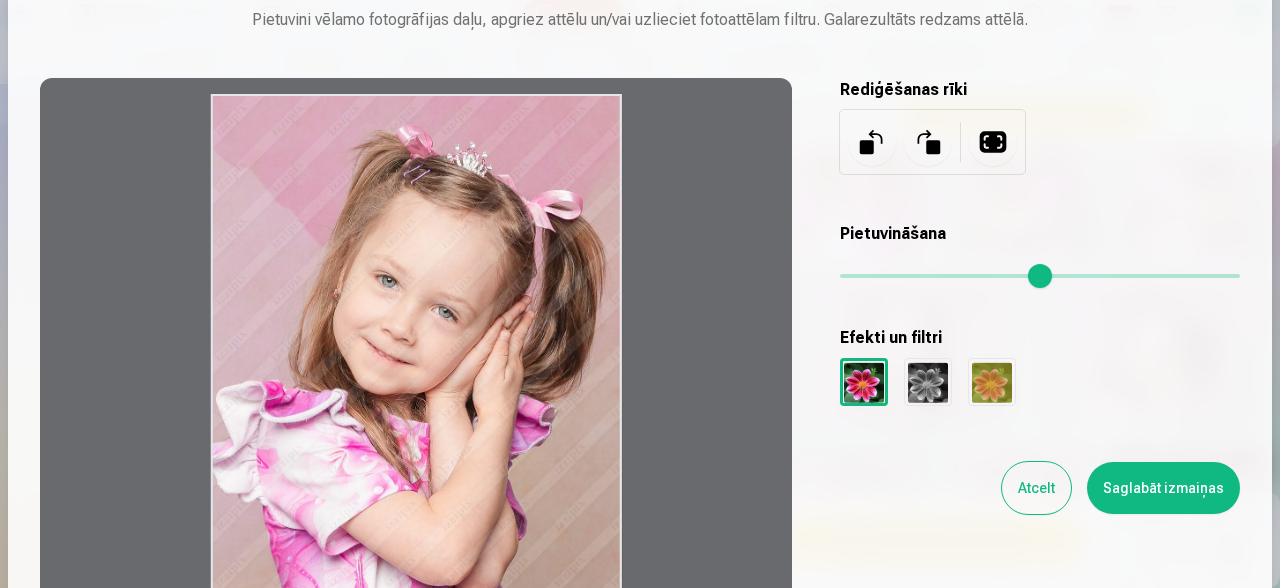 scroll, scrollTop: 252, scrollLeft: 0, axis: vertical 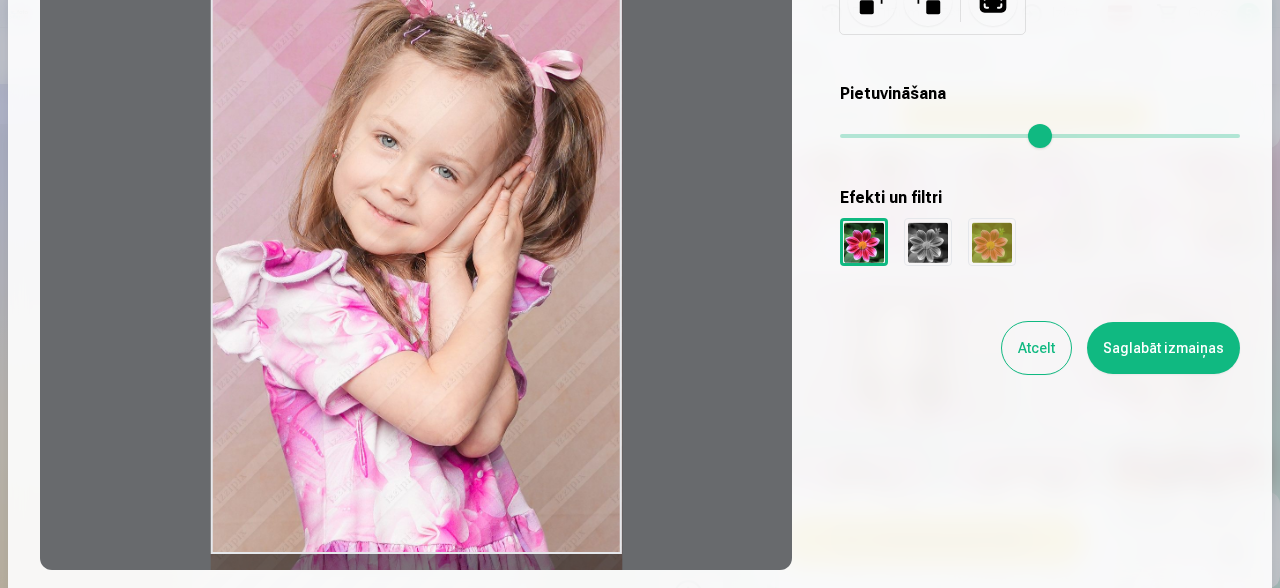 click on "Saglabāt izmaiņas" at bounding box center [1163, 348] 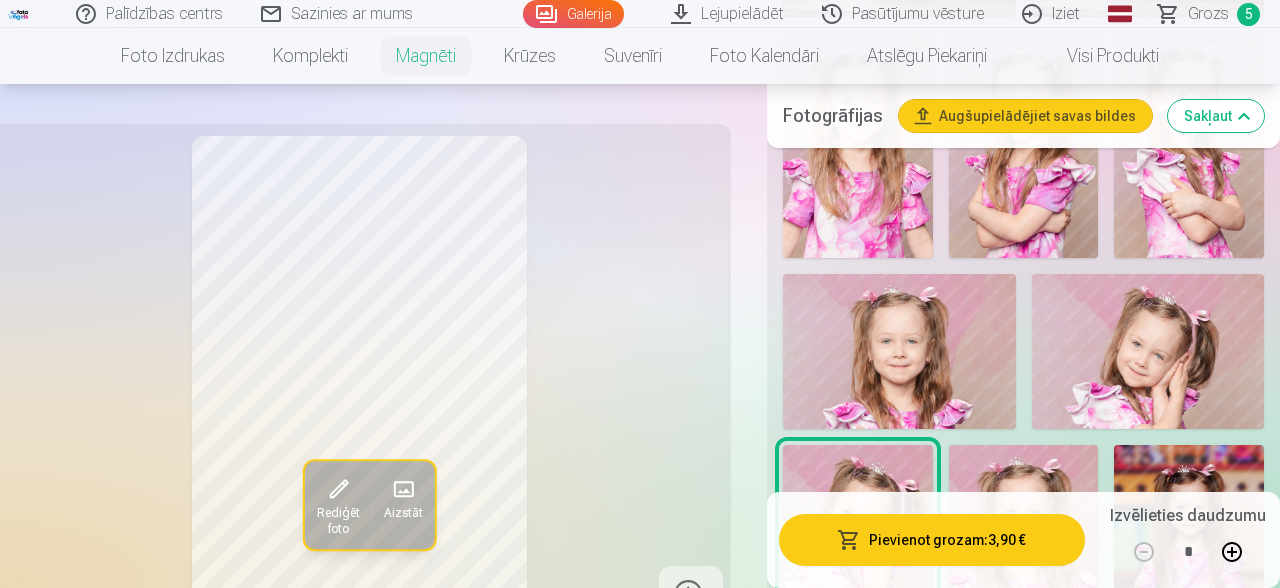 click on "Pievienot grozam :  3,90 €" at bounding box center [932, 540] 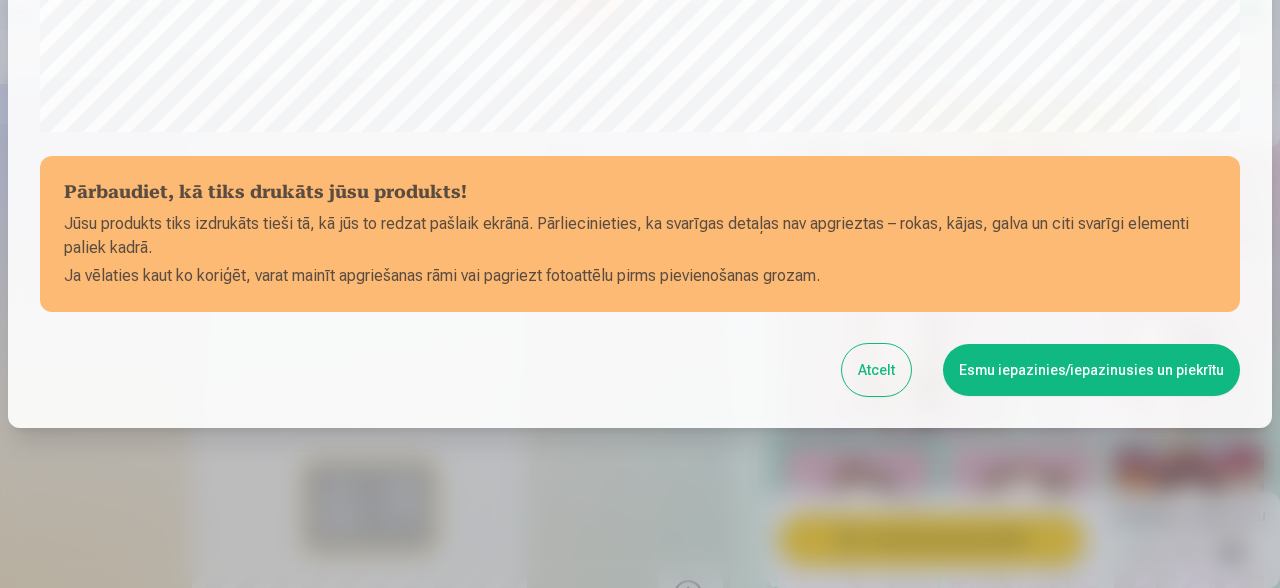 scroll, scrollTop: 840, scrollLeft: 0, axis: vertical 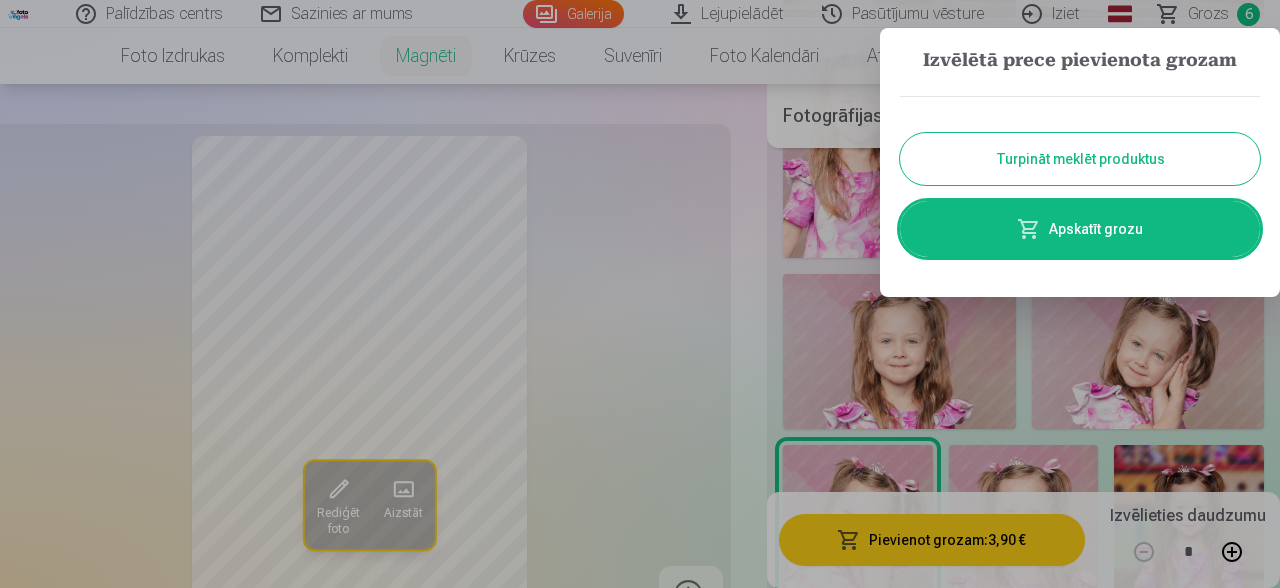 click on "Turpināt meklēt produktus" at bounding box center [1080, 159] 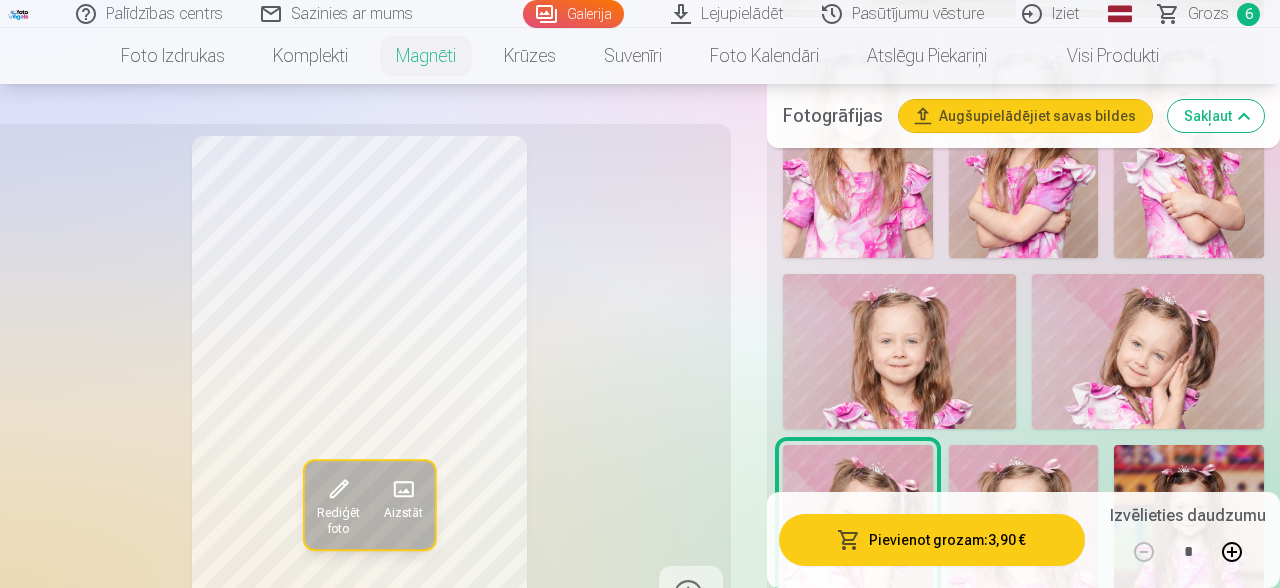 click at bounding box center [1024, 557] 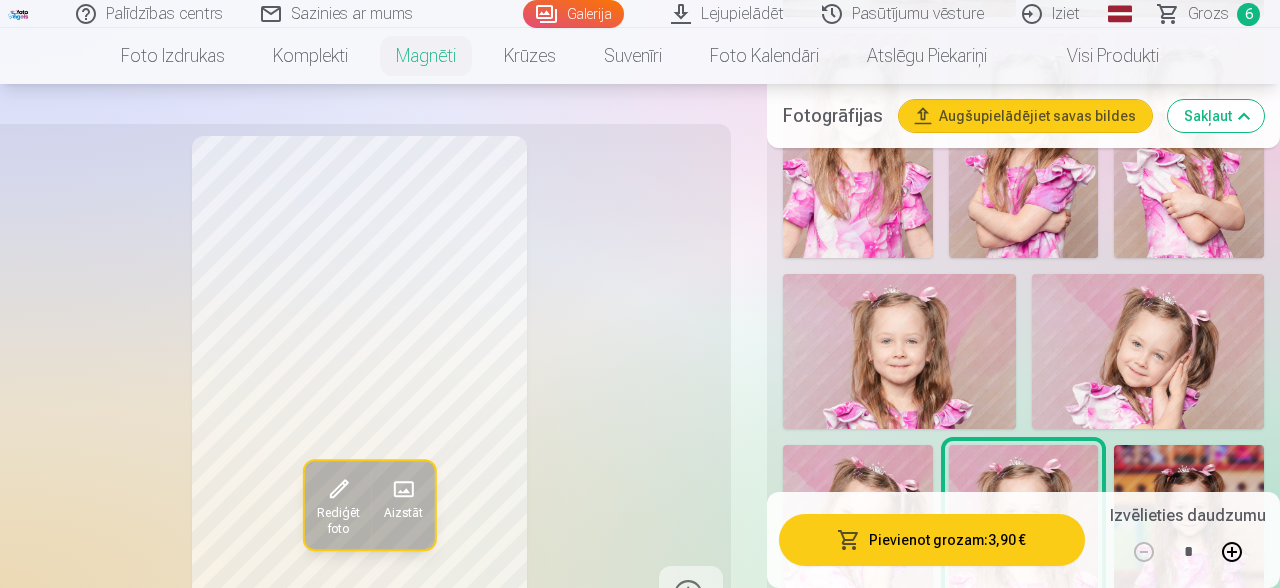 click at bounding box center [1189, 557] 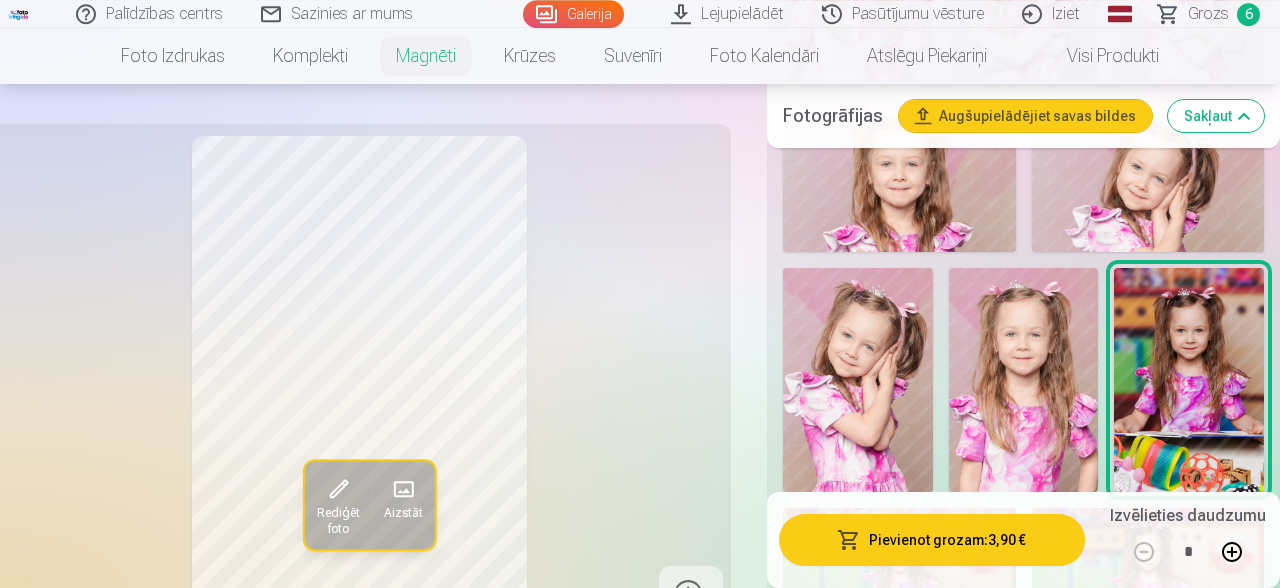 scroll, scrollTop: 3041, scrollLeft: 0, axis: vertical 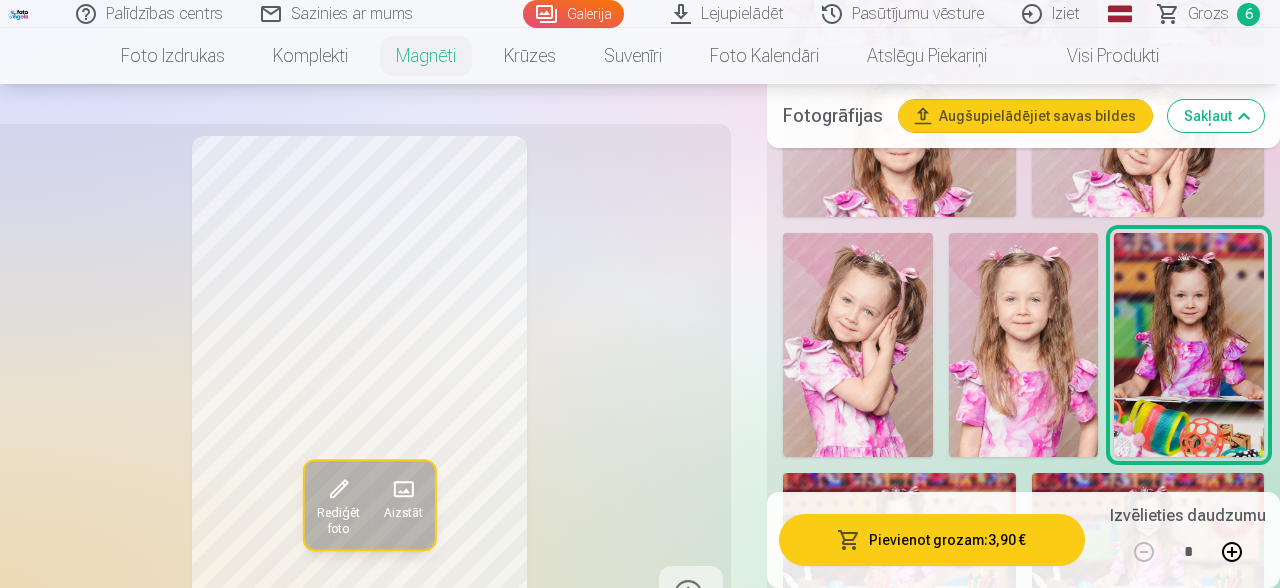 click at bounding box center [899, 550] 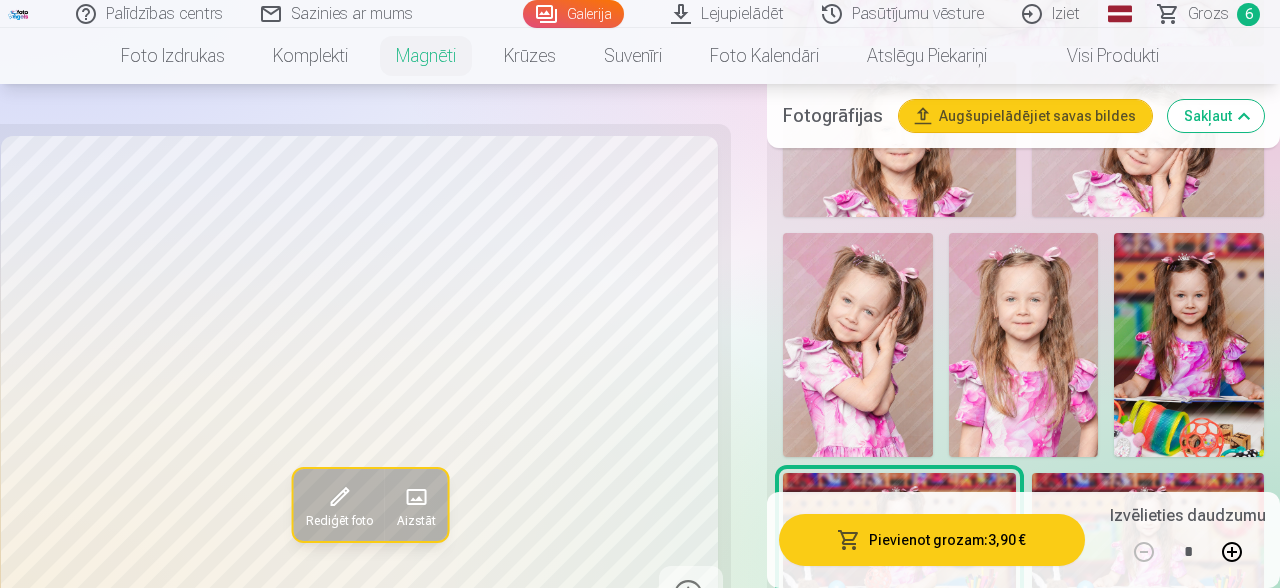 click at bounding box center (1148, 550) 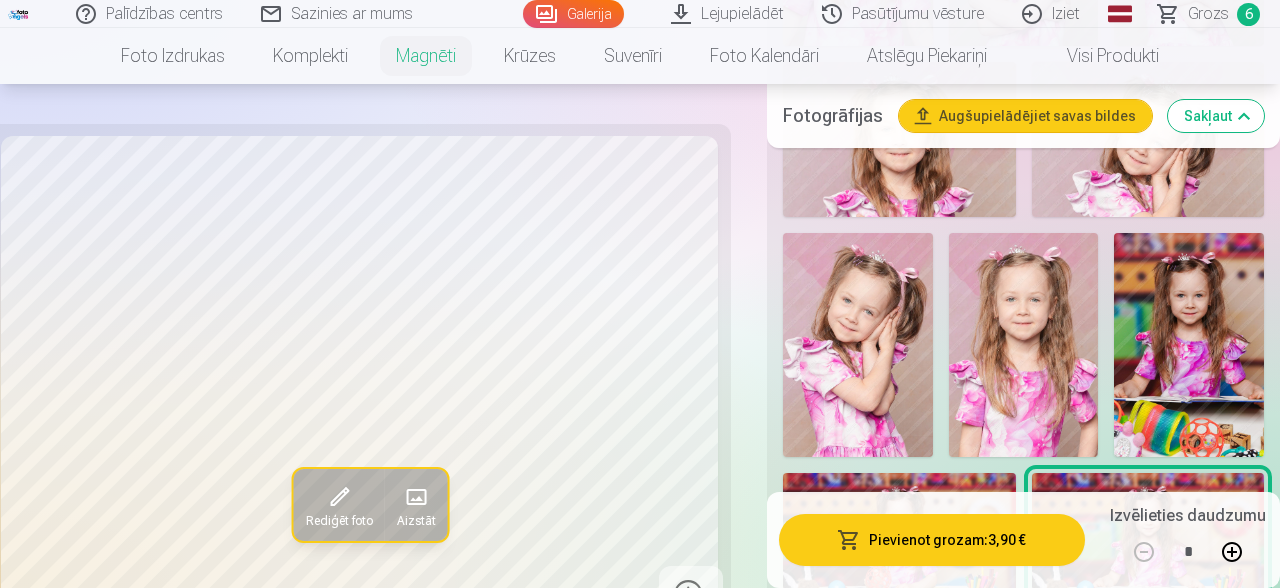 click at bounding box center [899, 550] 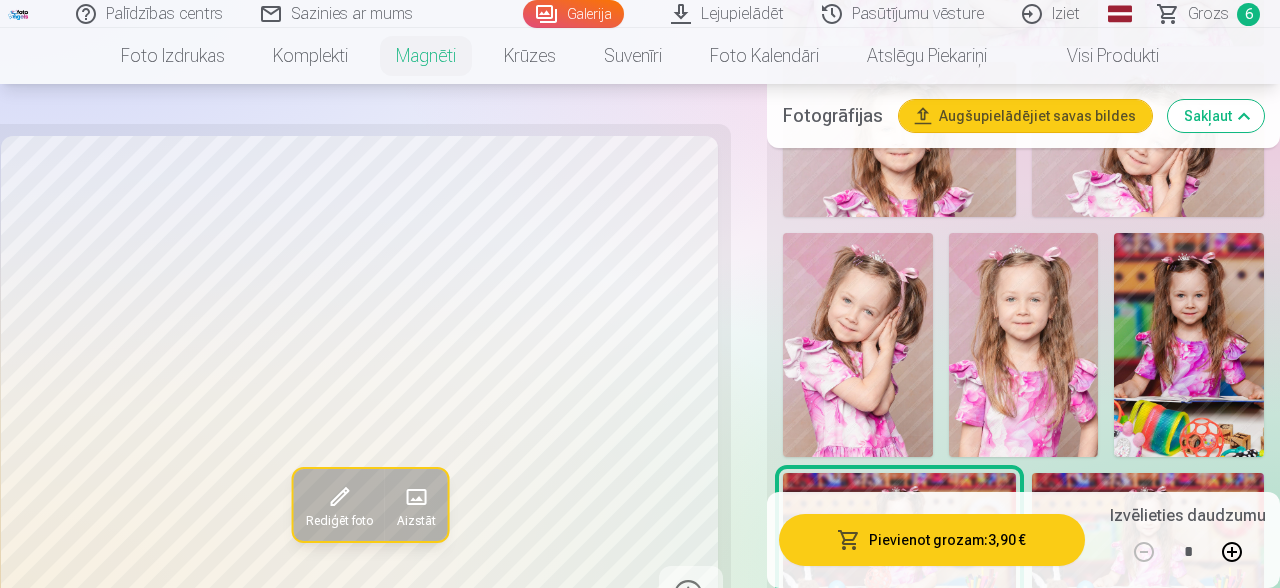 click at bounding box center (1148, 550) 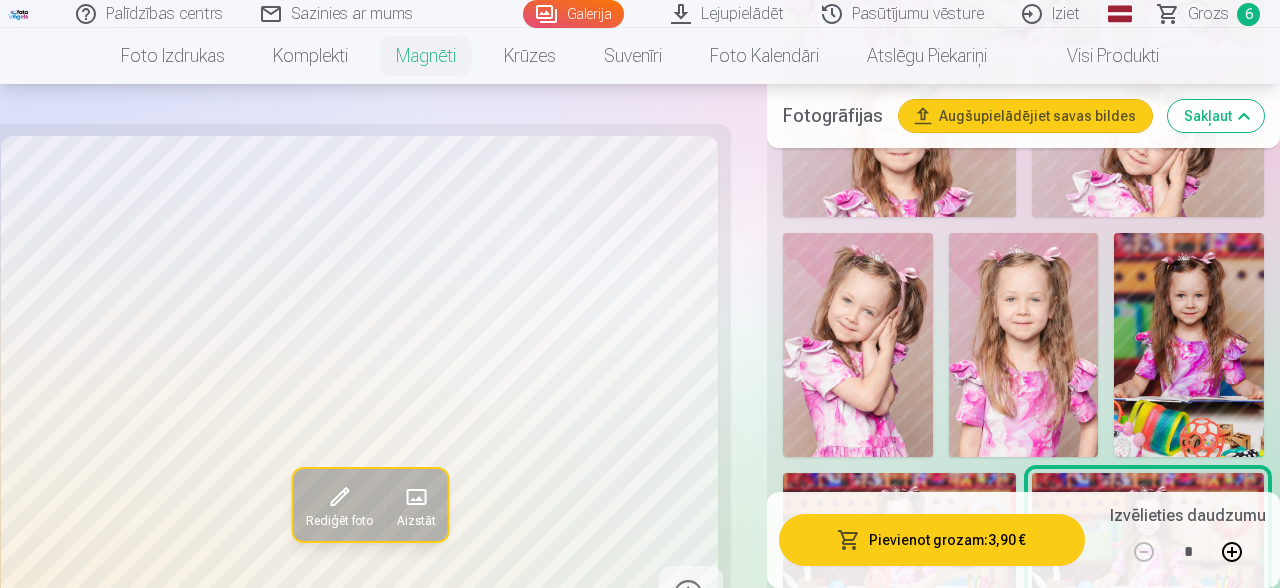 click at bounding box center [899, 550] 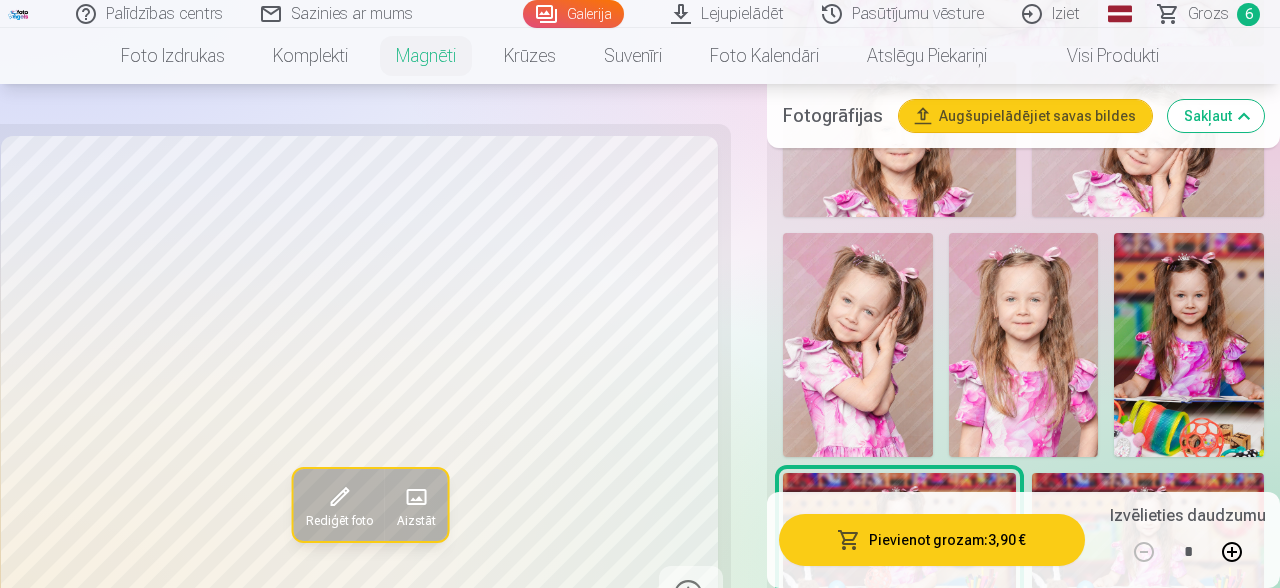 click at bounding box center (1148, 550) 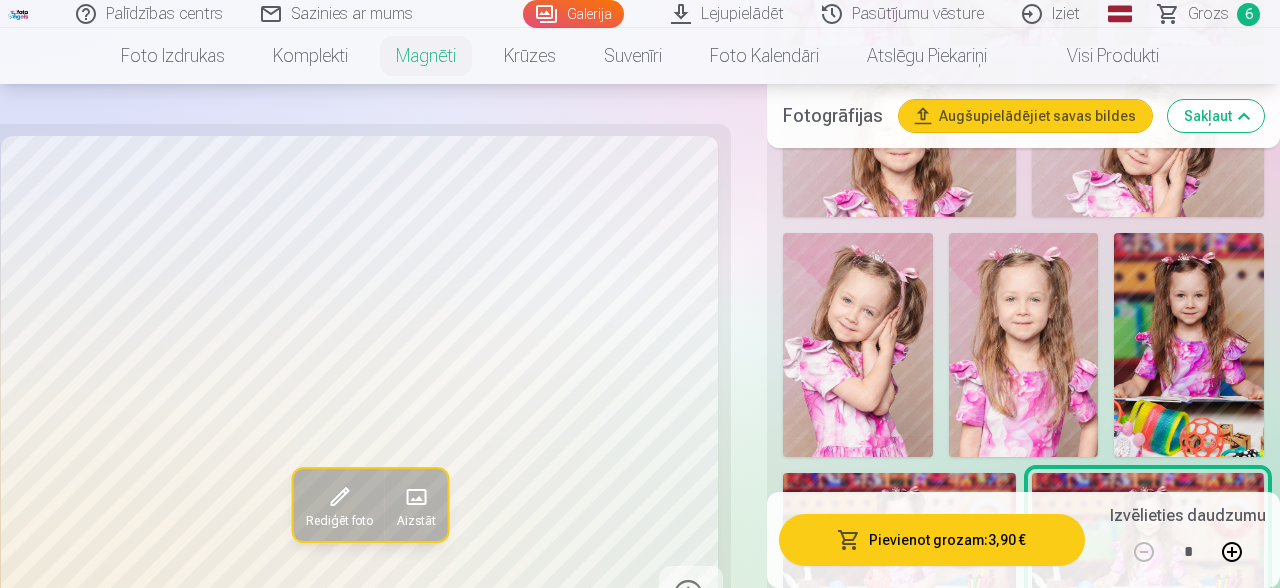 click at bounding box center (899, 550) 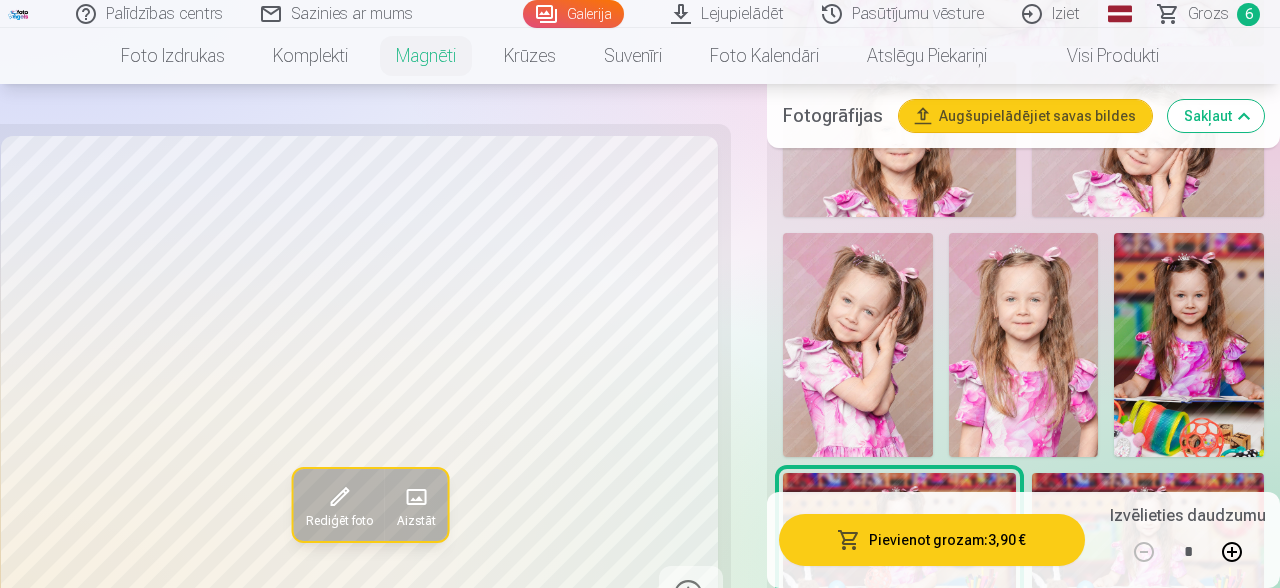 click at bounding box center [1148, 550] 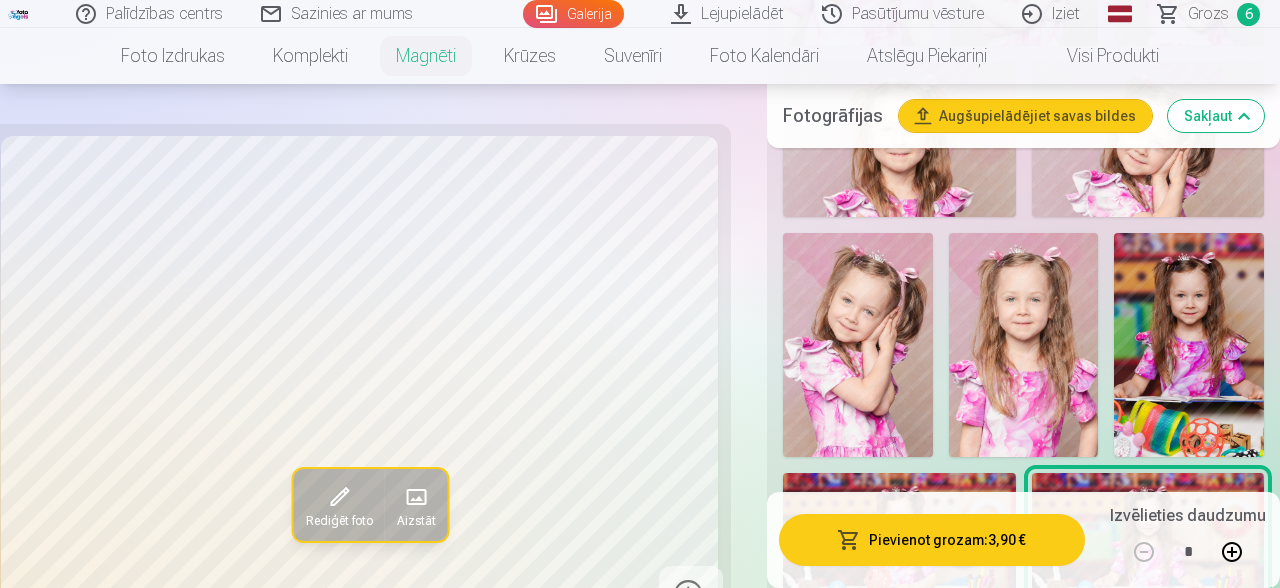 click at bounding box center (338, 498) 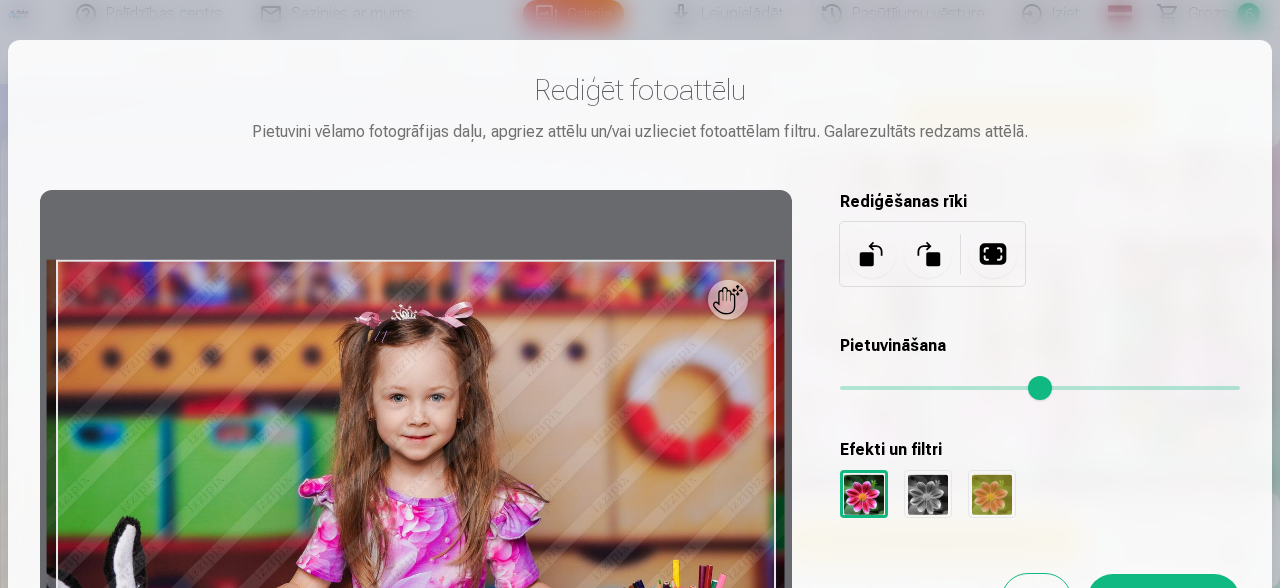 scroll, scrollTop: 252, scrollLeft: 0, axis: vertical 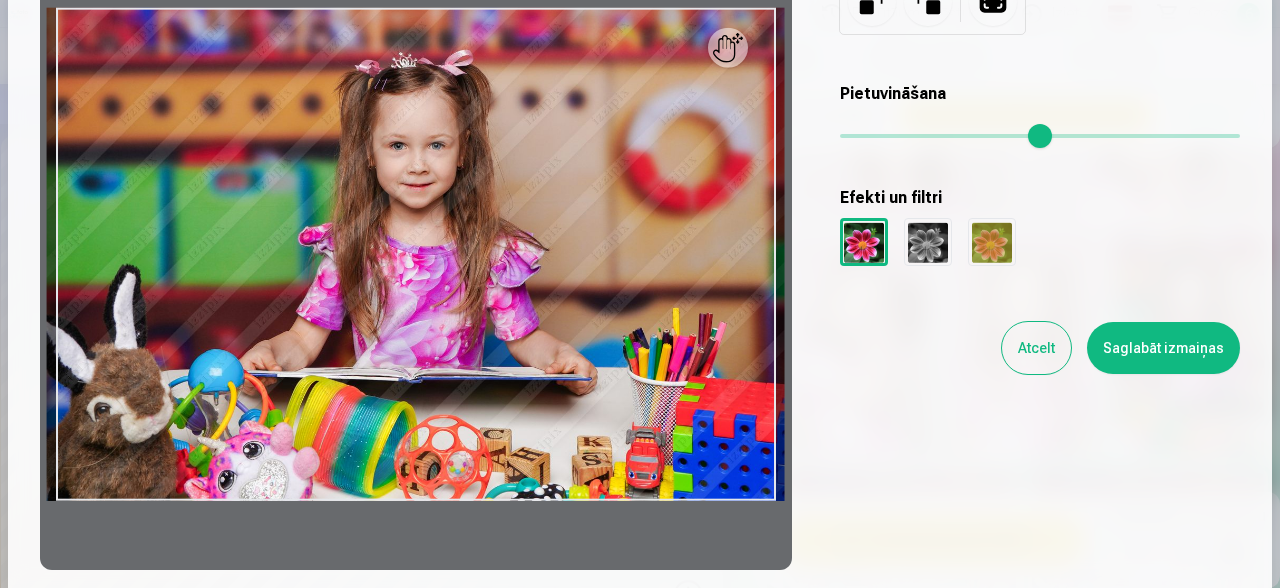 click at bounding box center (416, 254) 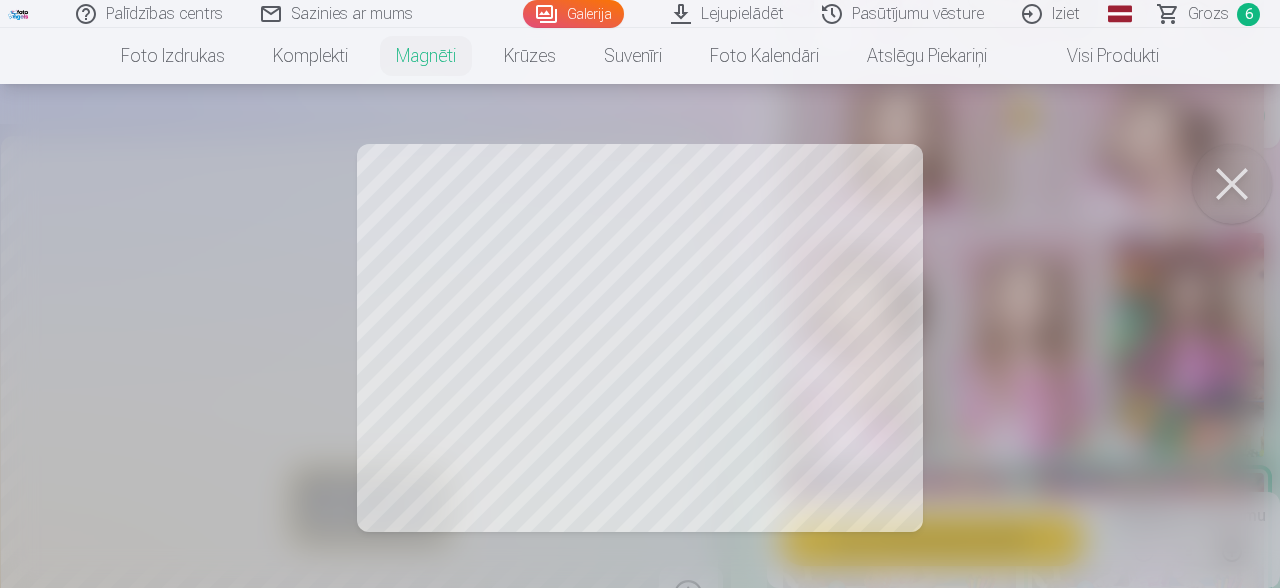 click at bounding box center [1232, 184] 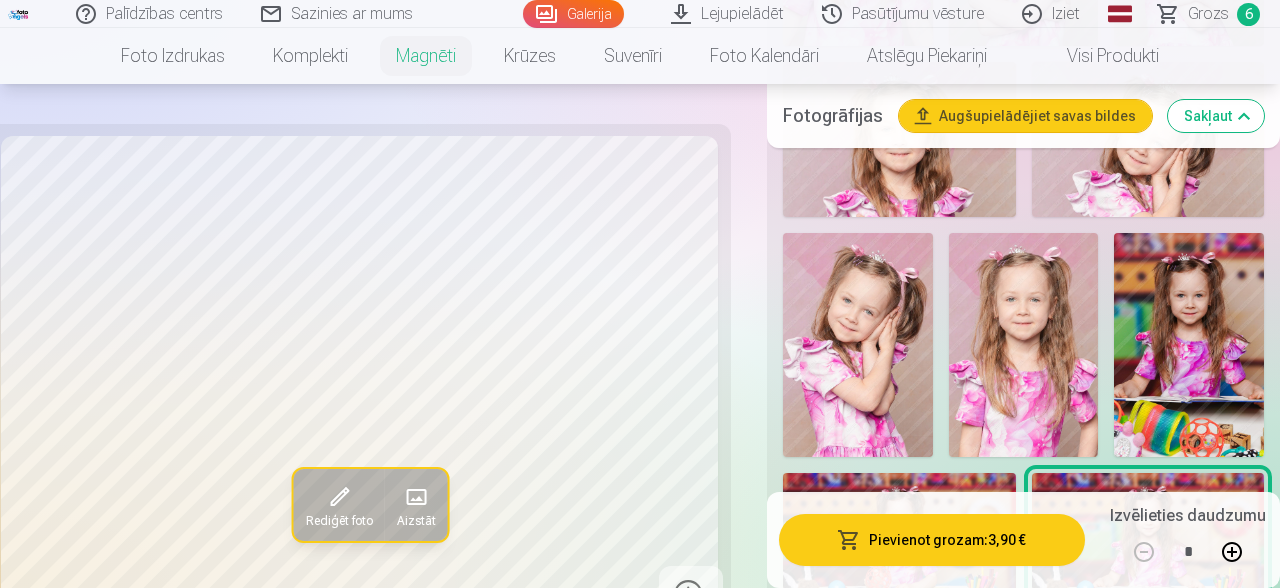 scroll, scrollTop: 3253, scrollLeft: 0, axis: vertical 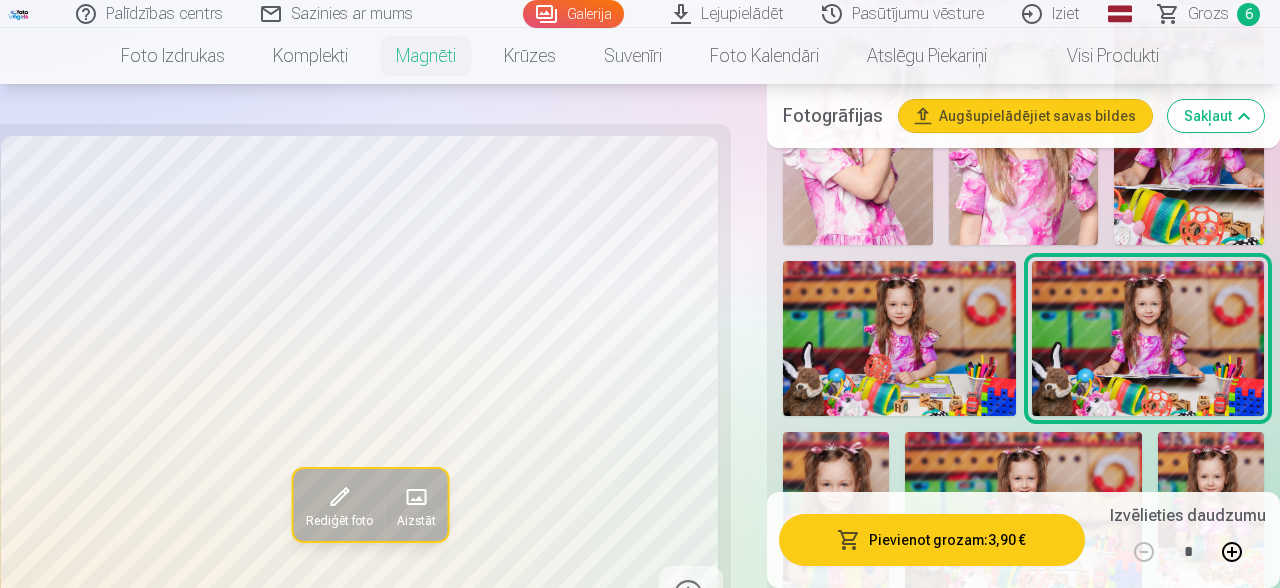 click at bounding box center (836, 511) 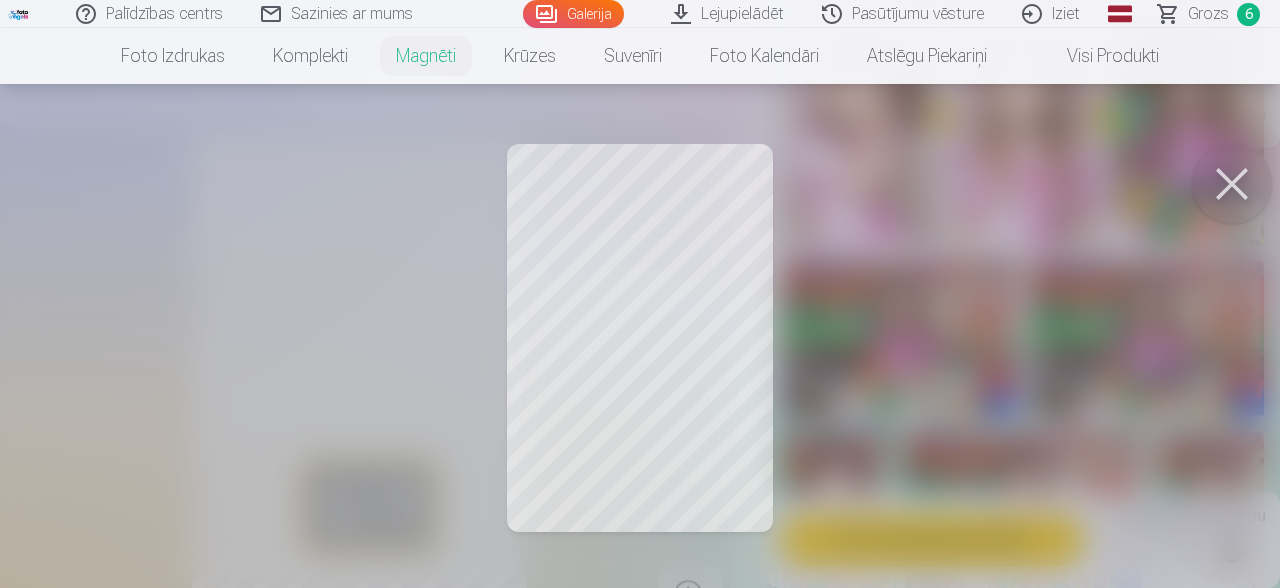click at bounding box center (1232, 184) 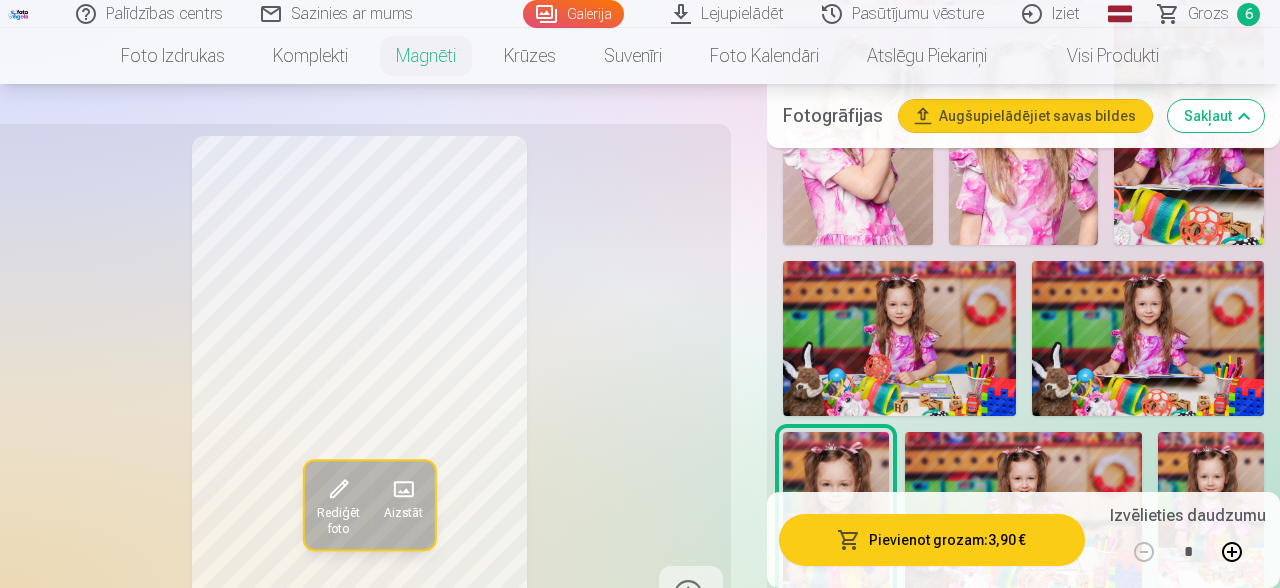 click at bounding box center (1024, 511) 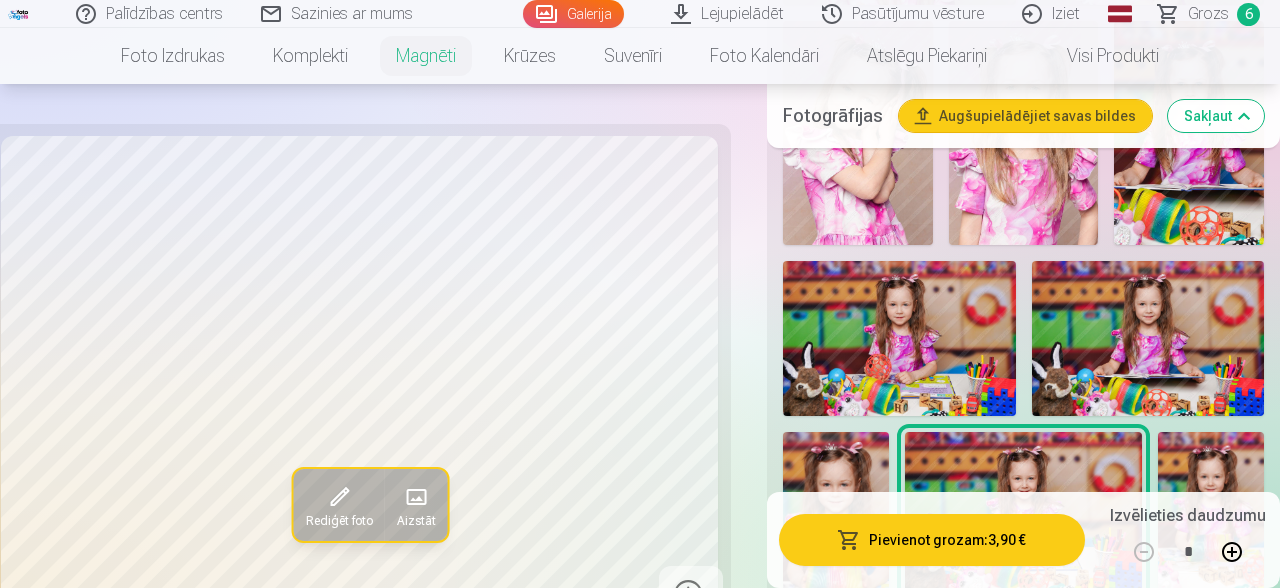 click at bounding box center [1211, 511] 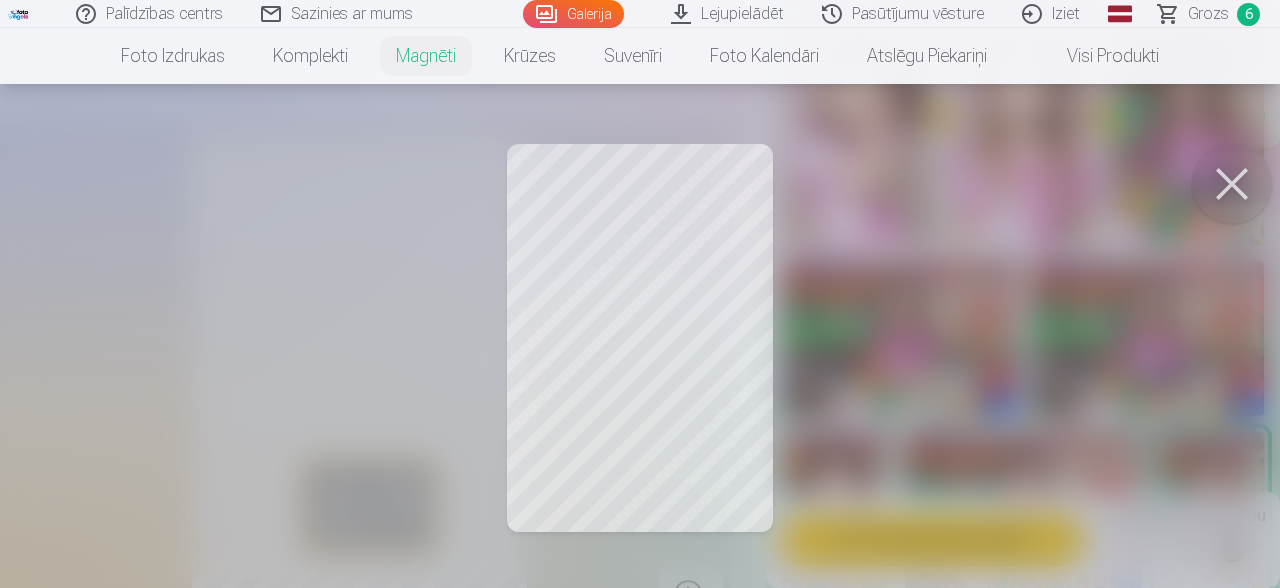 click at bounding box center [1232, 184] 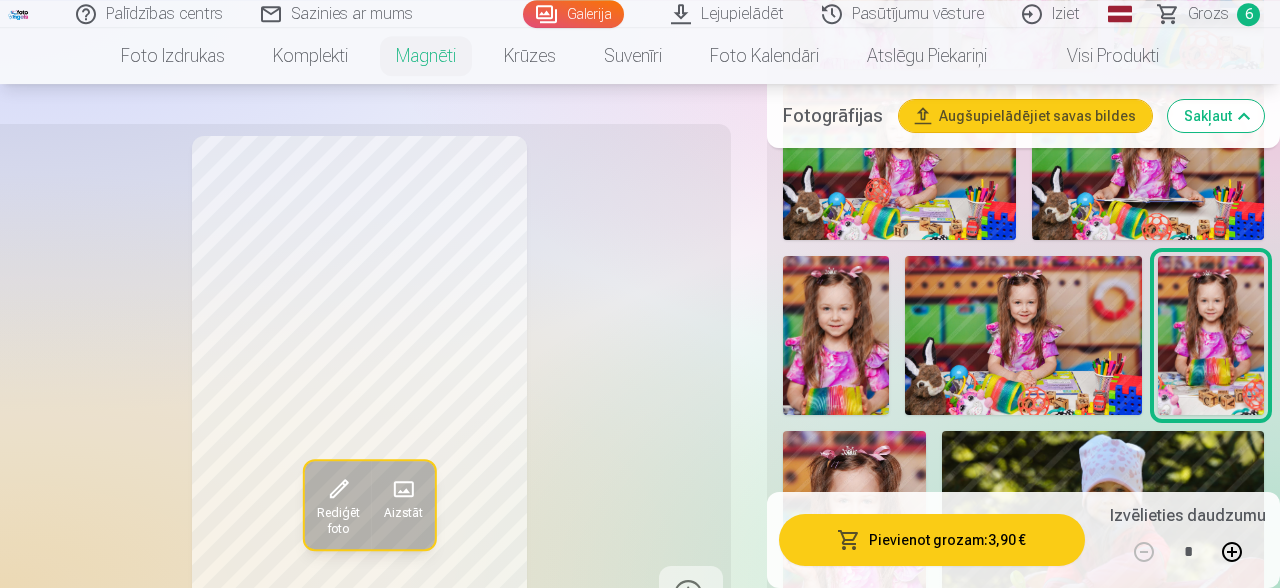 scroll, scrollTop: 3571, scrollLeft: 0, axis: vertical 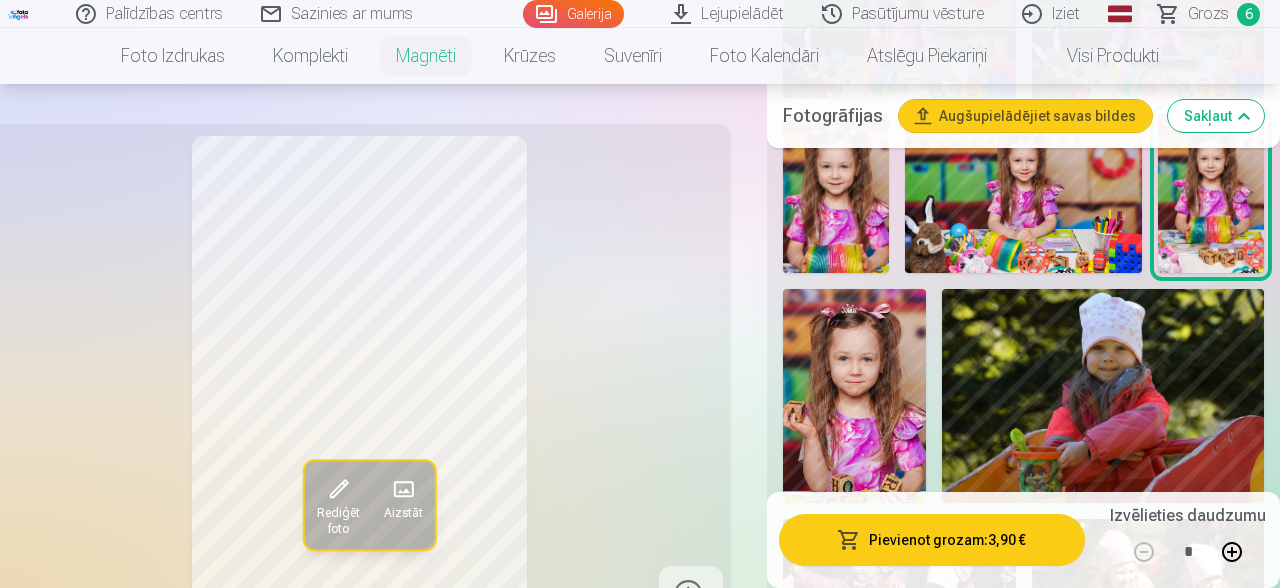 click at bounding box center [854, 396] 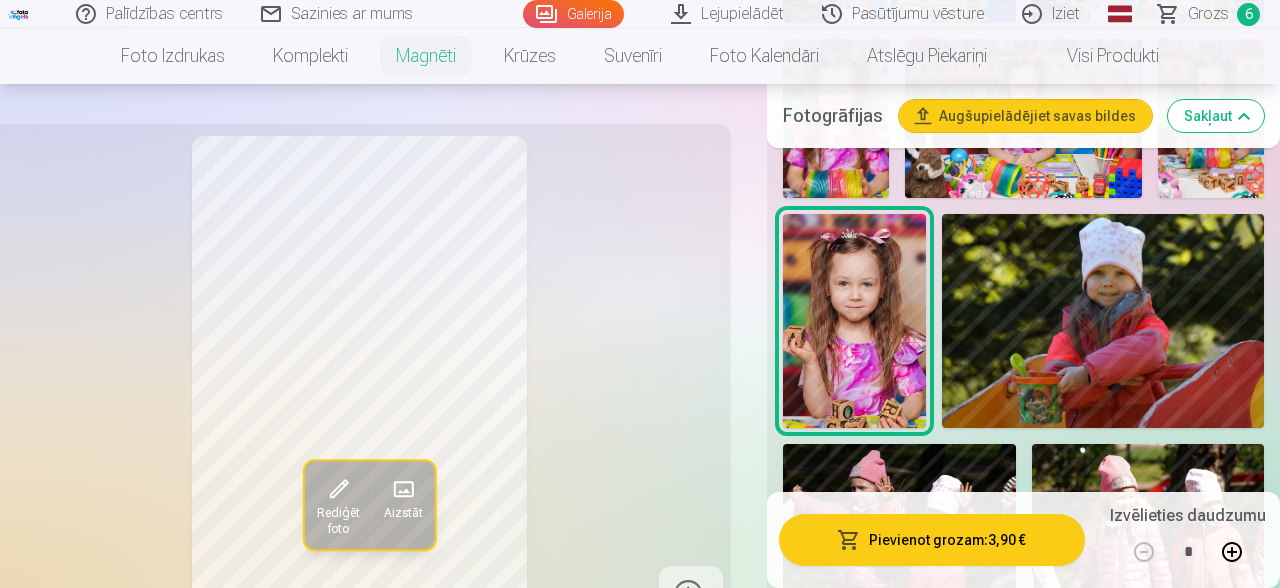 scroll, scrollTop: 3677, scrollLeft: 0, axis: vertical 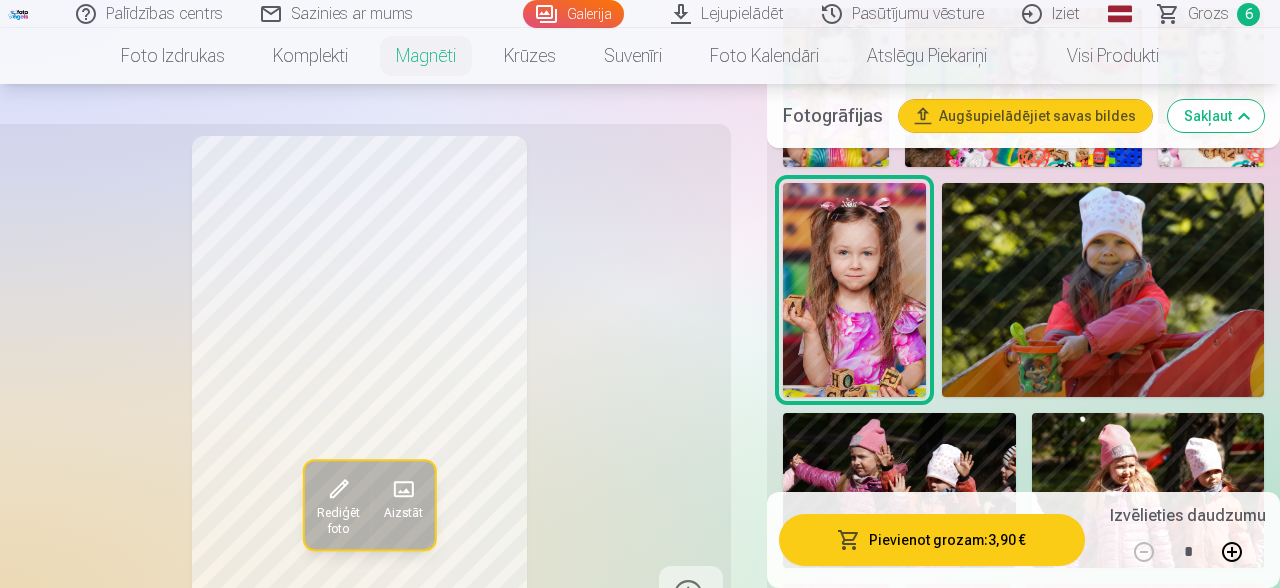 click at bounding box center [1103, 290] 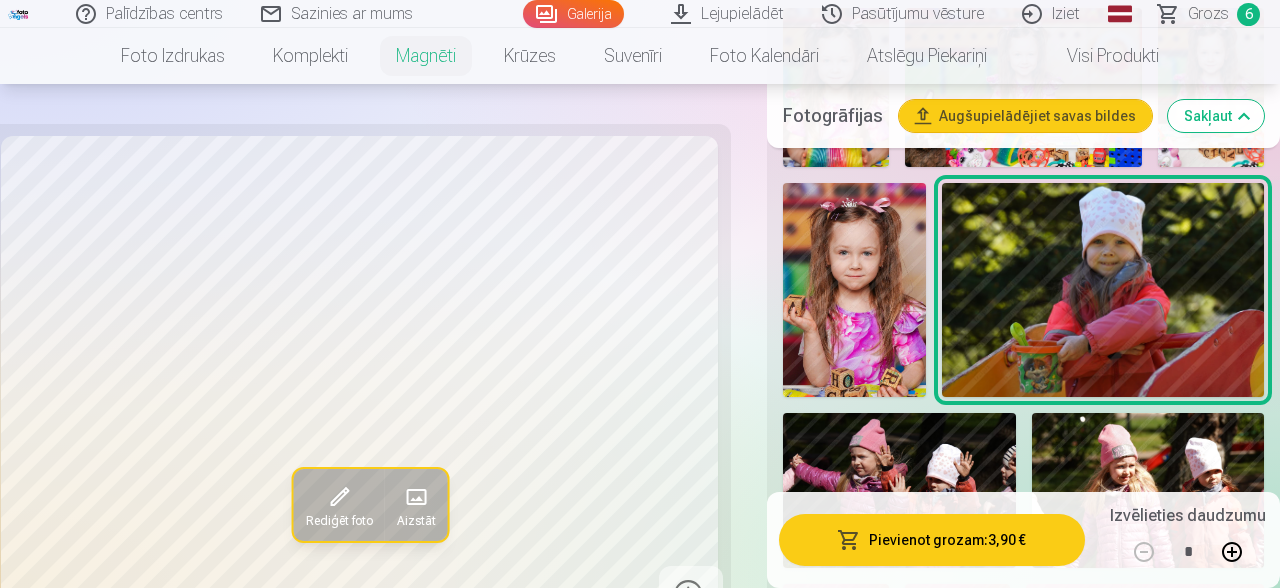 click at bounding box center (899, 490) 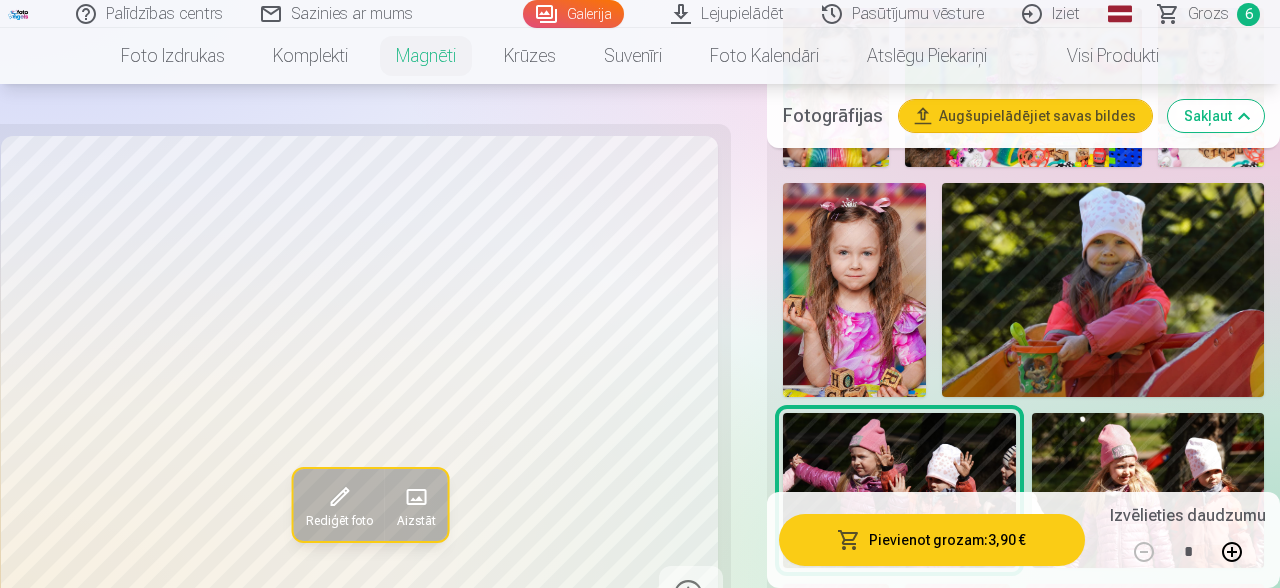 click at bounding box center (1148, 490) 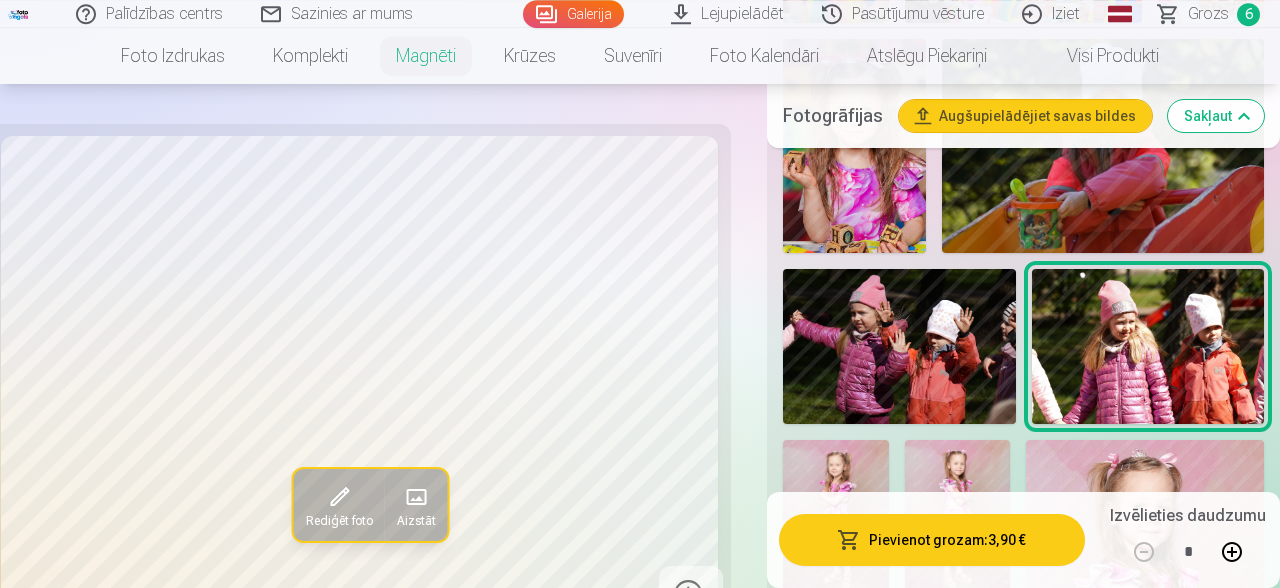 scroll, scrollTop: 3995, scrollLeft: 0, axis: vertical 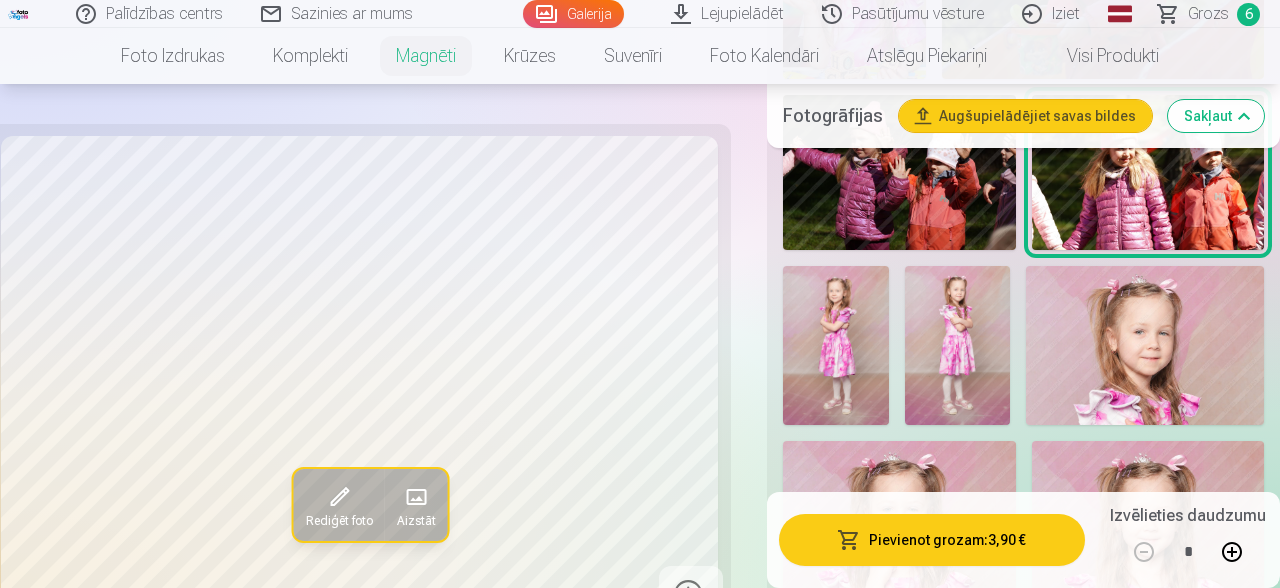 click at bounding box center [836, 345] 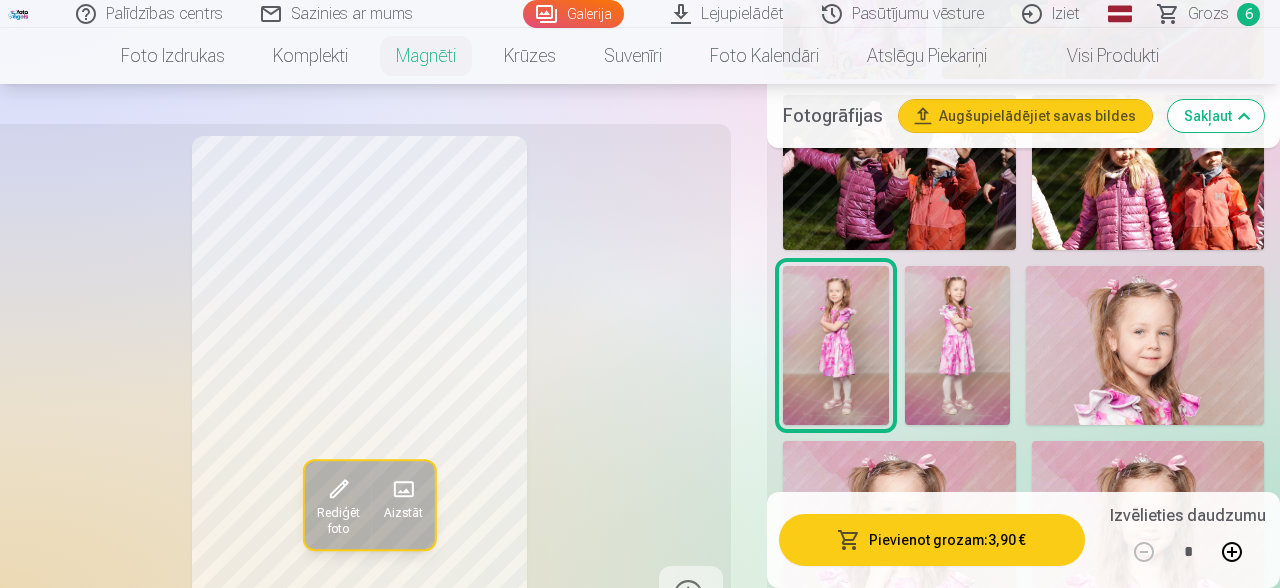 click at bounding box center [958, 345] 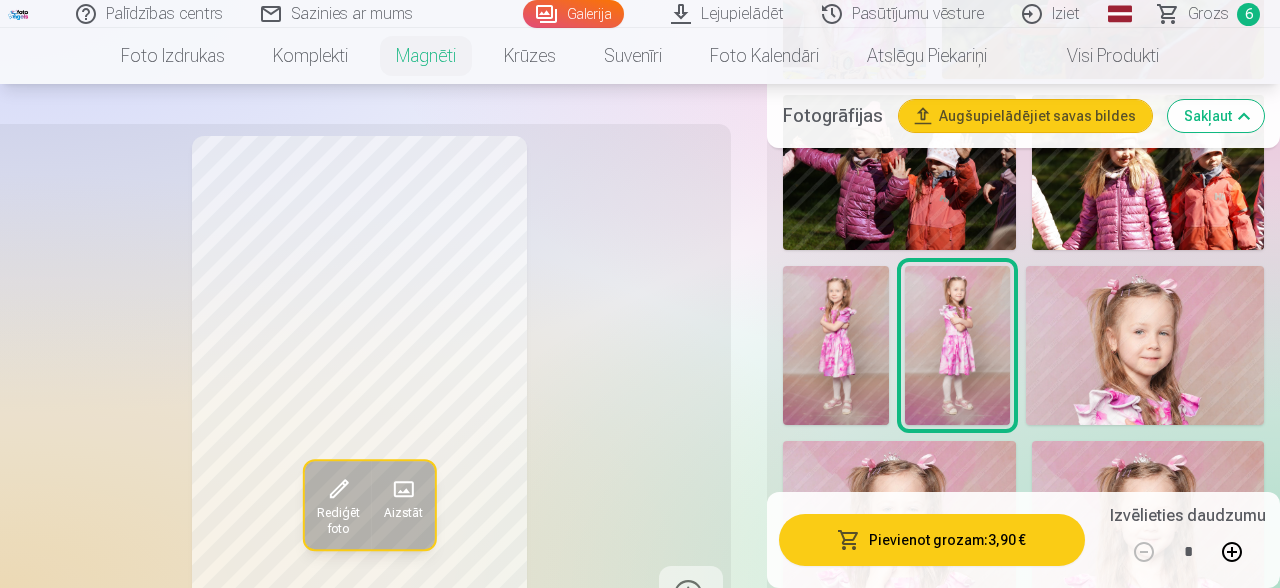 click at bounding box center [1145, 345] 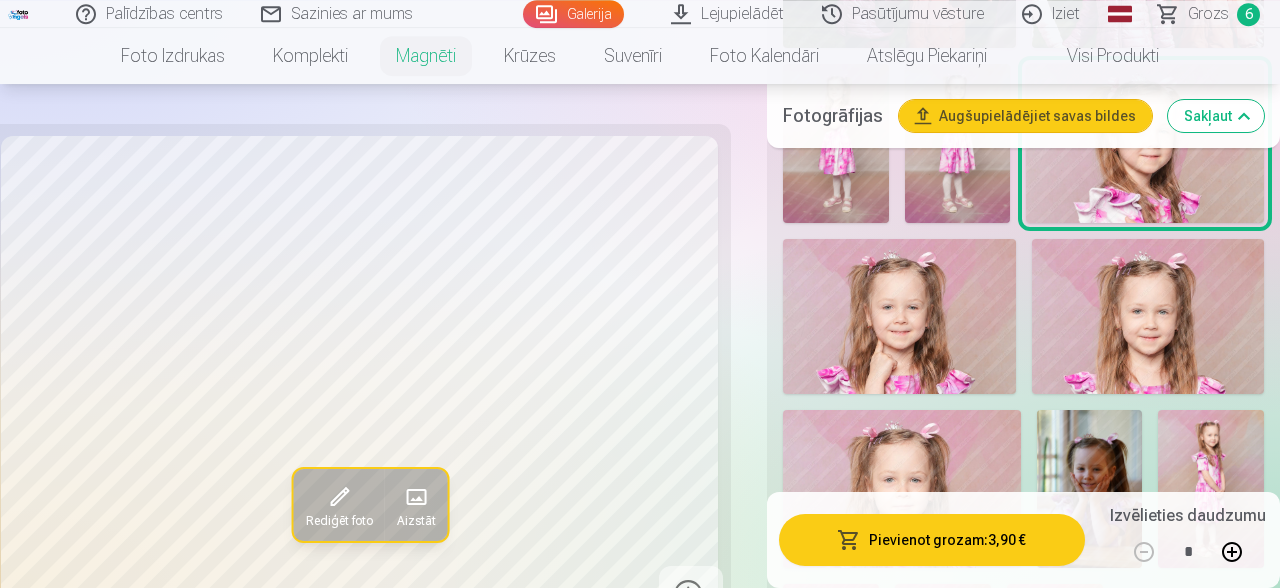 scroll, scrollTop: 4207, scrollLeft: 0, axis: vertical 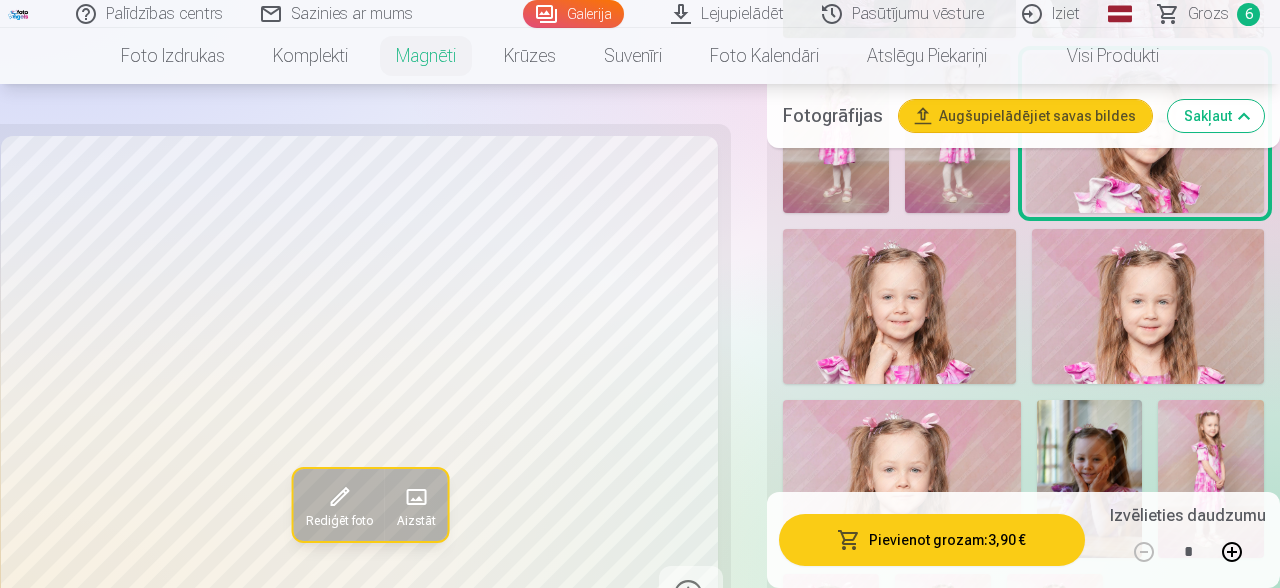 click at bounding box center (899, 306) 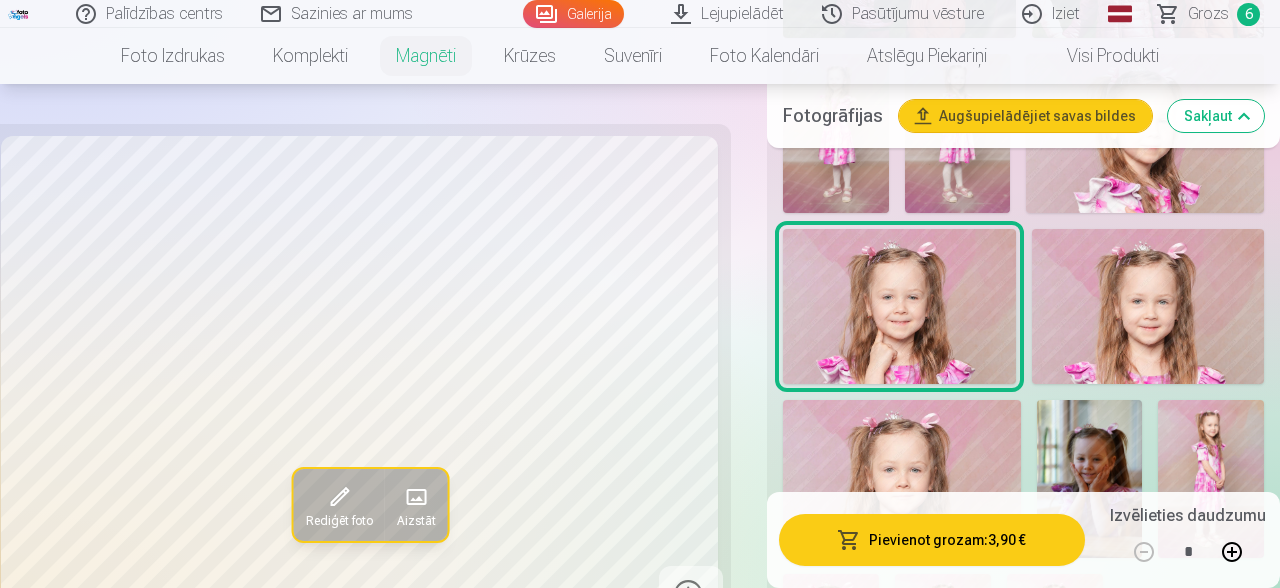 click at bounding box center (1148, 306) 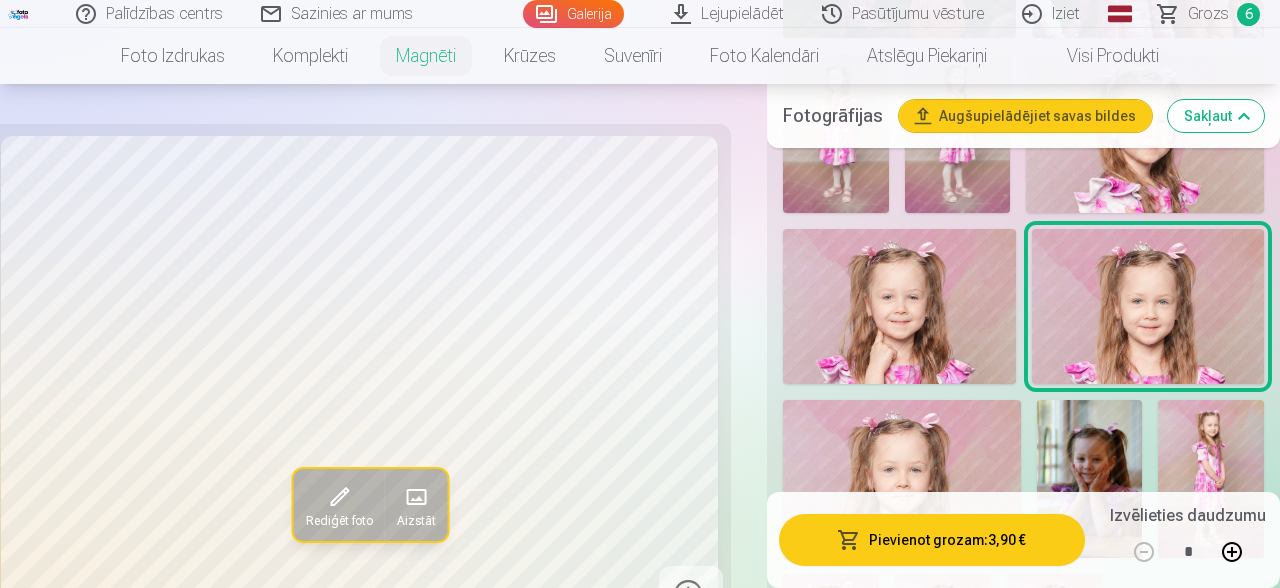 click at bounding box center (902, 479) 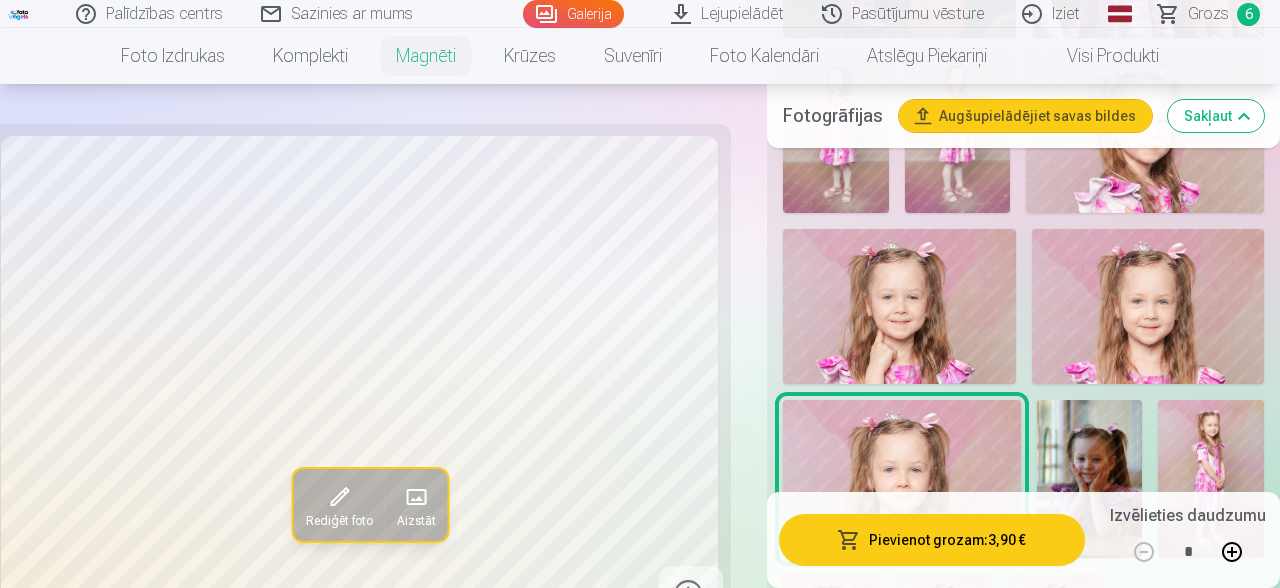 click at bounding box center [1090, 479] 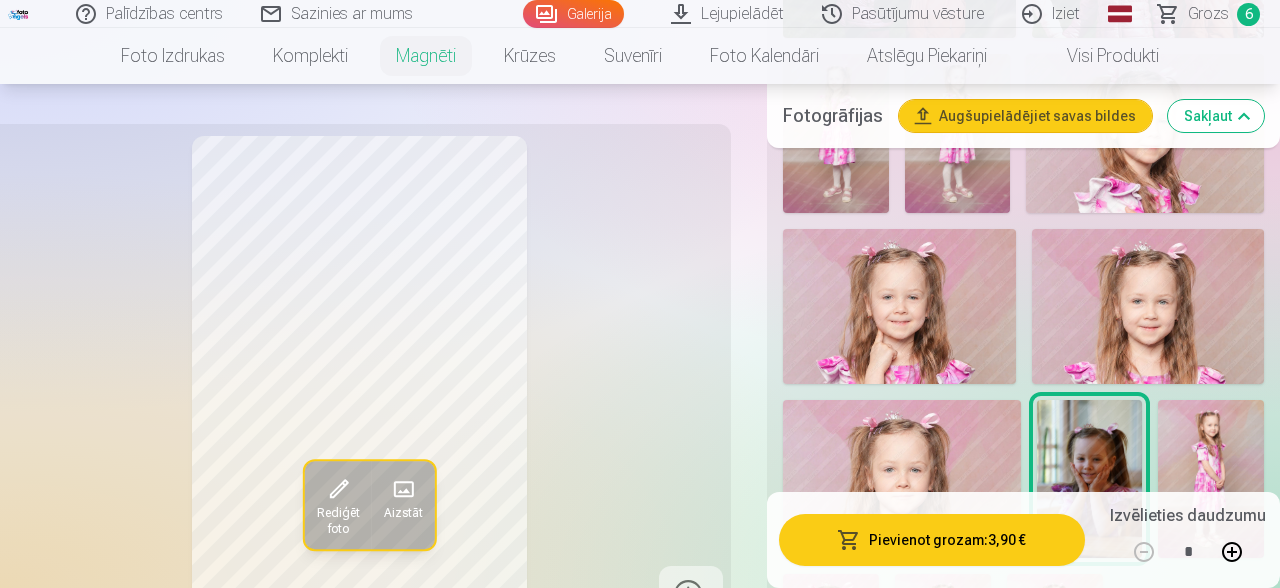 click at bounding box center [902, 479] 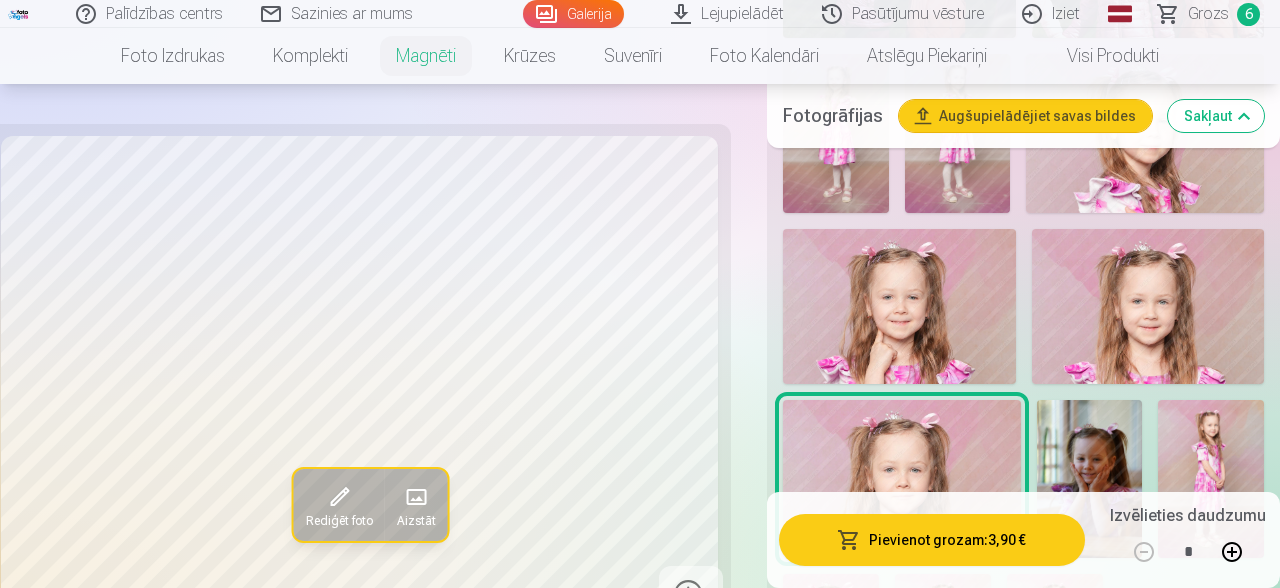click at bounding box center [1090, 479] 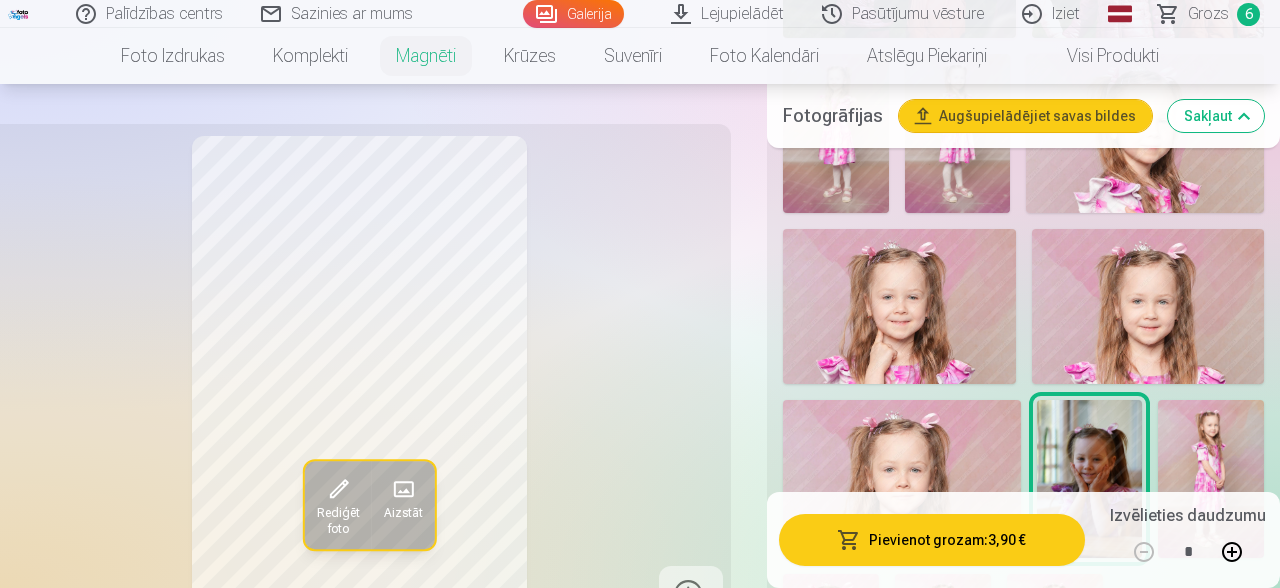 click at bounding box center [1211, 479] 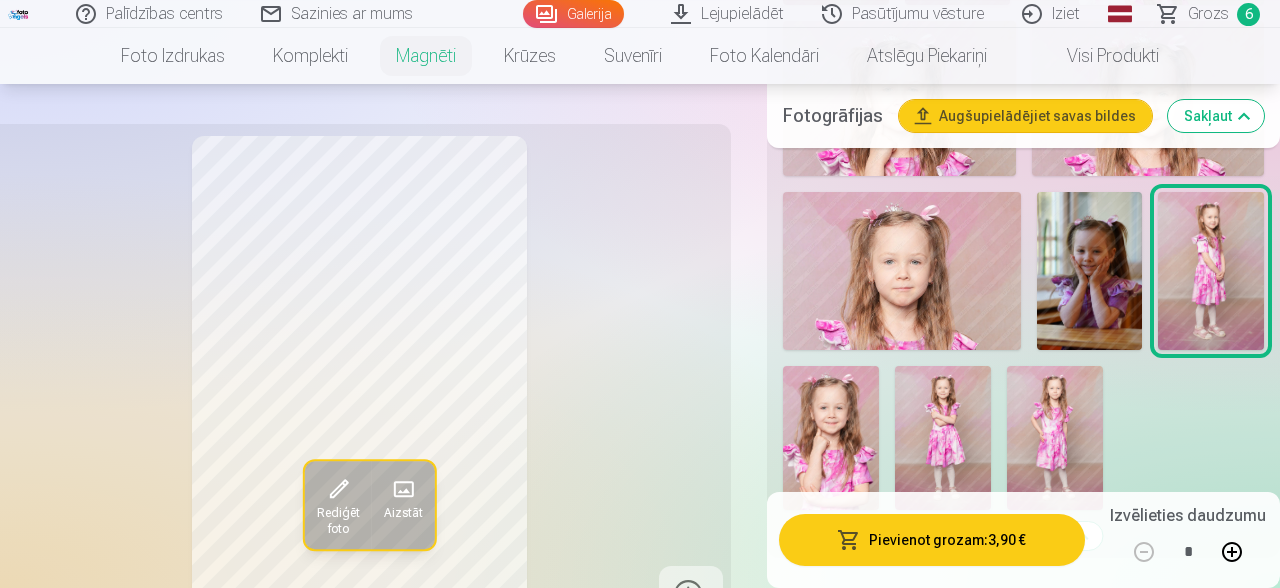scroll, scrollTop: 4419, scrollLeft: 0, axis: vertical 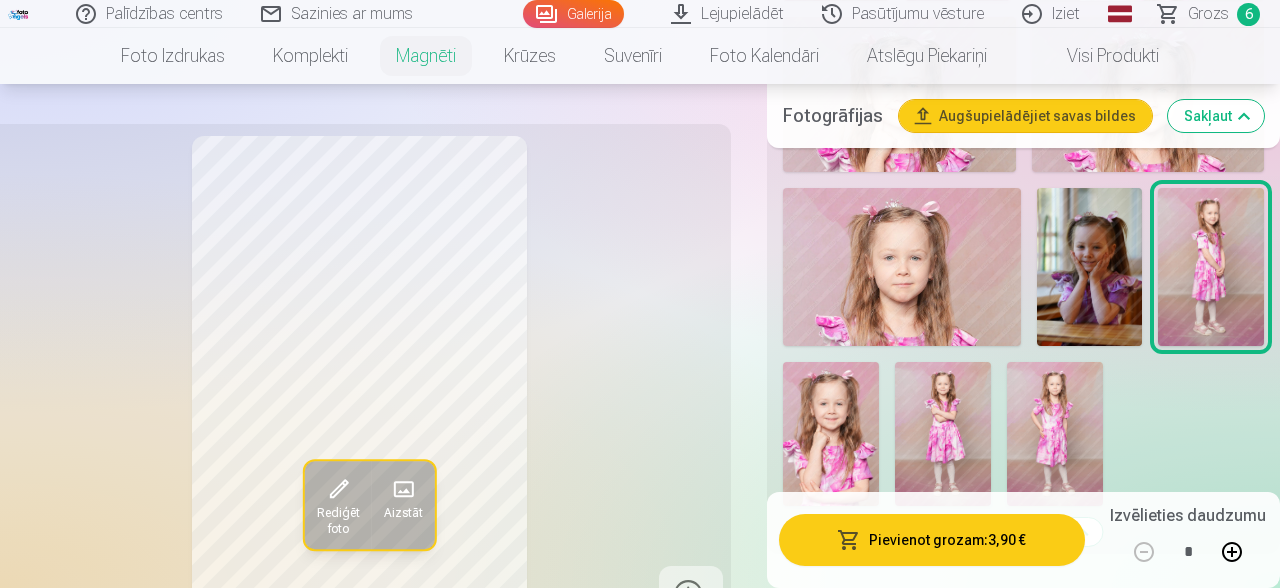 click at bounding box center (831, 434) 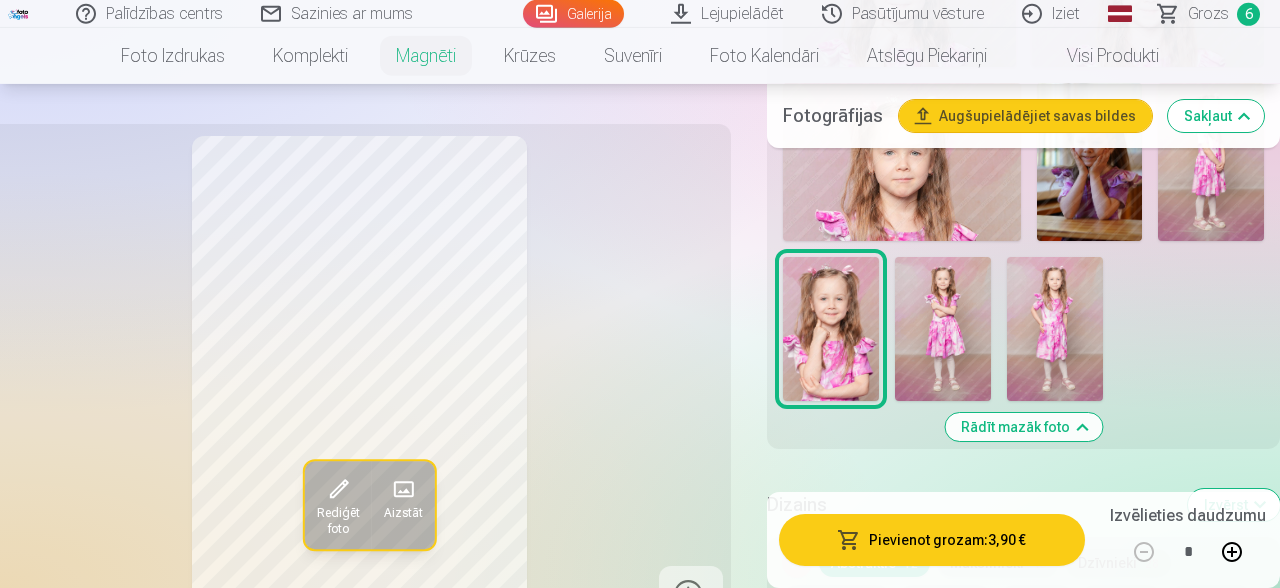 scroll, scrollTop: 4525, scrollLeft: 0, axis: vertical 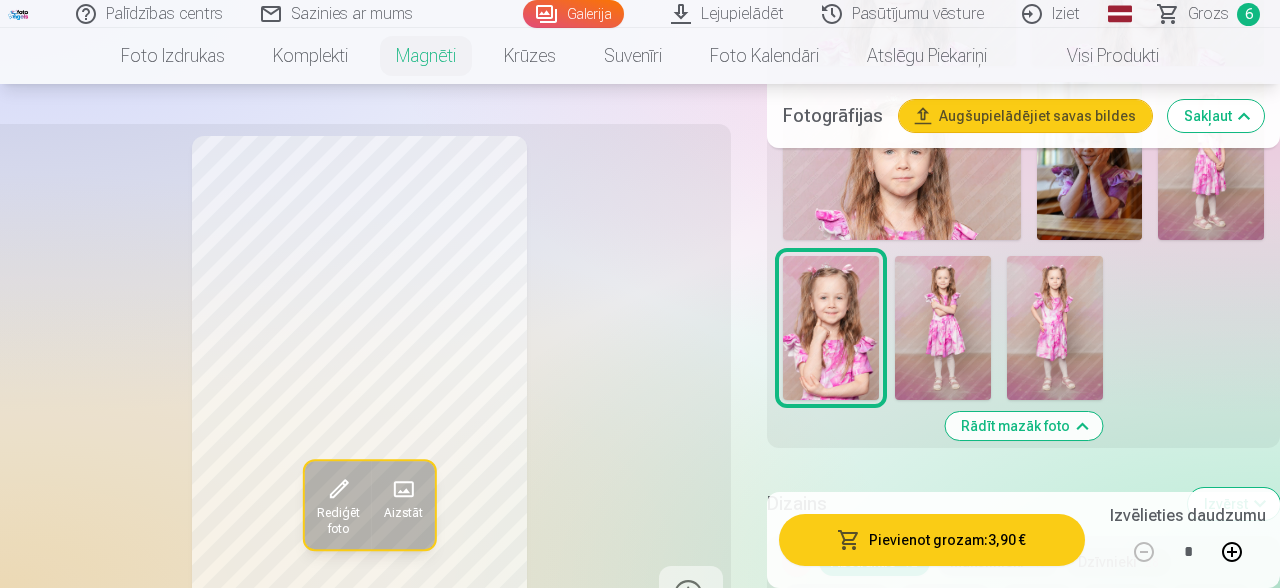click at bounding box center [338, 490] 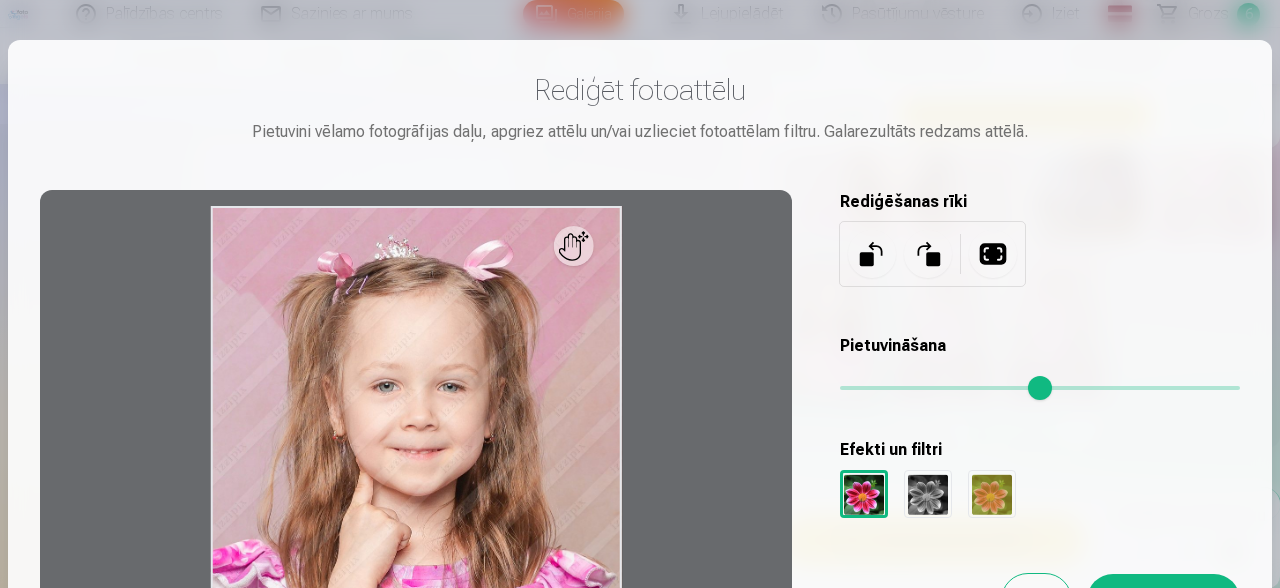 click at bounding box center (416, 506) 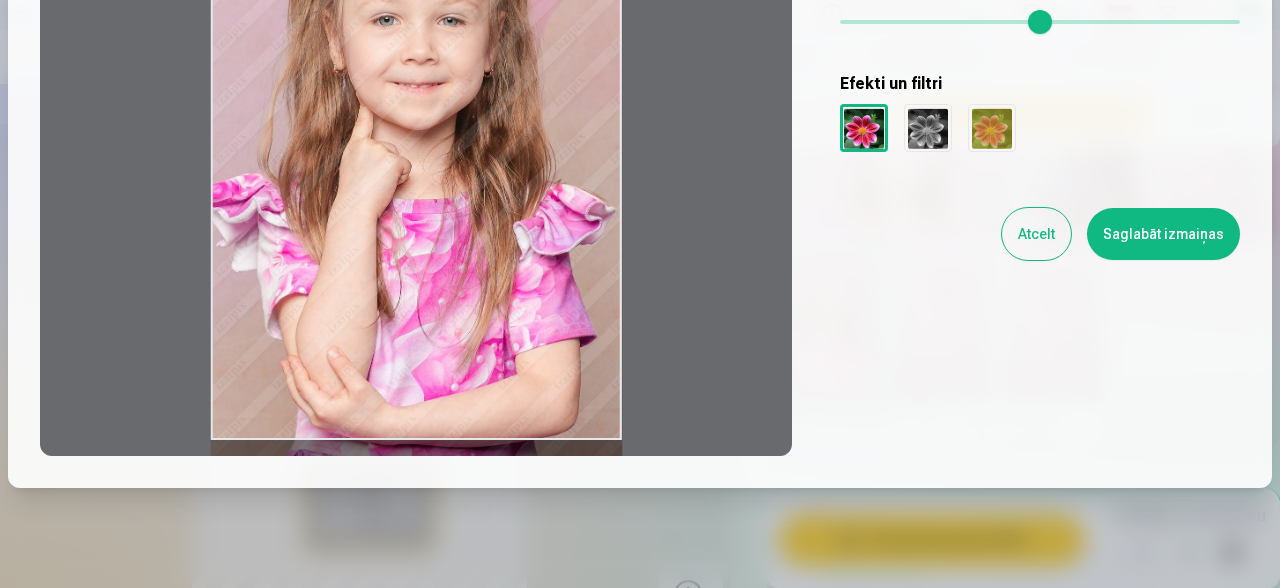 scroll, scrollTop: 426, scrollLeft: 0, axis: vertical 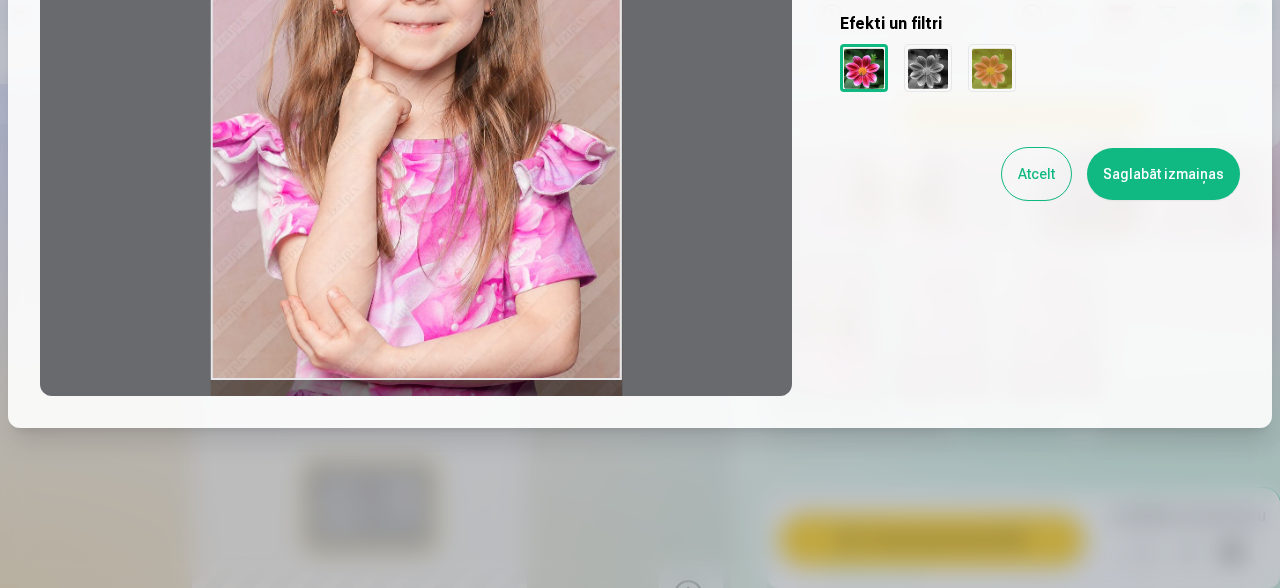 drag, startPoint x: 455, startPoint y: 239, endPoint x: 382, endPoint y: 405, distance: 181.34222 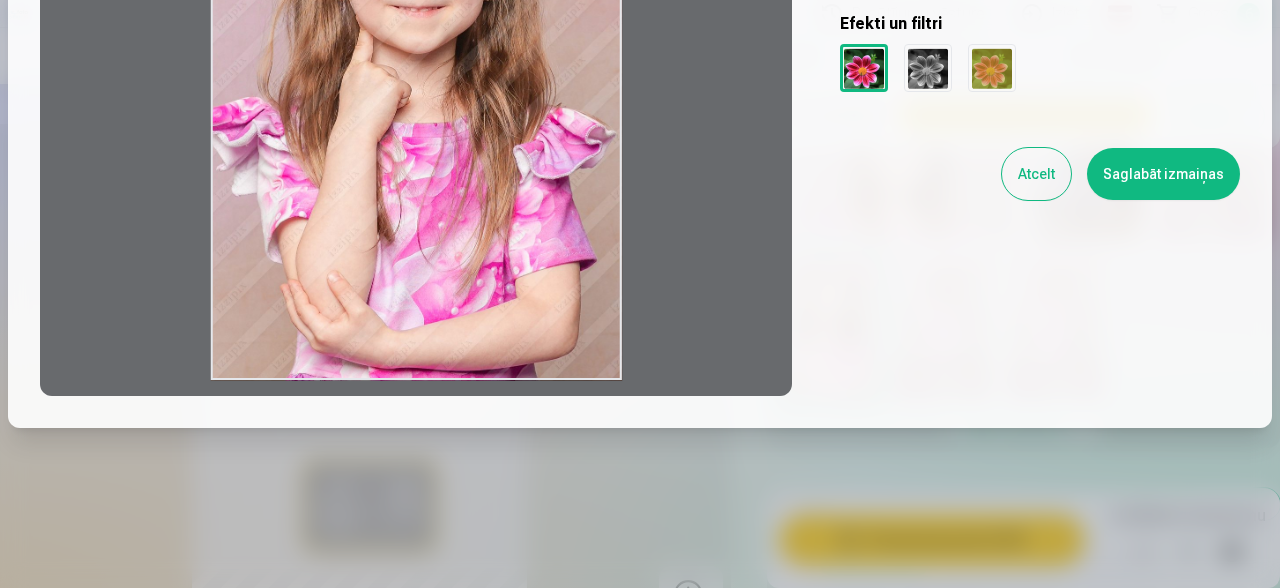drag, startPoint x: 433, startPoint y: 287, endPoint x: 445, endPoint y: 64, distance: 223.32263 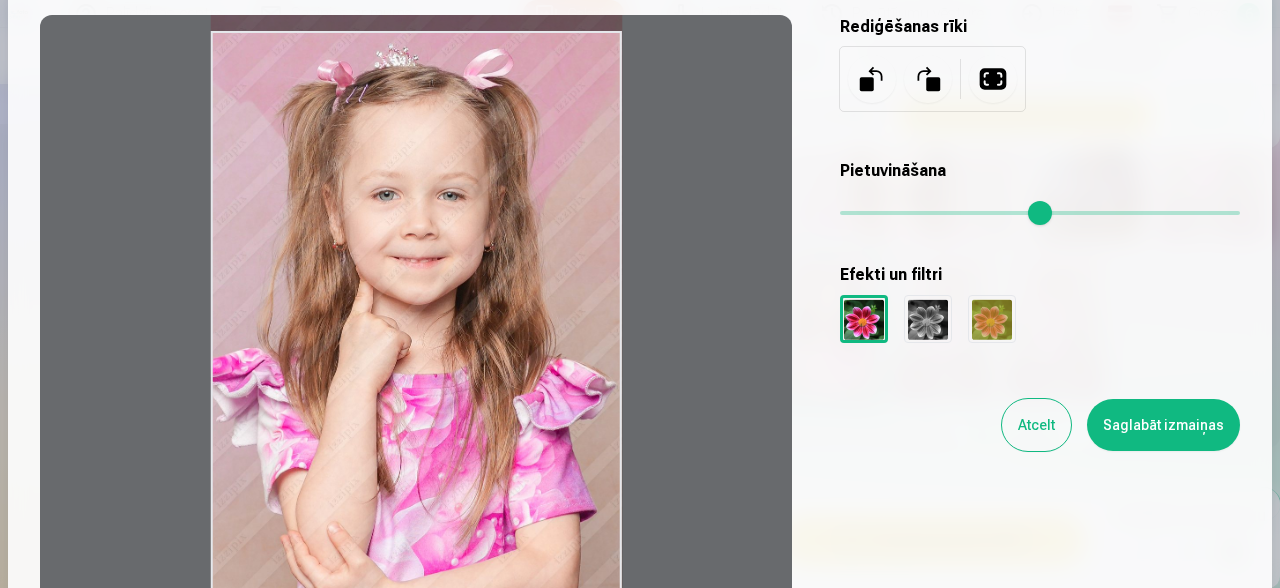 scroll, scrollTop: 48, scrollLeft: 0, axis: vertical 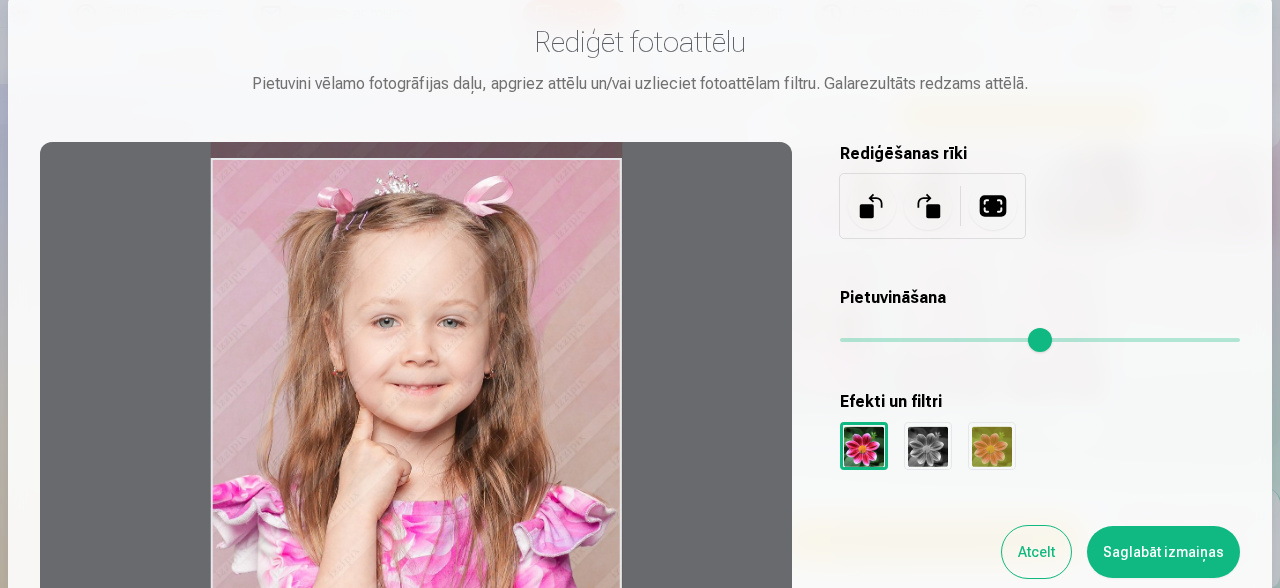 click on "Saglabāt izmaiņas" at bounding box center (1163, 552) 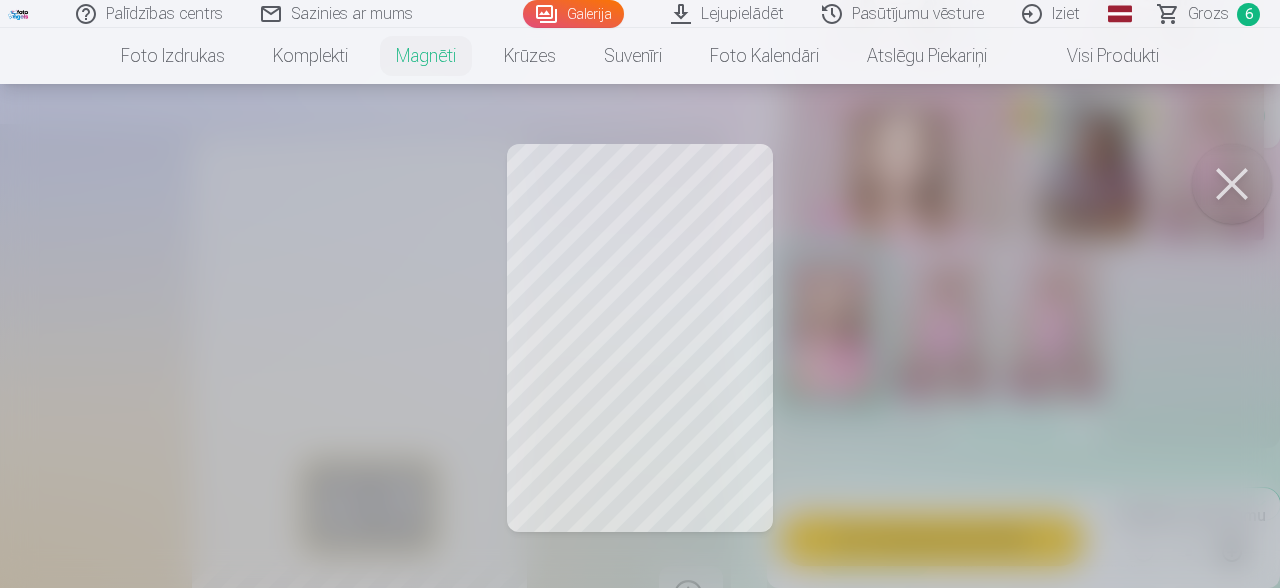 click at bounding box center (1232, 184) 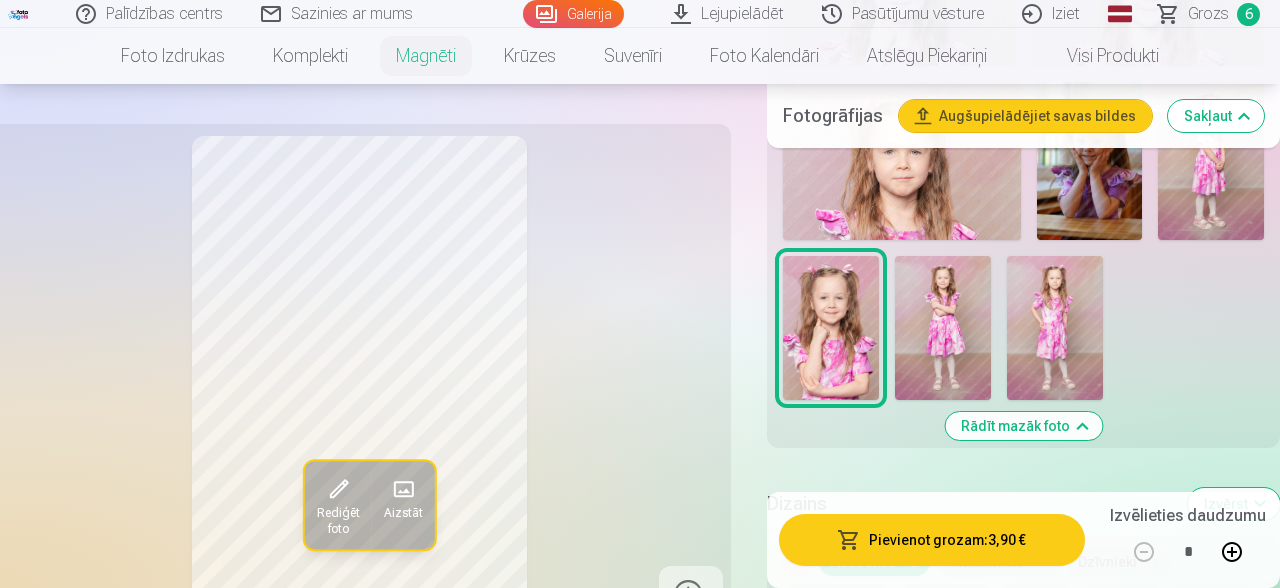 click on "Pievienot grozam :  3,90 €" at bounding box center (932, 540) 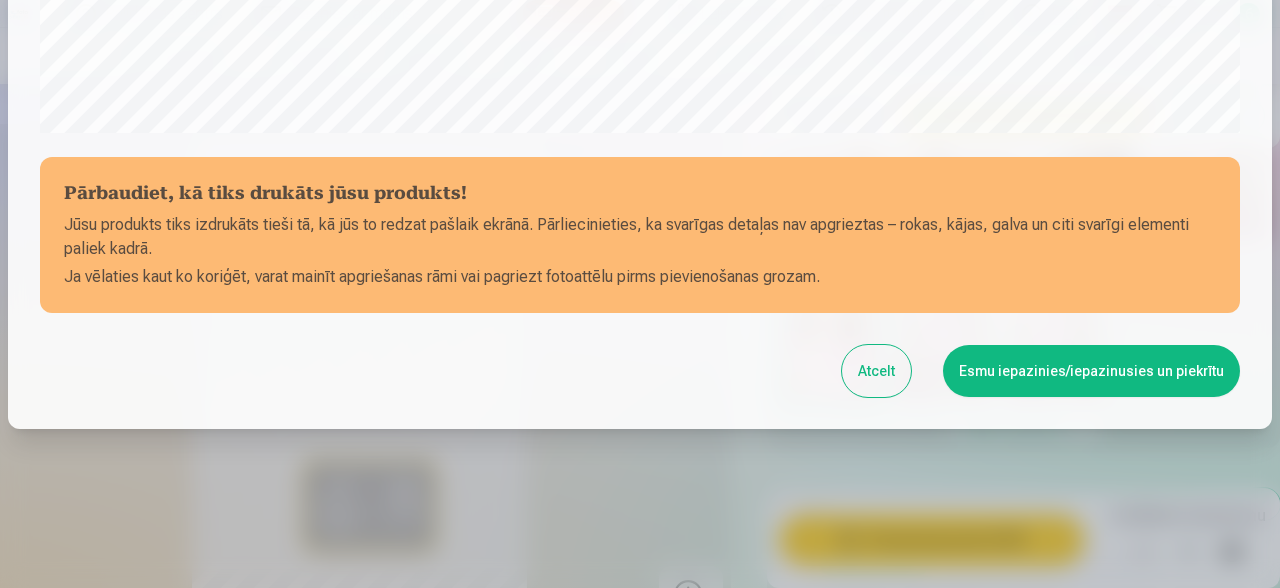 scroll, scrollTop: 840, scrollLeft: 0, axis: vertical 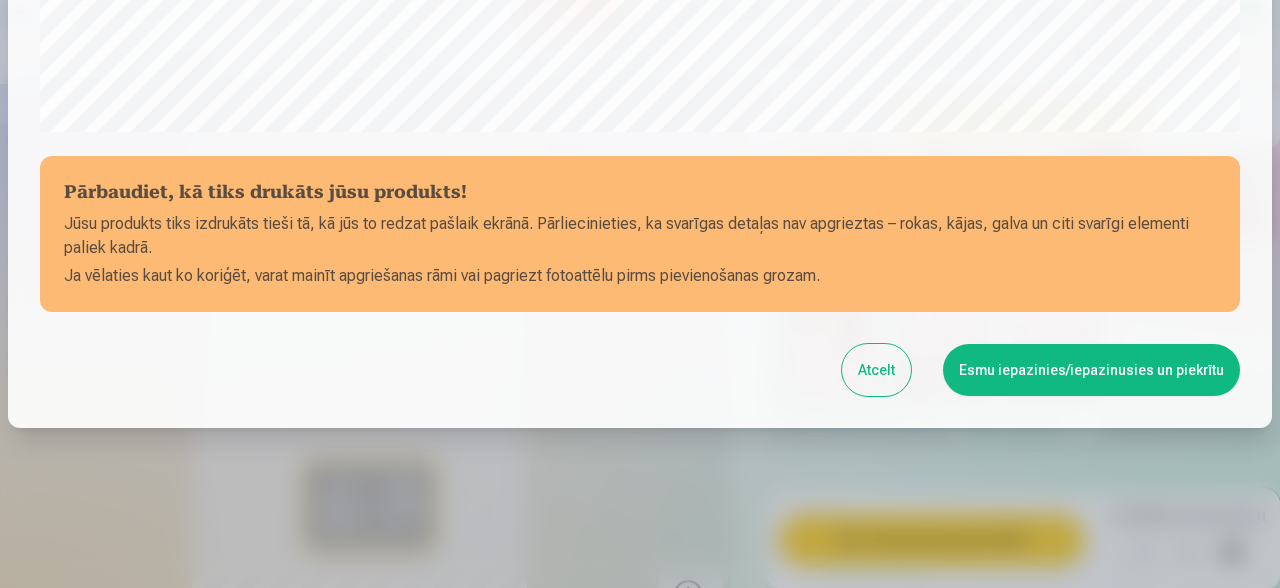 click on "Esmu iepazinies/iepazinusies un piekrītu" at bounding box center (1091, 370) 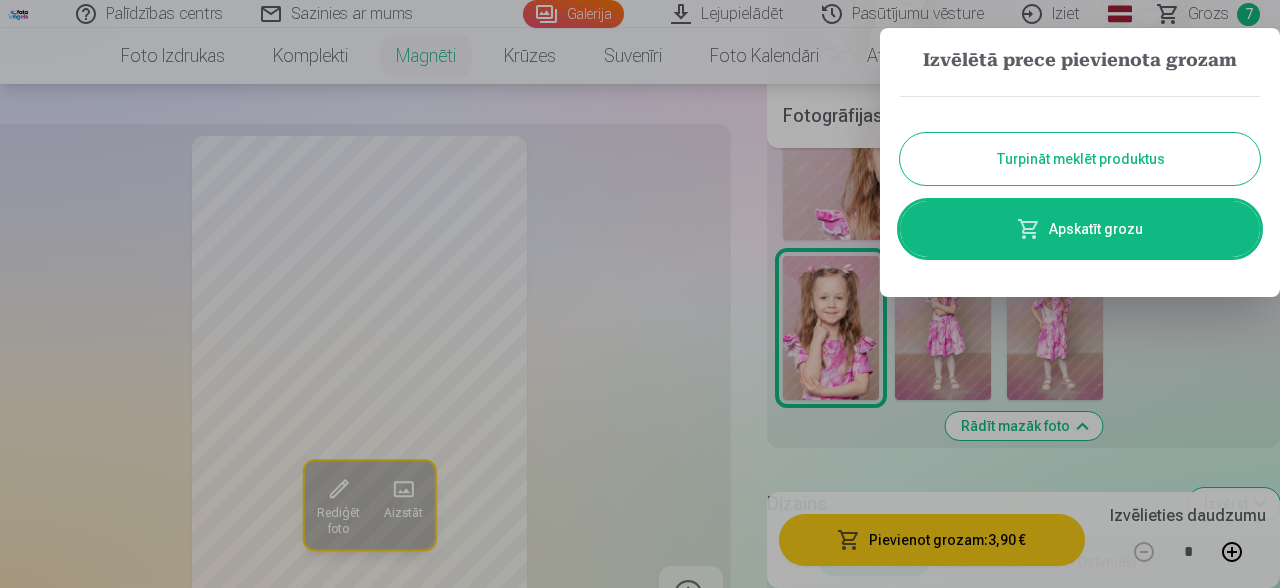 click on "Turpināt meklēt produktus" at bounding box center (1080, 159) 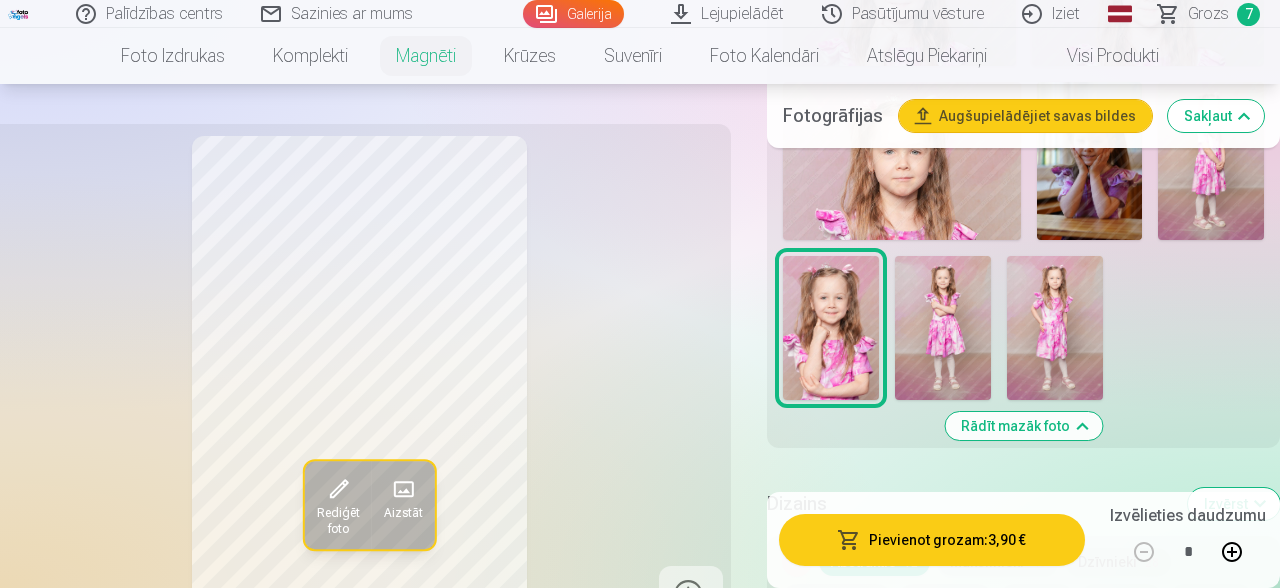 click at bounding box center [943, 328] 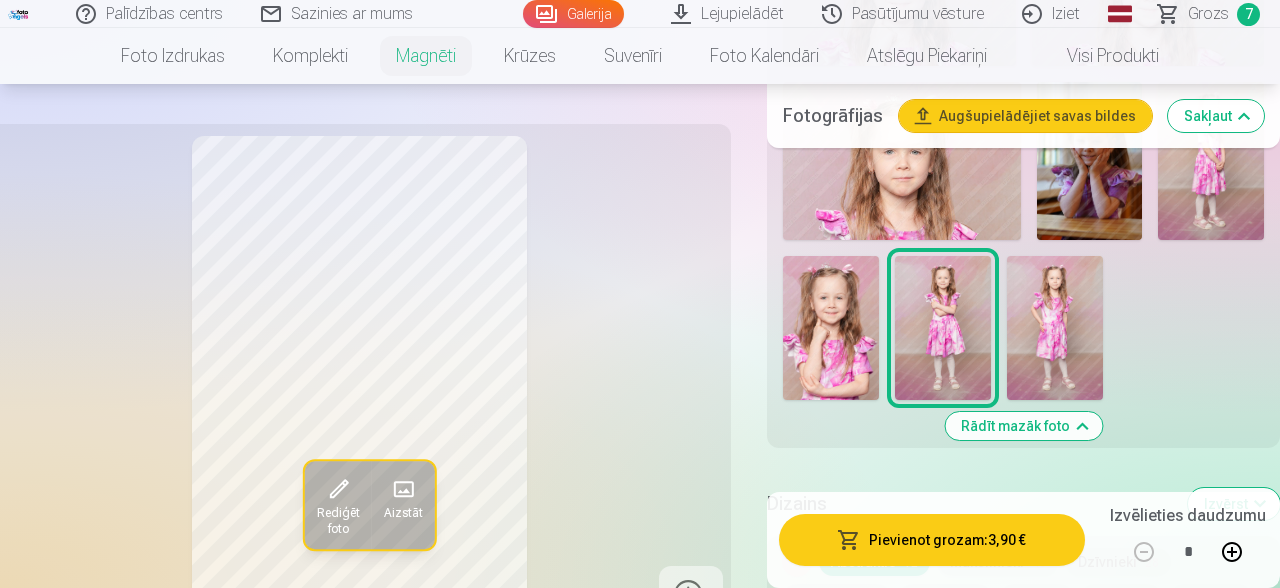click at bounding box center [1055, 328] 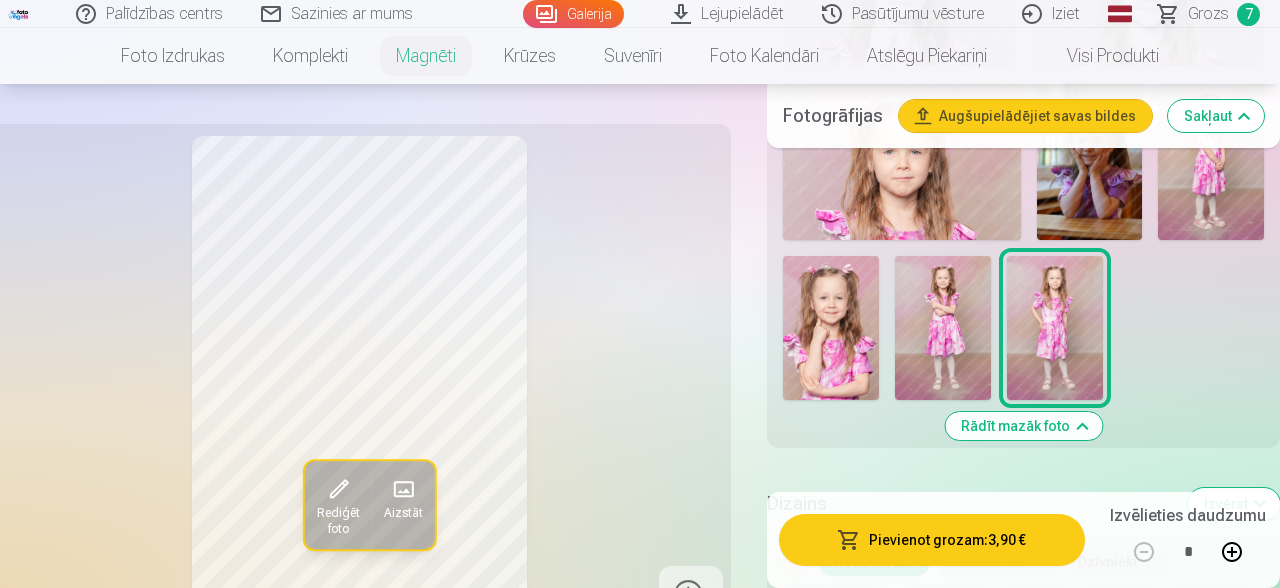 click at bounding box center [943, 328] 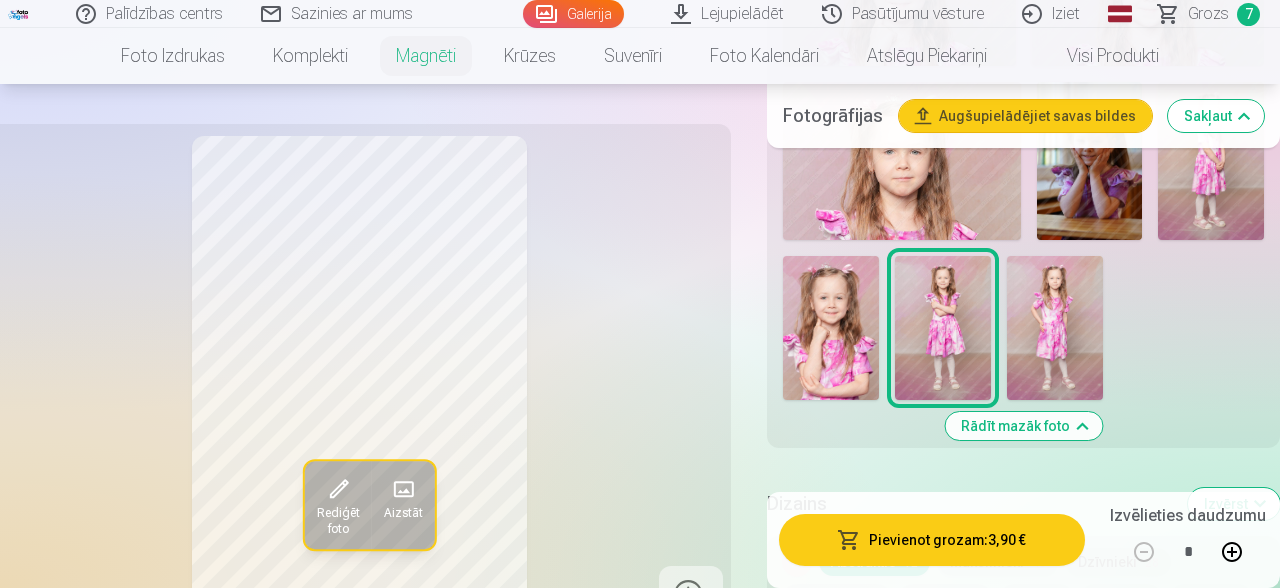 click at bounding box center (831, 328) 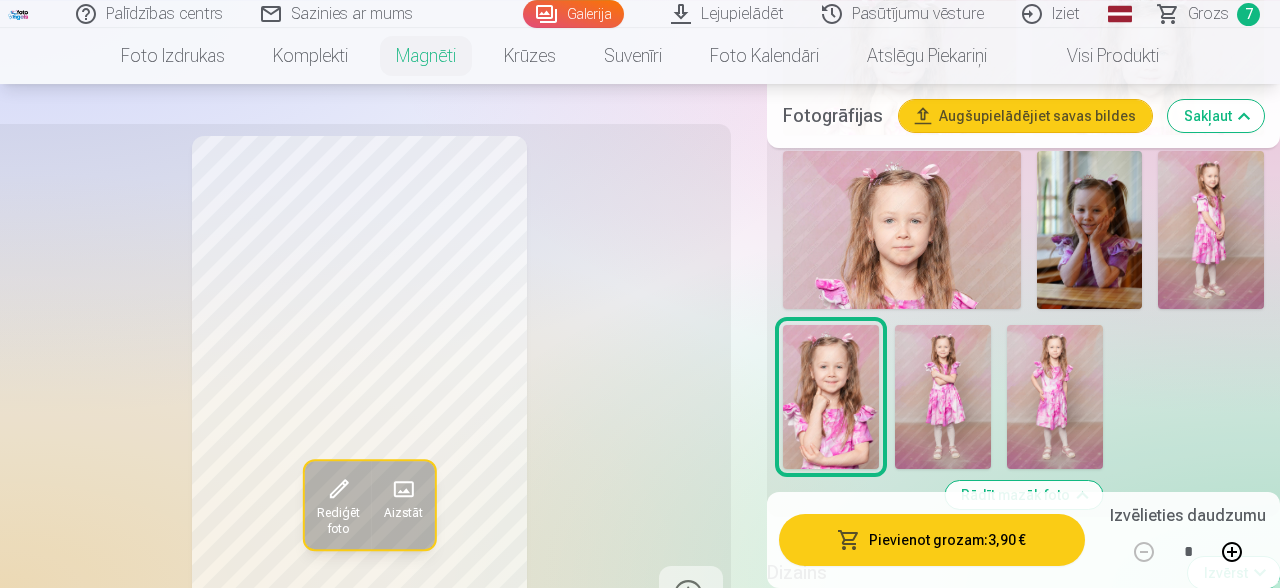 scroll, scrollTop: 4419, scrollLeft: 0, axis: vertical 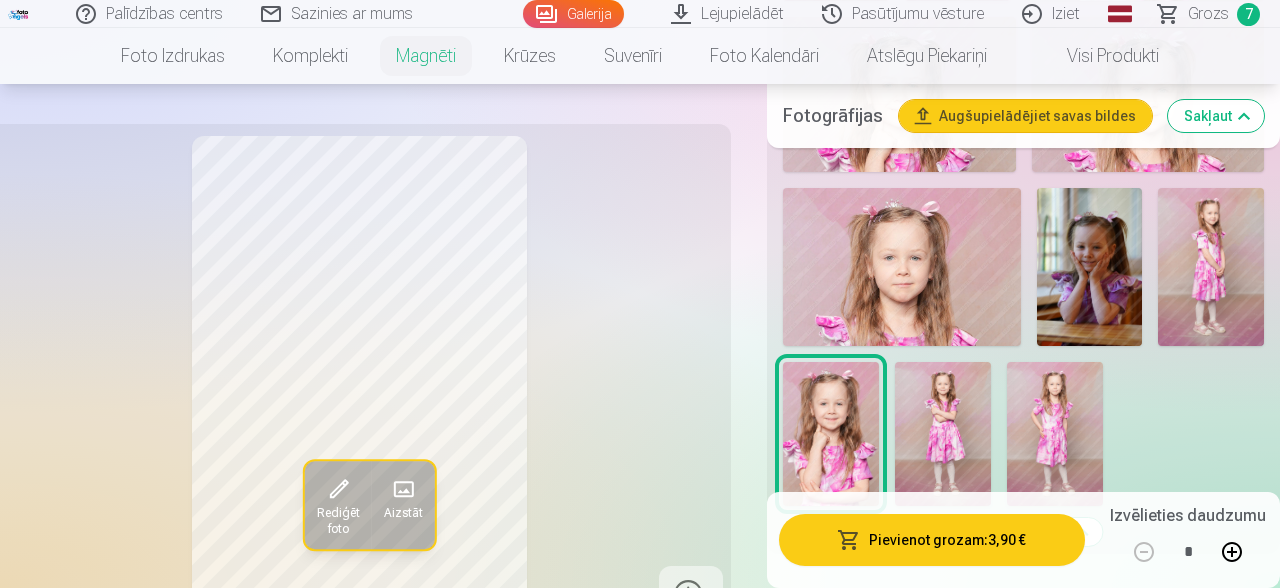 click on "Grozs" at bounding box center (1208, 14) 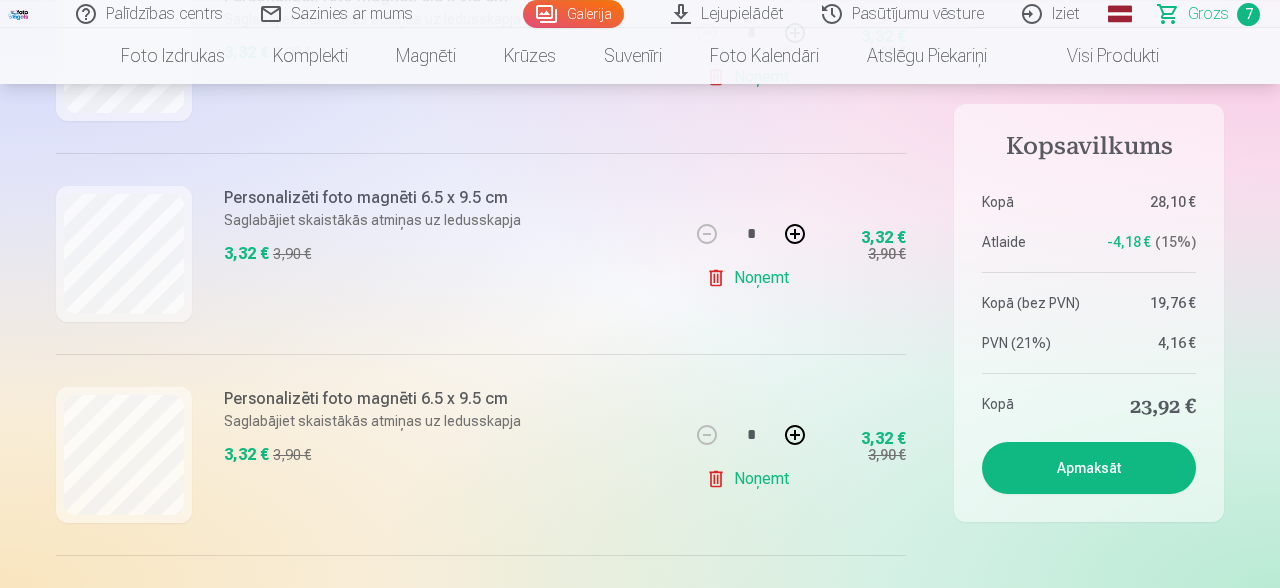scroll, scrollTop: 1166, scrollLeft: 0, axis: vertical 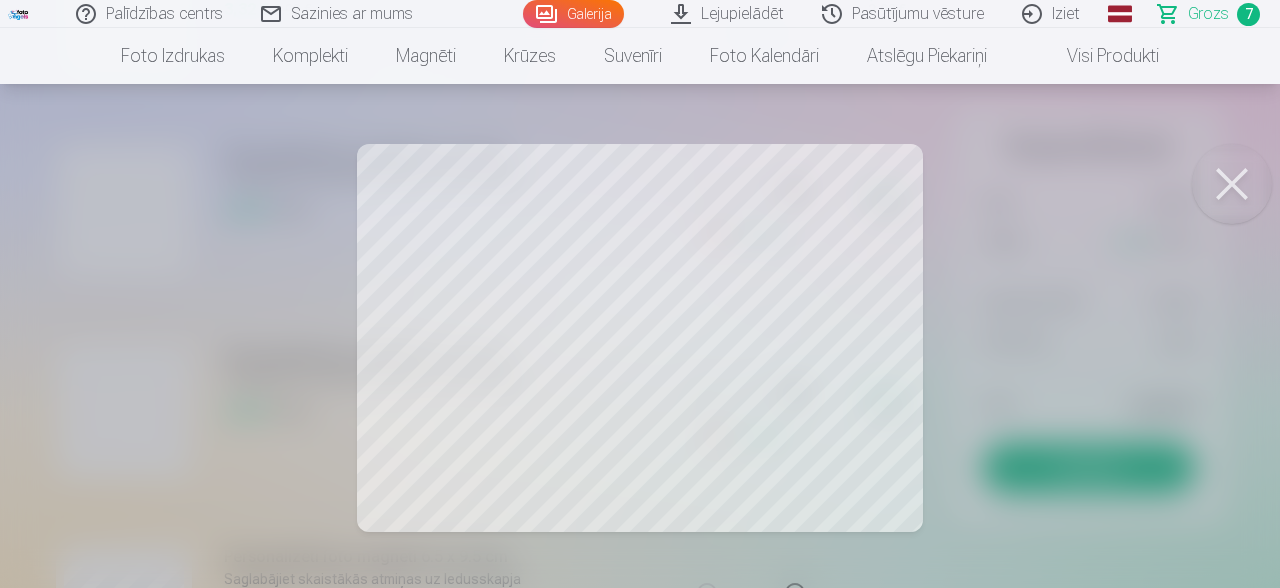 click at bounding box center (1232, 184) 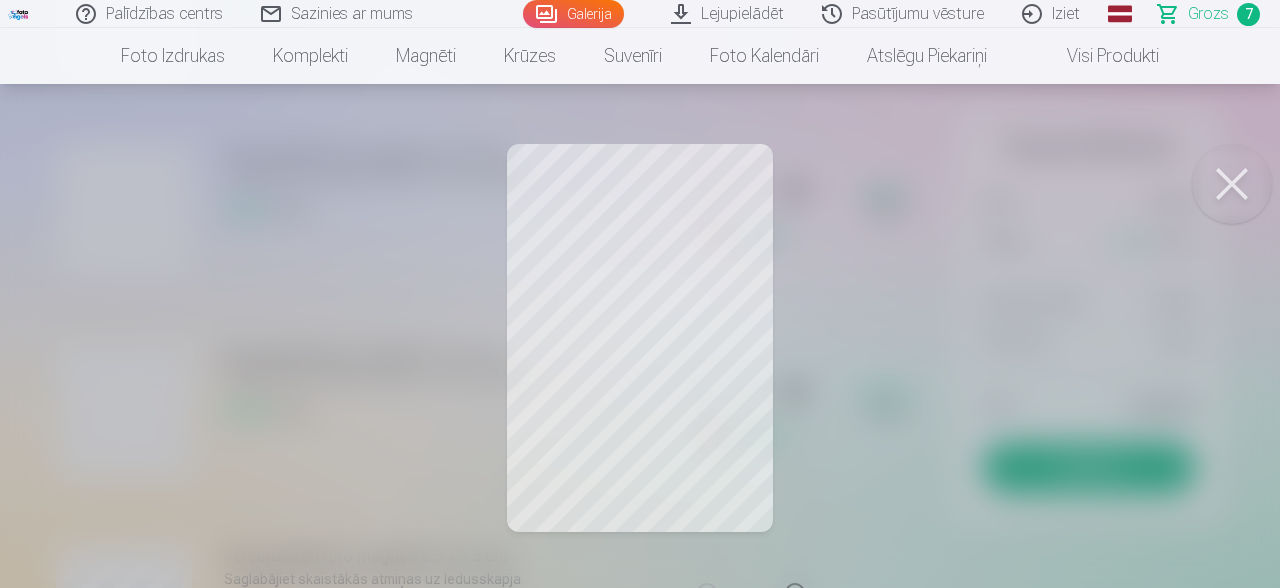click at bounding box center (1232, 184) 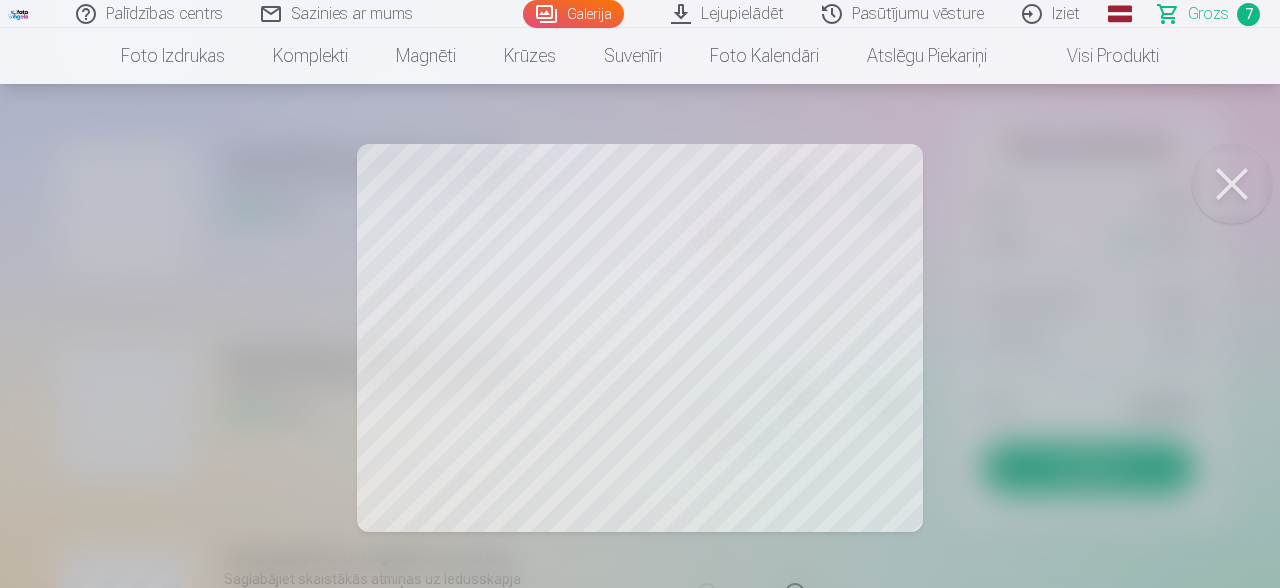 click at bounding box center [1232, 184] 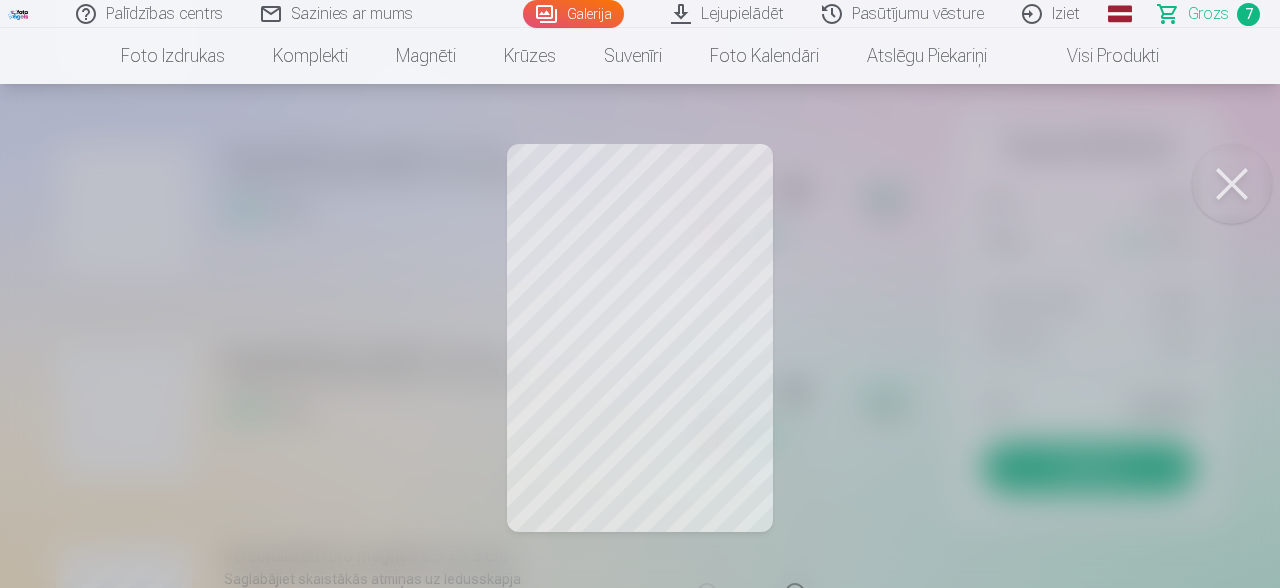 click at bounding box center [1232, 184] 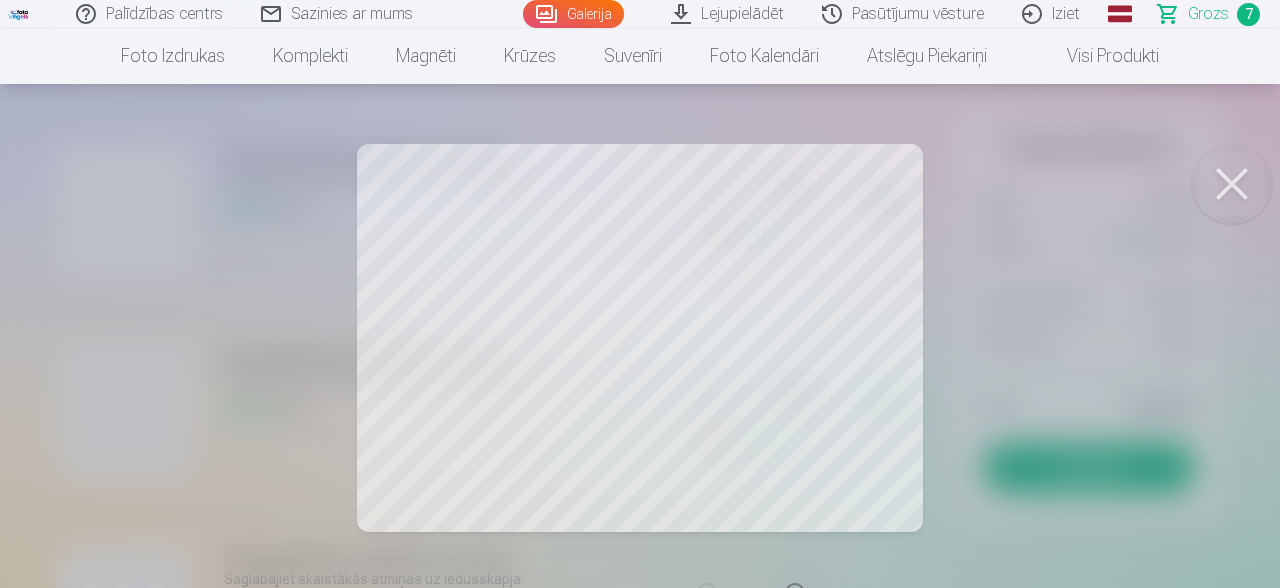 click at bounding box center [1232, 184] 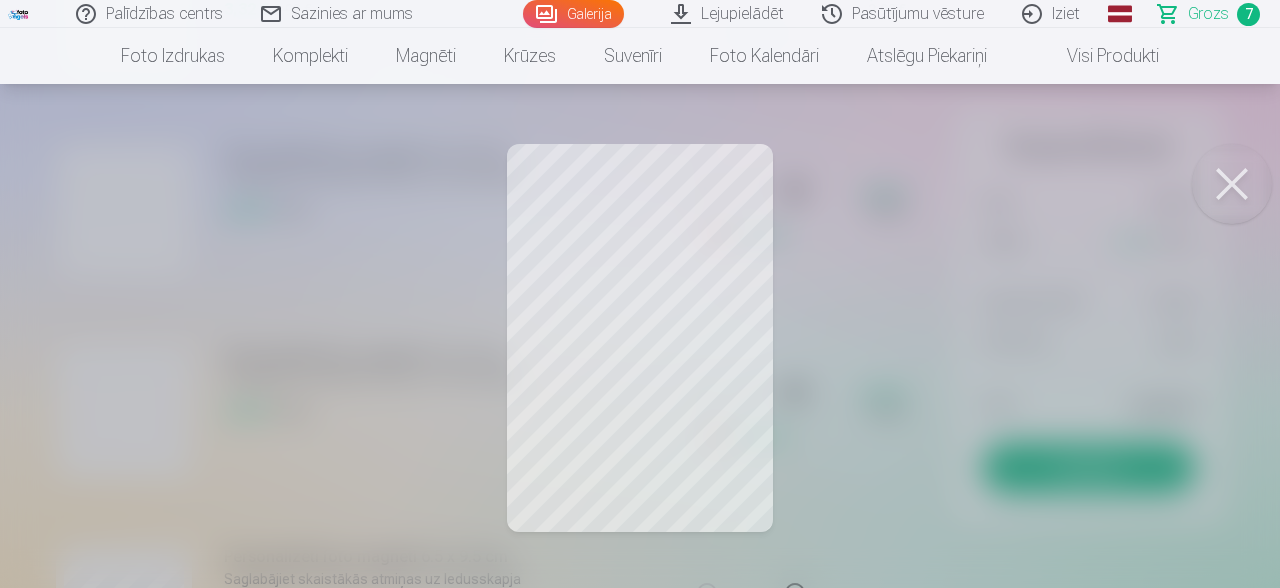 click at bounding box center (1232, 184) 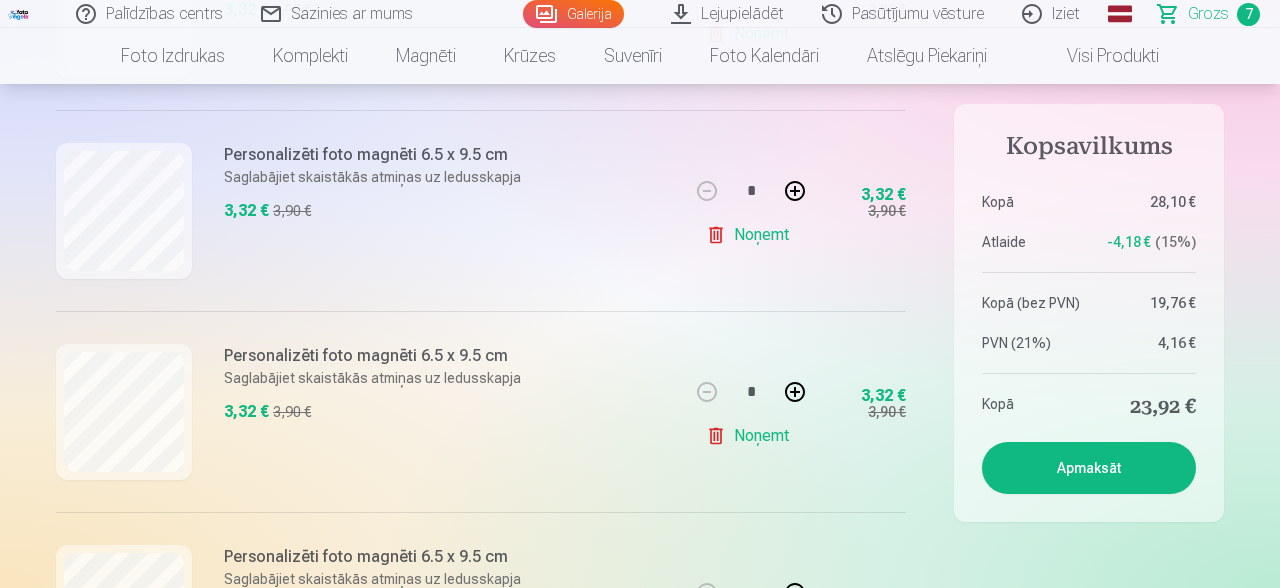 click on "Noņemt" at bounding box center (751, 235) 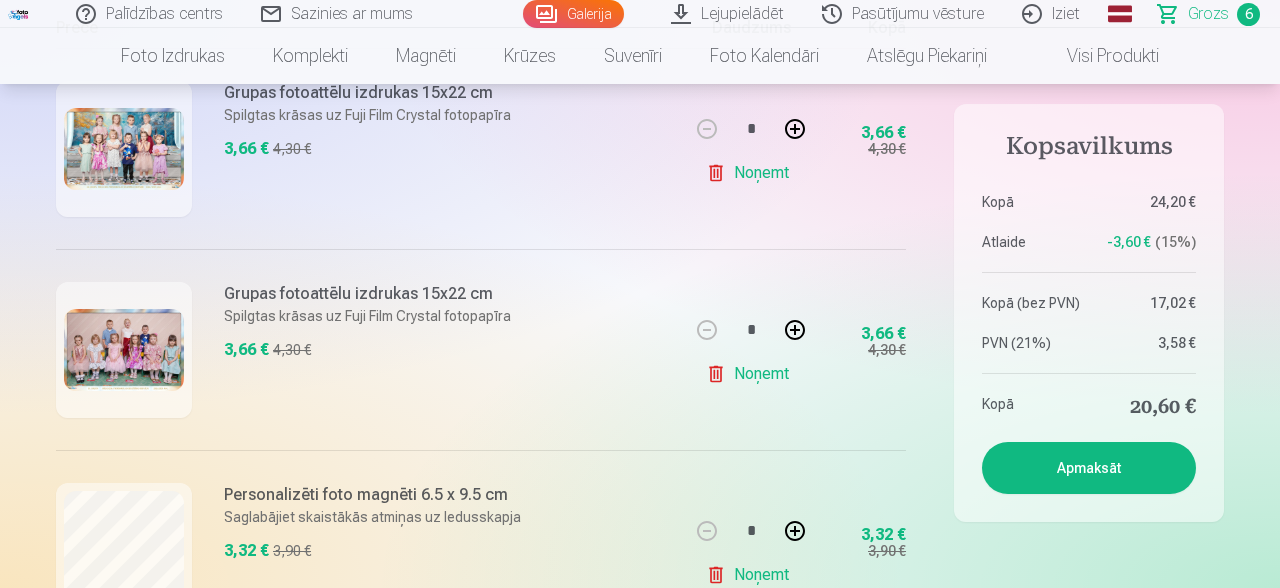 scroll, scrollTop: 0, scrollLeft: 0, axis: both 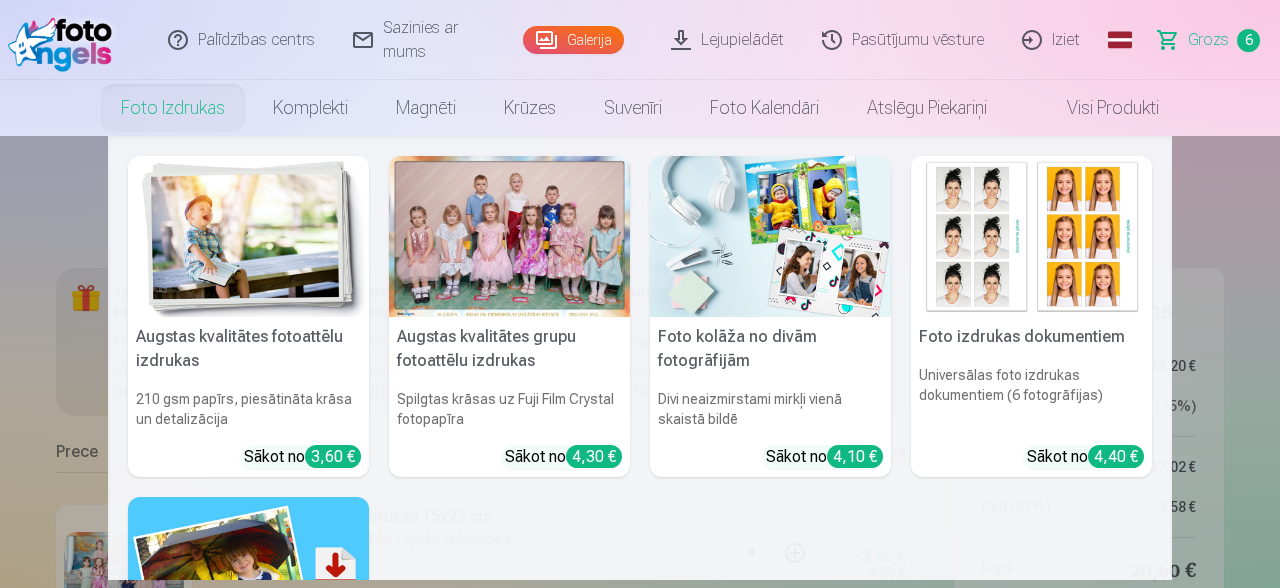 click on "Foto izdrukas" at bounding box center [173, 108] 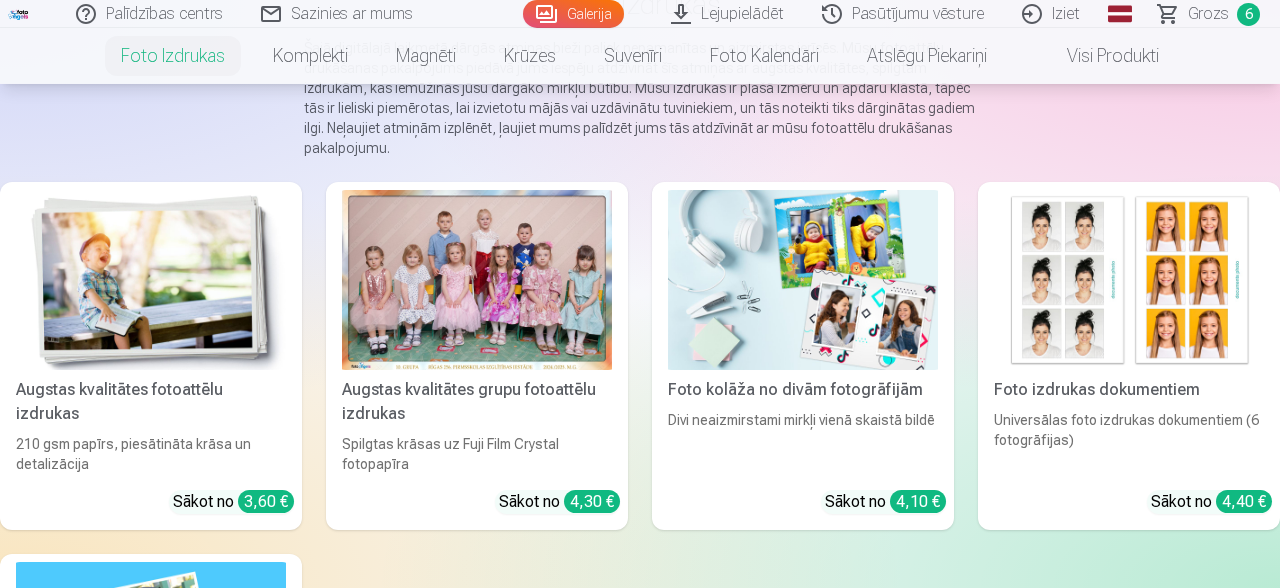 scroll, scrollTop: 318, scrollLeft: 0, axis: vertical 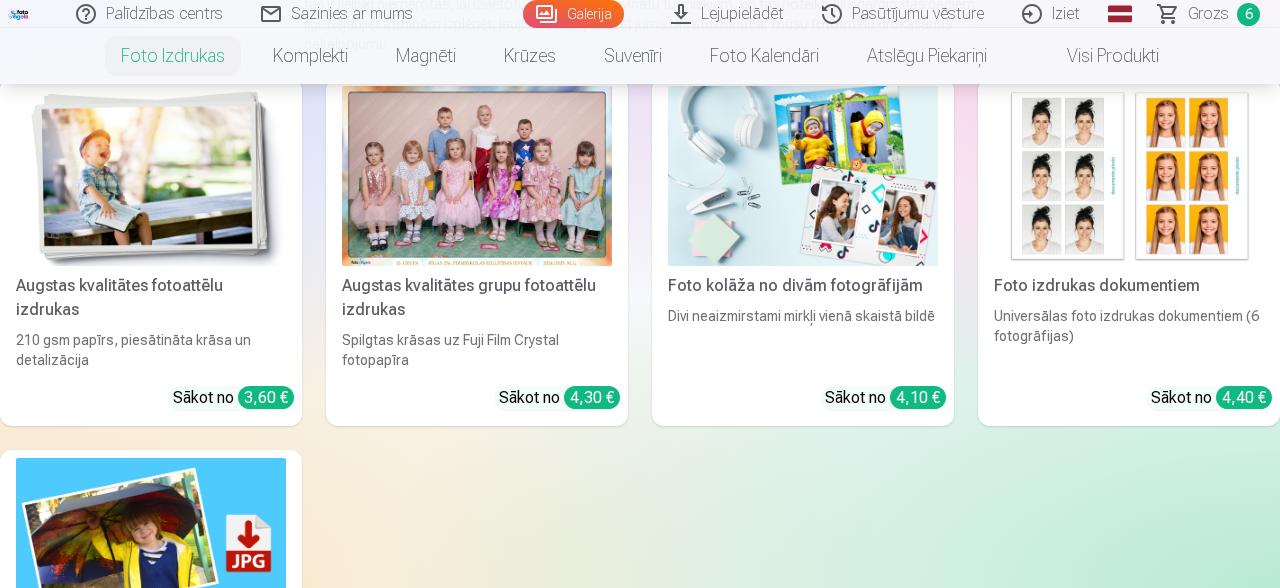 click at bounding box center [803, 176] 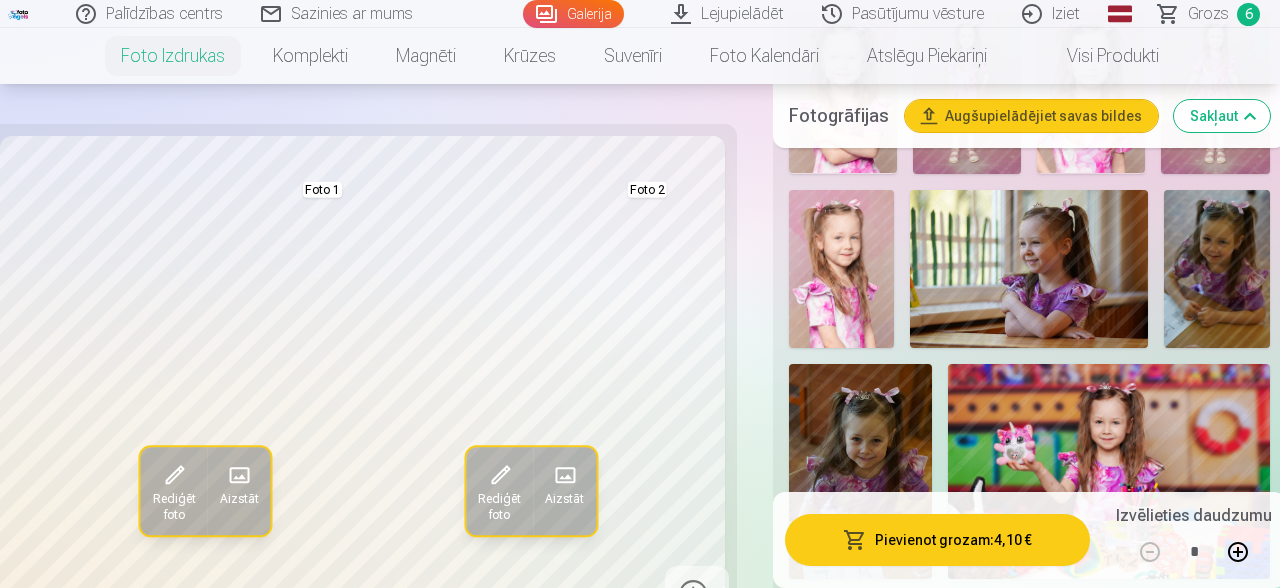 scroll, scrollTop: 1060, scrollLeft: 0, axis: vertical 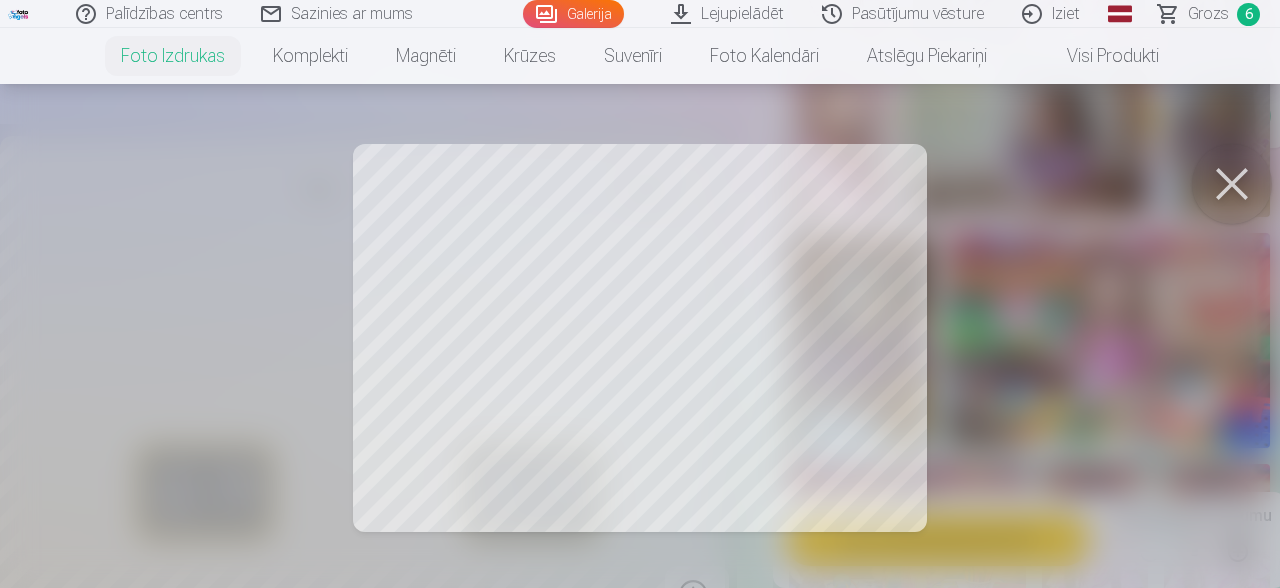 click at bounding box center (1232, 184) 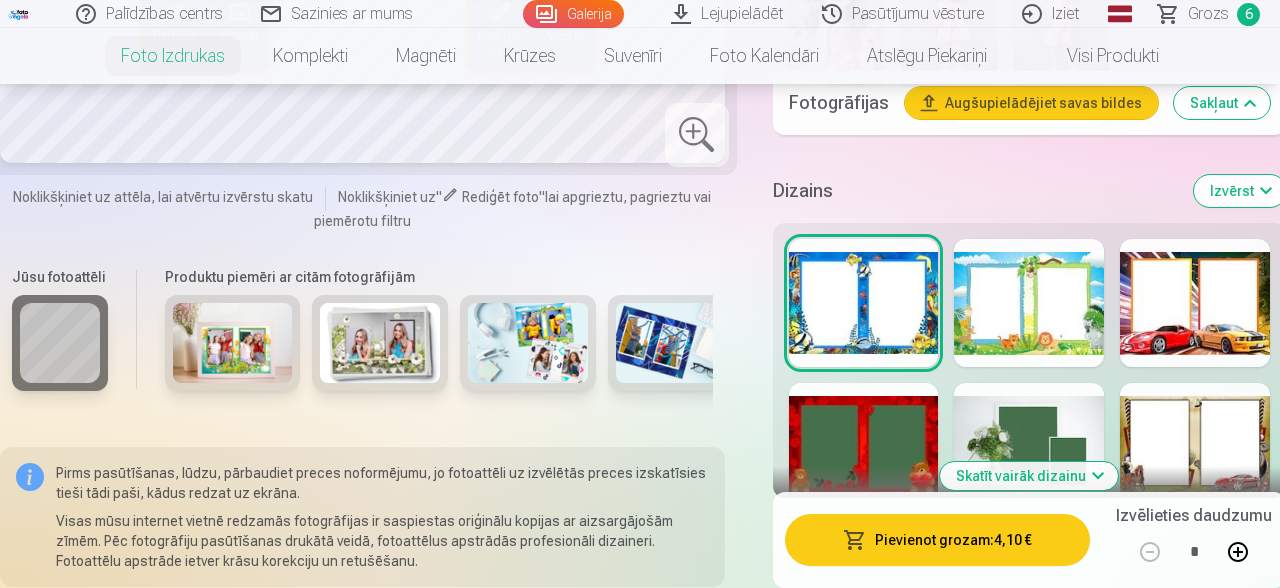 scroll, scrollTop: 4792, scrollLeft: 0, axis: vertical 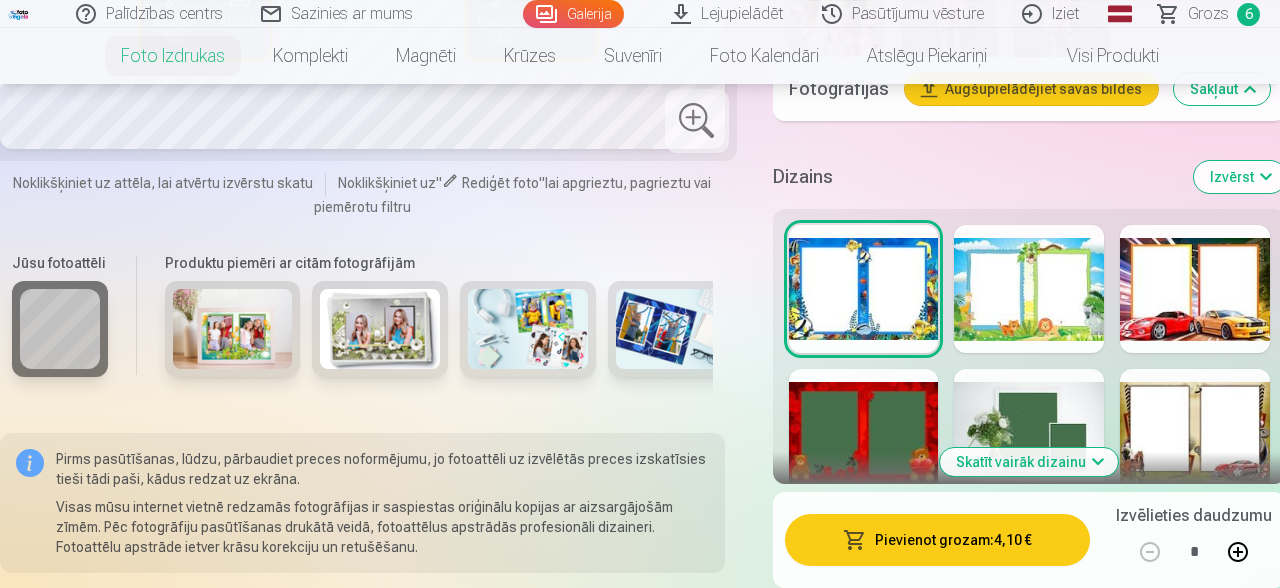 click on "Skatīt vairāk dizainu" at bounding box center (1029, 462) 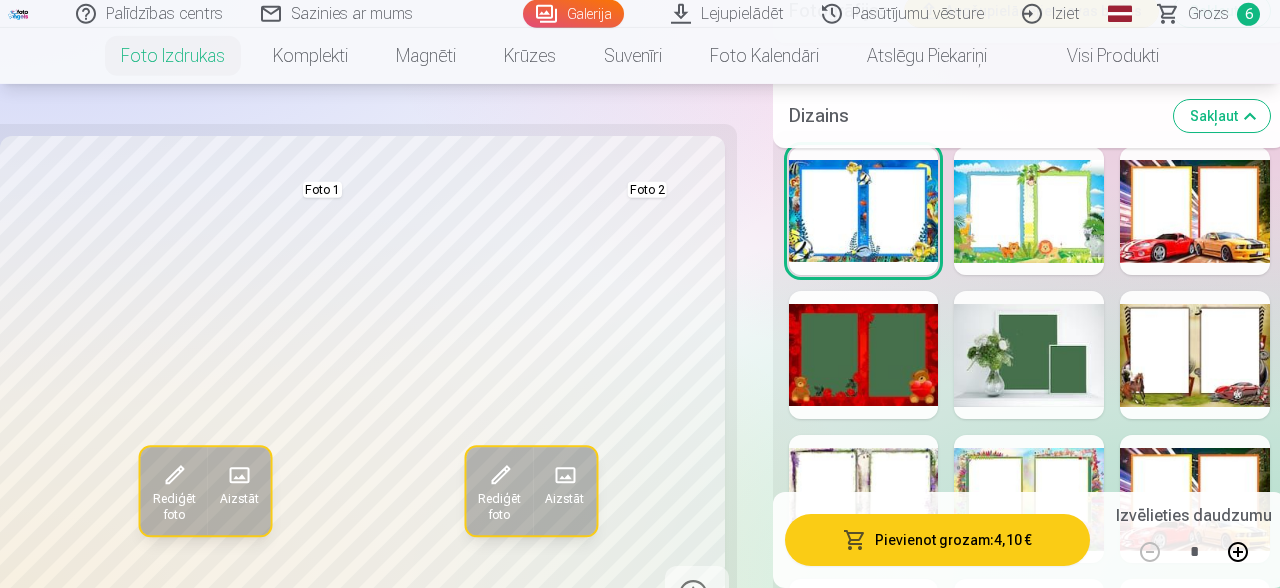 scroll, scrollTop: 4898, scrollLeft: 0, axis: vertical 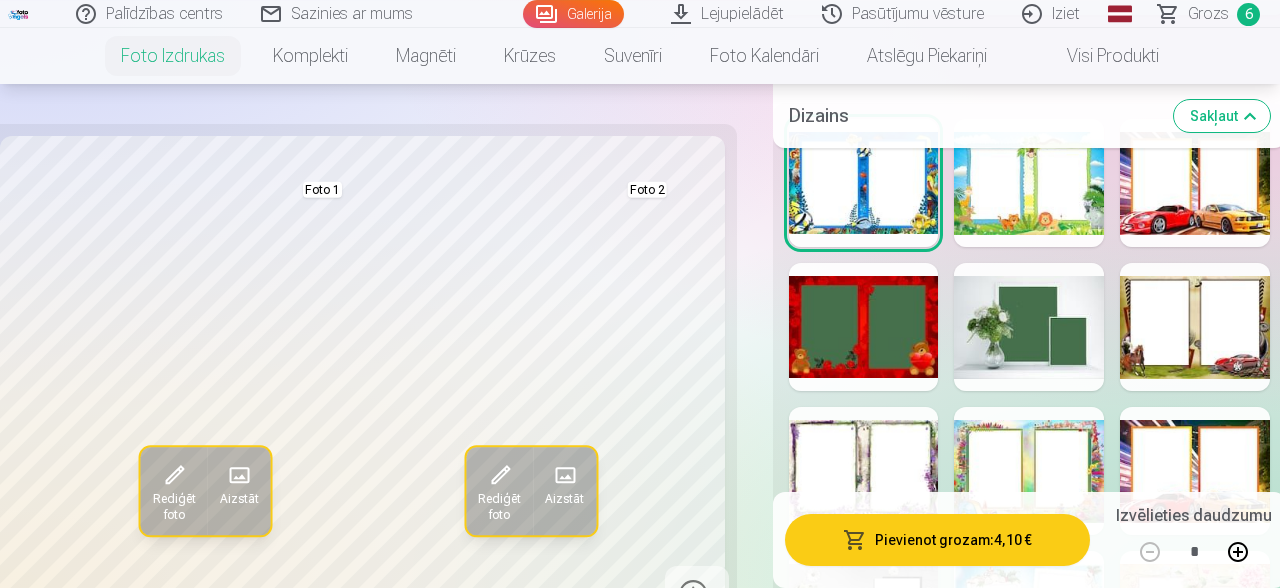 click at bounding box center [864, 471] 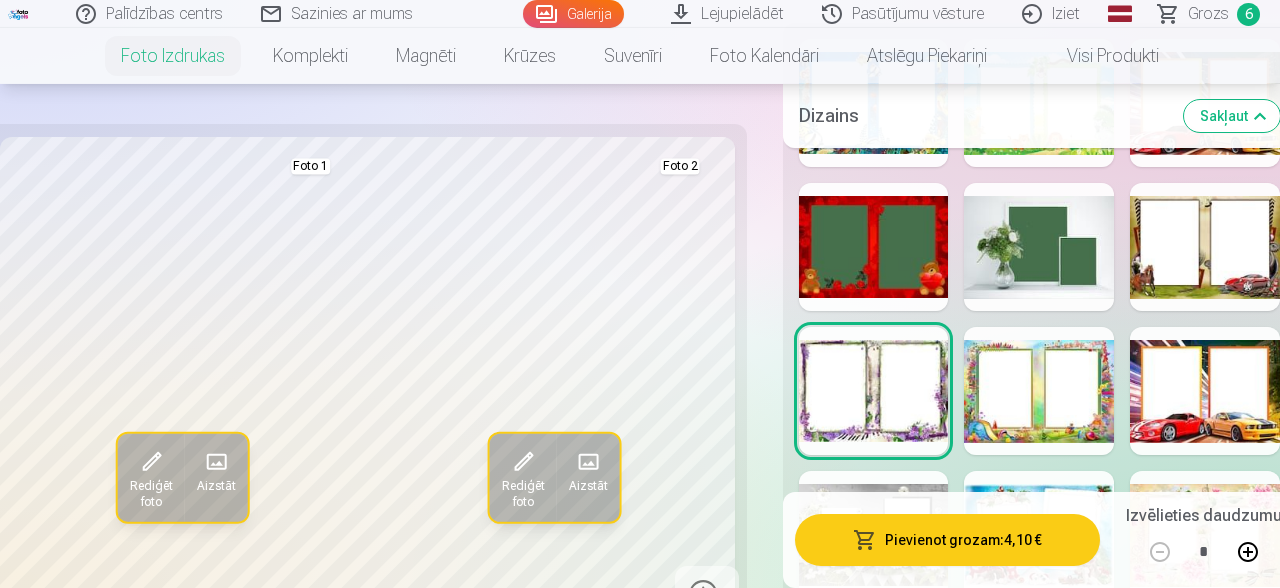 scroll, scrollTop: 5004, scrollLeft: 0, axis: vertical 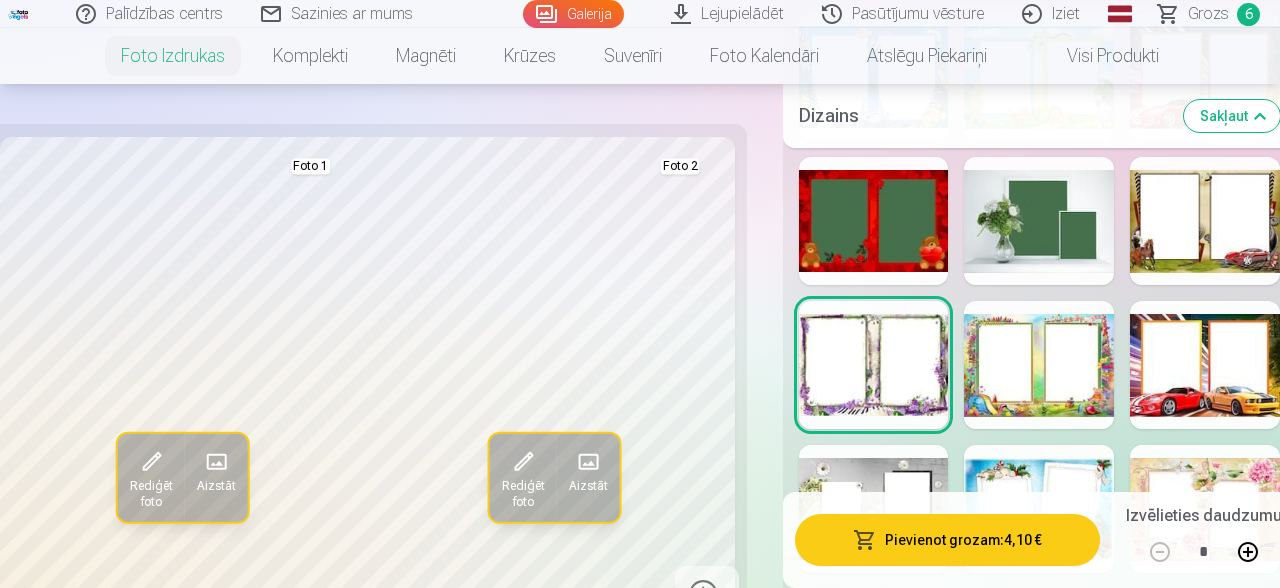 click at bounding box center (1039, 365) 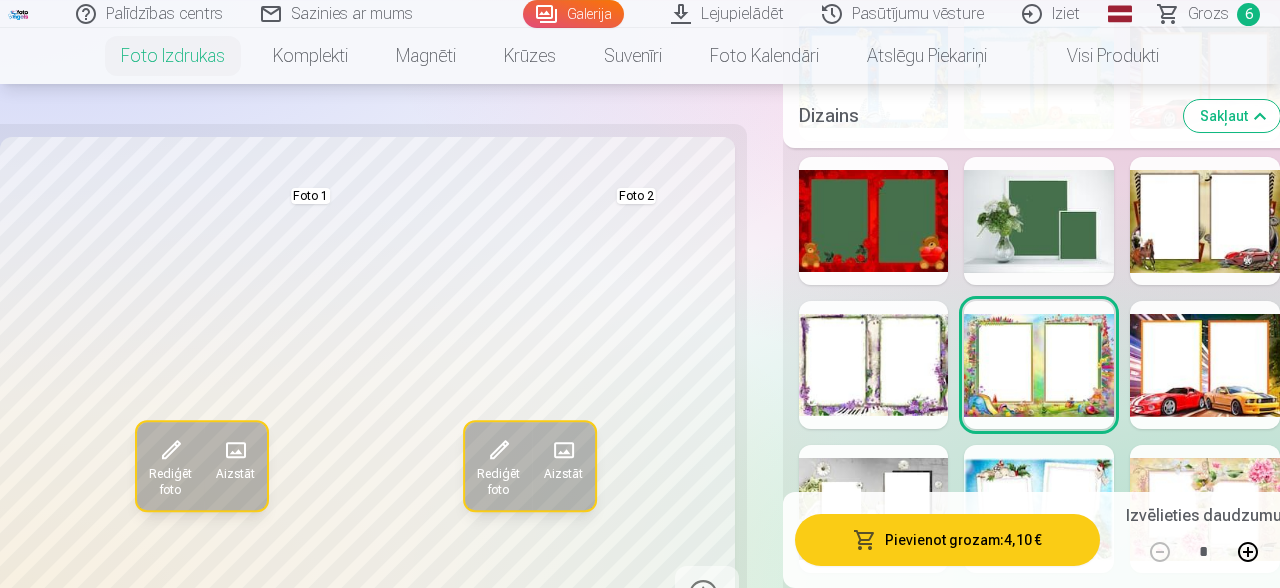 click at bounding box center [1205, 509] 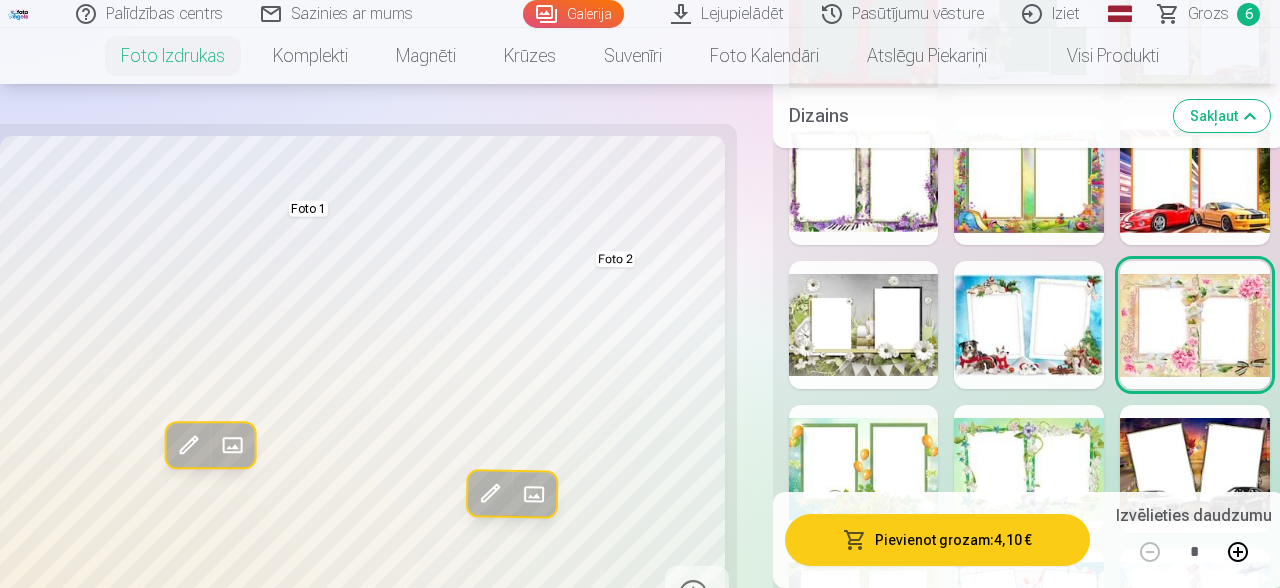 scroll, scrollTop: 5216, scrollLeft: 0, axis: vertical 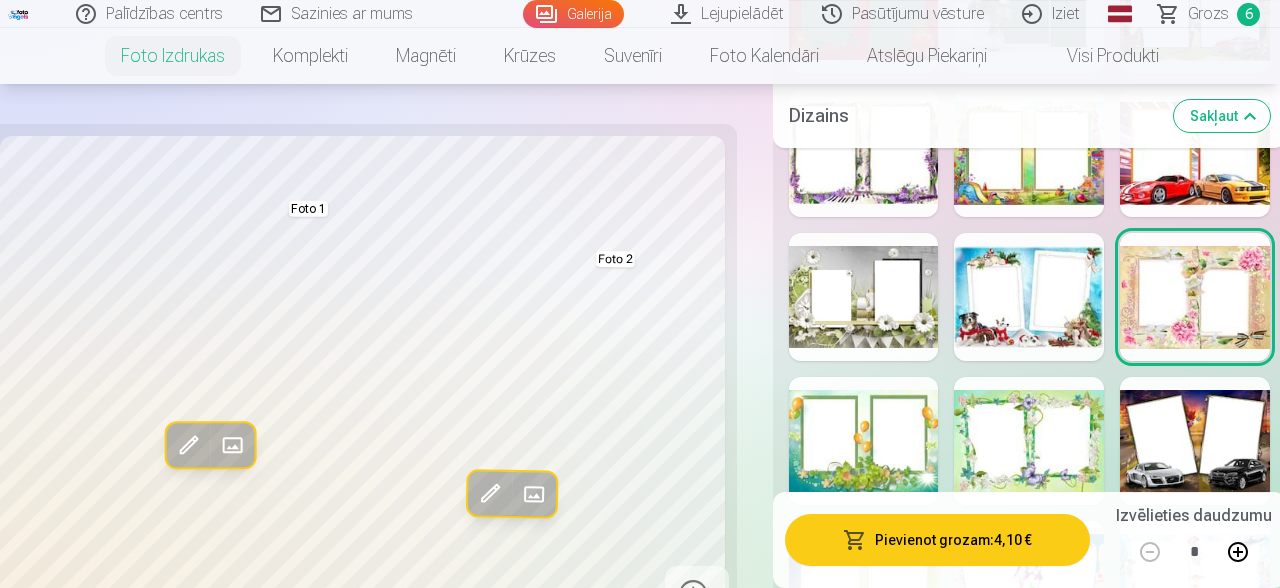 click at bounding box center [1029, 441] 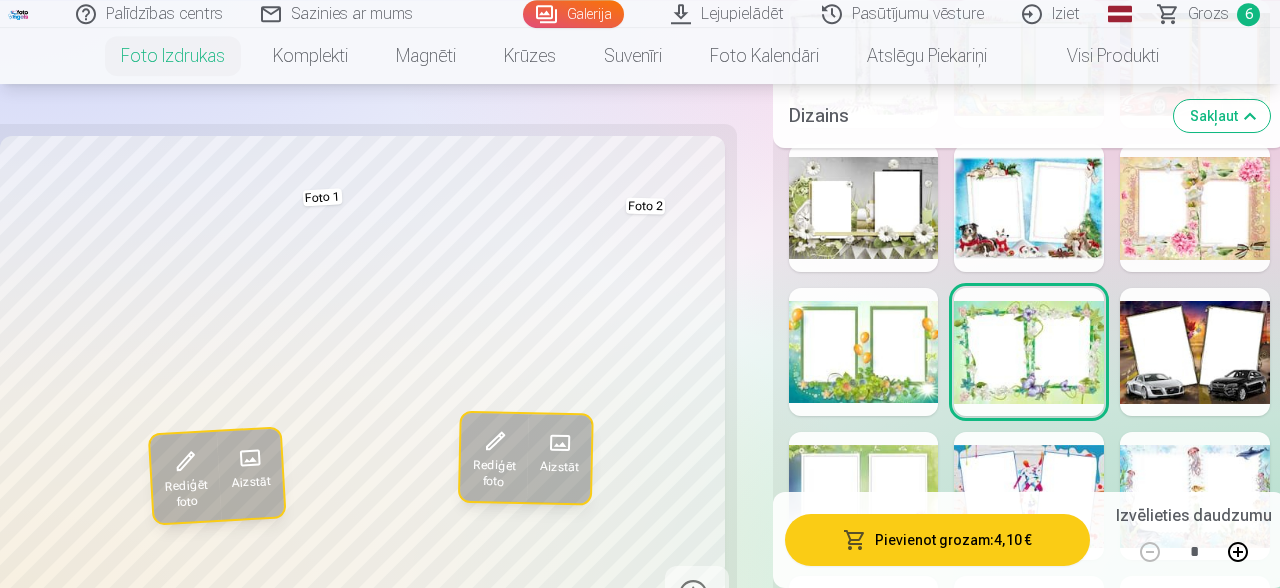 scroll, scrollTop: 5322, scrollLeft: 0, axis: vertical 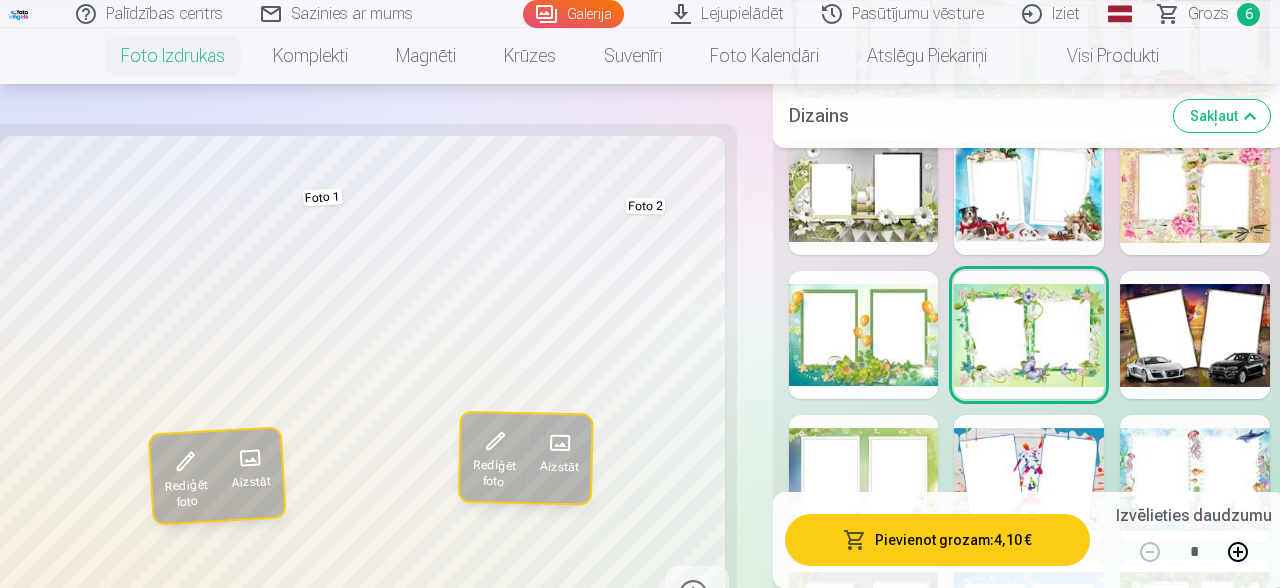 click at bounding box center (864, 479) 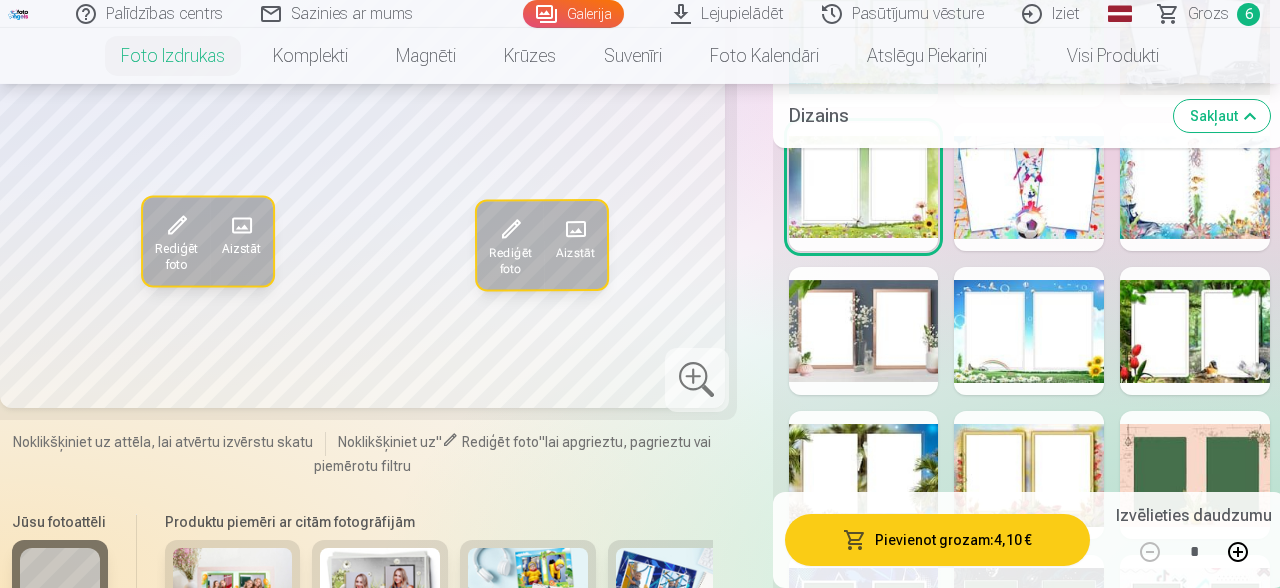 scroll, scrollTop: 5640, scrollLeft: 0, axis: vertical 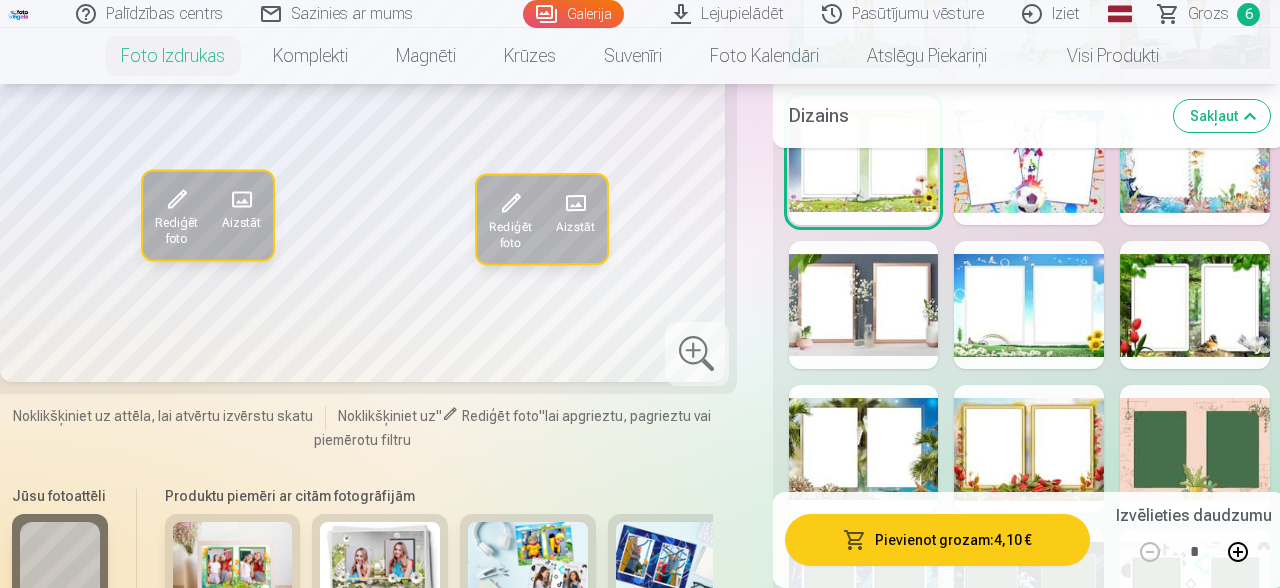 click at bounding box center (1195, 449) 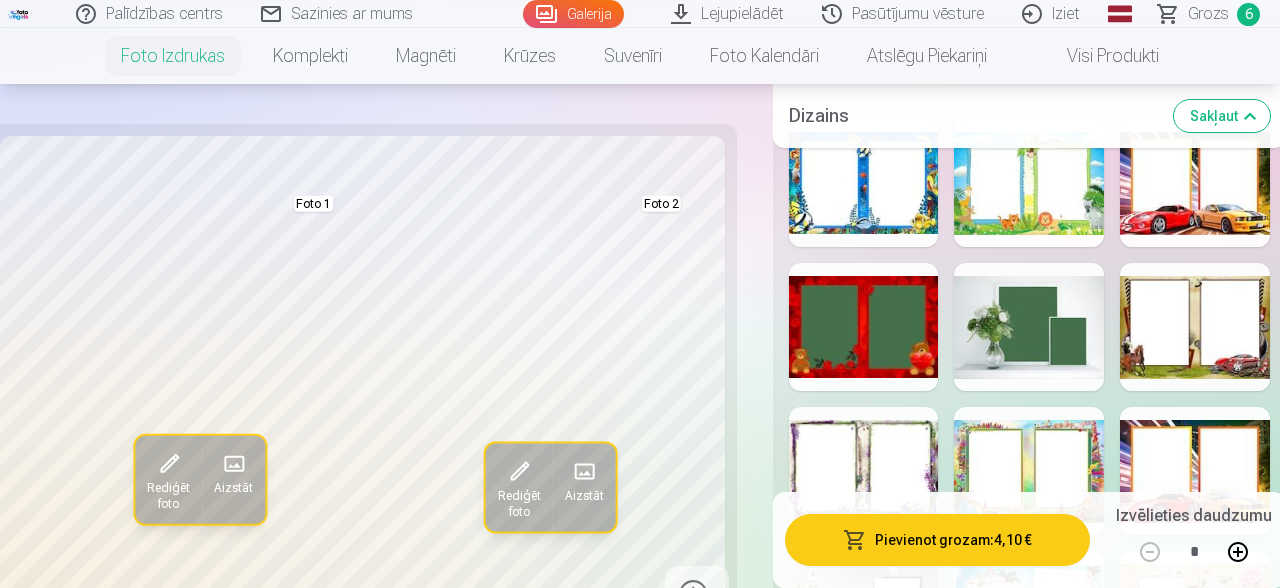 scroll, scrollTop: 4792, scrollLeft: 0, axis: vertical 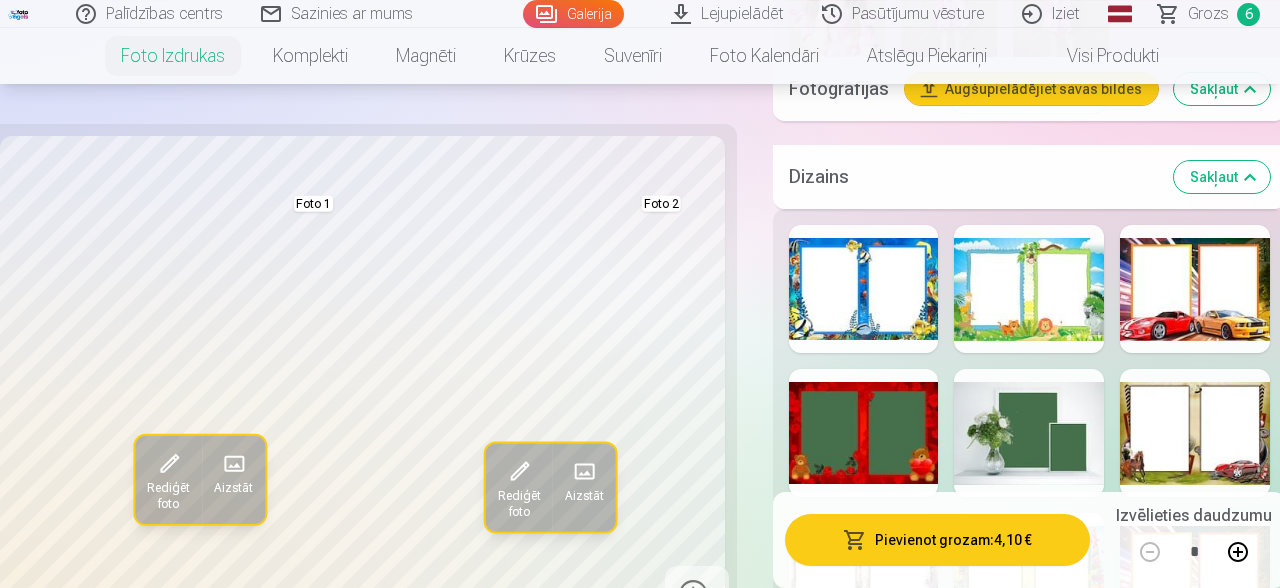 click at bounding box center (1029, 433) 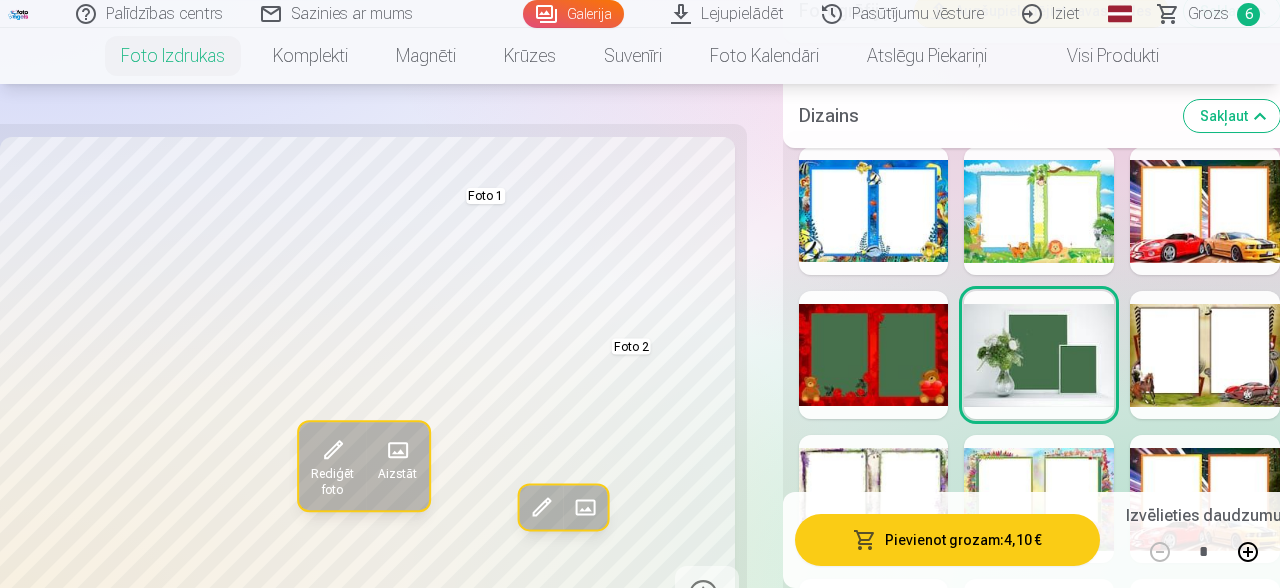 scroll, scrollTop: 4898, scrollLeft: 0, axis: vertical 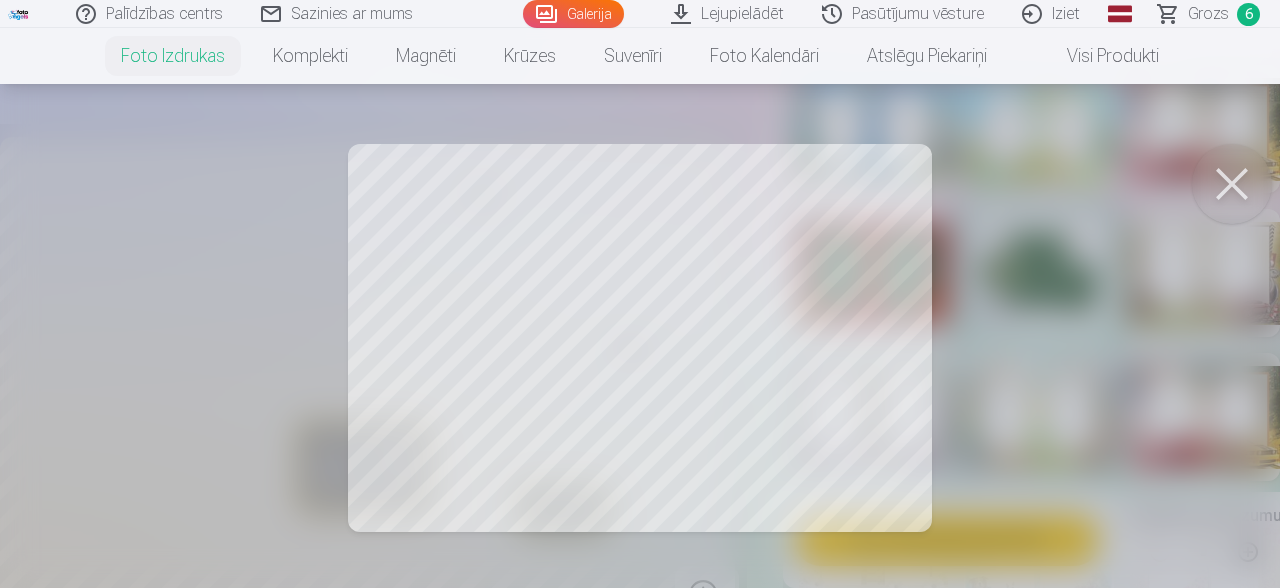 click at bounding box center (1232, 184) 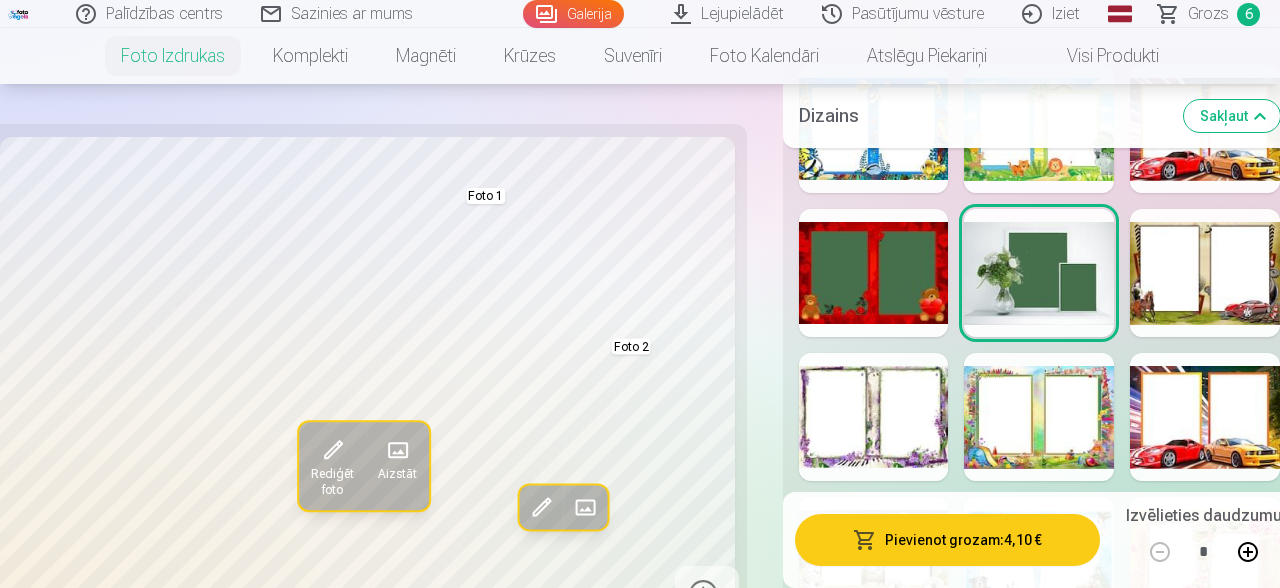 scroll, scrollTop: 5058, scrollLeft: 0, axis: vertical 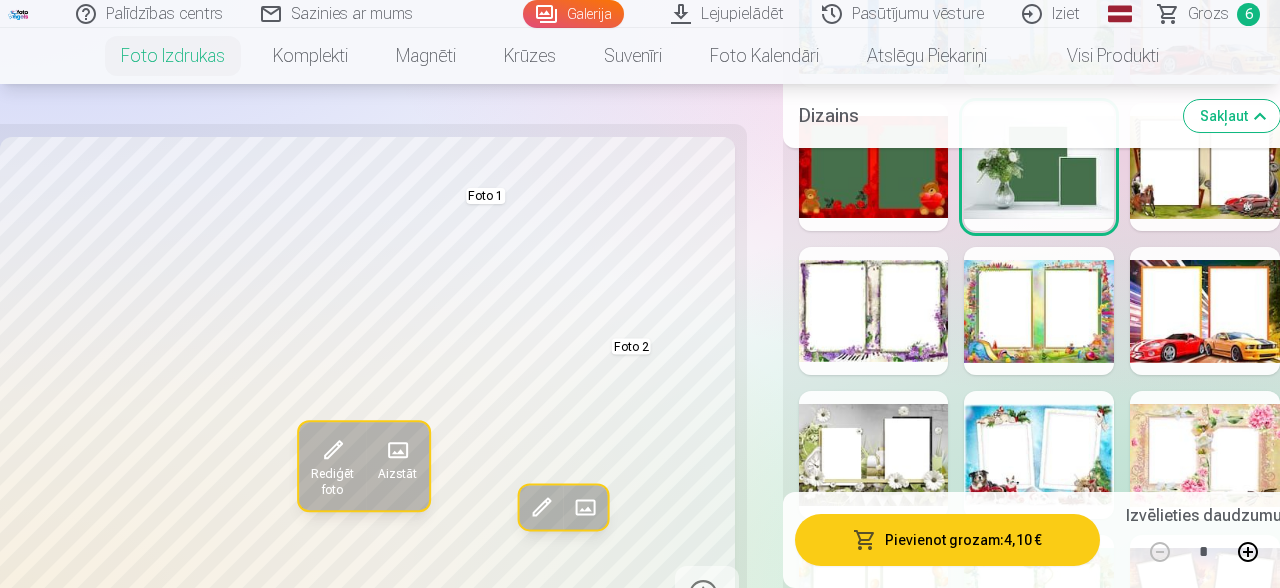 click at bounding box center [874, 455] 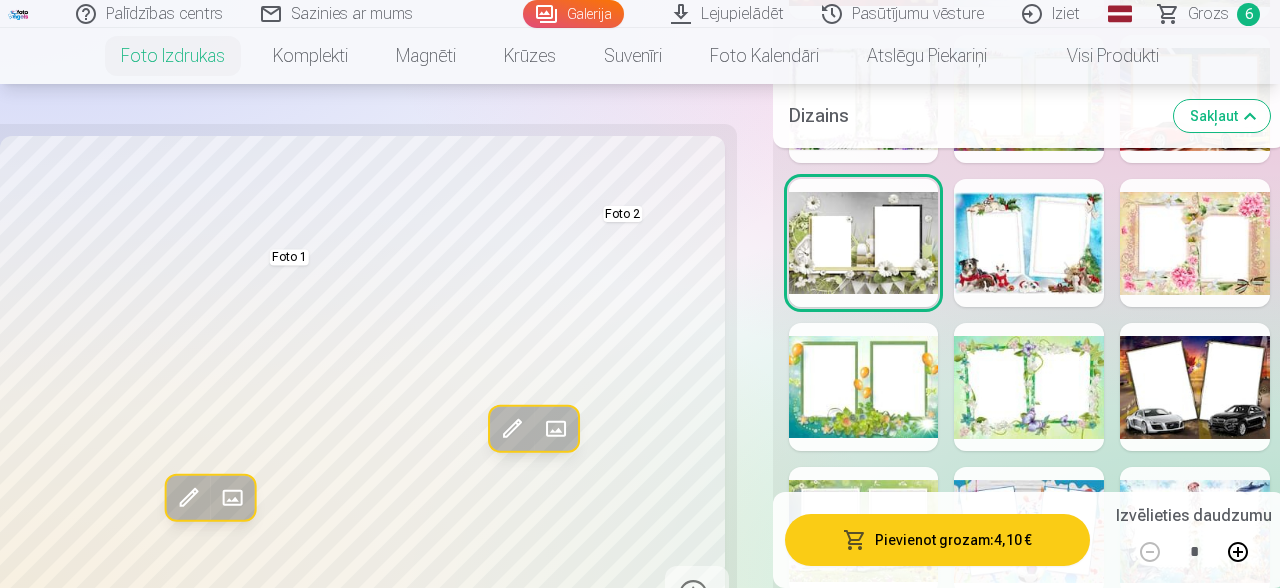 scroll, scrollTop: 5164, scrollLeft: 0, axis: vertical 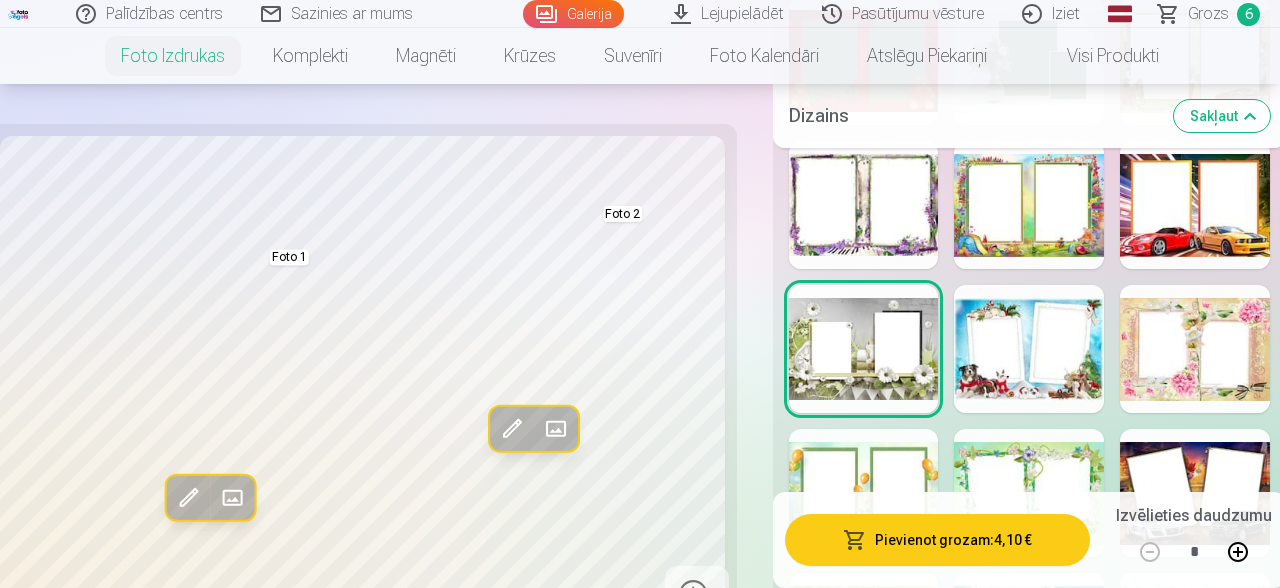 click at bounding box center (1195, 349) 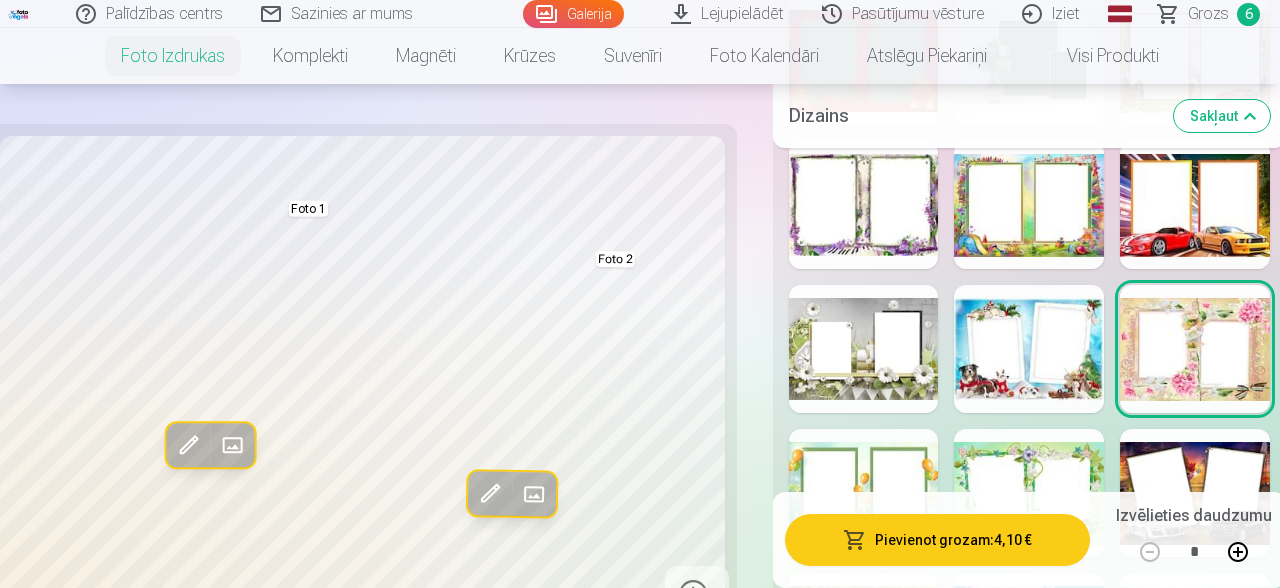 click at bounding box center [1029, 349] 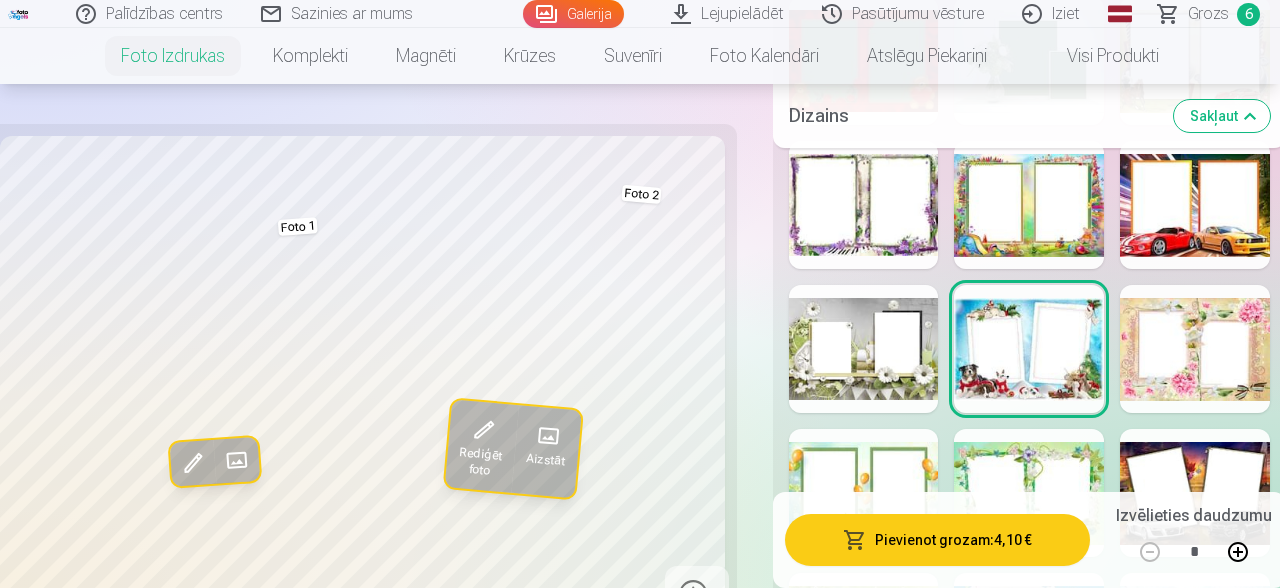 click at bounding box center (864, 493) 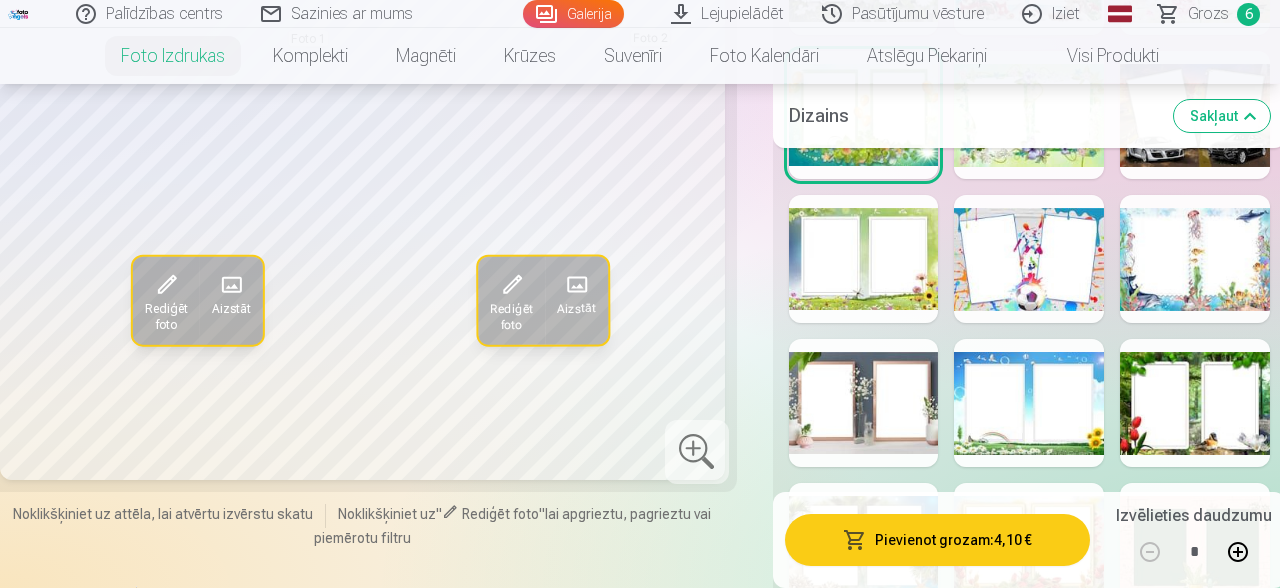 scroll, scrollTop: 5588, scrollLeft: 0, axis: vertical 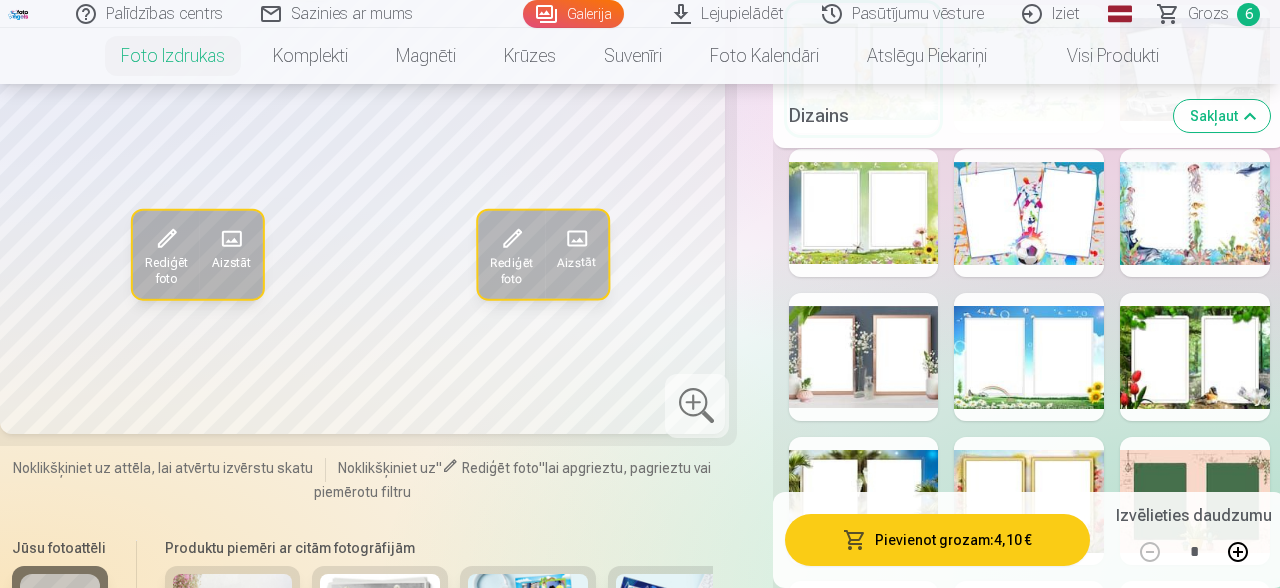 click at bounding box center [864, 501] 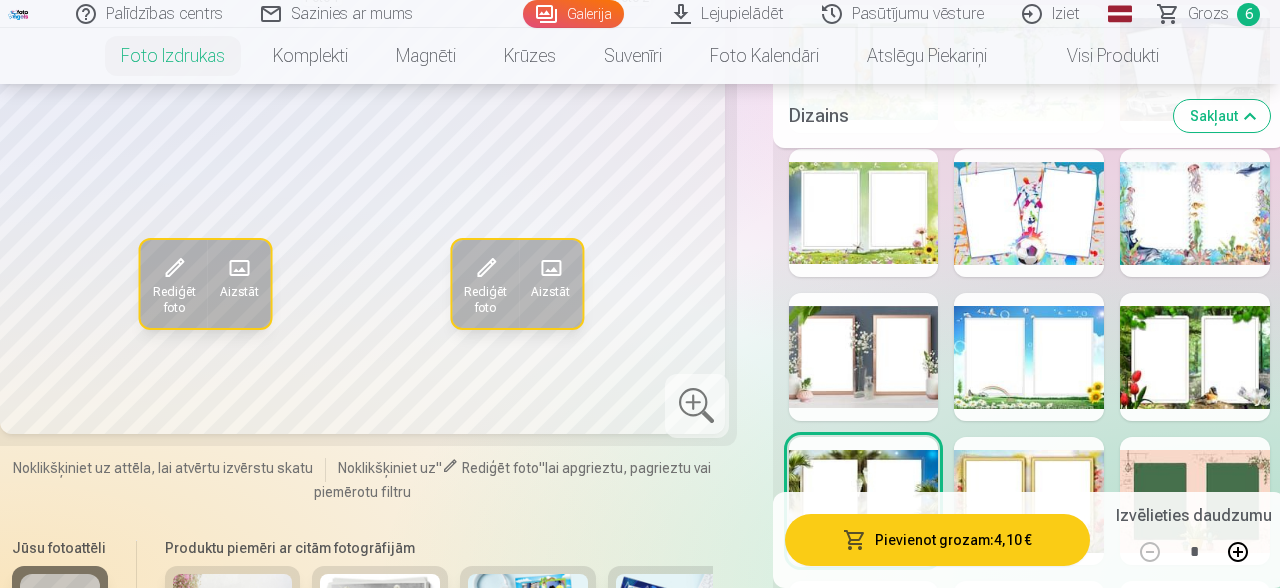 click at bounding box center (1029, 501) 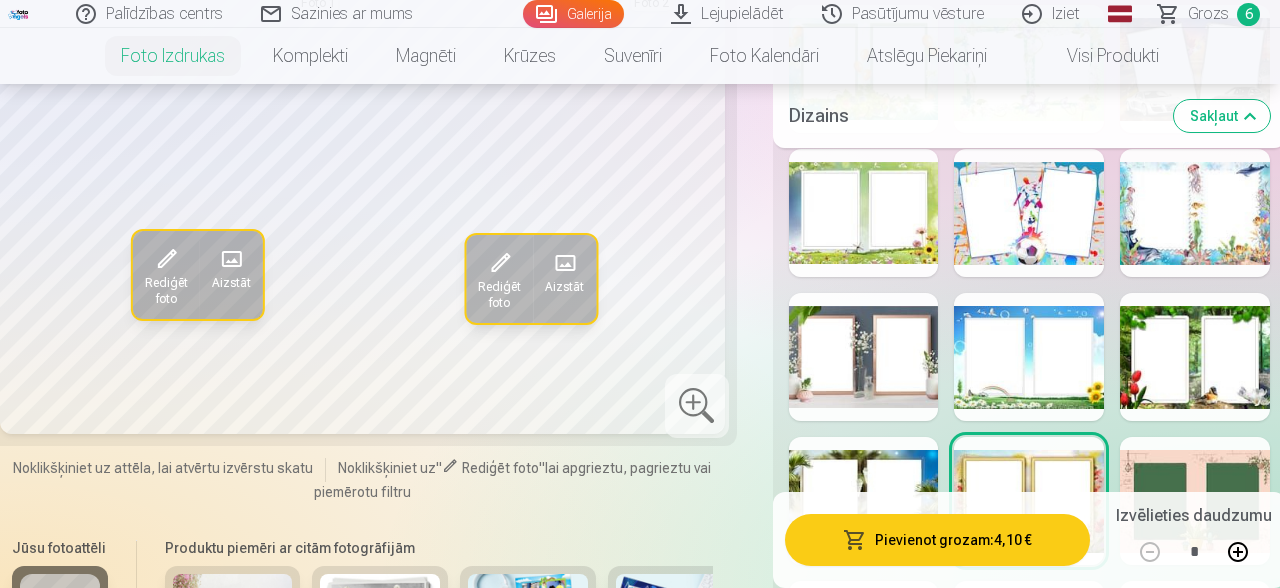 click at bounding box center (1195, 501) 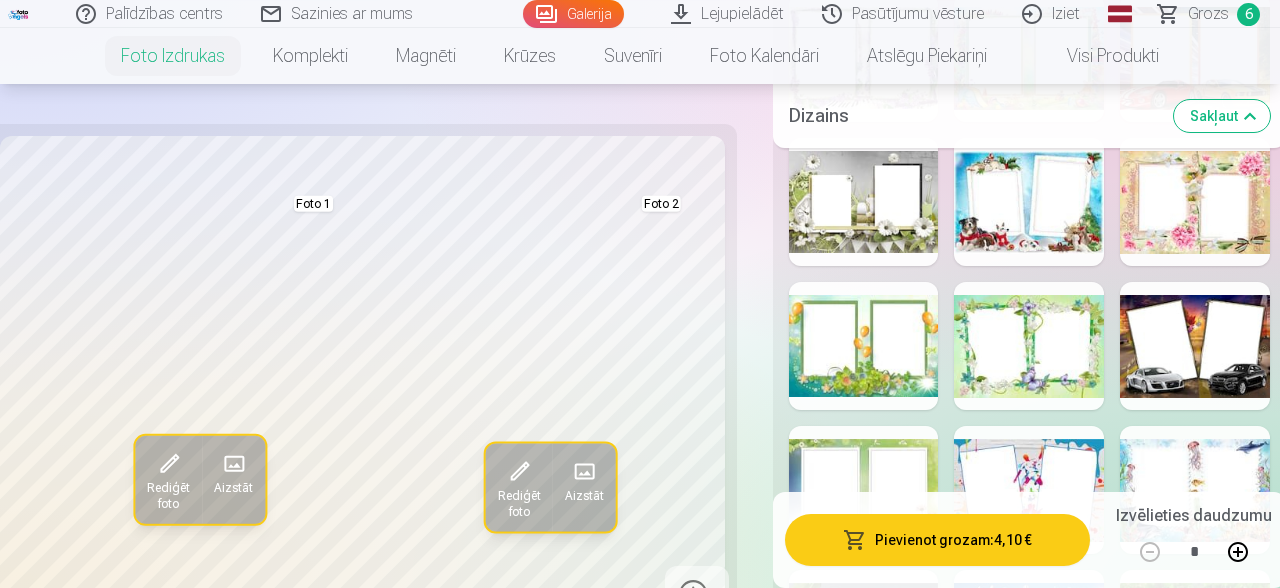 scroll, scrollTop: 5270, scrollLeft: 0, axis: vertical 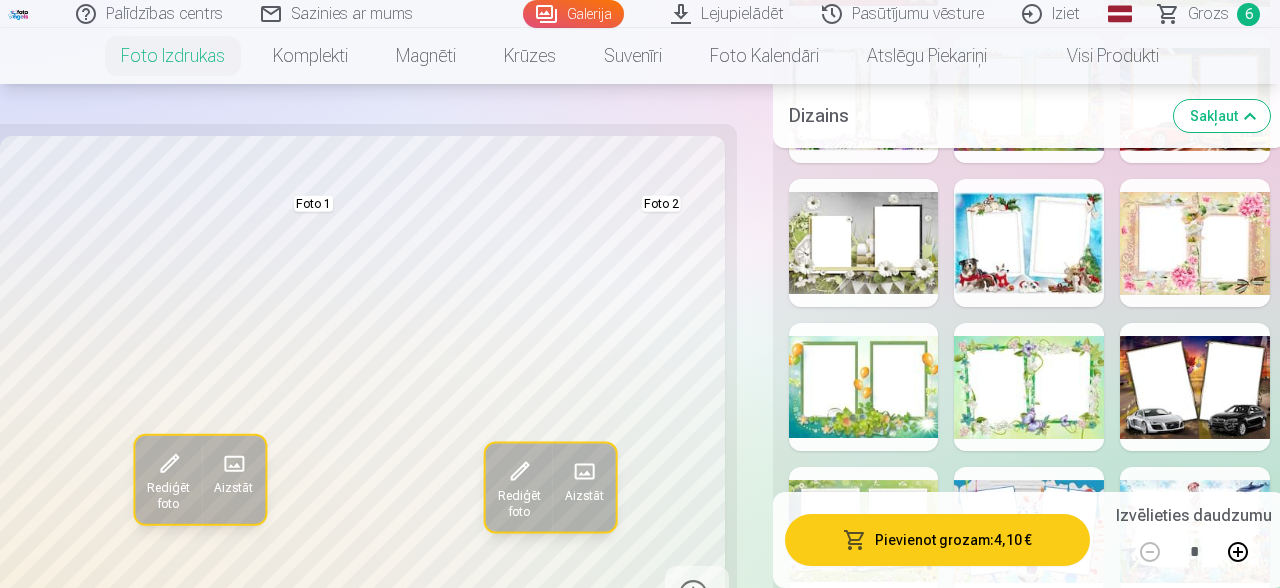 click on "Rediģēt foto" at bounding box center [168, 496] 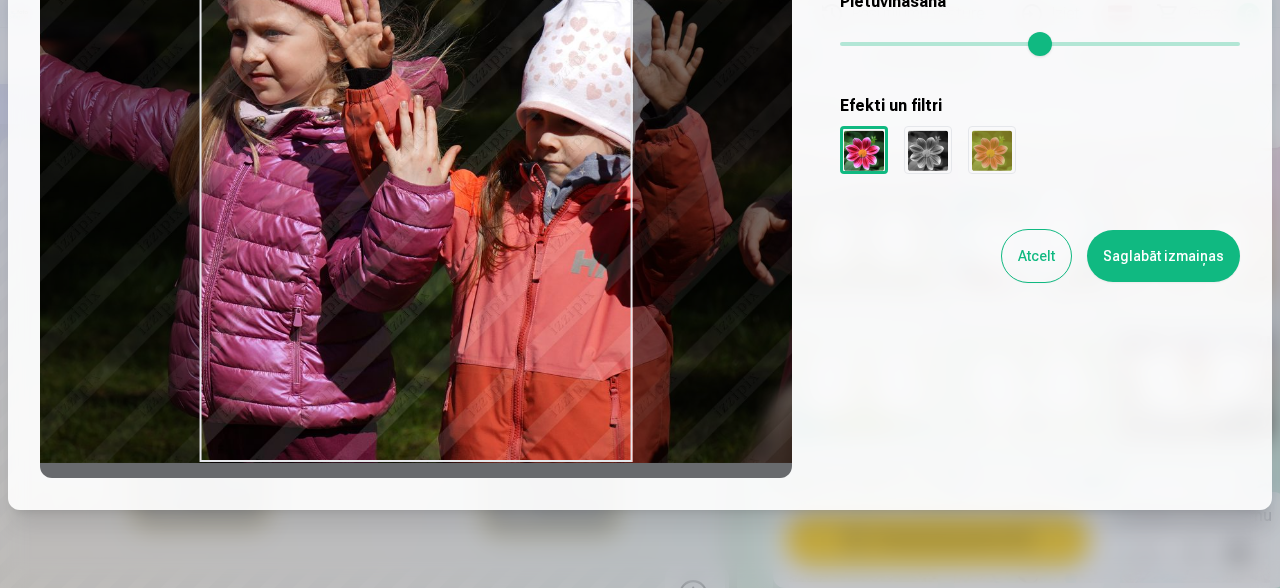 scroll, scrollTop: 426, scrollLeft: 0, axis: vertical 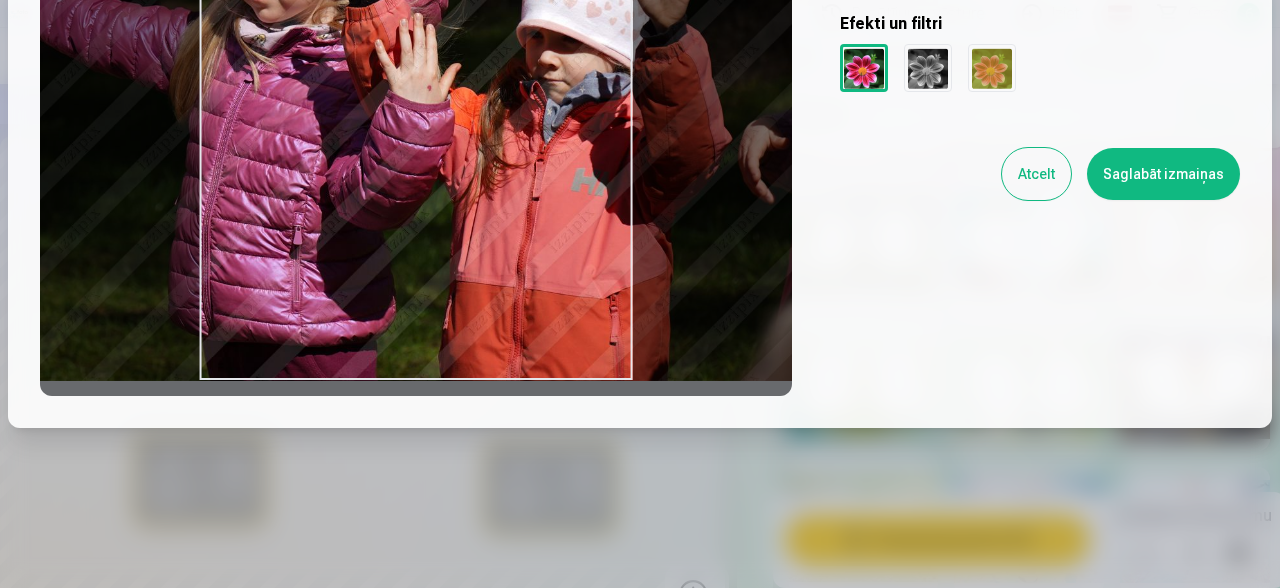 click on "Atcelt" at bounding box center [1036, 174] 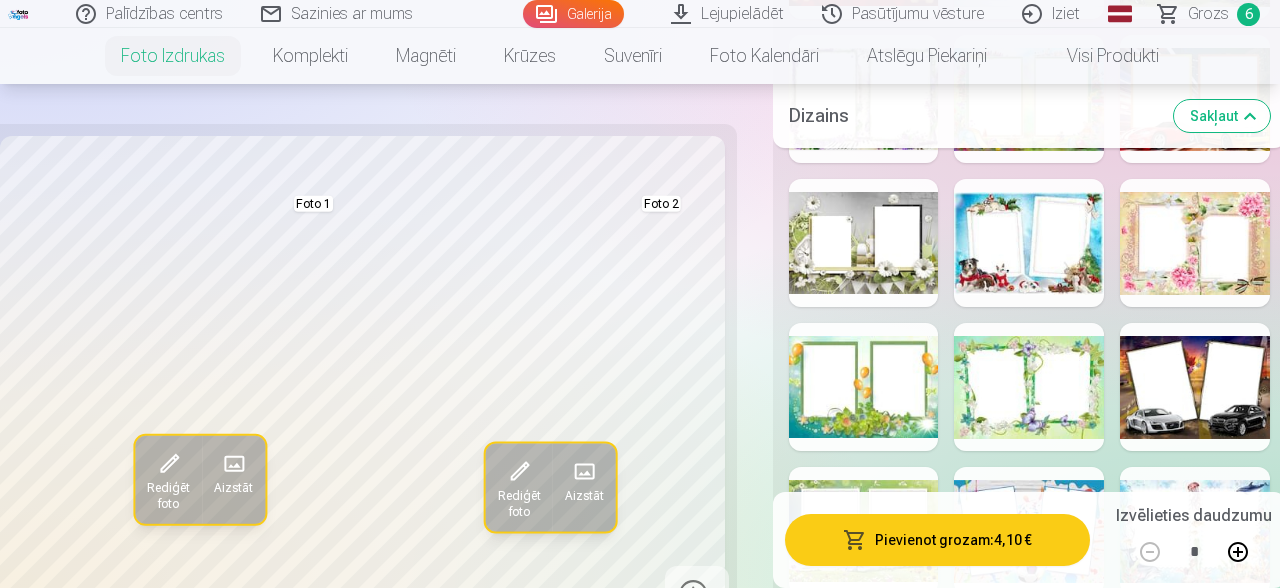 click at bounding box center [234, 464] 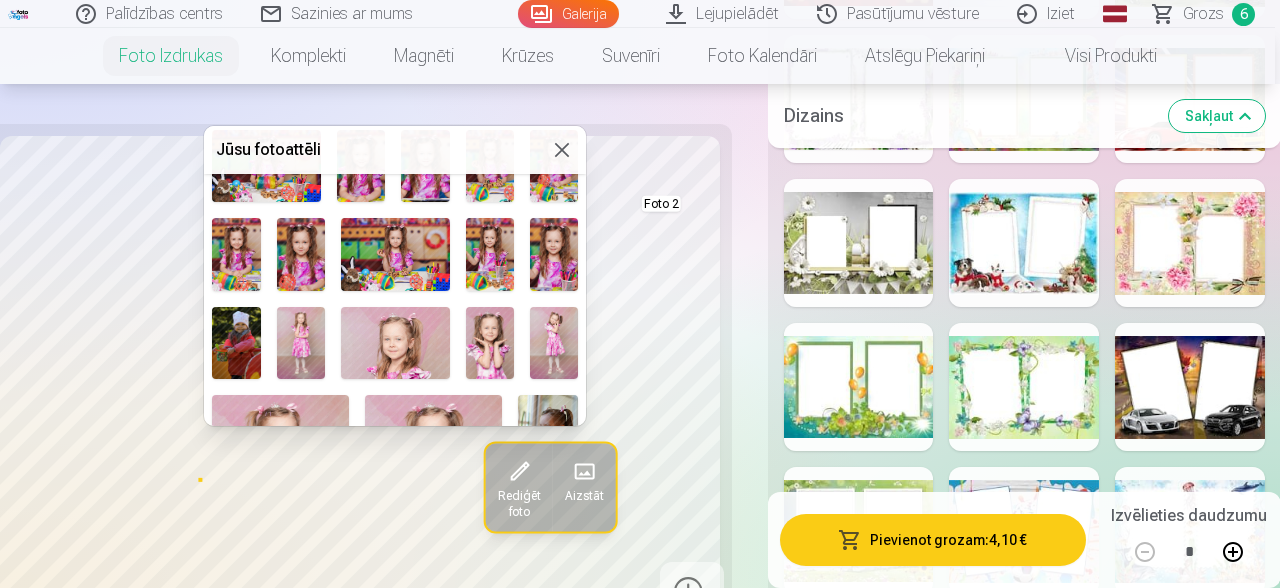scroll, scrollTop: 265, scrollLeft: 0, axis: vertical 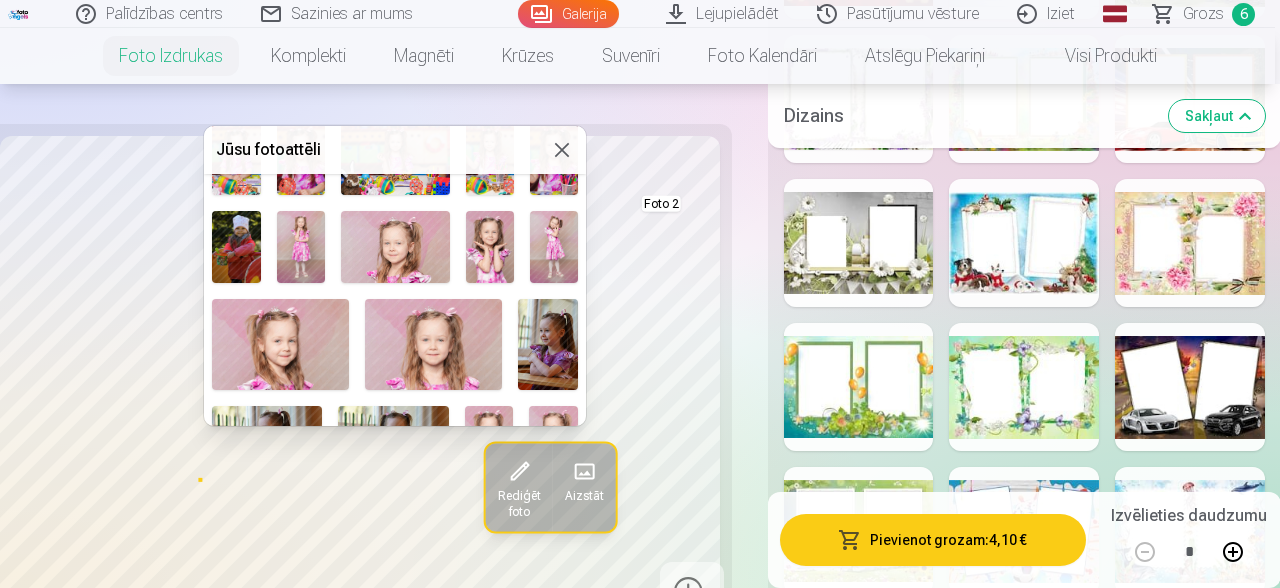 click at bounding box center (554, 247) 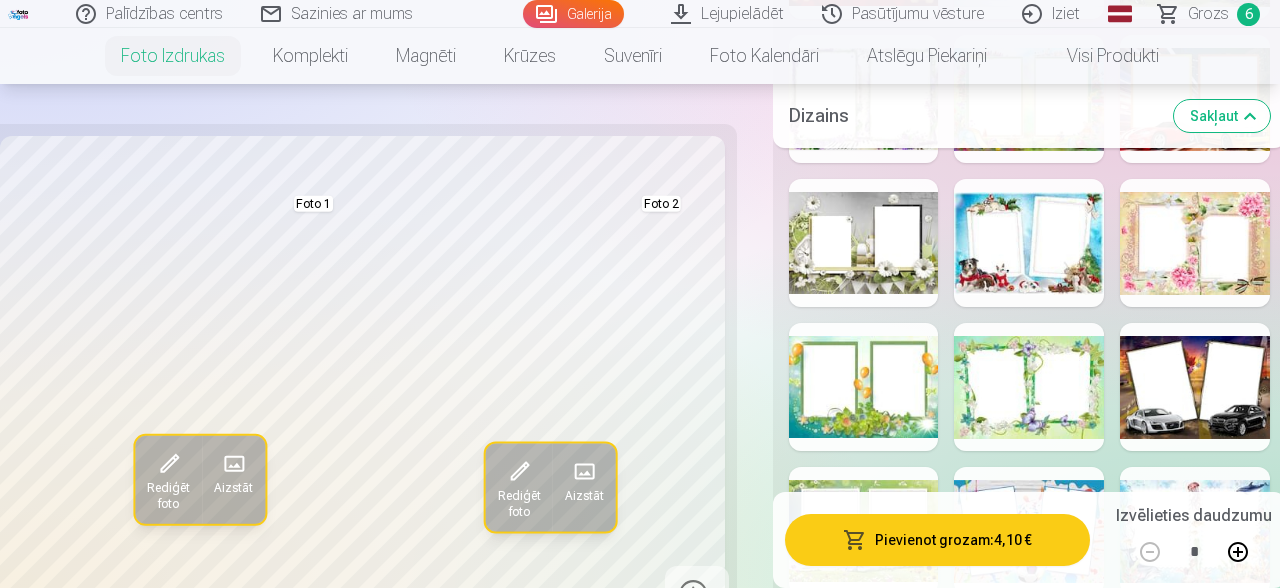 click at bounding box center (169, 464) 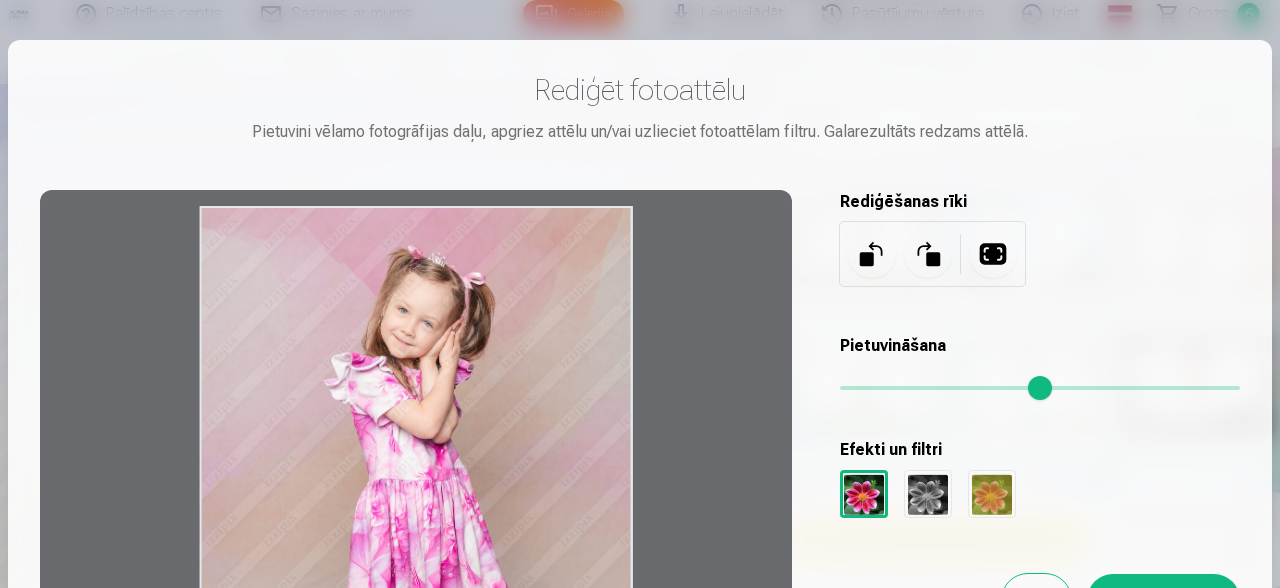 drag, startPoint x: 441, startPoint y: 376, endPoint x: 427, endPoint y: 445, distance: 70.40597 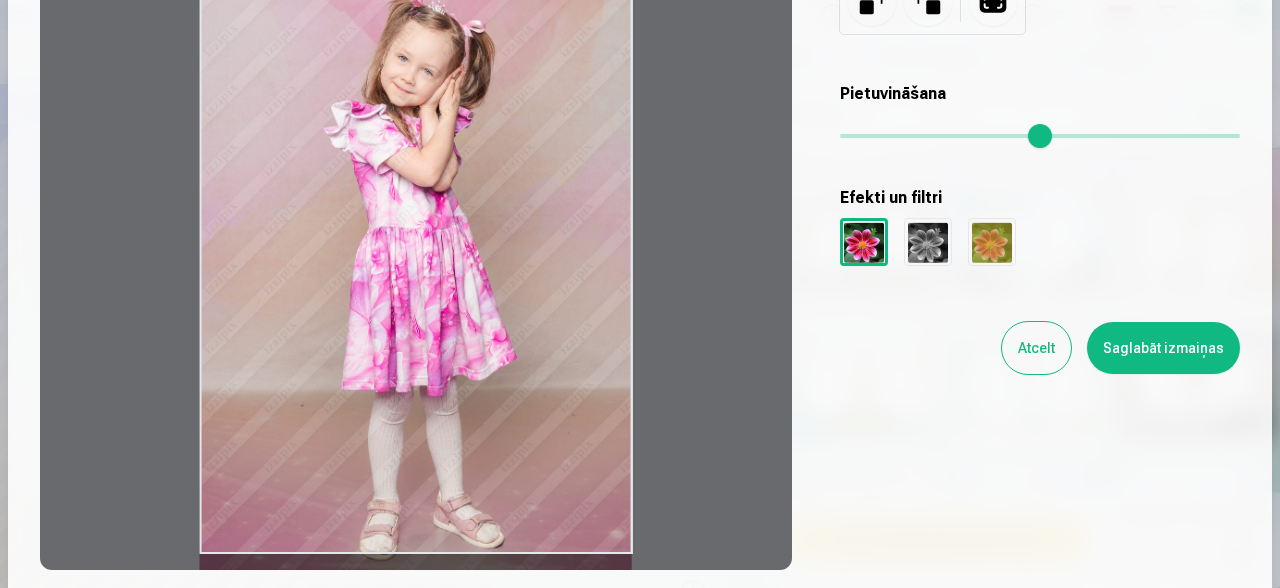 scroll, scrollTop: 378, scrollLeft: 0, axis: vertical 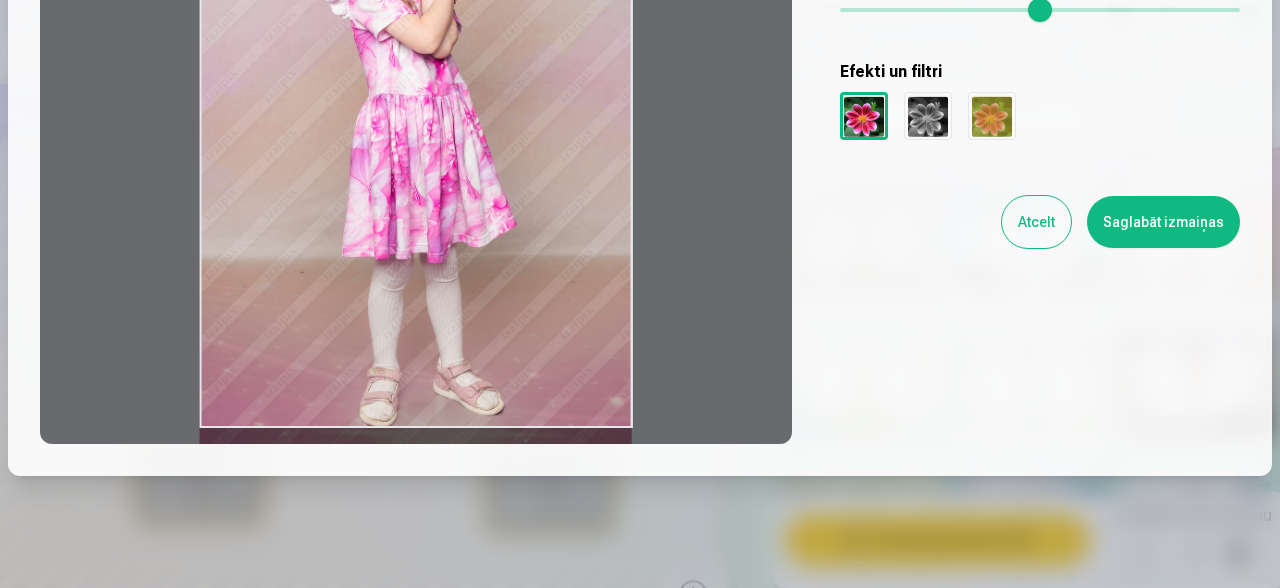 drag, startPoint x: 400, startPoint y: 217, endPoint x: 389, endPoint y: 210, distance: 13.038404 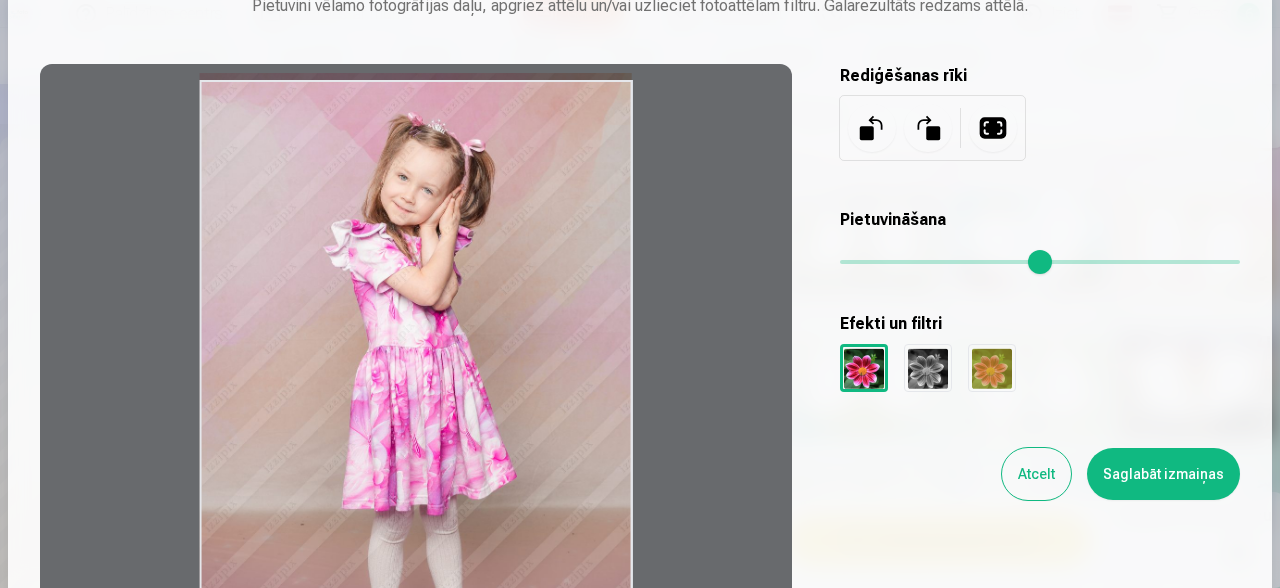 scroll, scrollTop: 378, scrollLeft: 0, axis: vertical 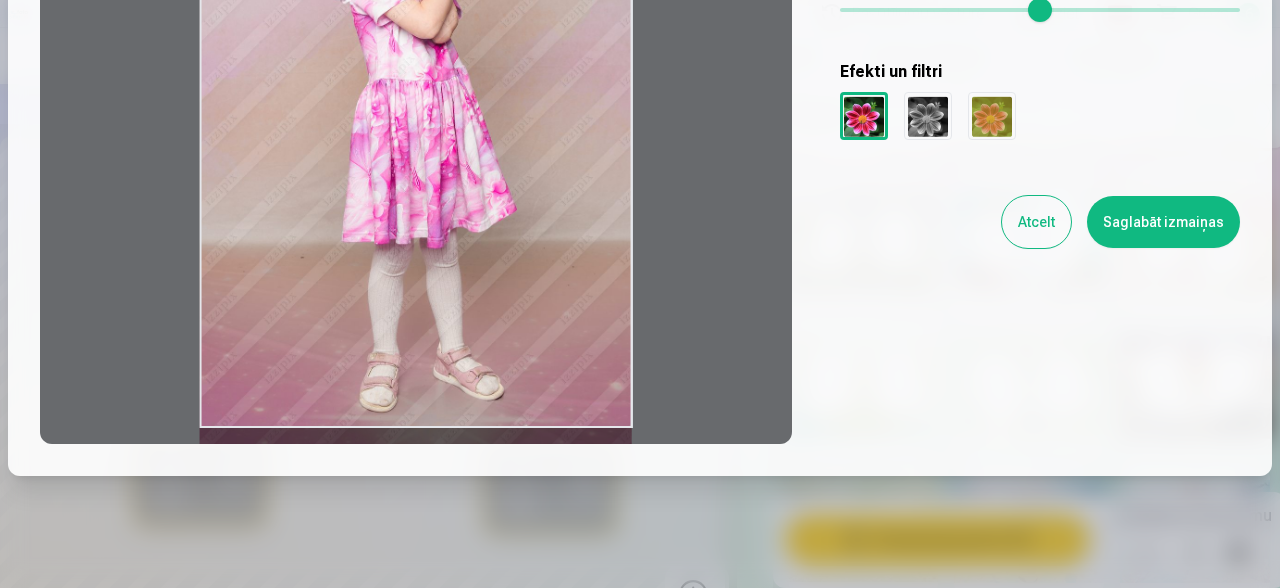 drag, startPoint x: 453, startPoint y: 221, endPoint x: 453, endPoint y: 206, distance: 15 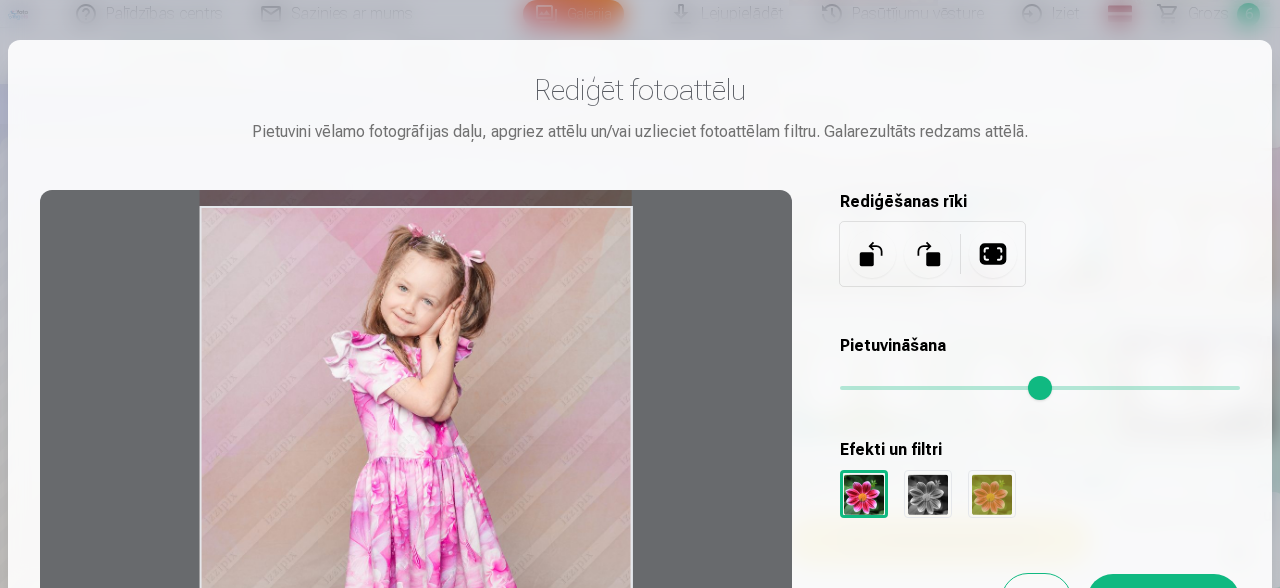 scroll, scrollTop: 426, scrollLeft: 0, axis: vertical 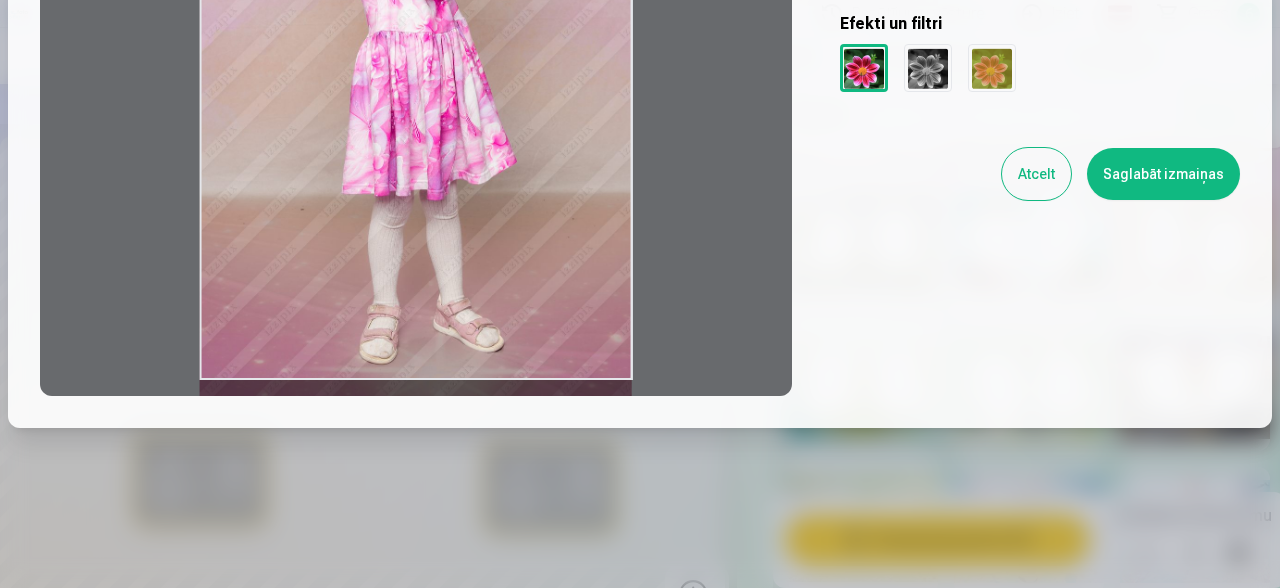 click on "Saglabāt izmaiņas" at bounding box center (1163, 174) 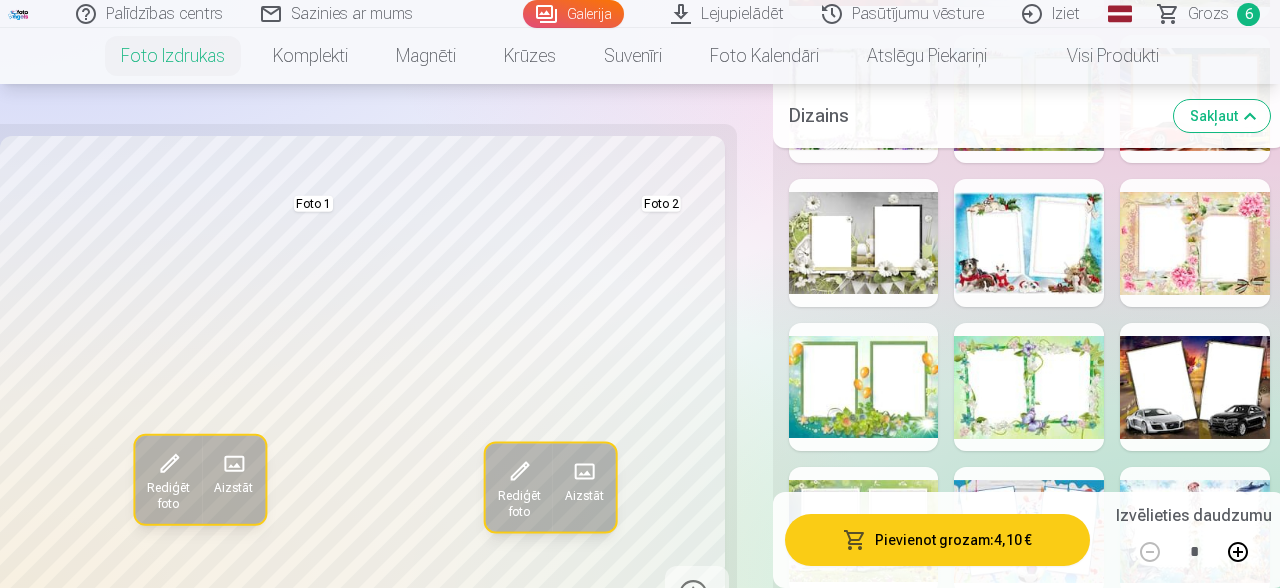 click at bounding box center (584, 471) 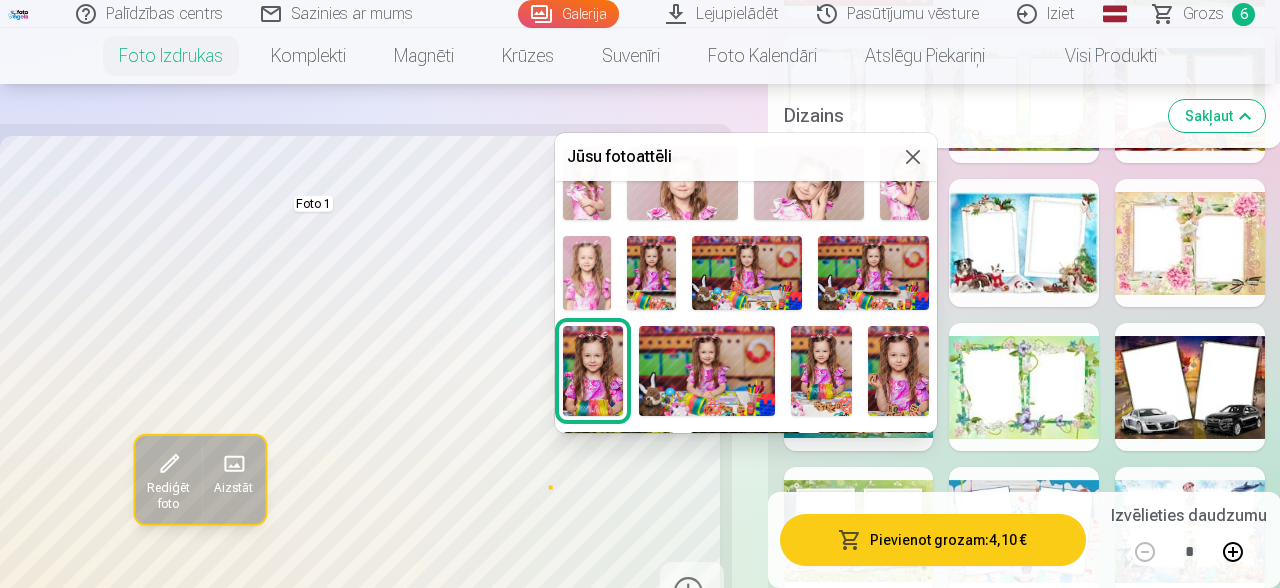 scroll, scrollTop: 692, scrollLeft: 0, axis: vertical 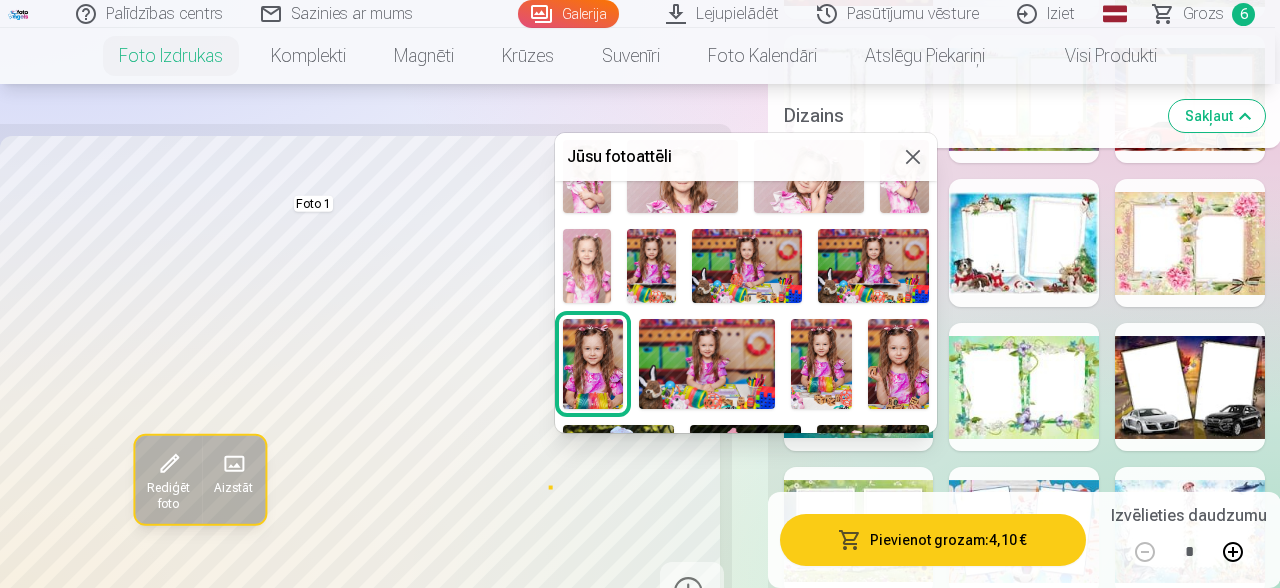 click at bounding box center [651, 265] 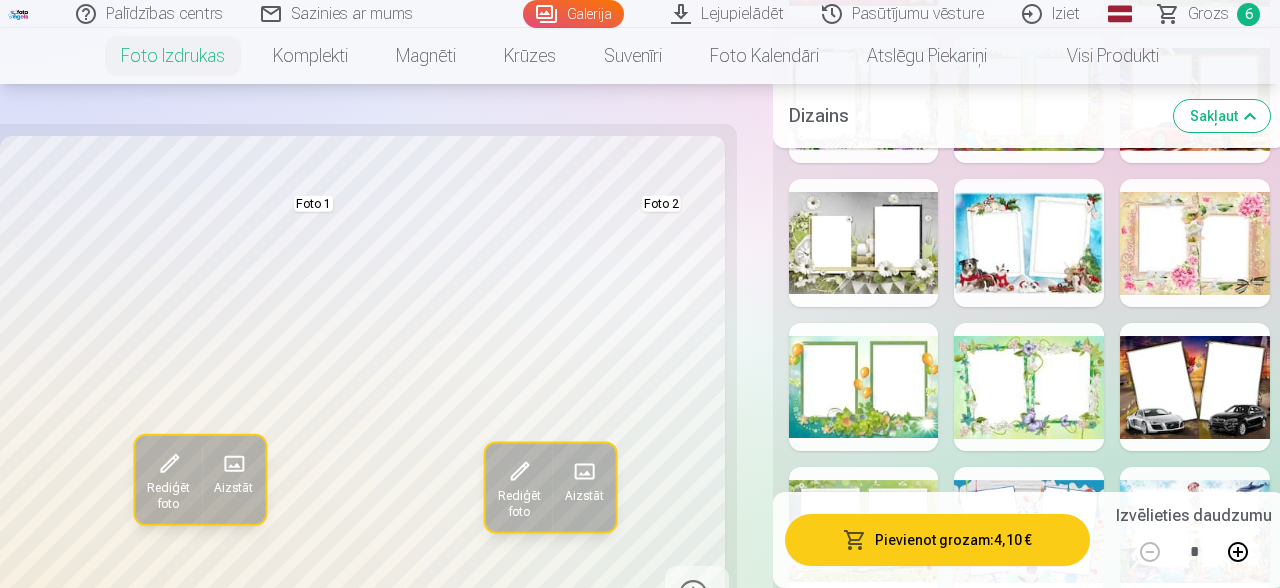 click at bounding box center [584, 471] 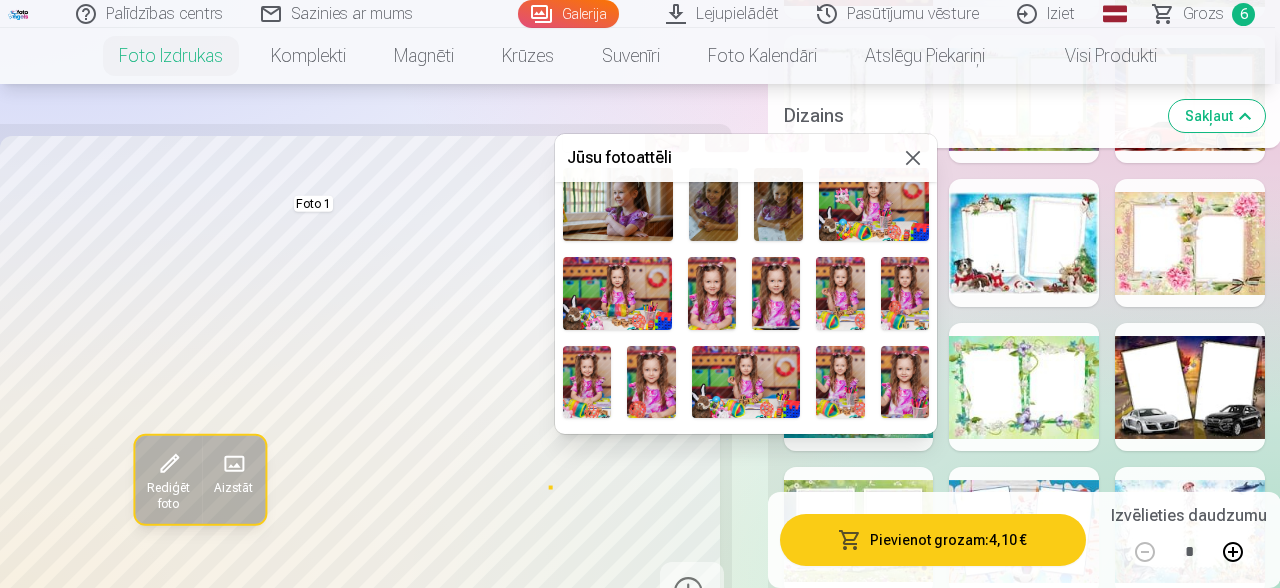 scroll, scrollTop: 119, scrollLeft: 0, axis: vertical 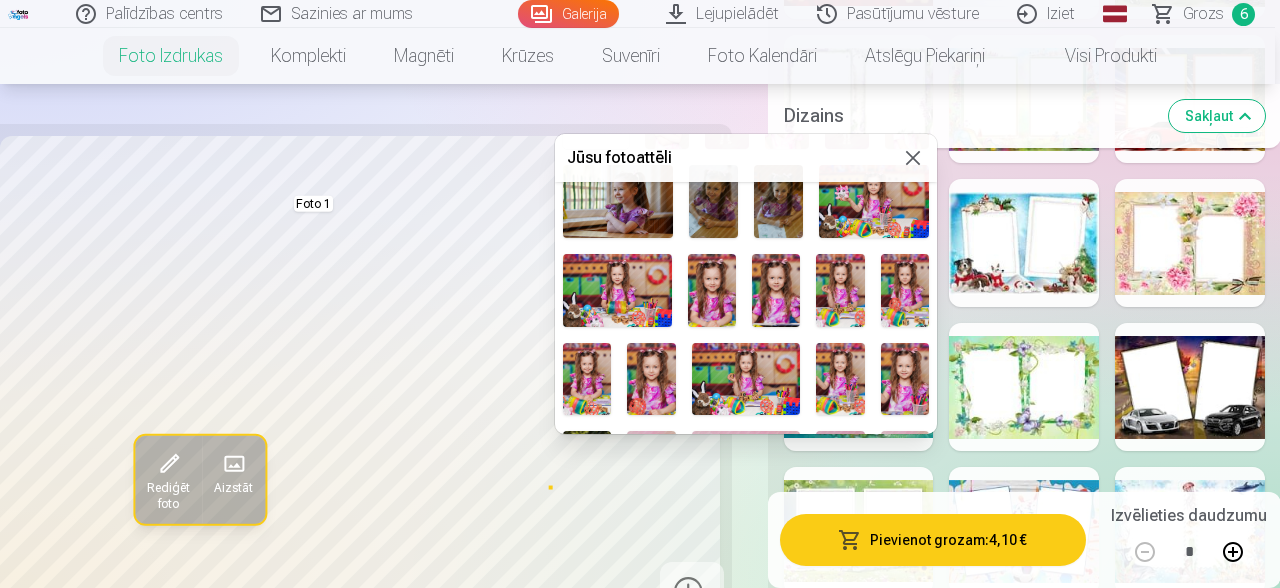click at bounding box center [712, 290] 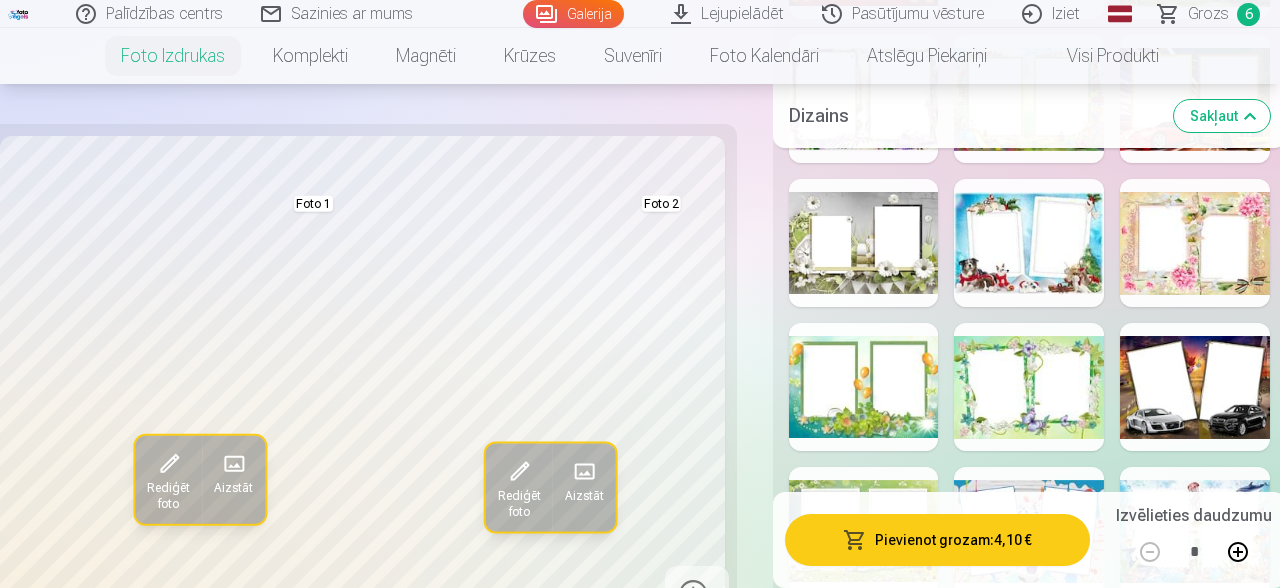 click at bounding box center (519, 471) 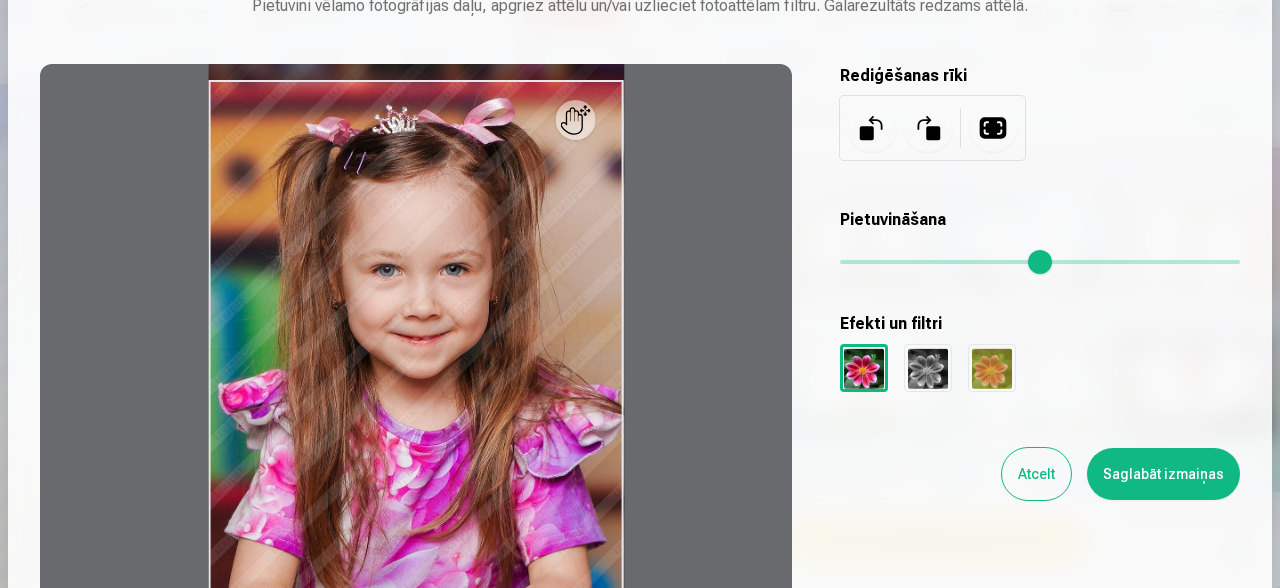 scroll, scrollTop: 378, scrollLeft: 0, axis: vertical 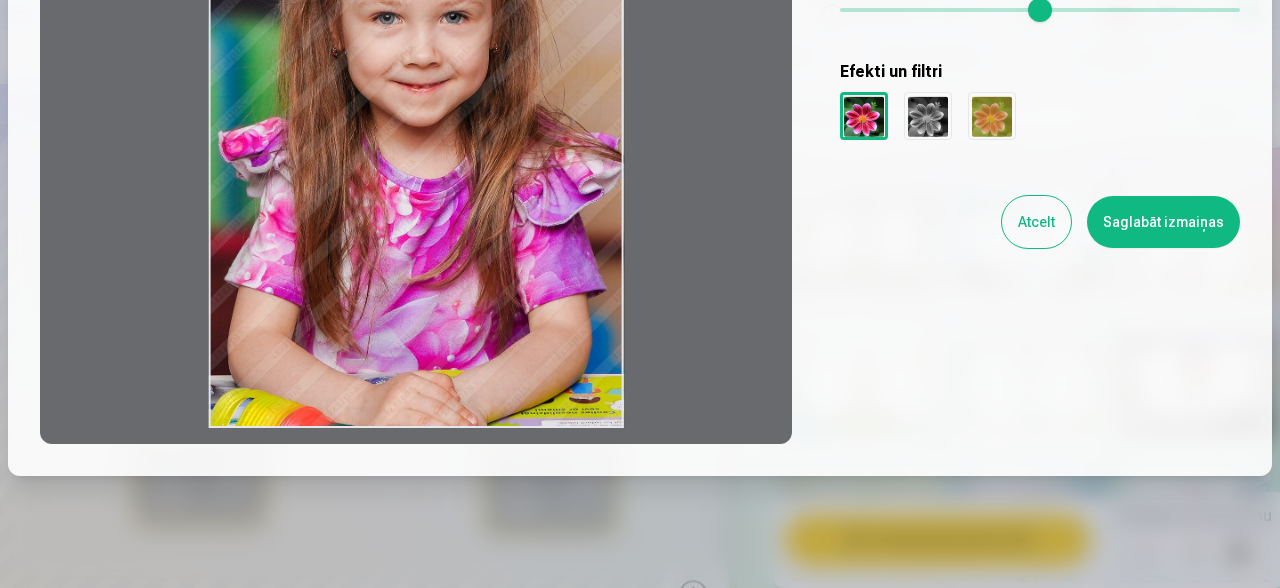 drag, startPoint x: 514, startPoint y: 284, endPoint x: 515, endPoint y: 256, distance: 28.01785 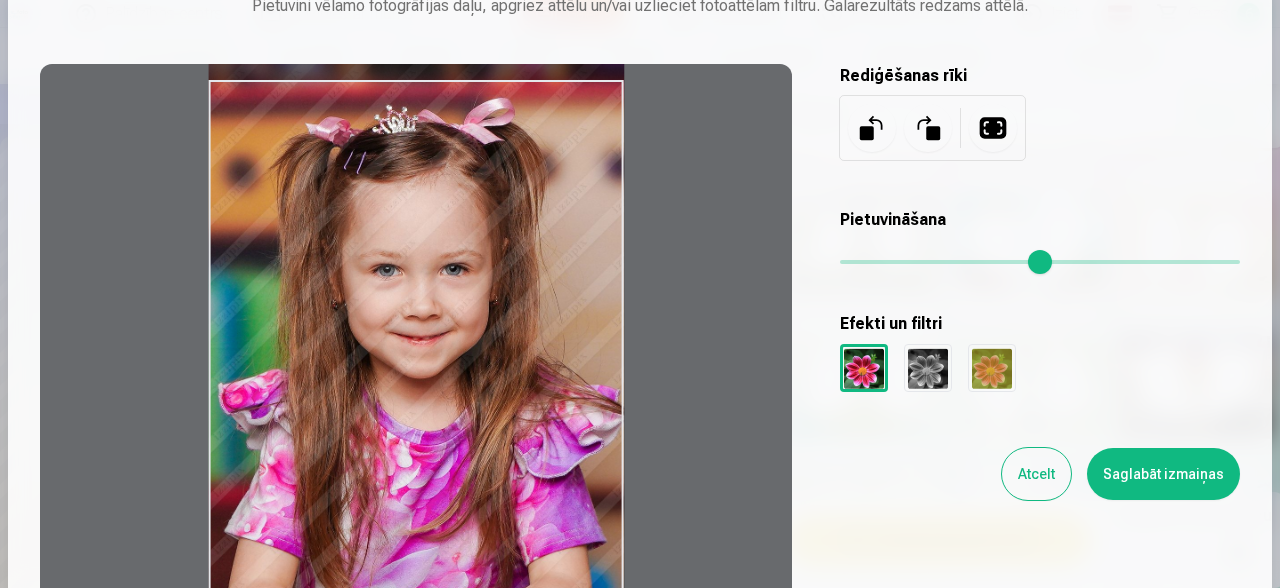 click on "Saglabāt izmaiņas" at bounding box center (1163, 474) 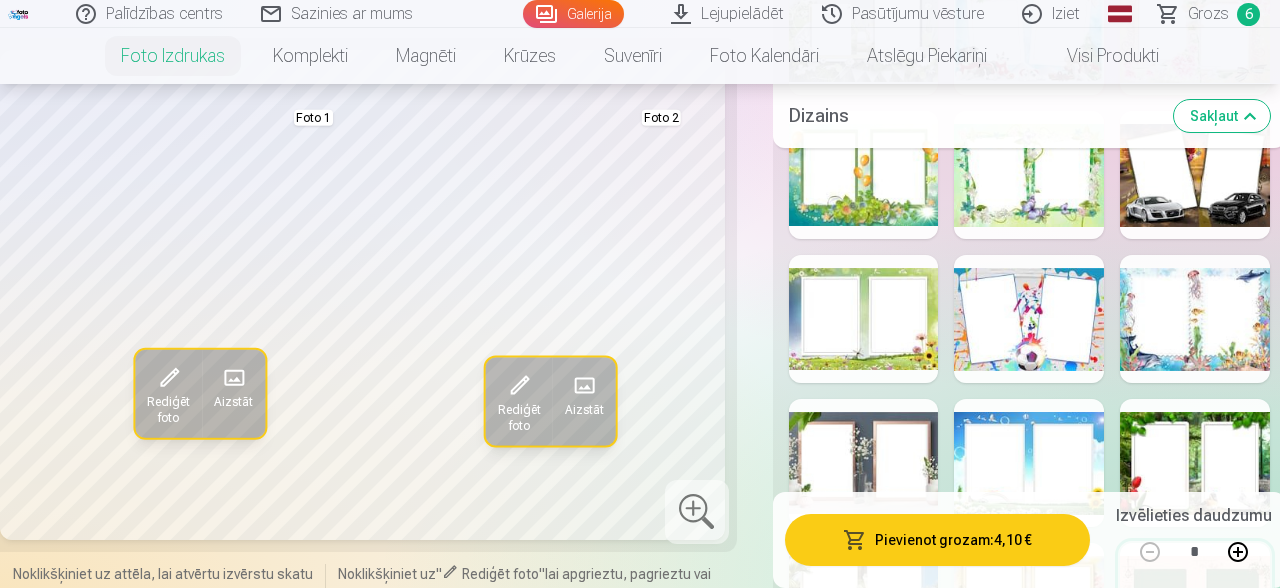 scroll, scrollTop: 5376, scrollLeft: 0, axis: vertical 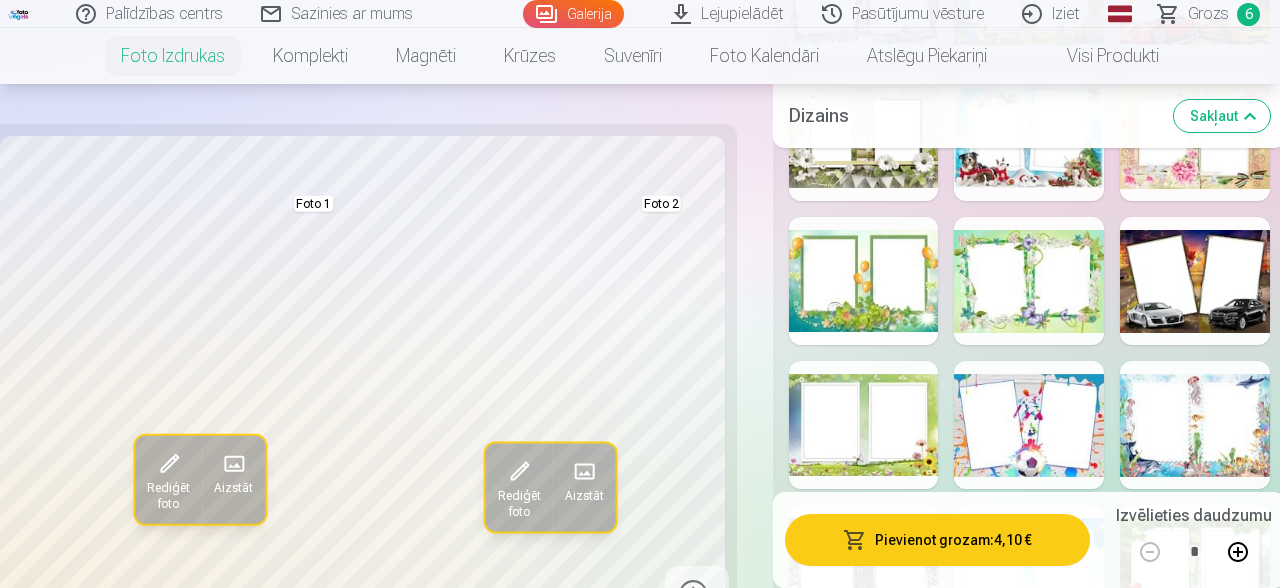 click at bounding box center [864, 569] 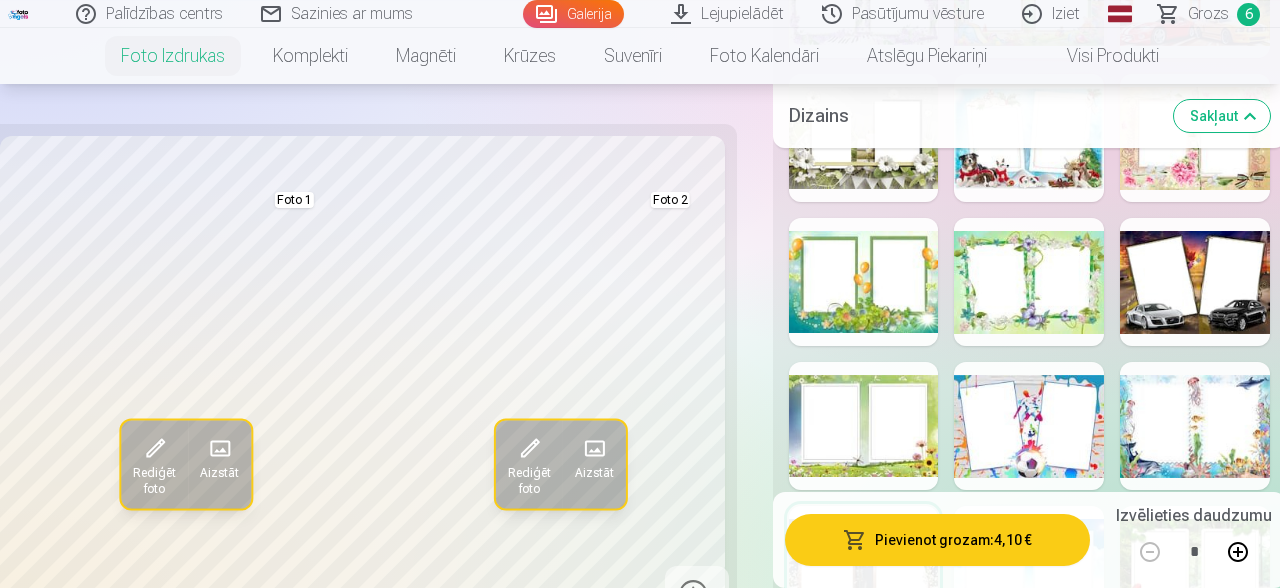 scroll, scrollTop: 5376, scrollLeft: 0, axis: vertical 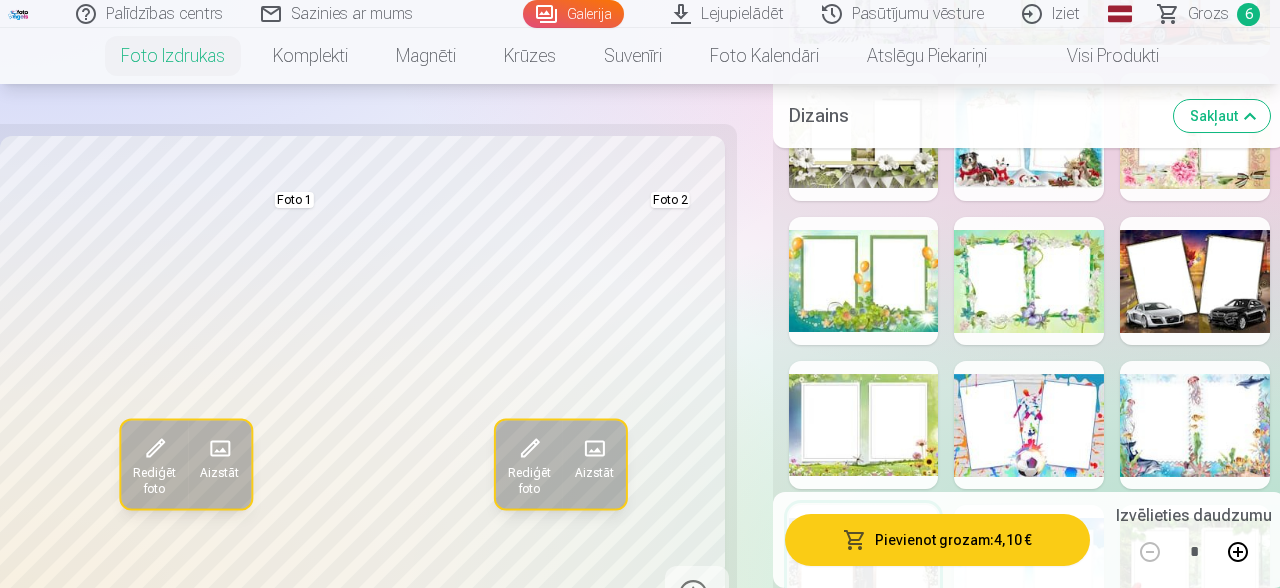 click at bounding box center [697, 598] 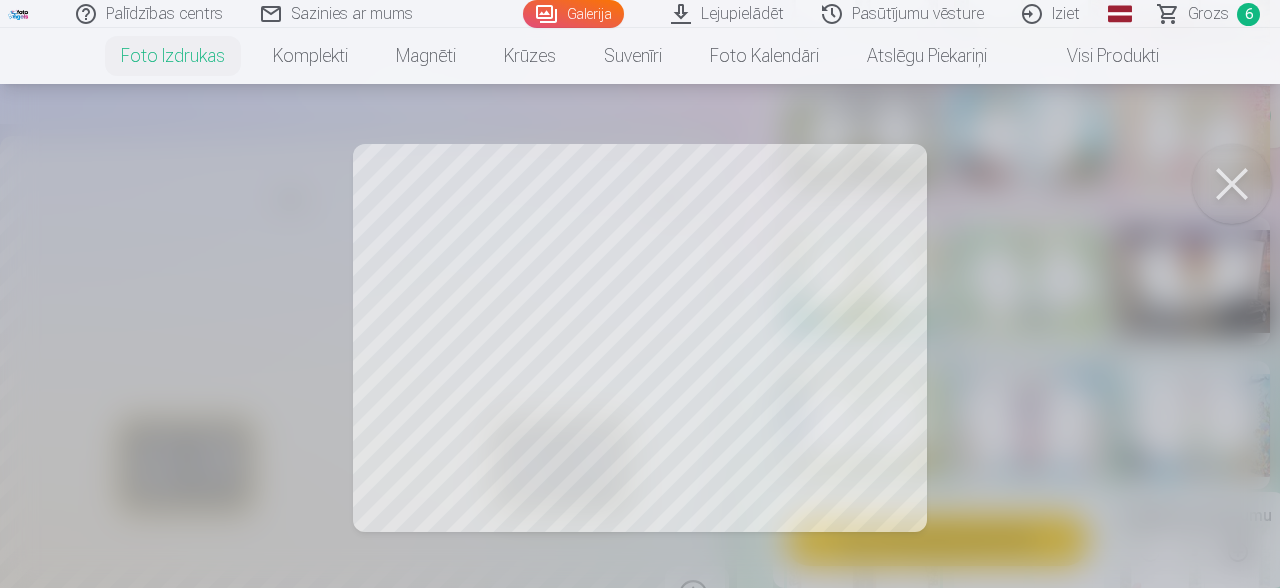click at bounding box center (1232, 184) 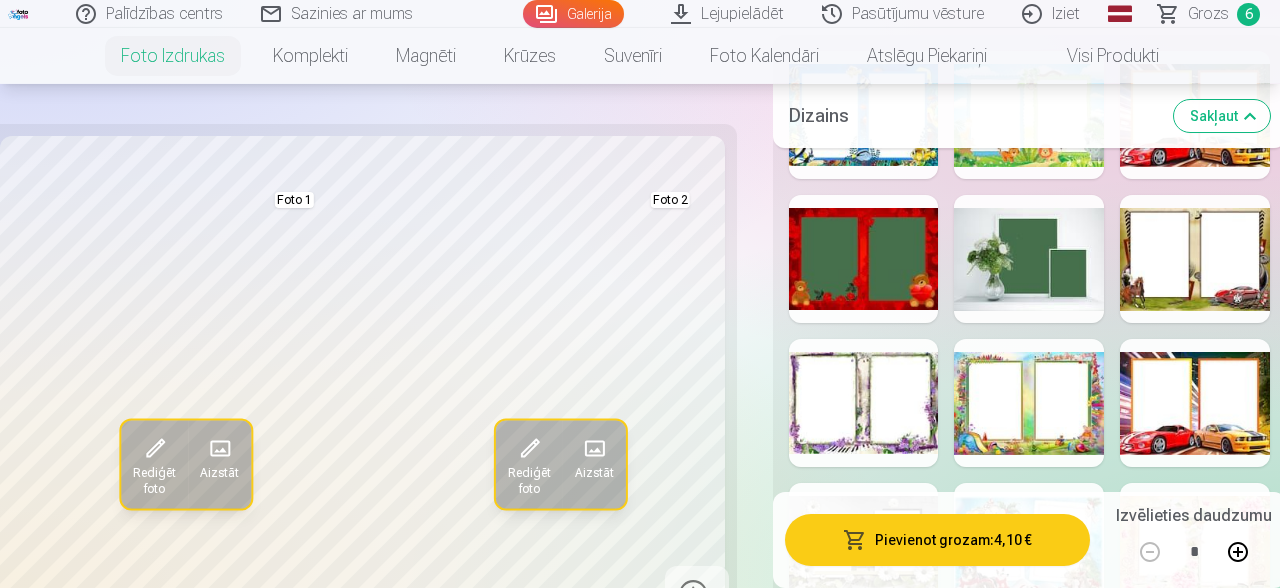scroll, scrollTop: 4846, scrollLeft: 0, axis: vertical 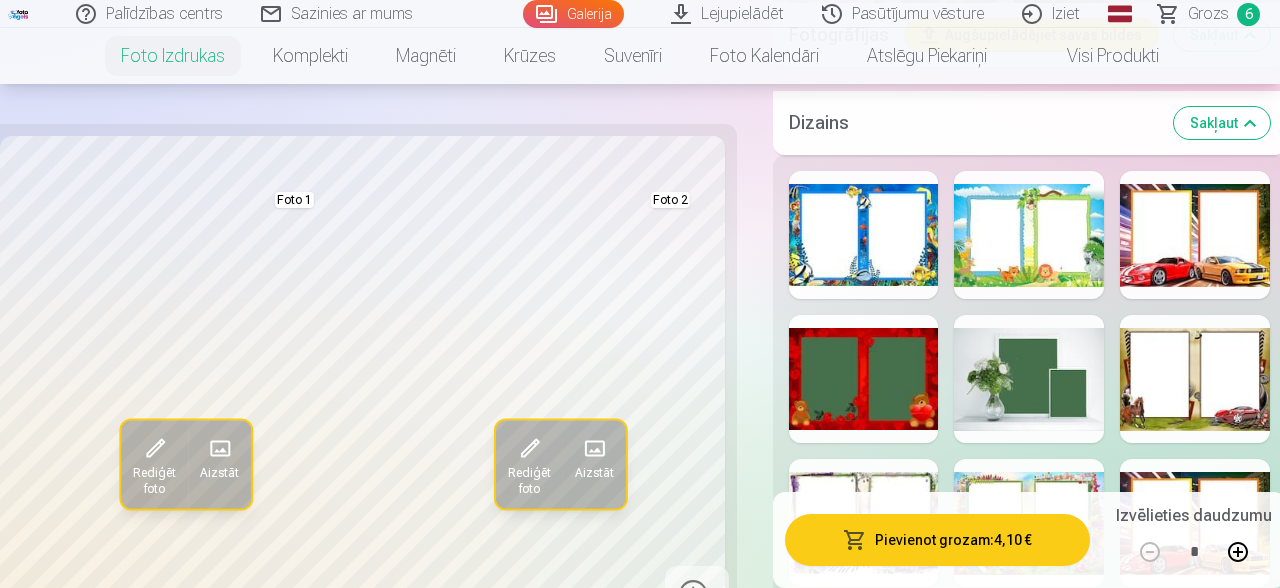click at bounding box center [1029, 379] 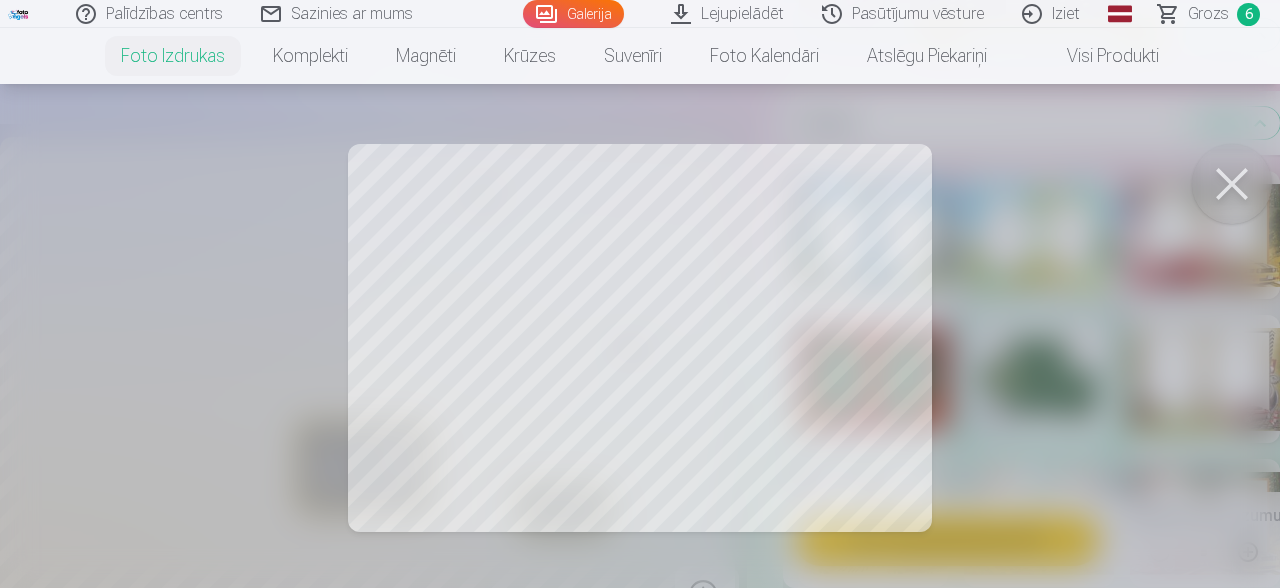 click at bounding box center [1232, 184] 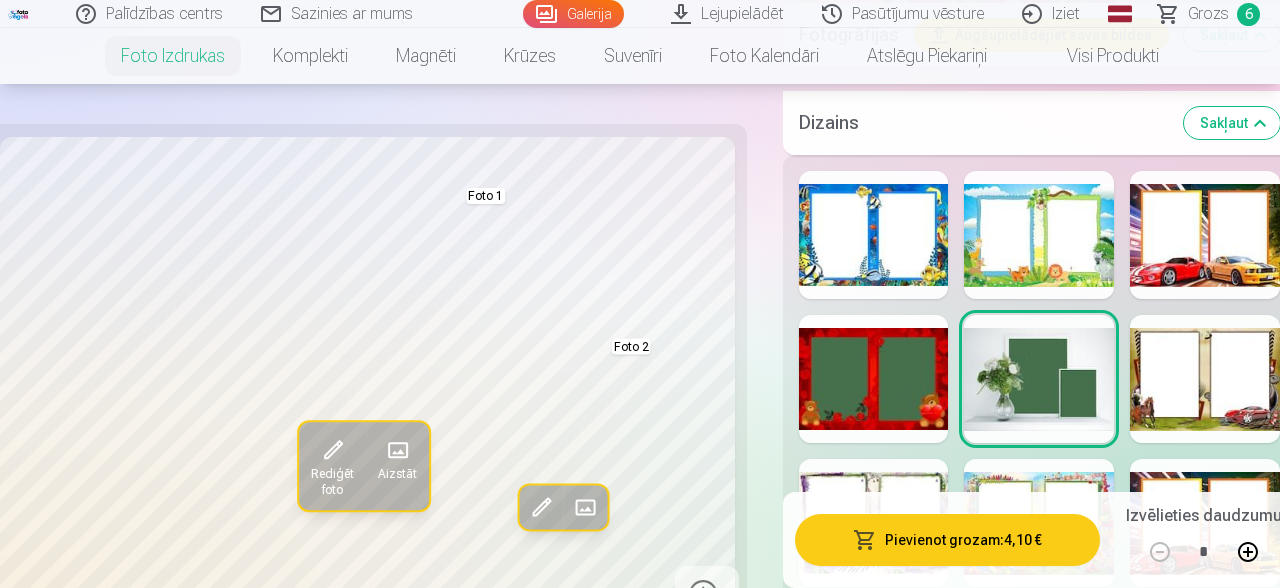 scroll, scrollTop: 5058, scrollLeft: 0, axis: vertical 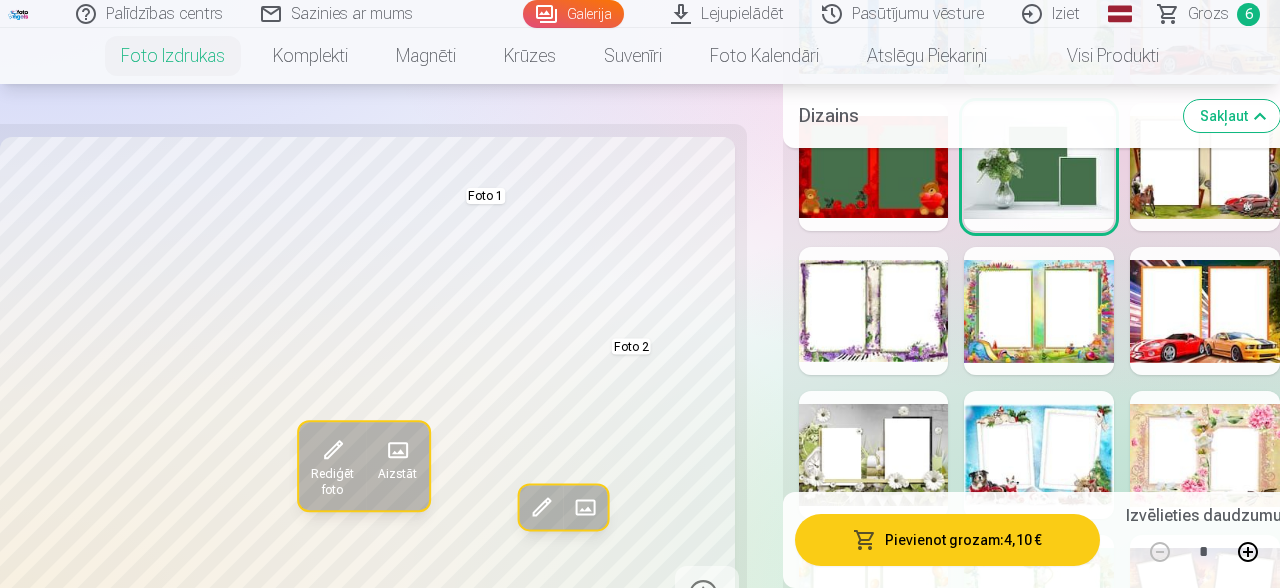 click at bounding box center [1205, 455] 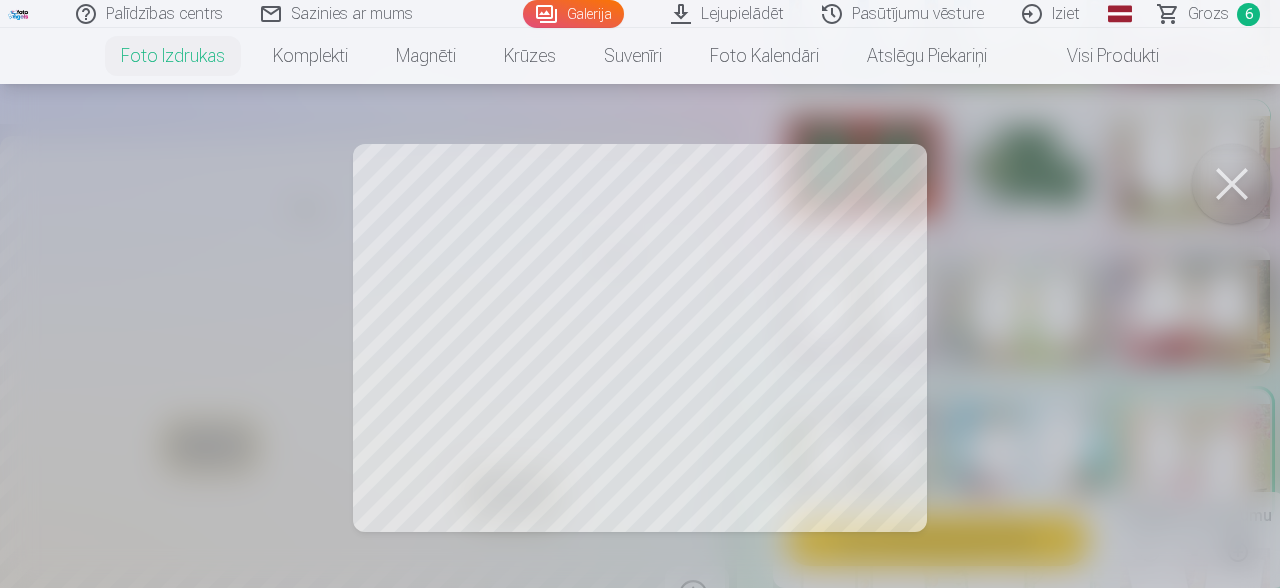 click at bounding box center [1232, 184] 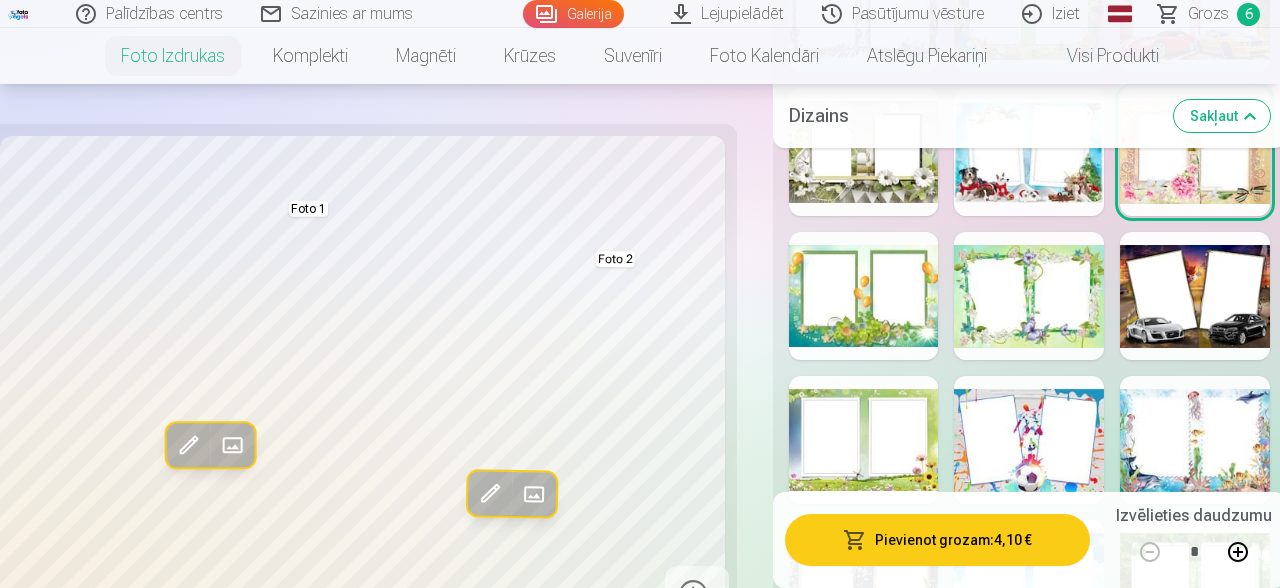 scroll, scrollTop: 5376, scrollLeft: 0, axis: vertical 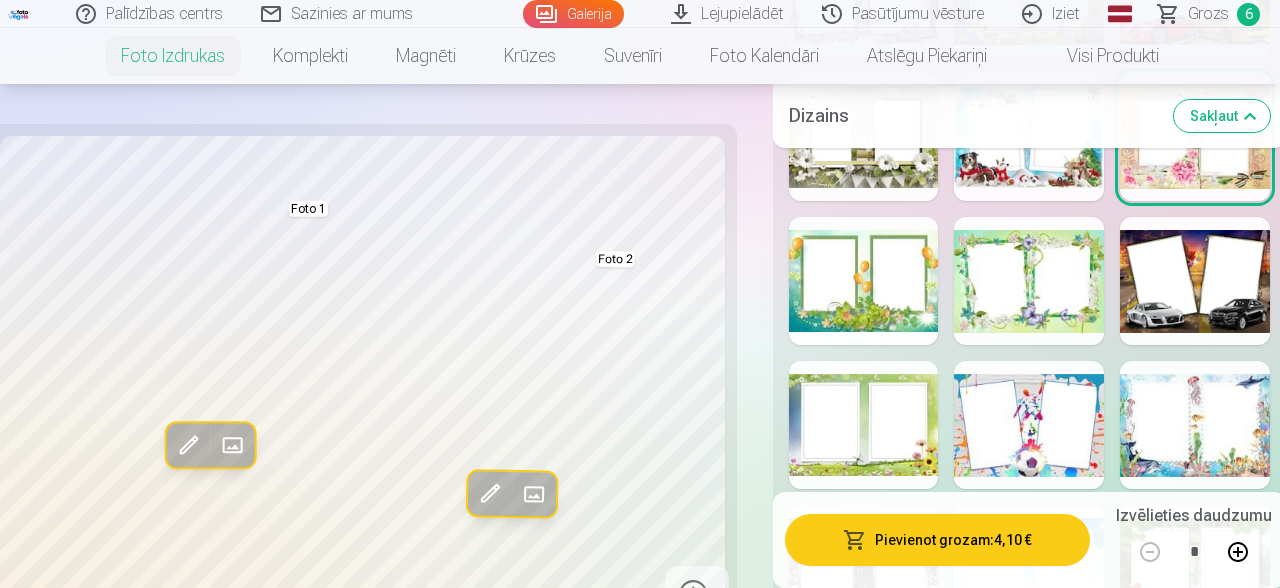 click at bounding box center (864, 569) 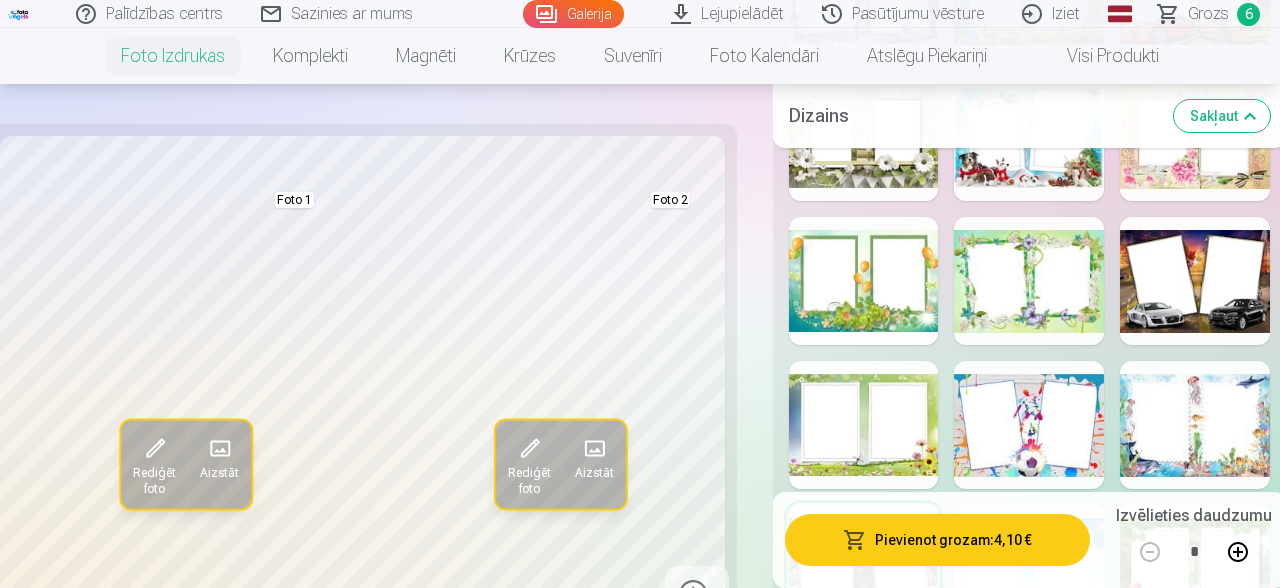 click at bounding box center (697, 598) 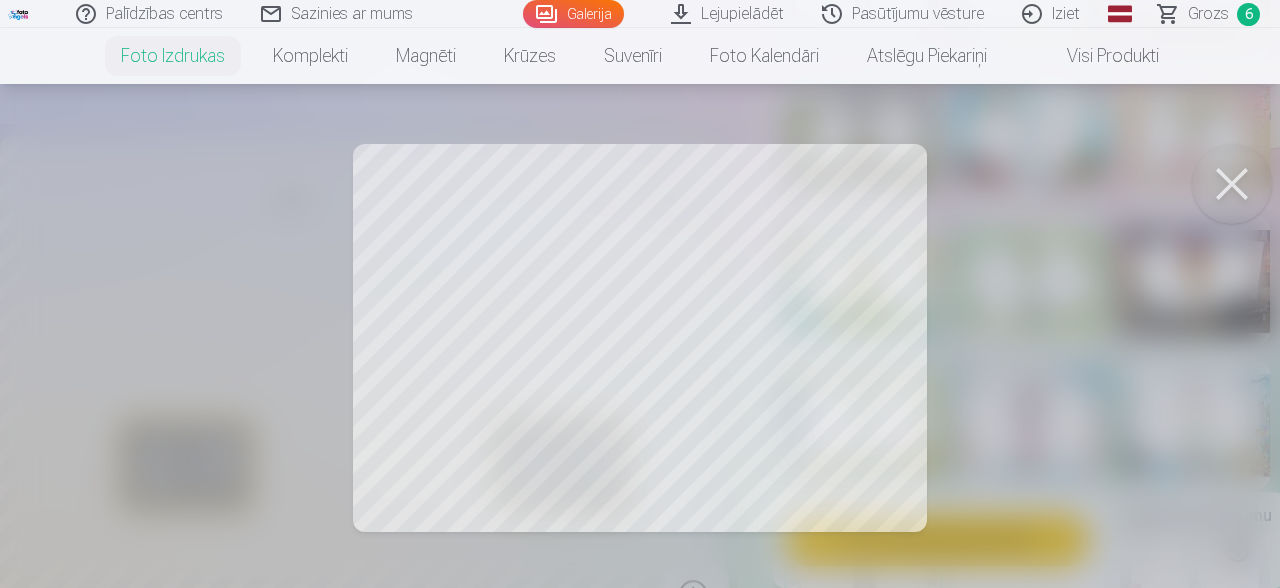 click at bounding box center [1232, 184] 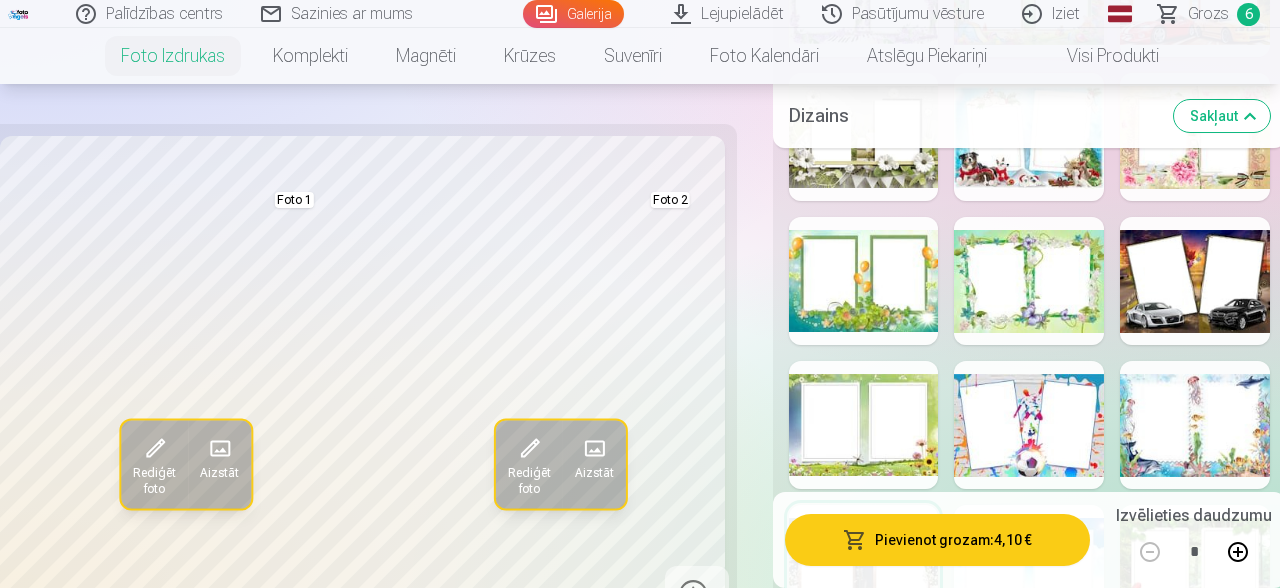 click on "Rediģēt foto" at bounding box center (154, 481) 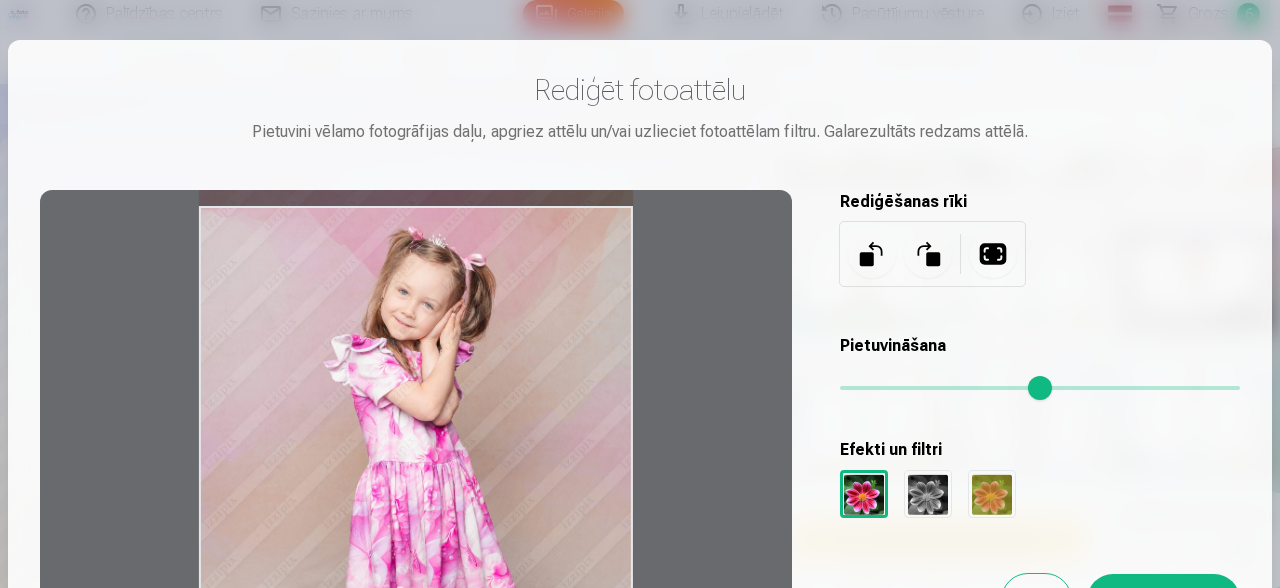 click at bounding box center (416, 506) 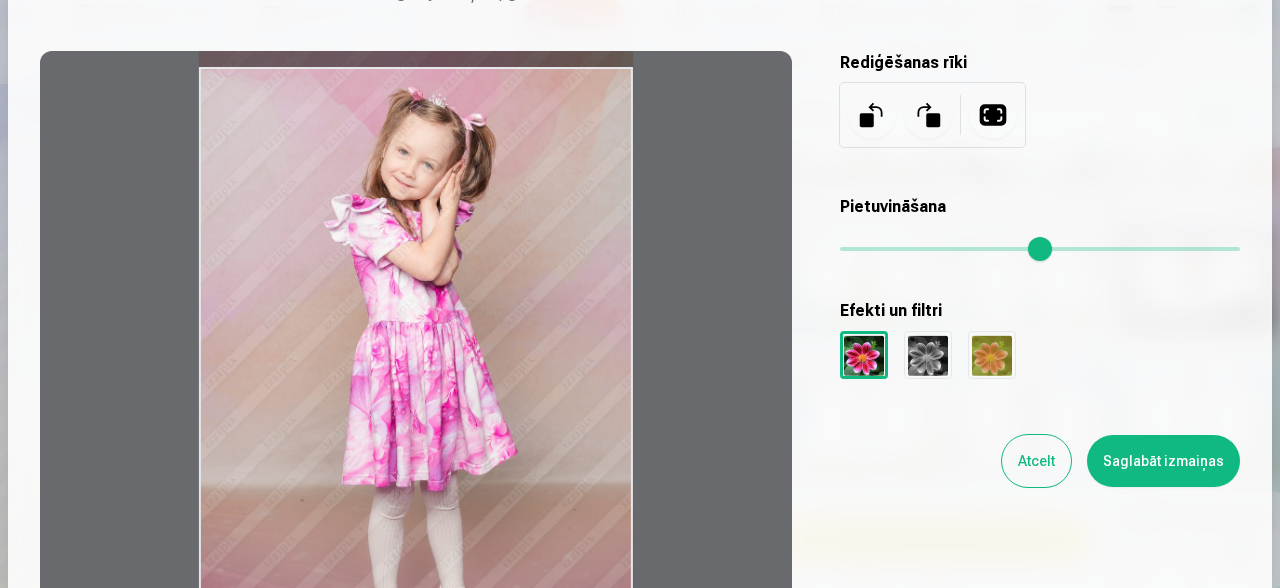 scroll, scrollTop: 252, scrollLeft: 0, axis: vertical 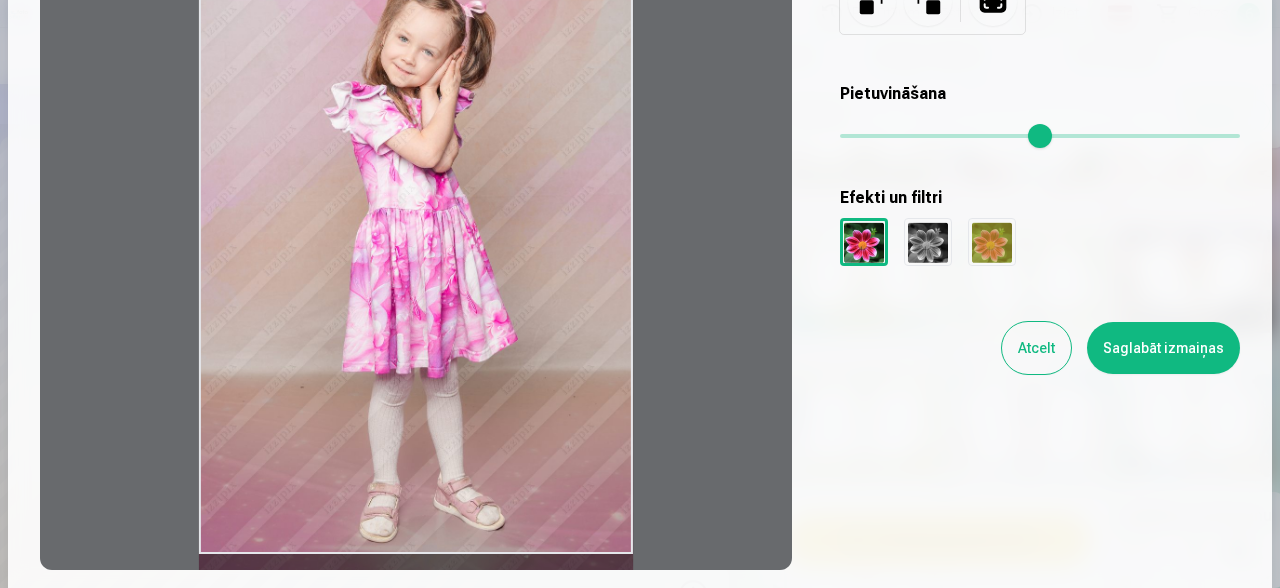 click on "Saglabāt izmaiņas" at bounding box center (1163, 348) 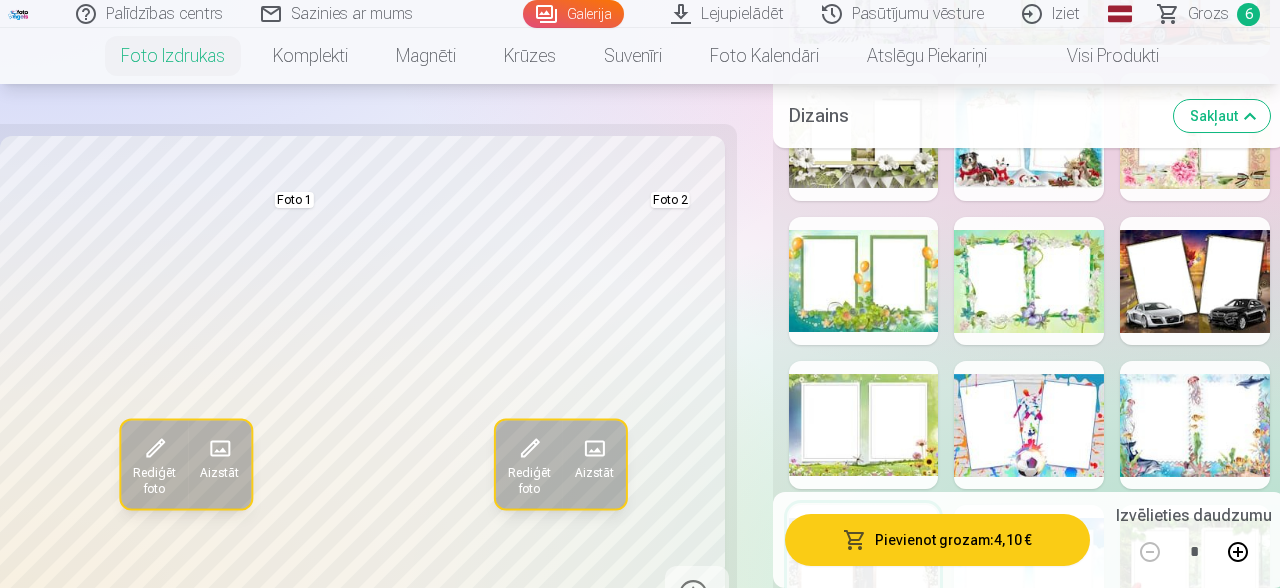 click on "Rediģēt foto" at bounding box center (154, 481) 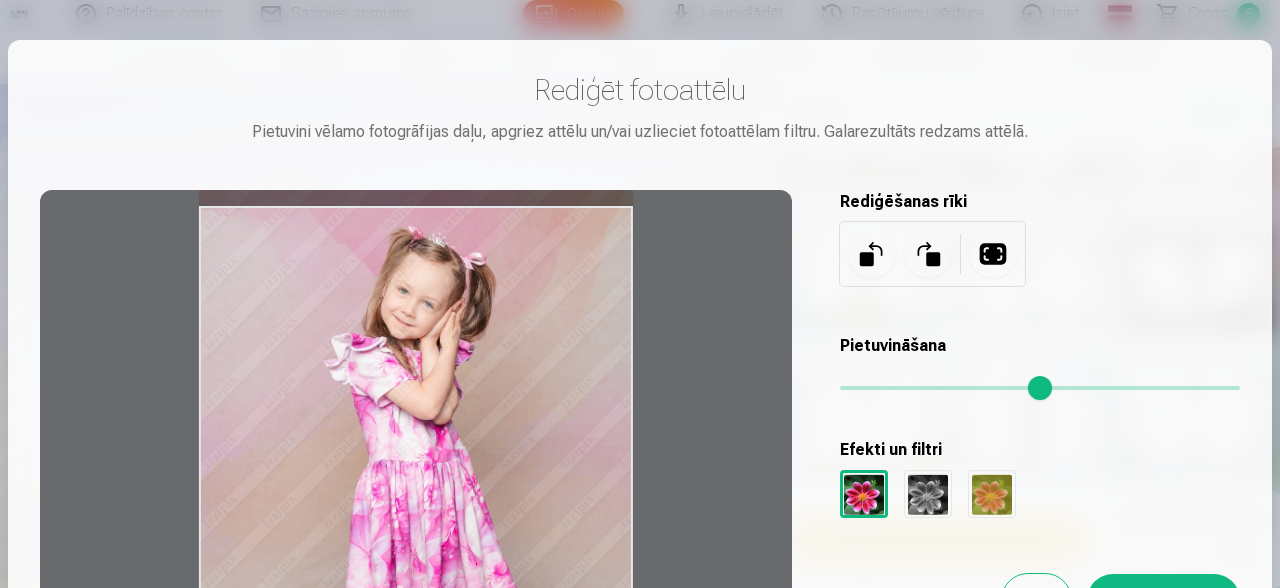 click at bounding box center (416, 506) 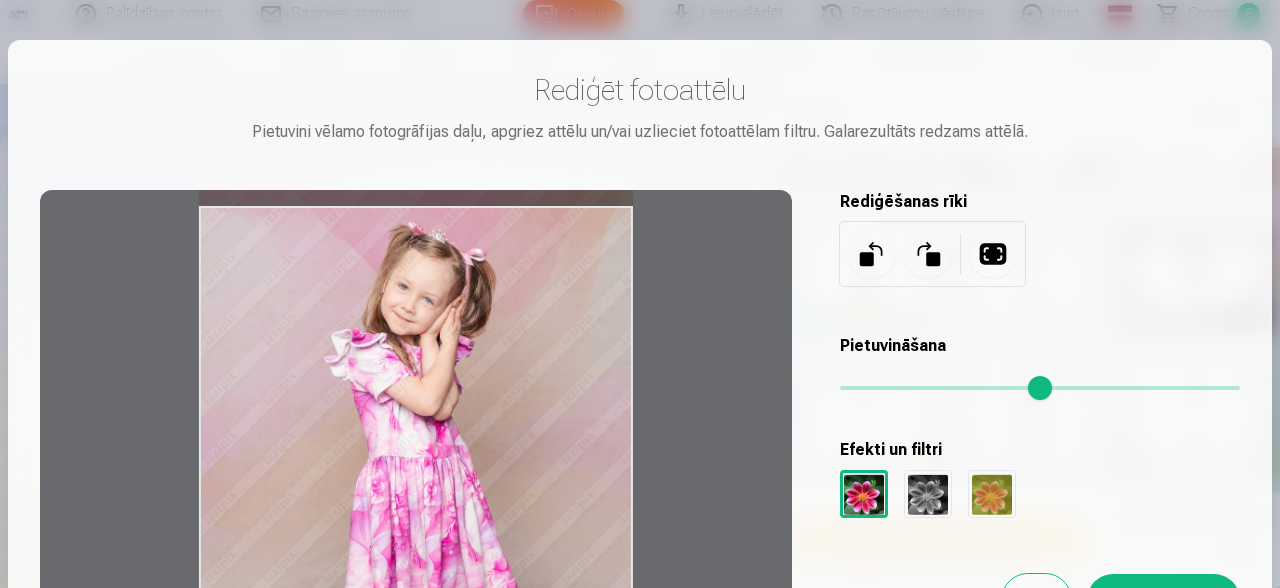 click at bounding box center [416, 506] 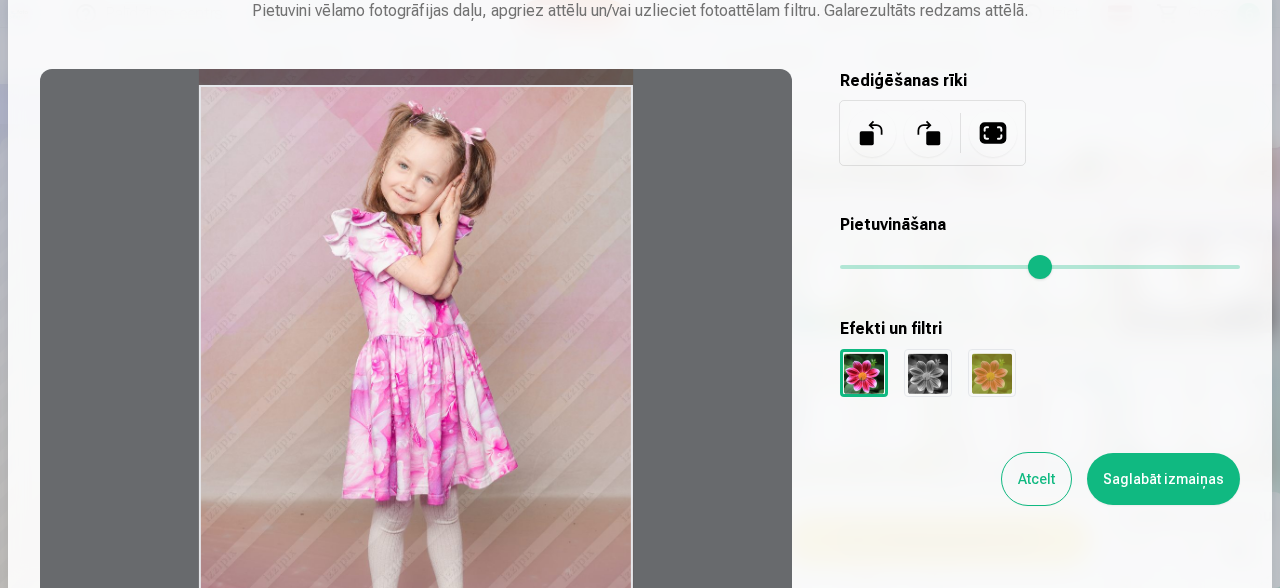 scroll, scrollTop: 126, scrollLeft: 0, axis: vertical 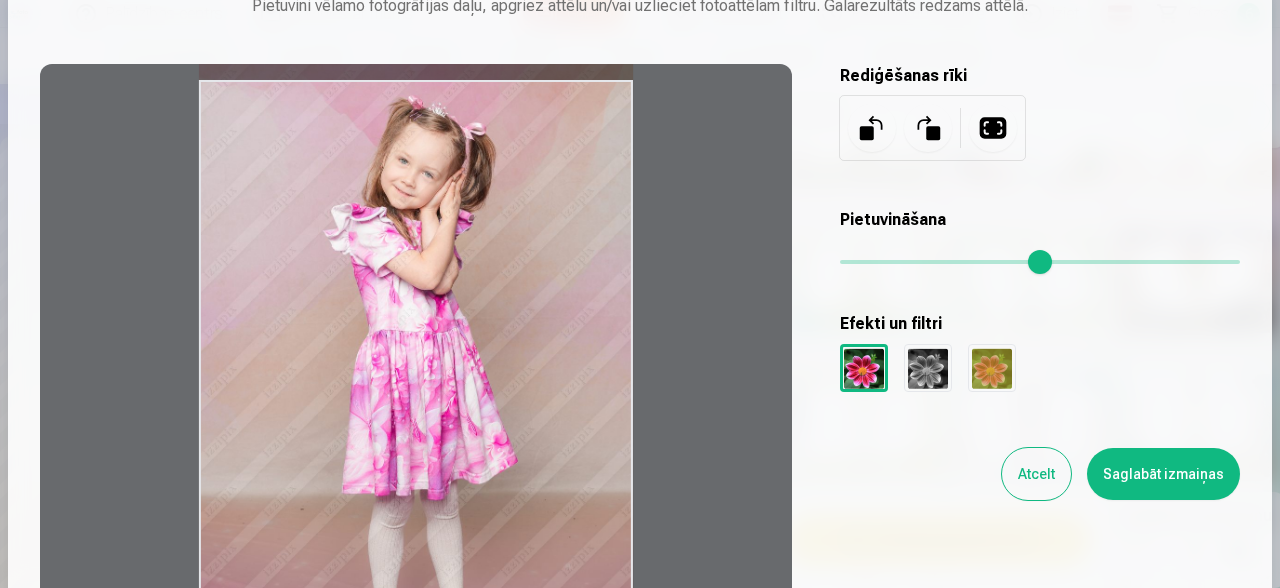 click on "Saglabāt izmaiņas" at bounding box center [1163, 474] 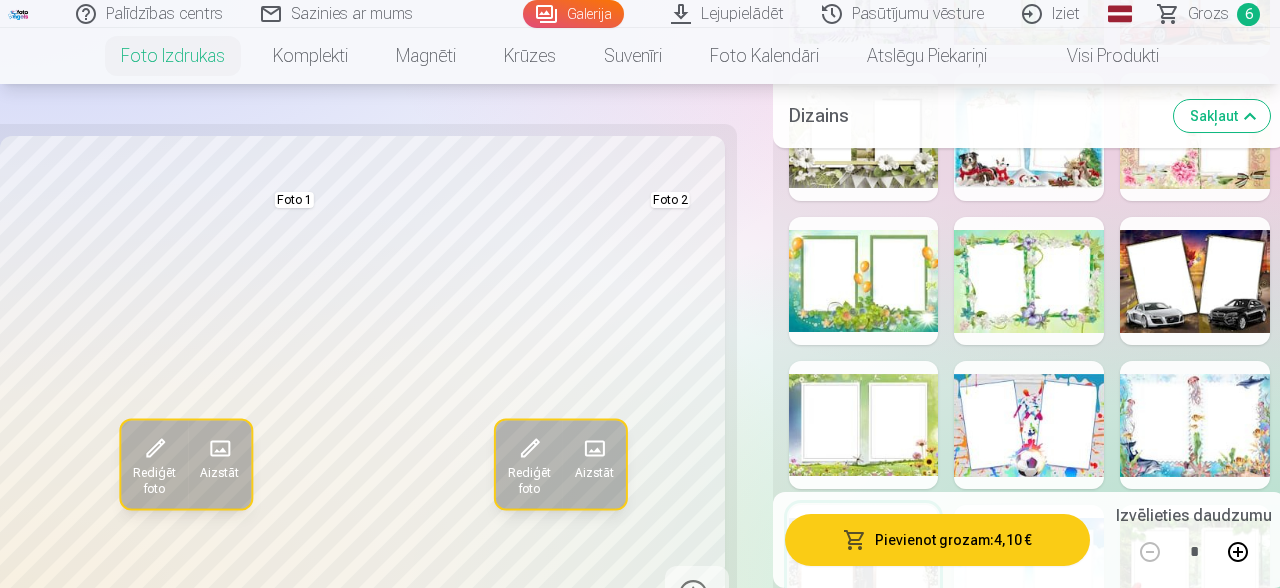 click at bounding box center (697, 598) 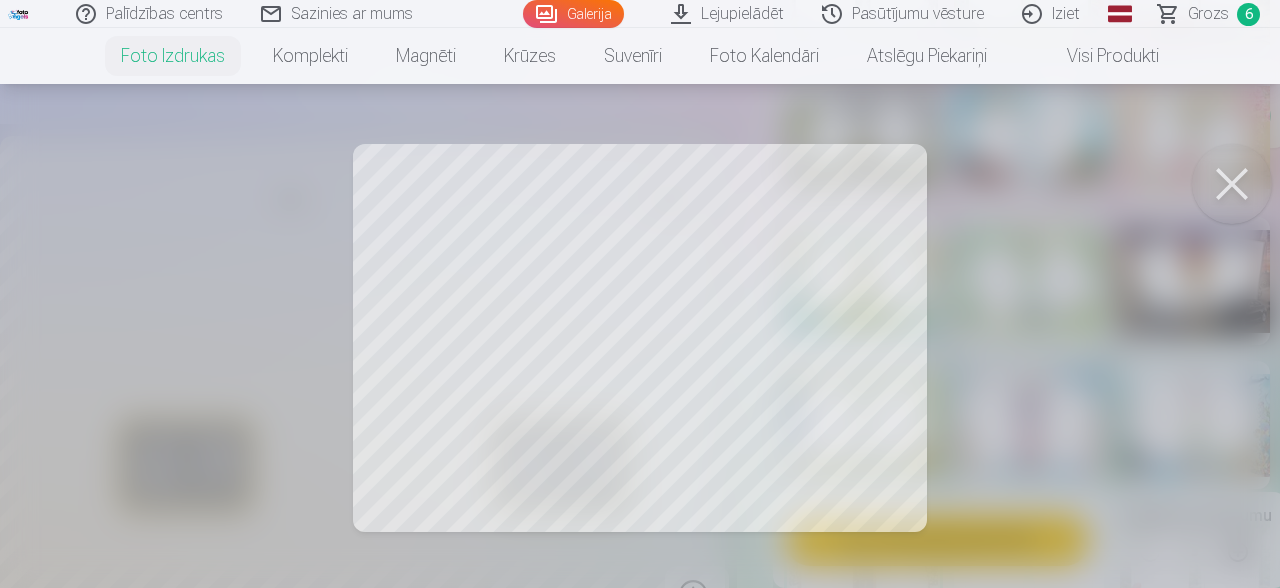 click at bounding box center [1232, 184] 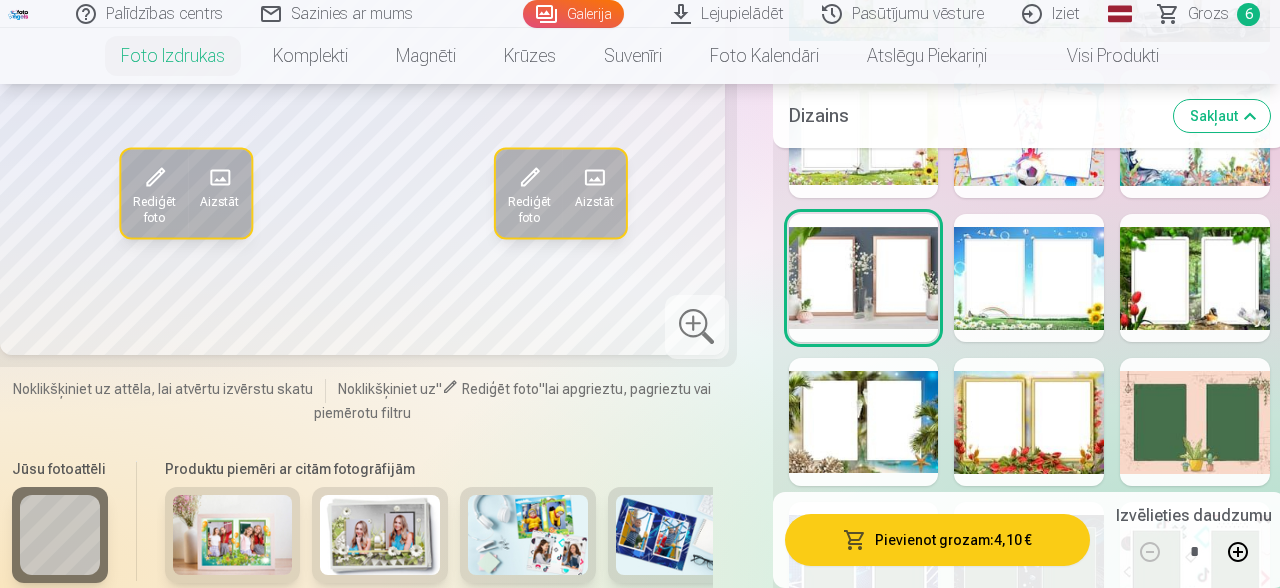 scroll, scrollTop: 5694, scrollLeft: 0, axis: vertical 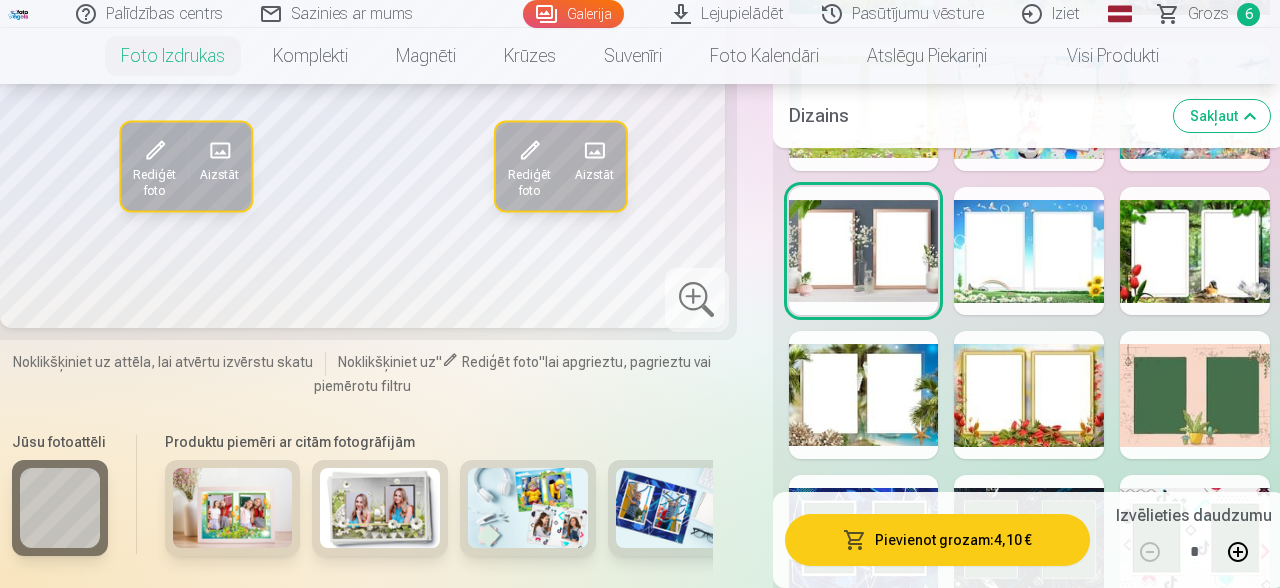 click at bounding box center [1195, 395] 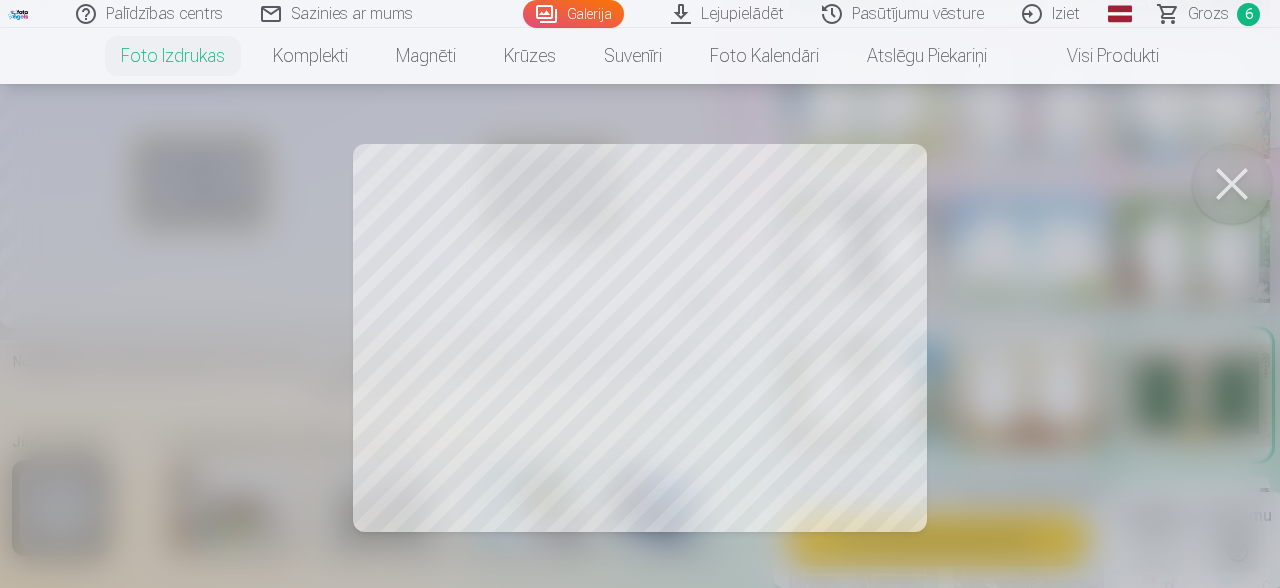 click at bounding box center (1232, 184) 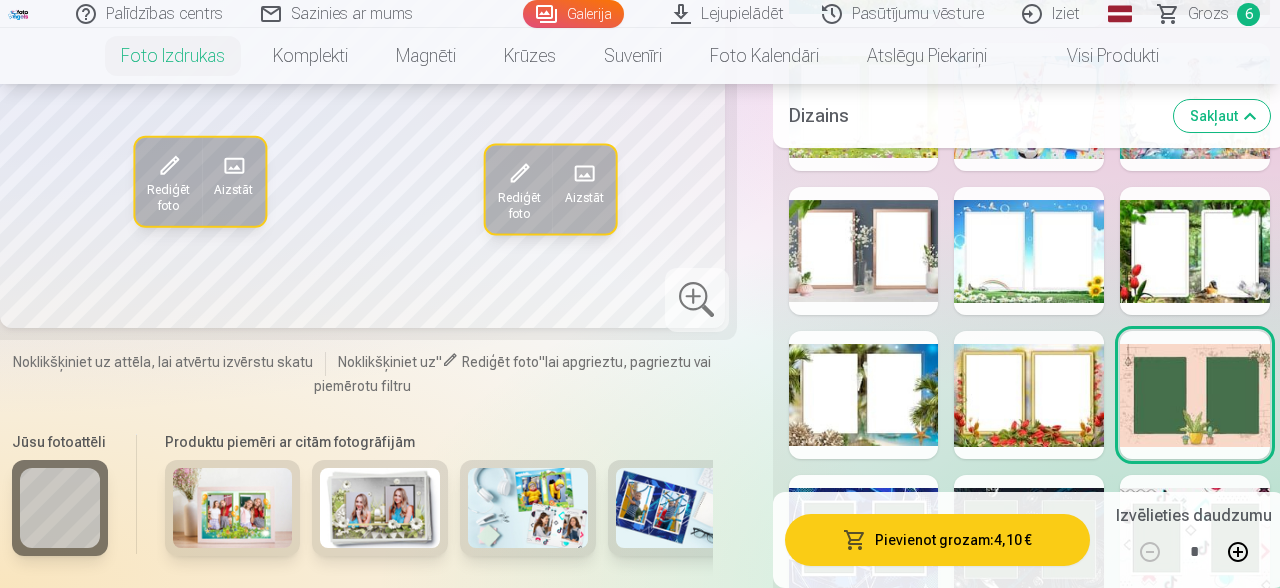 click at bounding box center (864, 251) 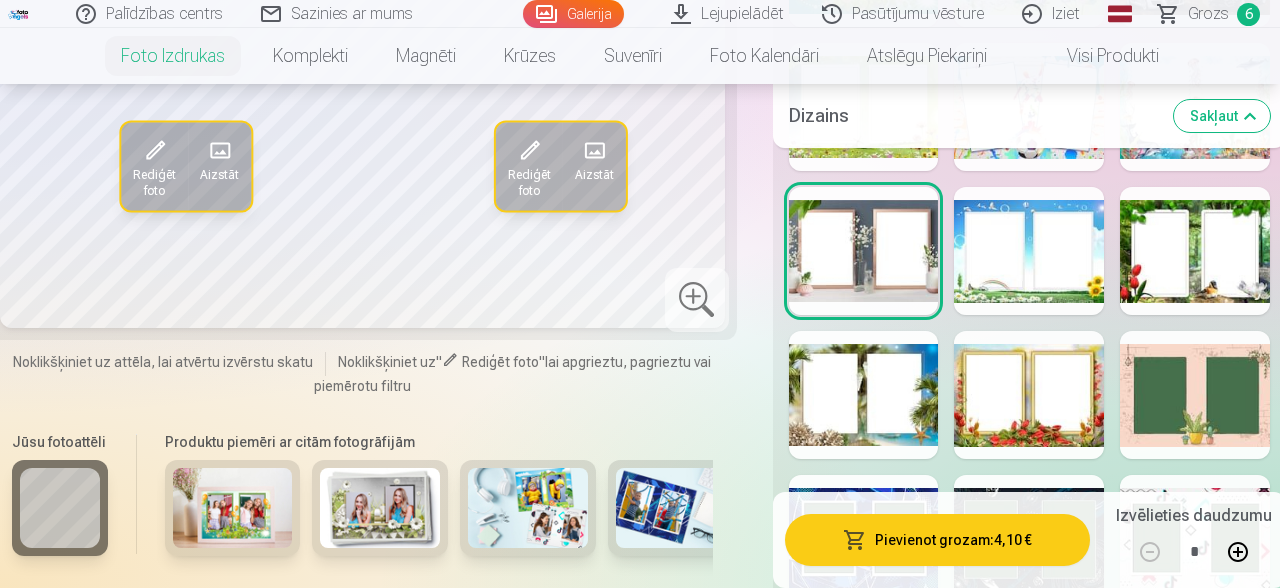 click at bounding box center (697, 299) 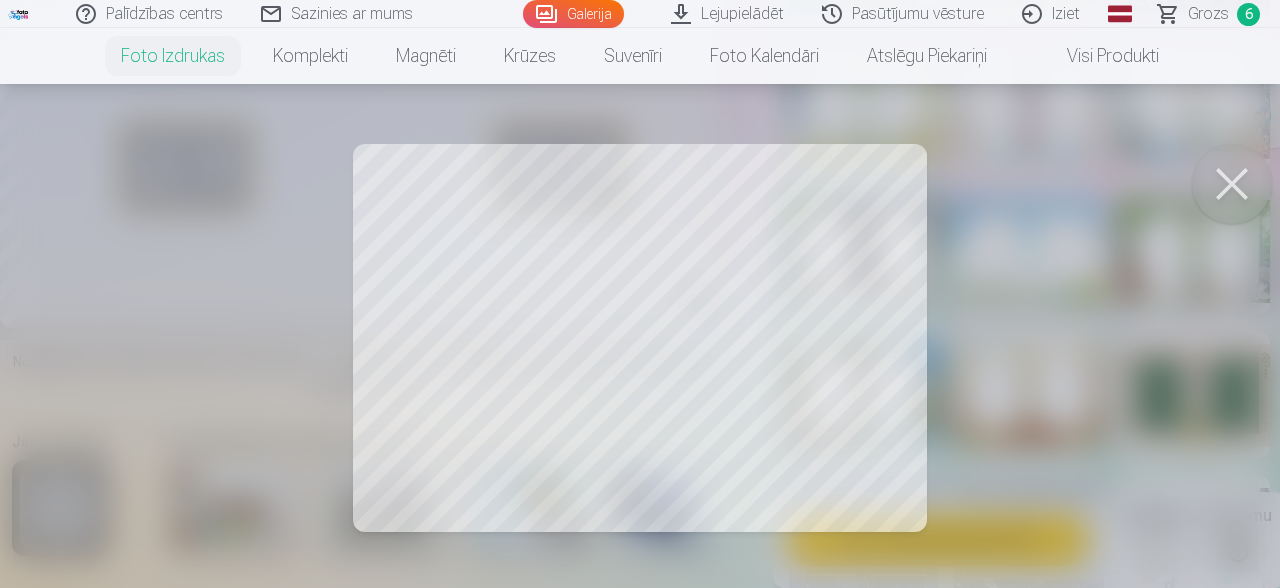 click at bounding box center (1232, 184) 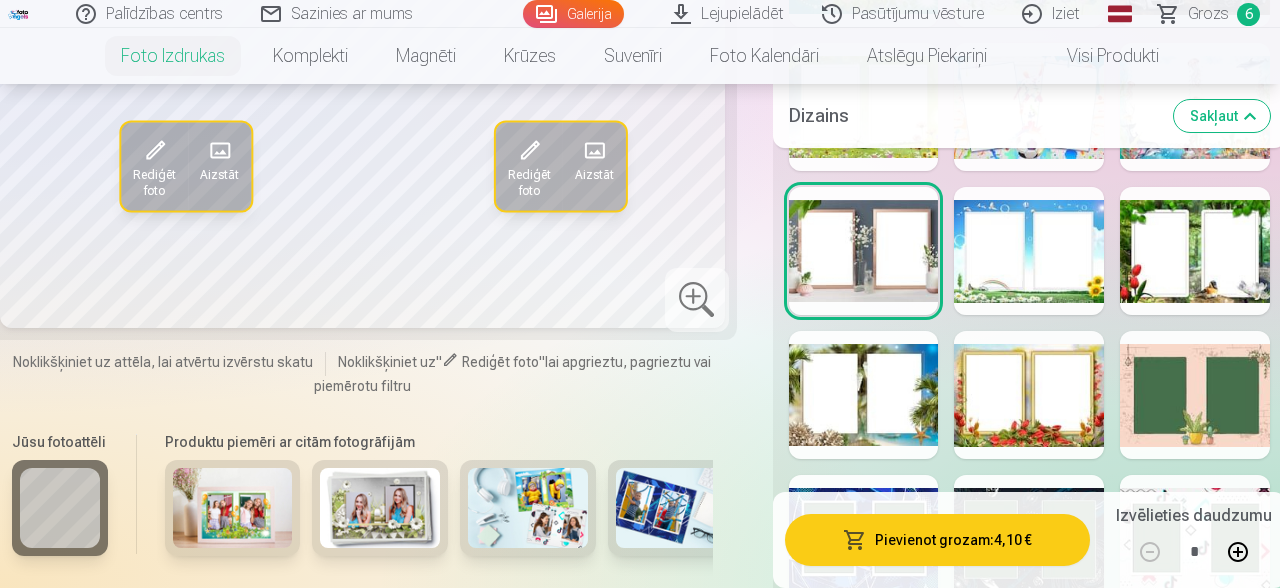 click at bounding box center [1195, 395] 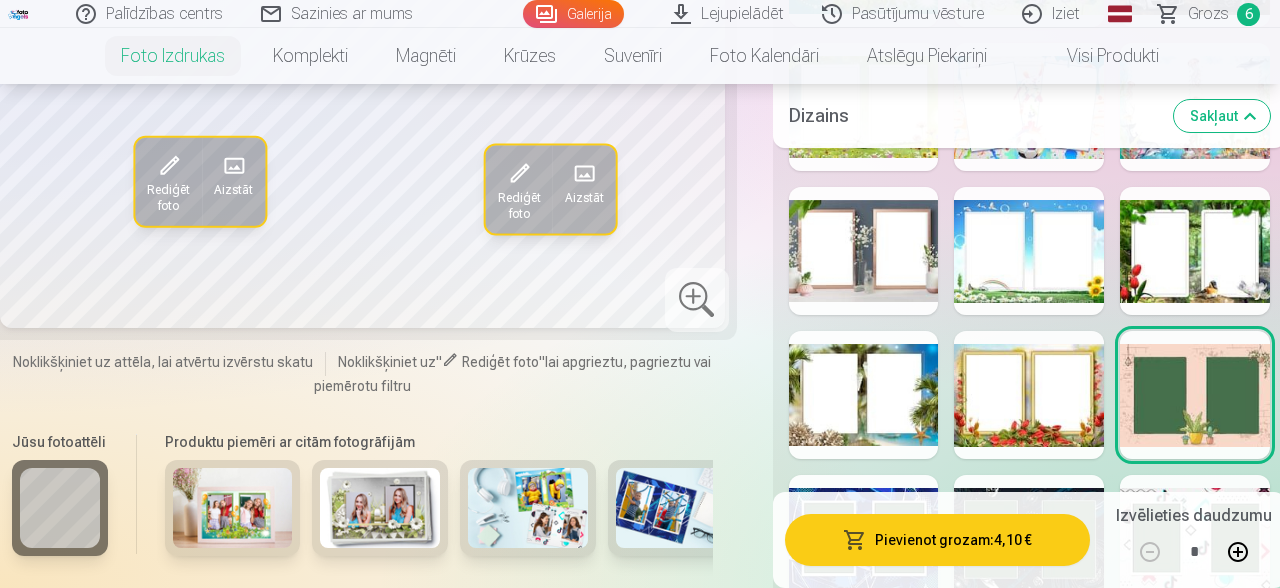 click at bounding box center [697, 299] 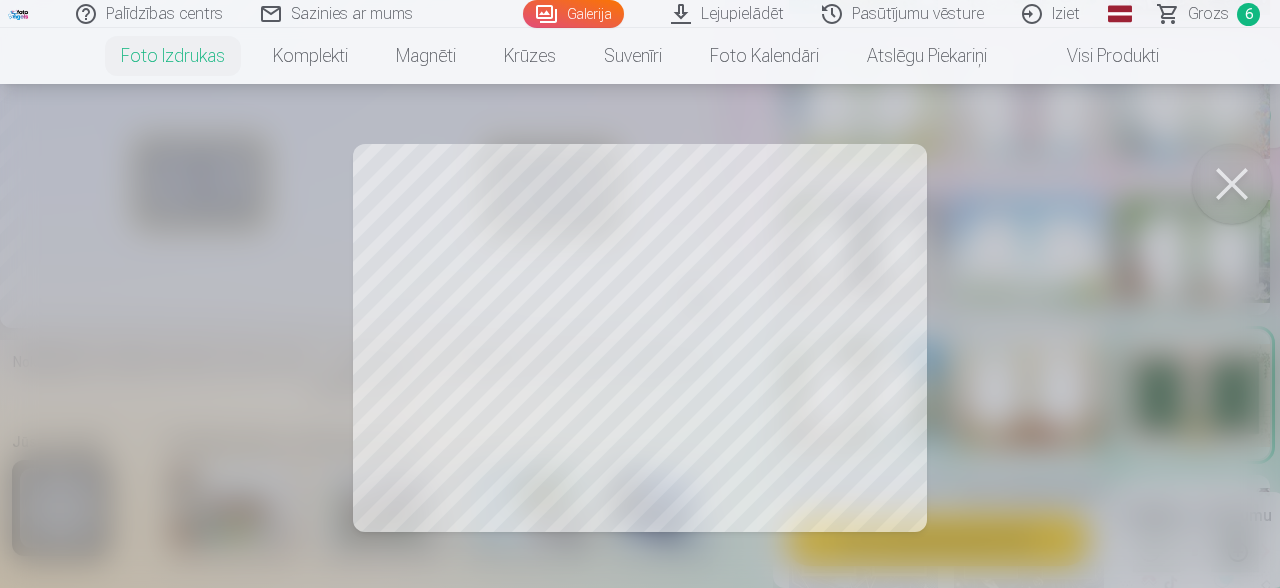 click at bounding box center (1232, 184) 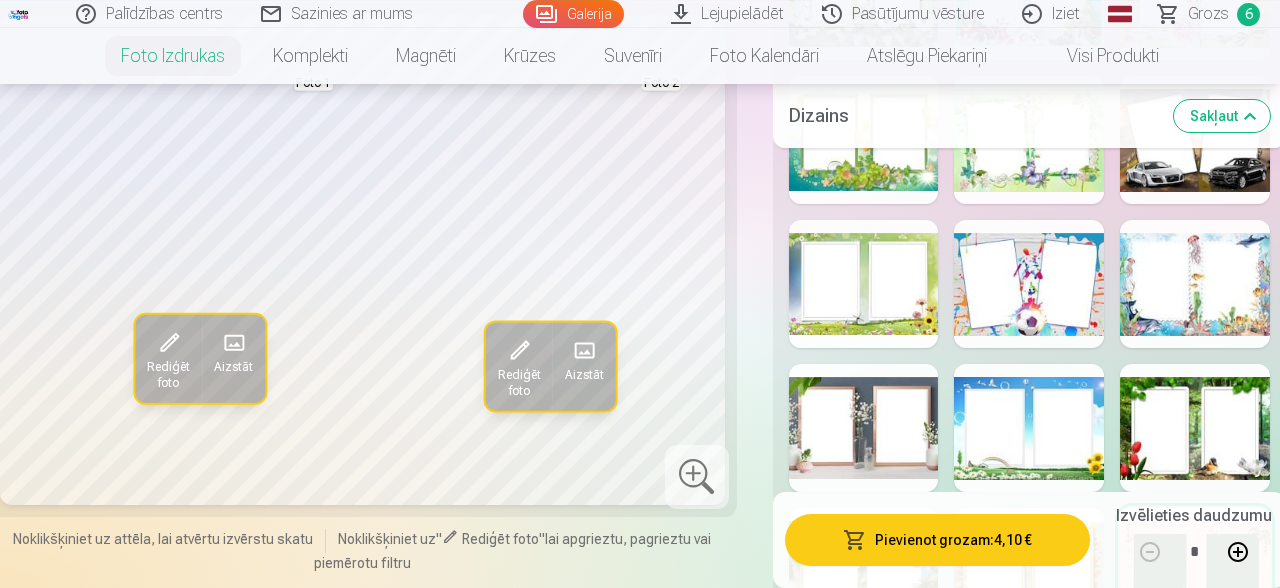 scroll, scrollTop: 5482, scrollLeft: 0, axis: vertical 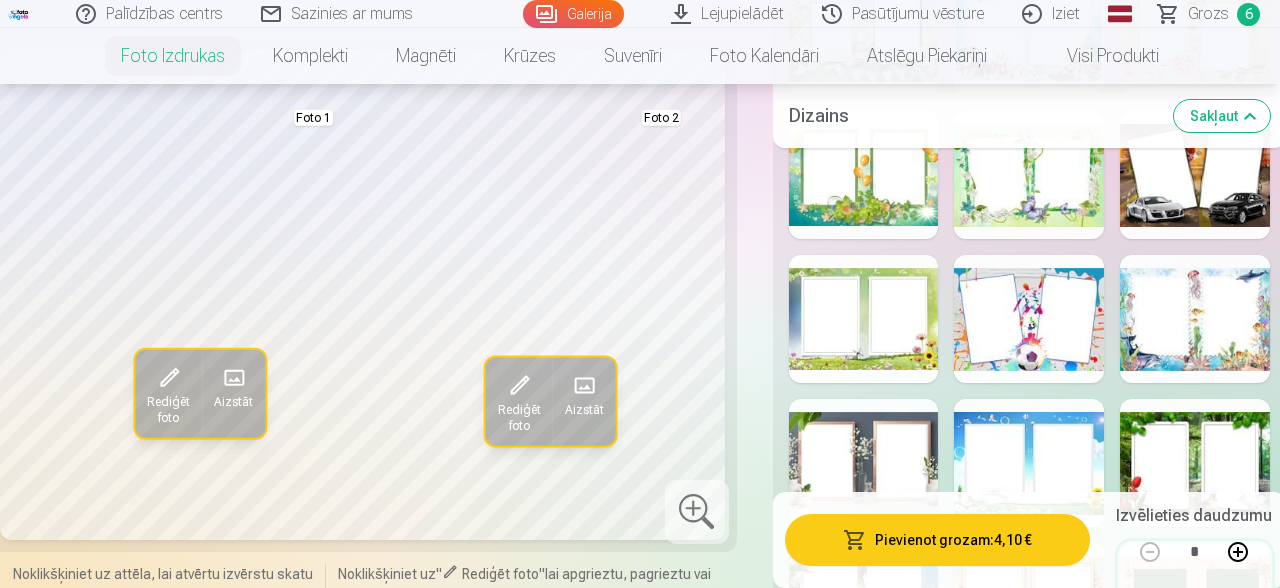 click at bounding box center (1195, 319) 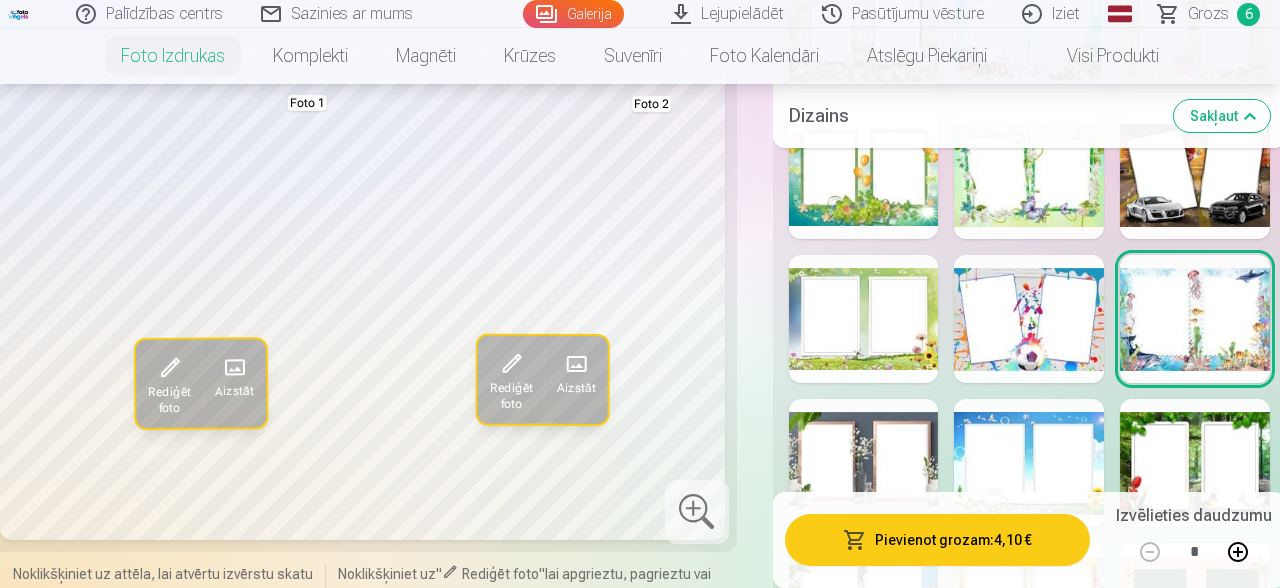 click at bounding box center [697, 511] 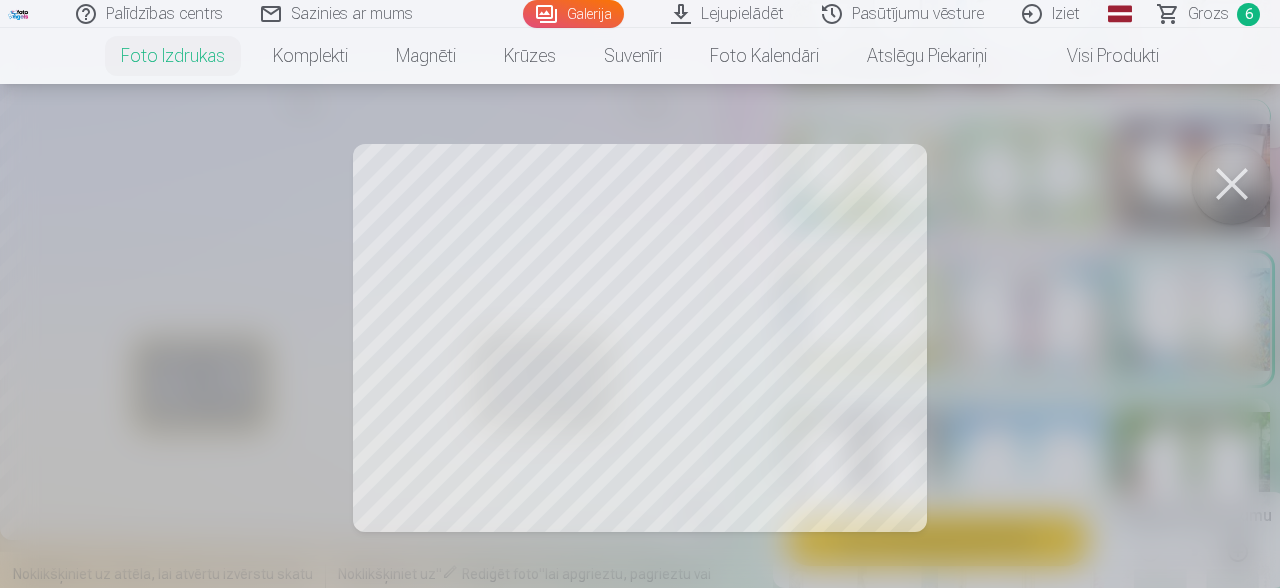 click at bounding box center [1232, 184] 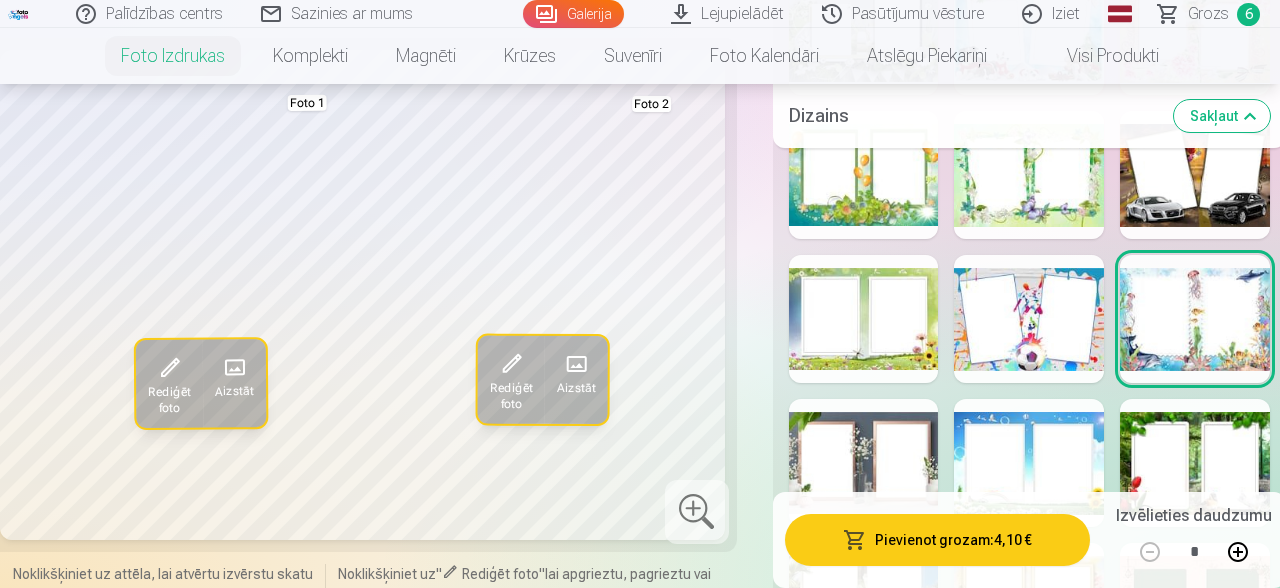 click at bounding box center [864, 319] 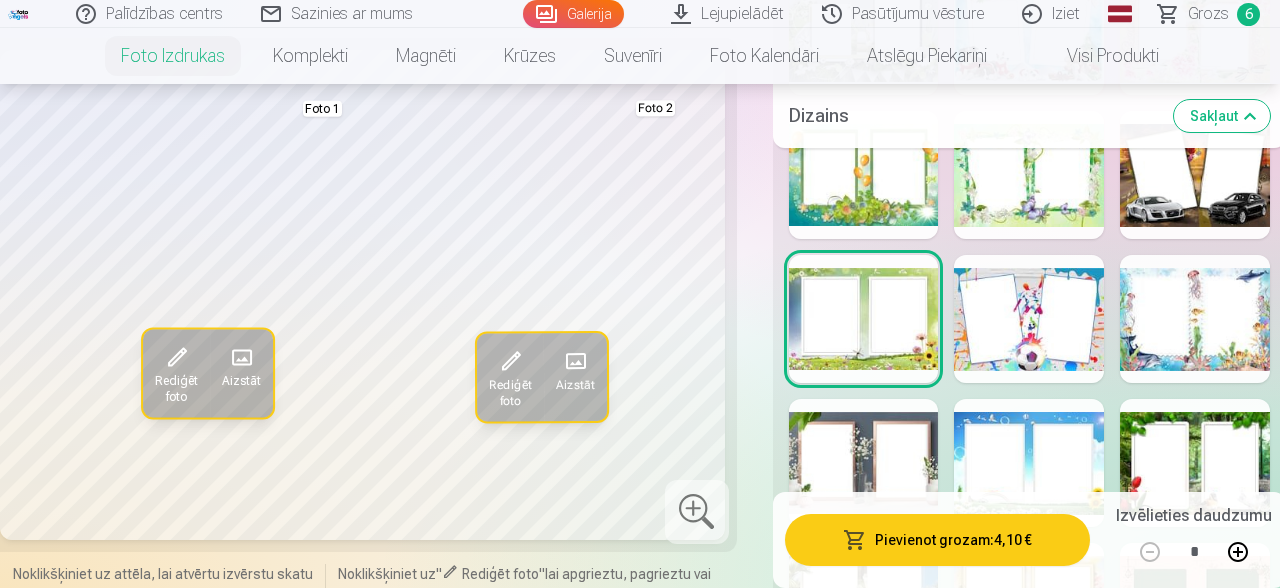 click at bounding box center [697, 511] 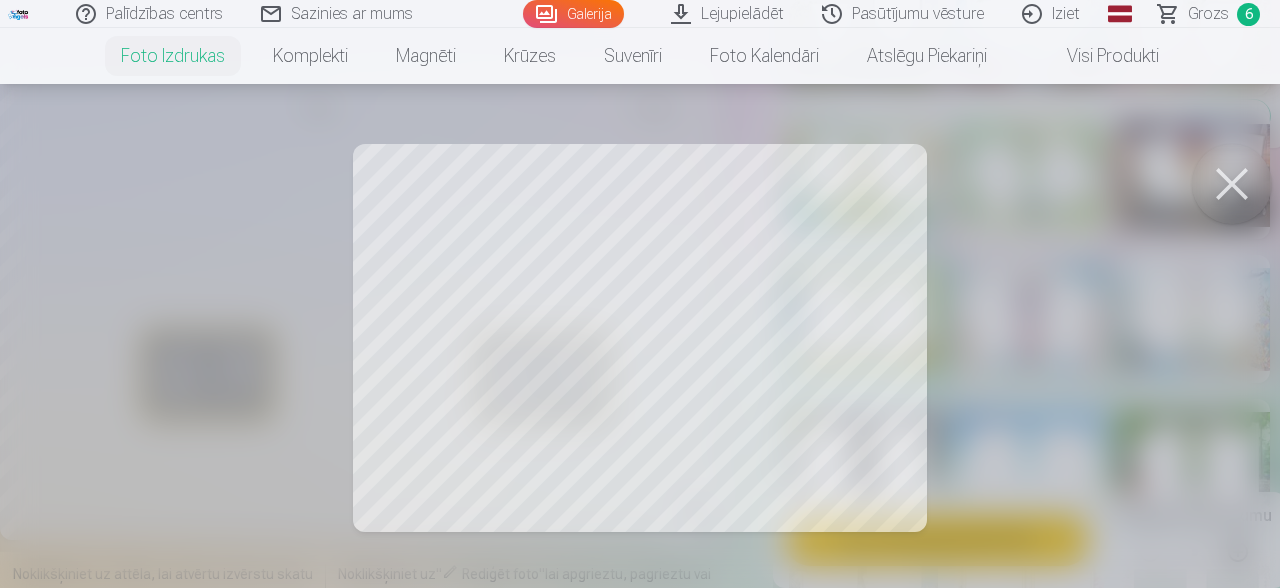 click at bounding box center (1232, 184) 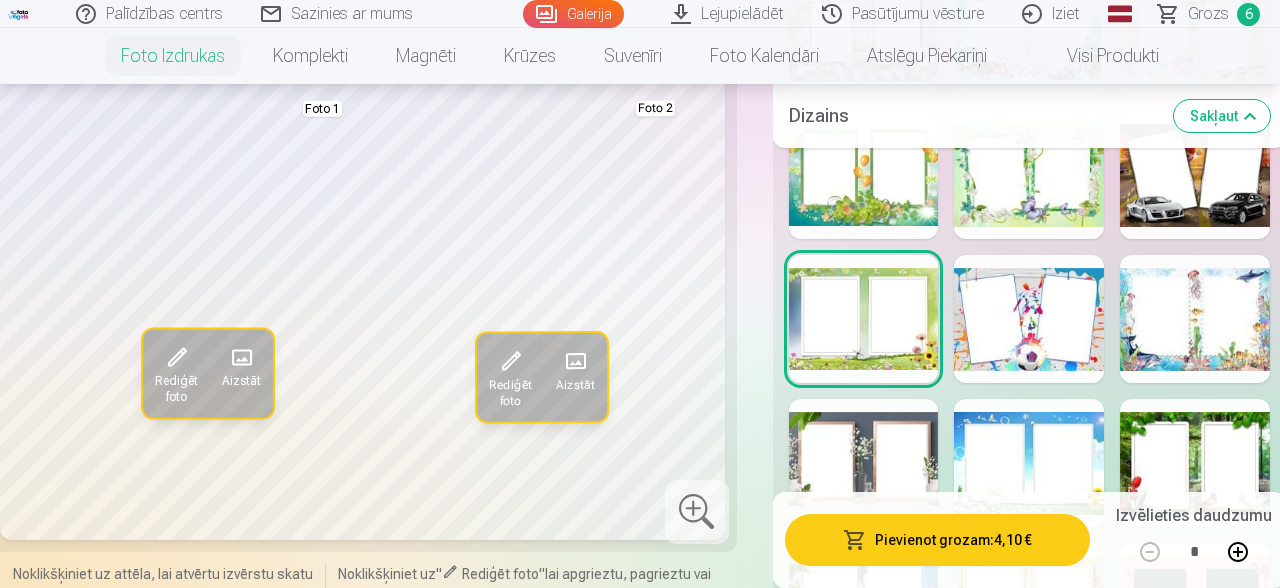click at bounding box center [1029, 463] 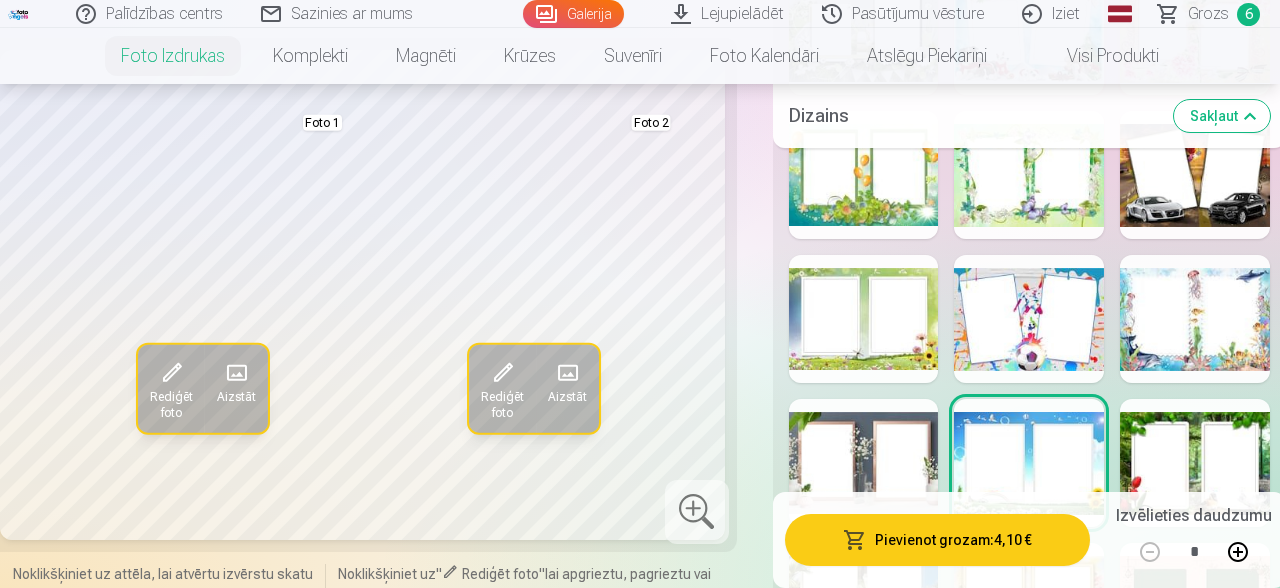click at bounding box center [697, 511] 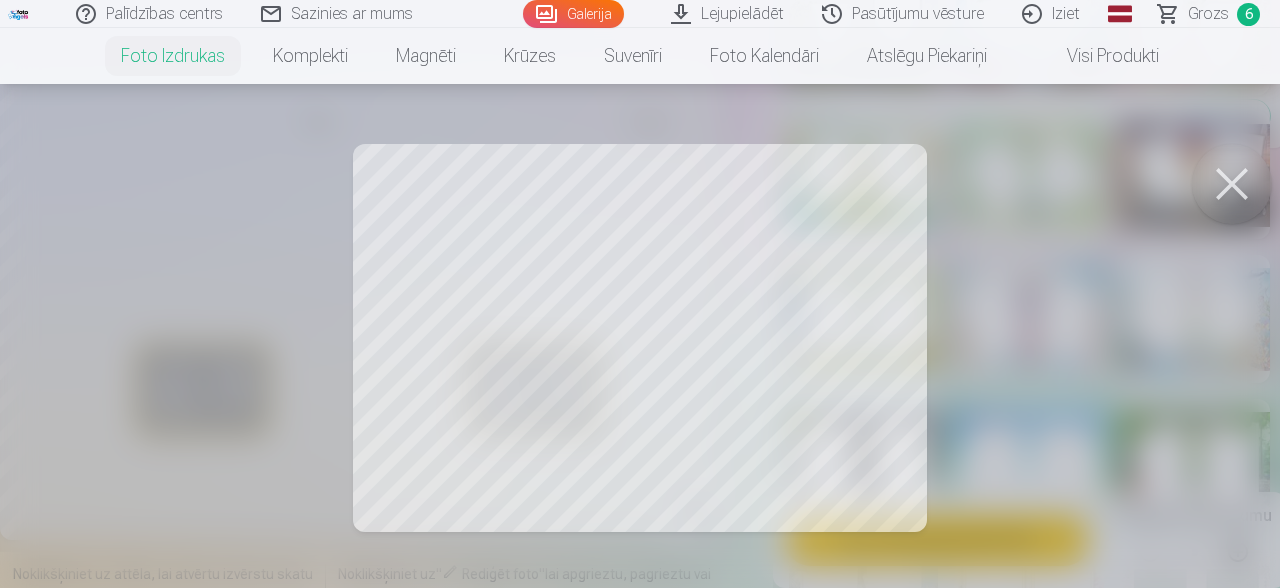 click at bounding box center (1232, 184) 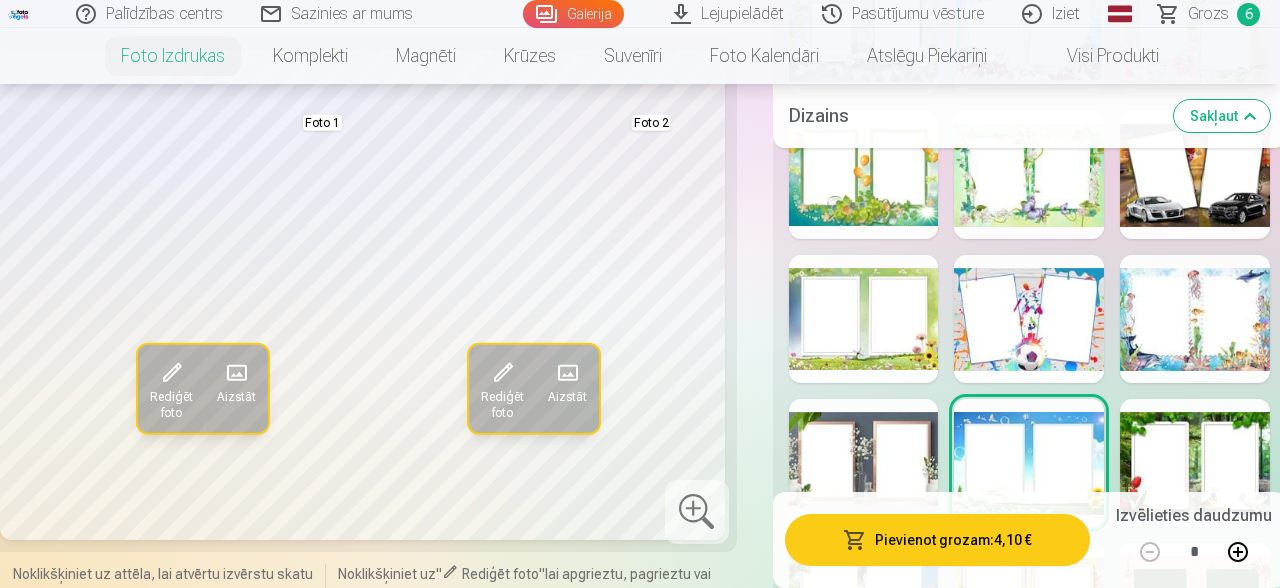 click at bounding box center (1195, 463) 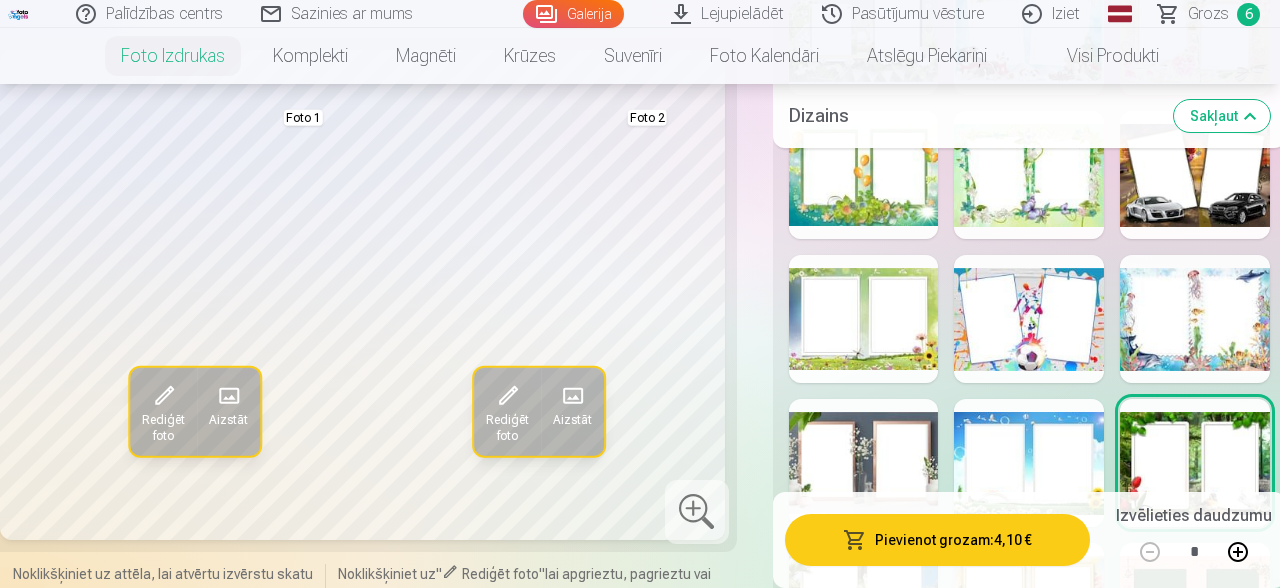click at bounding box center [697, 511] 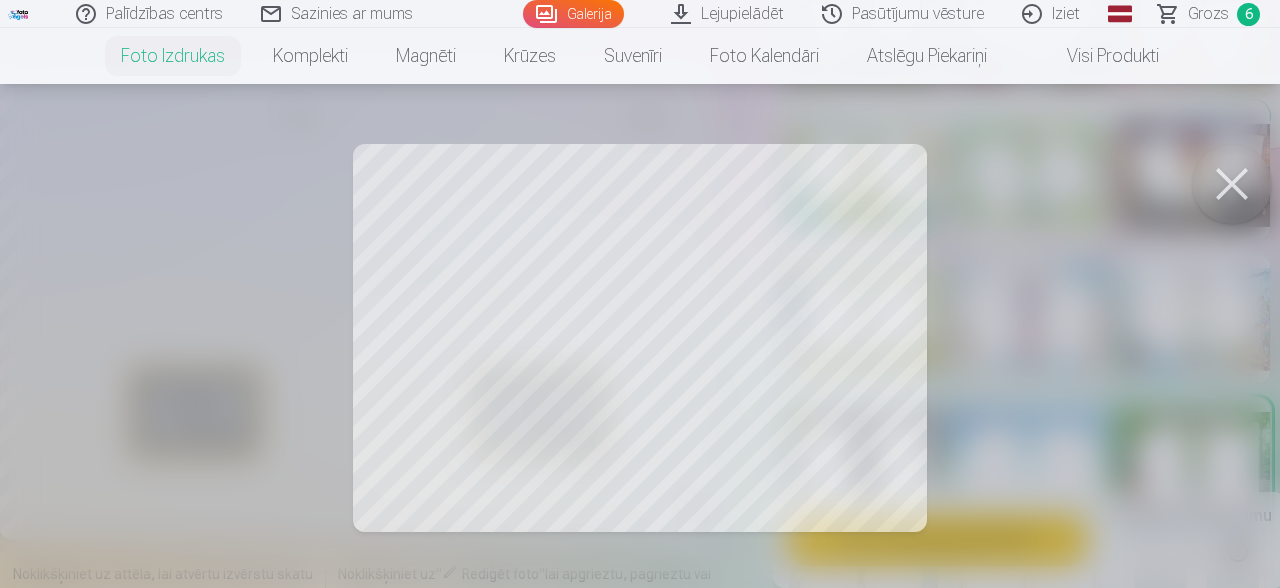 click at bounding box center (1232, 184) 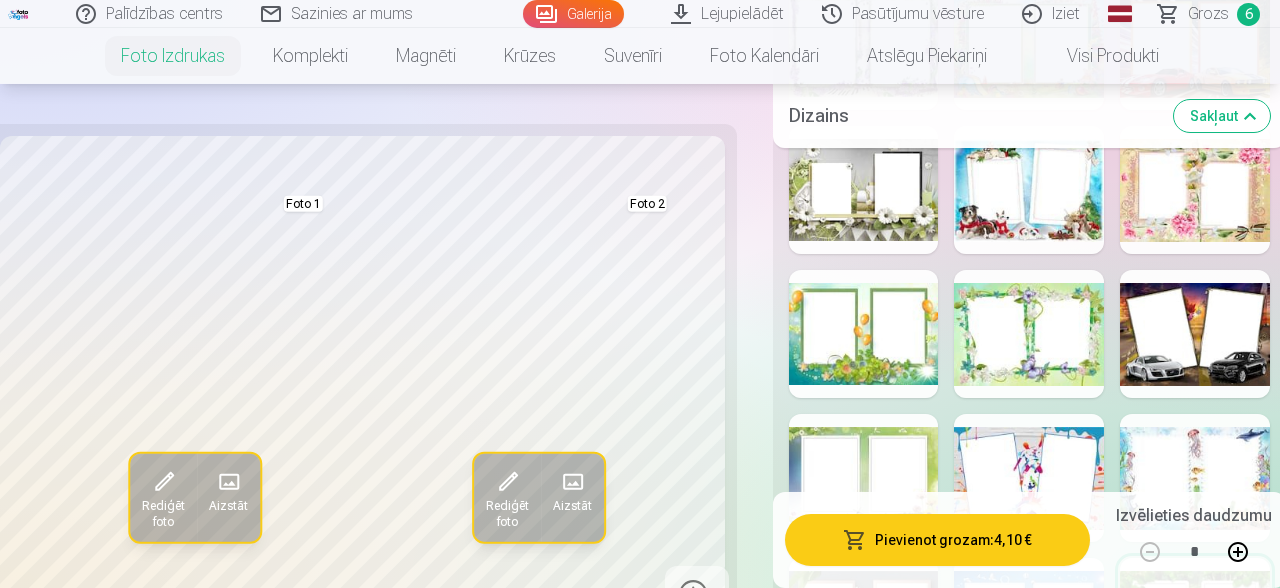 scroll, scrollTop: 5270, scrollLeft: 0, axis: vertical 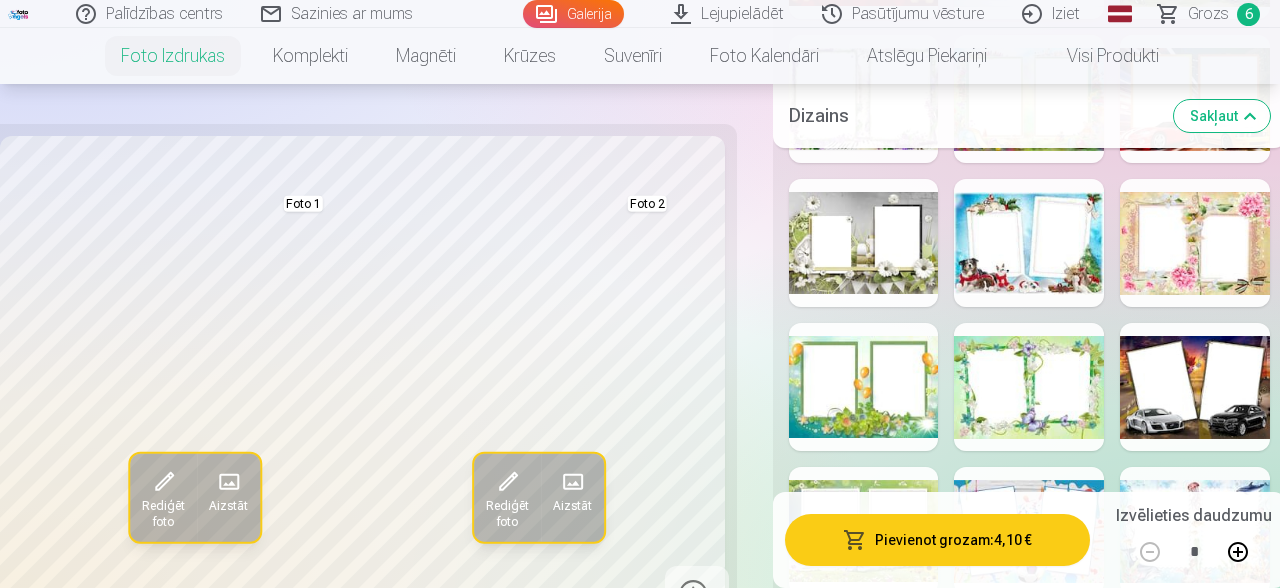 click at bounding box center (864, 387) 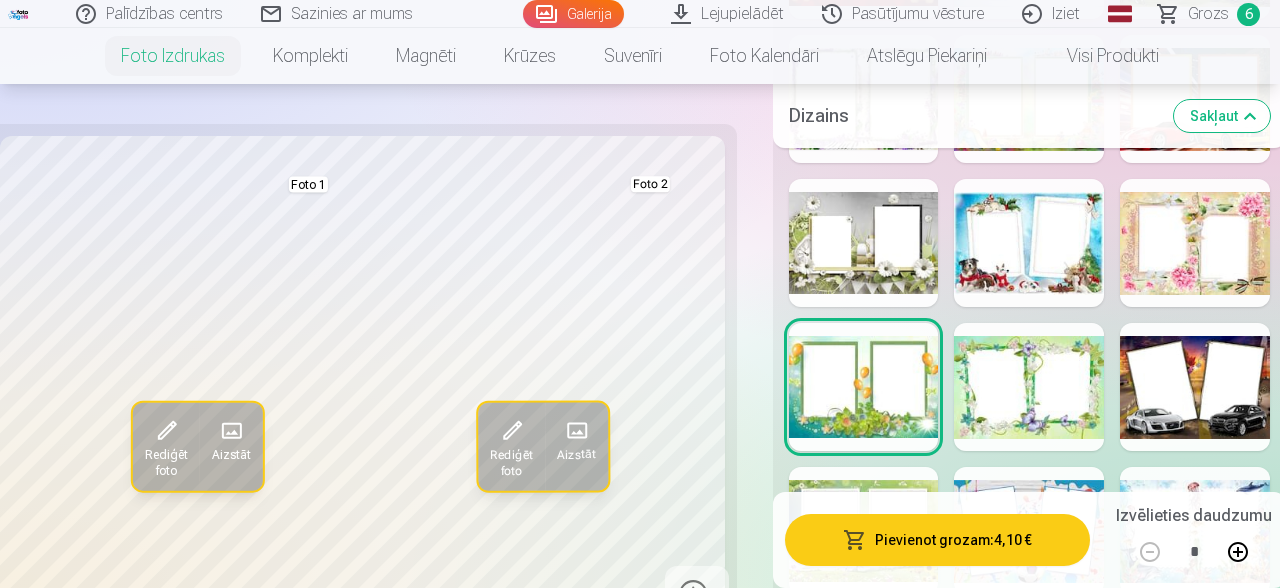 click at bounding box center (697, 598) 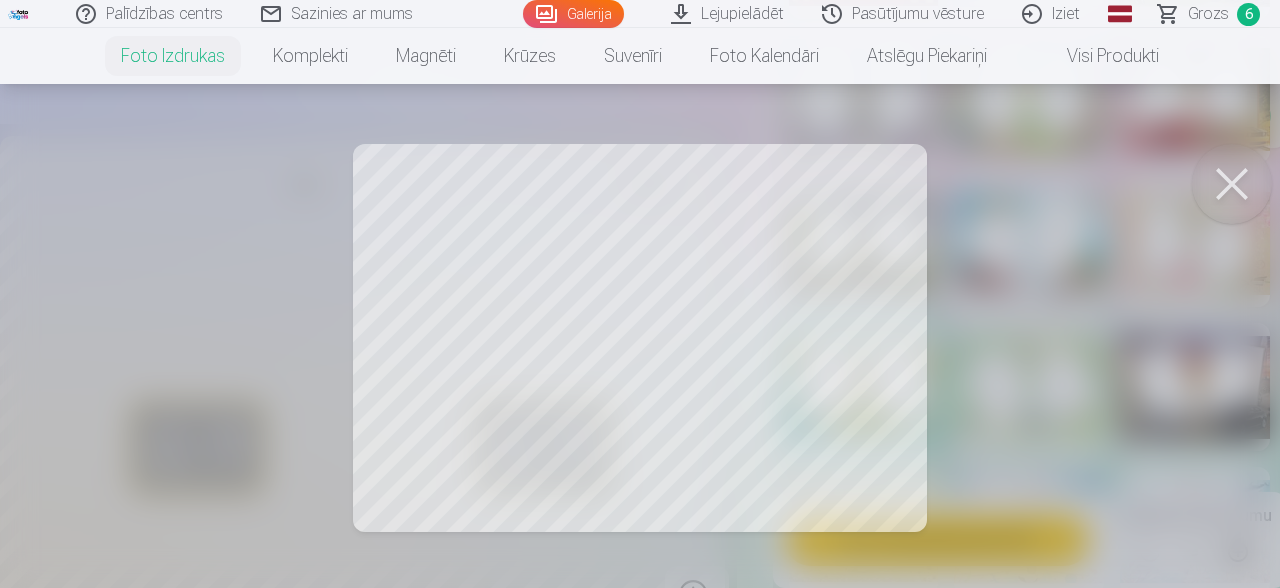 click at bounding box center [1232, 184] 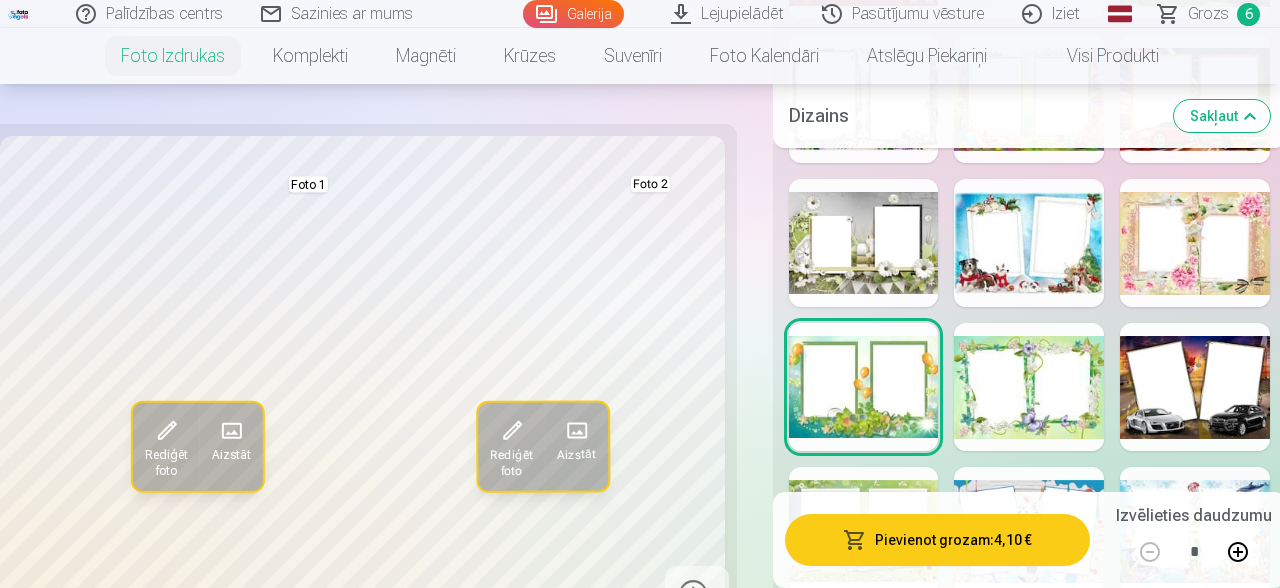 click at bounding box center (1029, 387) 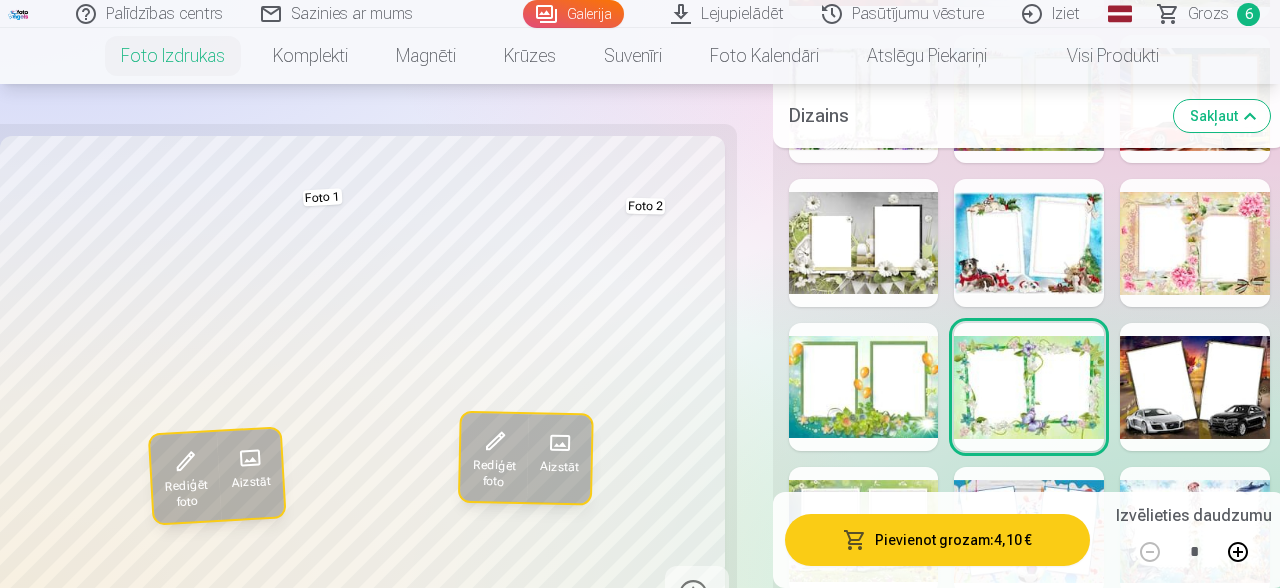 click at bounding box center [697, 598] 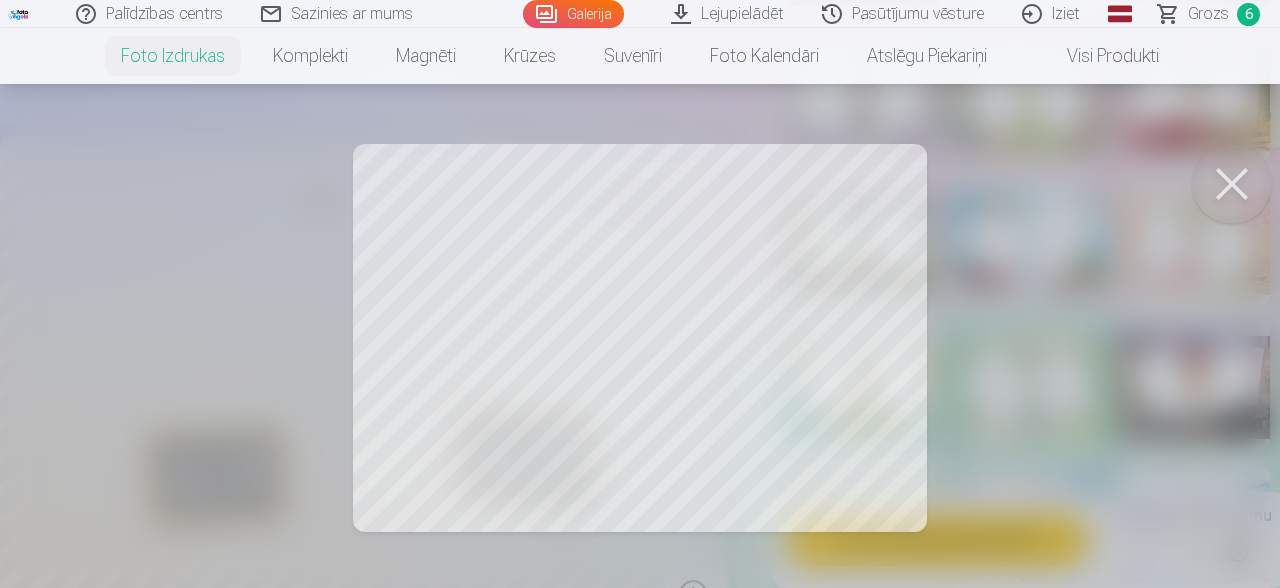 click at bounding box center [1232, 184] 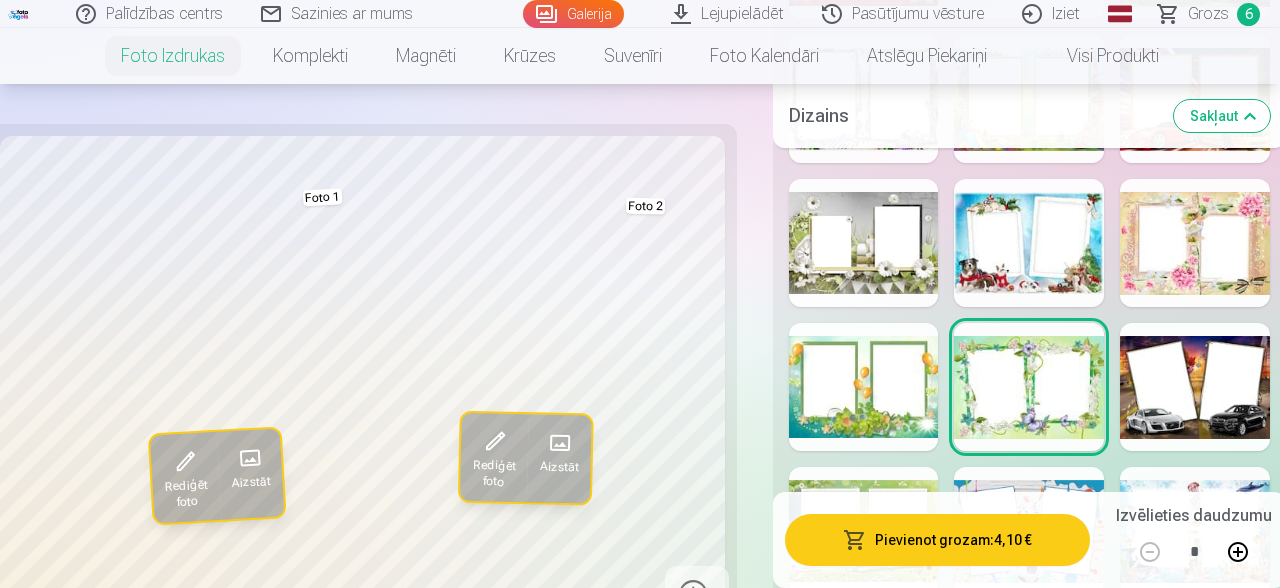 scroll, scrollTop: 5058, scrollLeft: 0, axis: vertical 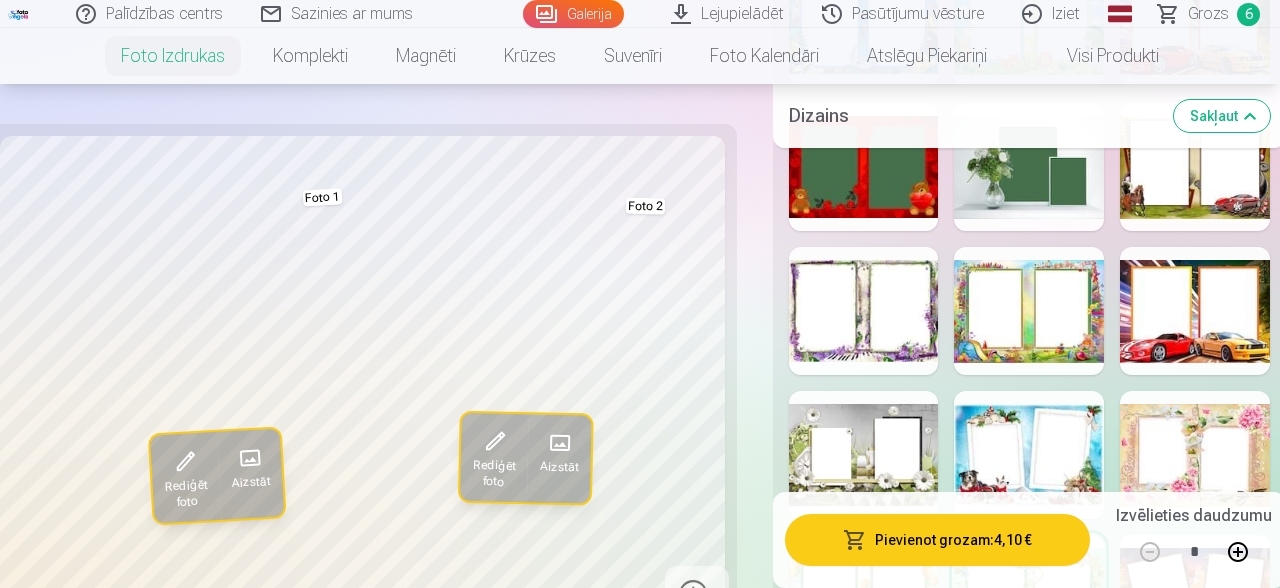 click at bounding box center [1195, 455] 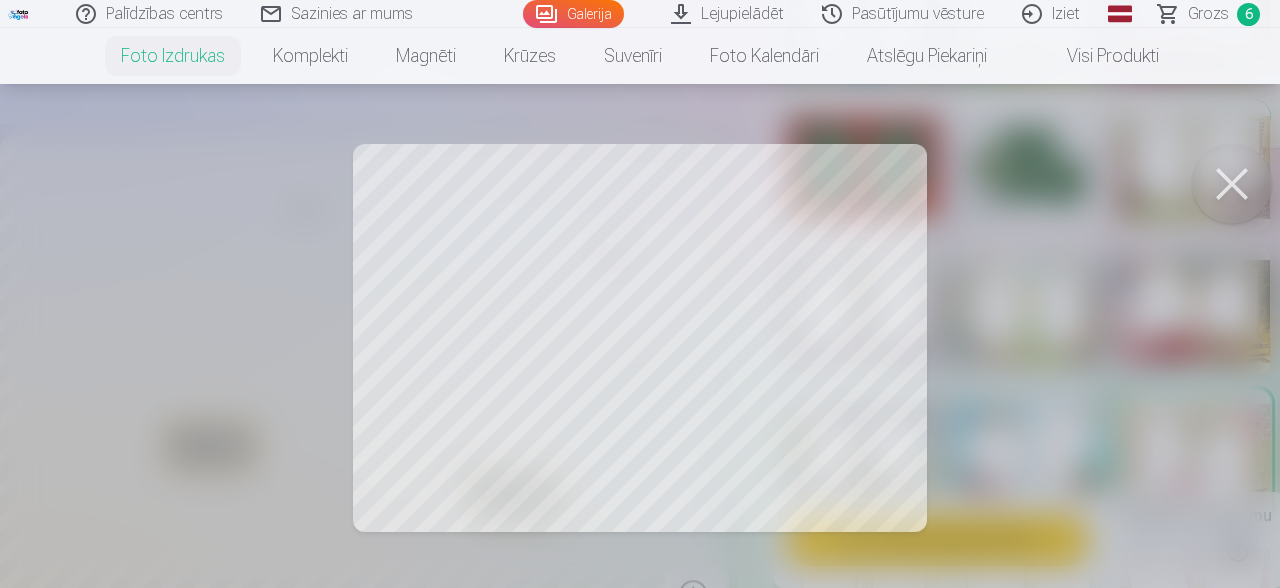 click at bounding box center (1232, 184) 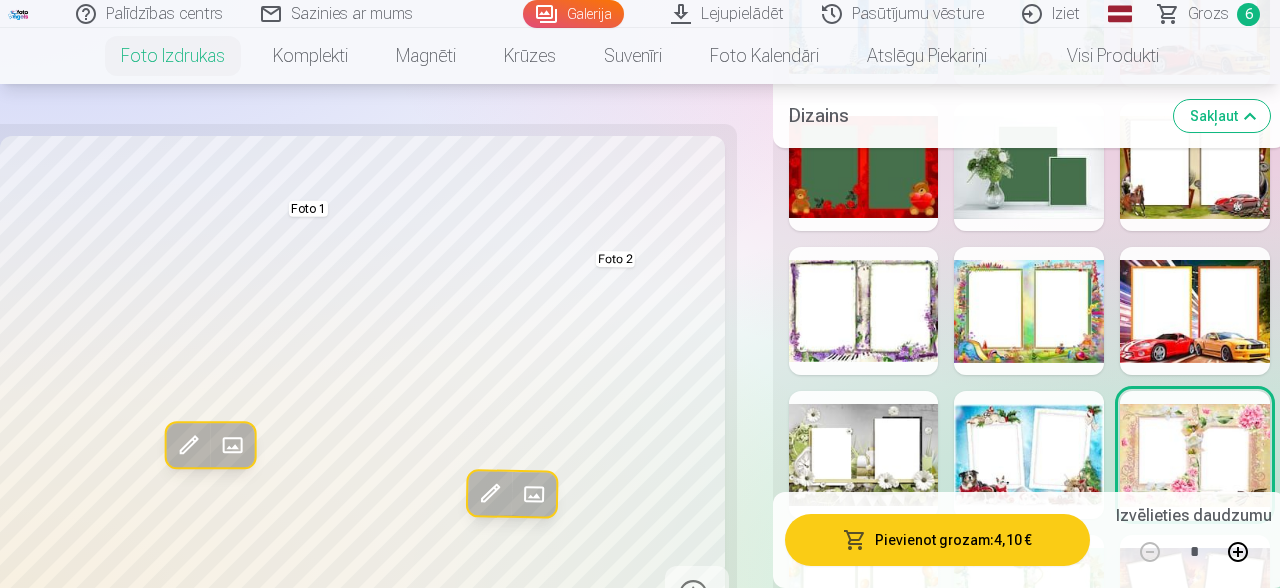 click at bounding box center (1029, 455) 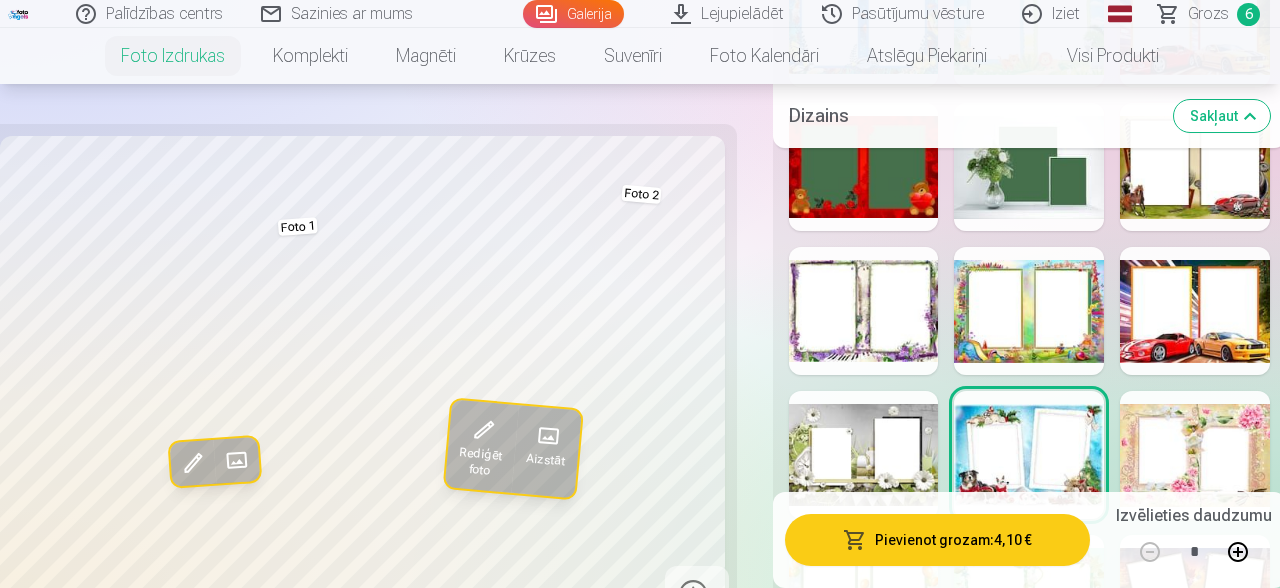 click at bounding box center (864, 455) 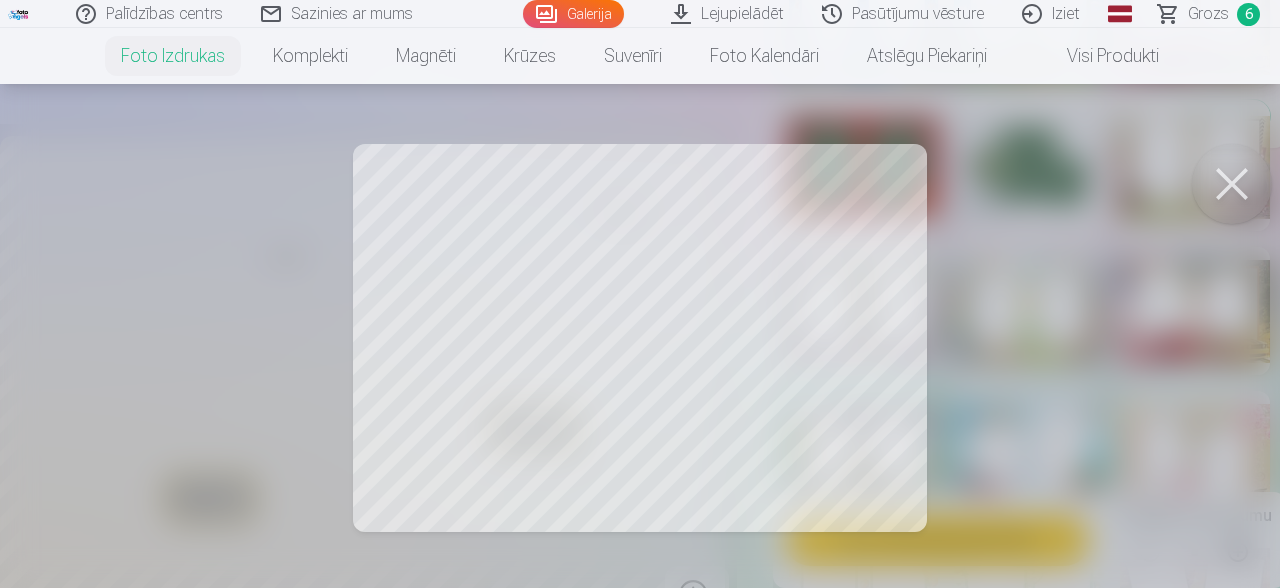 click at bounding box center (1232, 184) 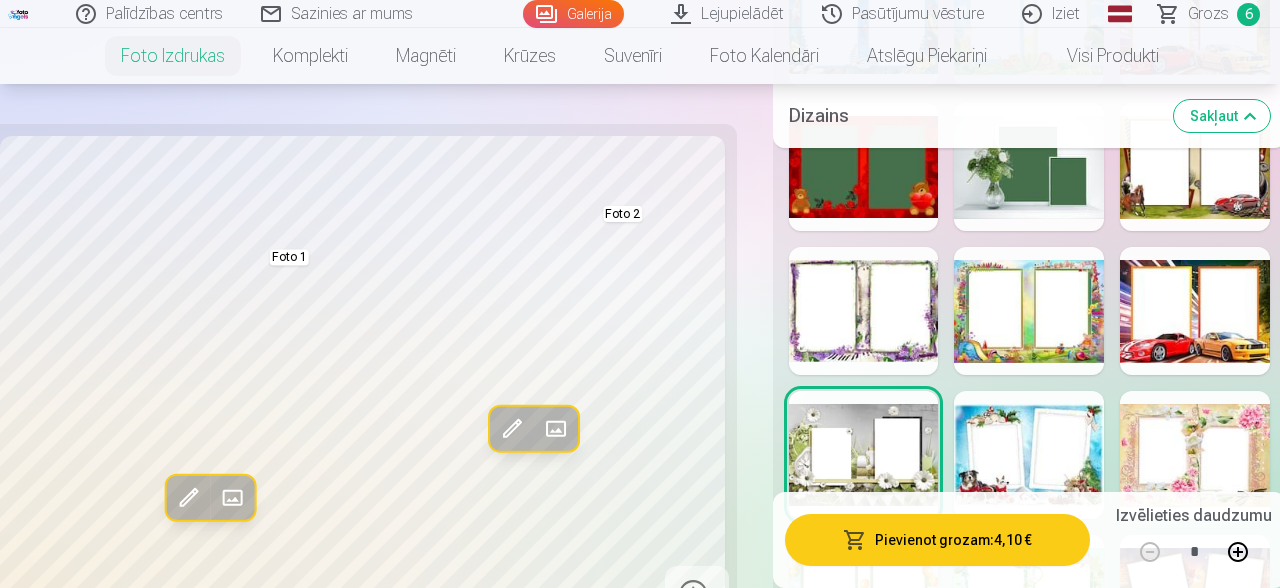 click at bounding box center [864, 311] 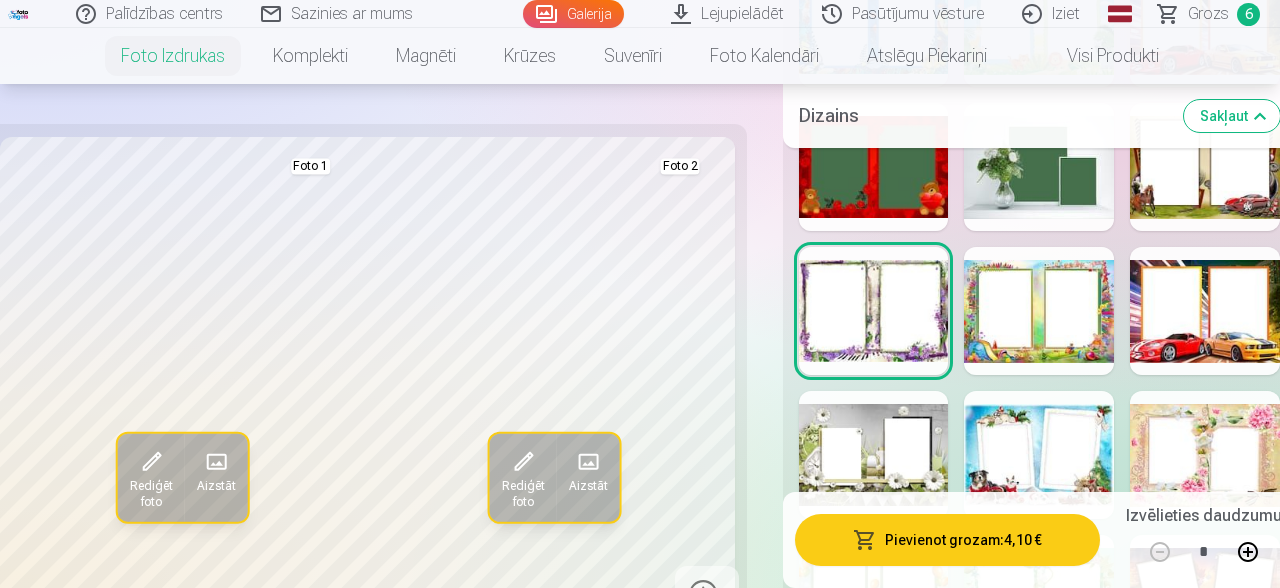 click at bounding box center [707, 598] 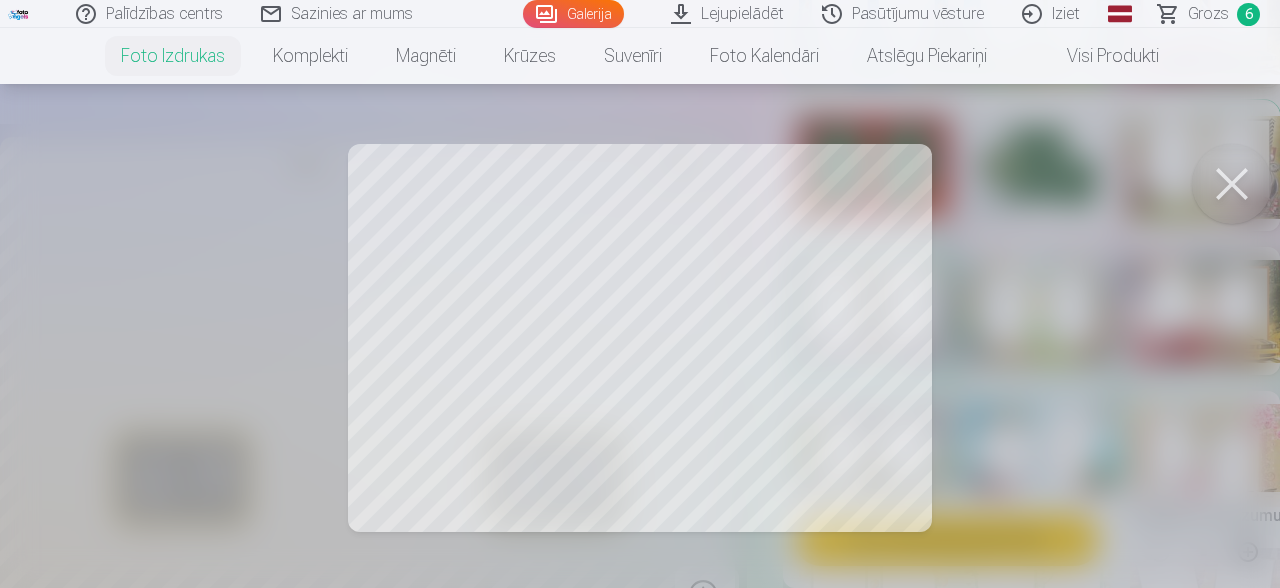 click at bounding box center [1232, 184] 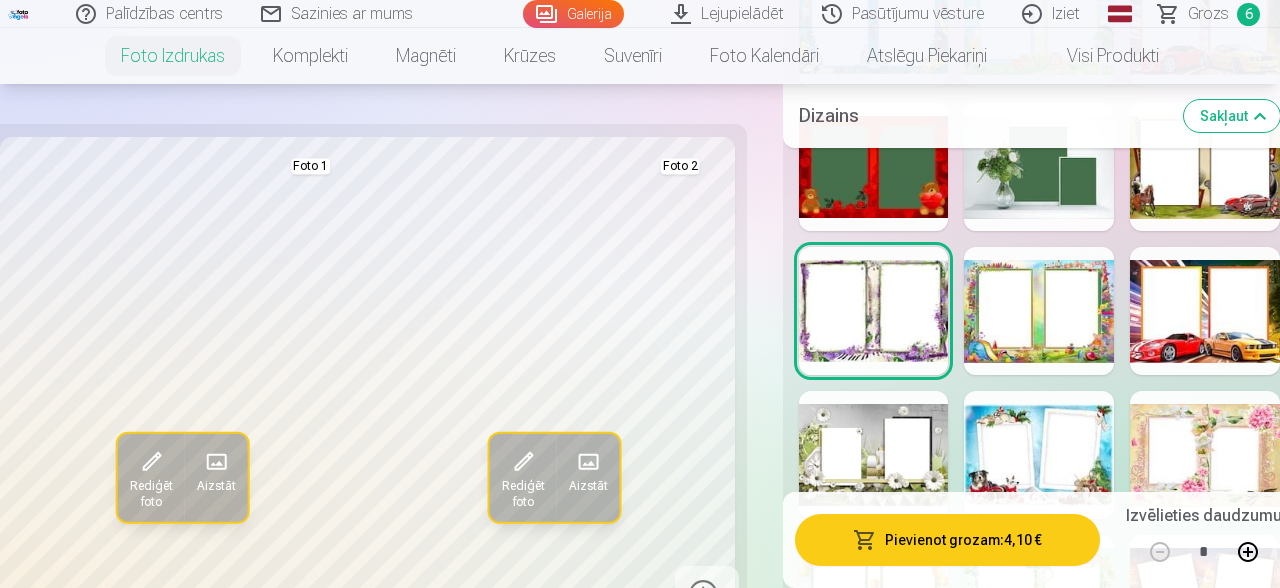 click at bounding box center [1039, 311] 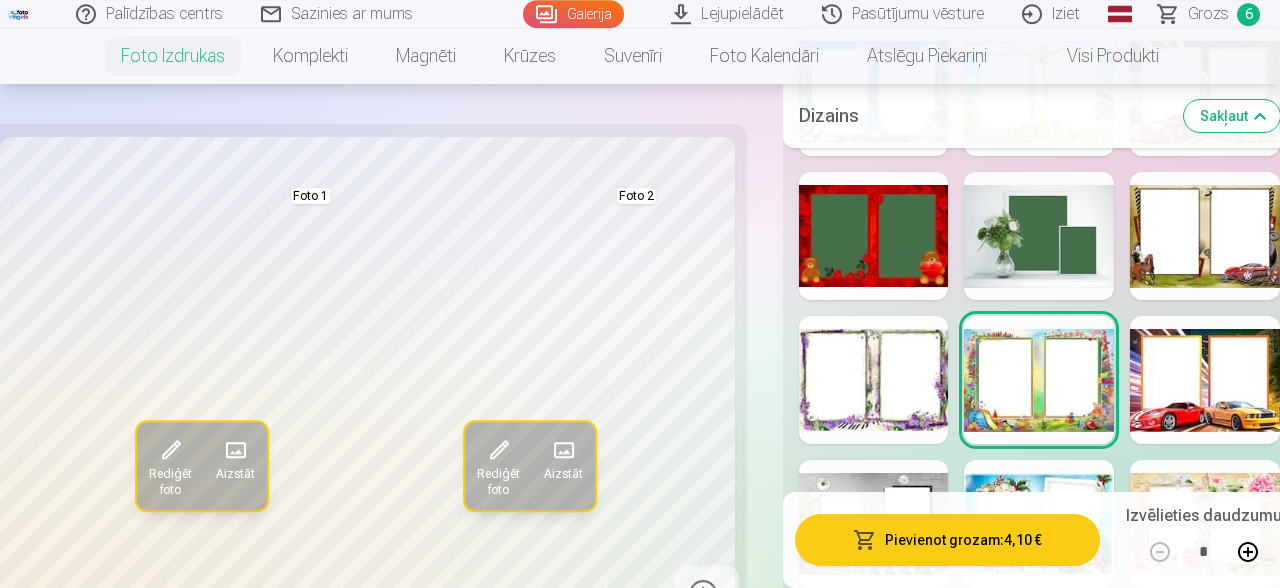 scroll, scrollTop: 4952, scrollLeft: 0, axis: vertical 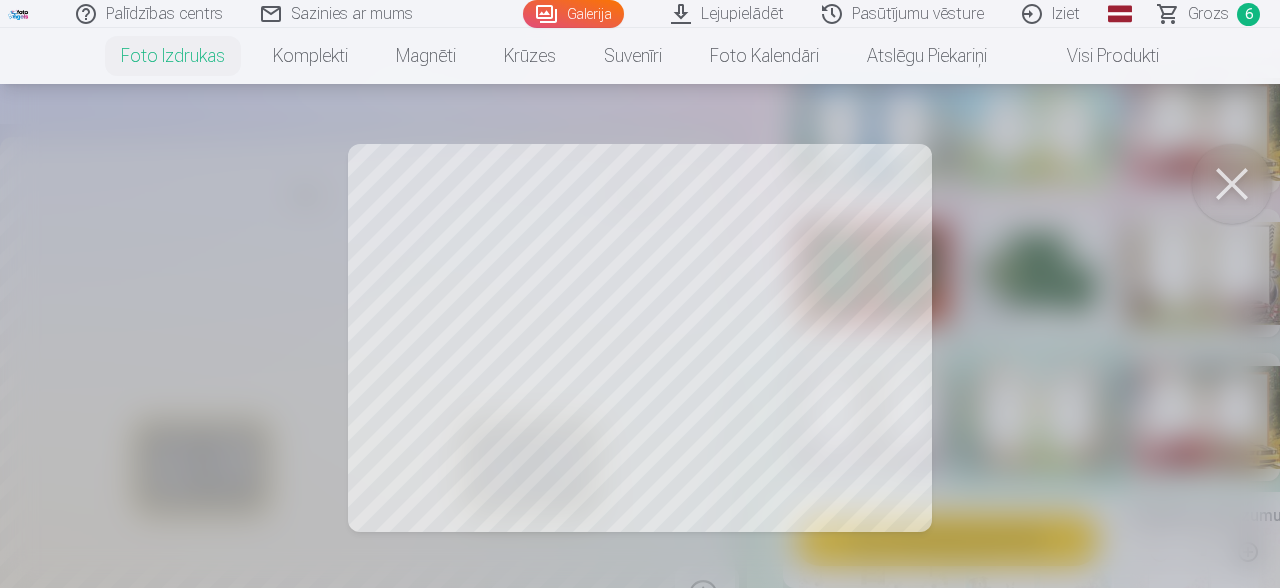click at bounding box center [1232, 184] 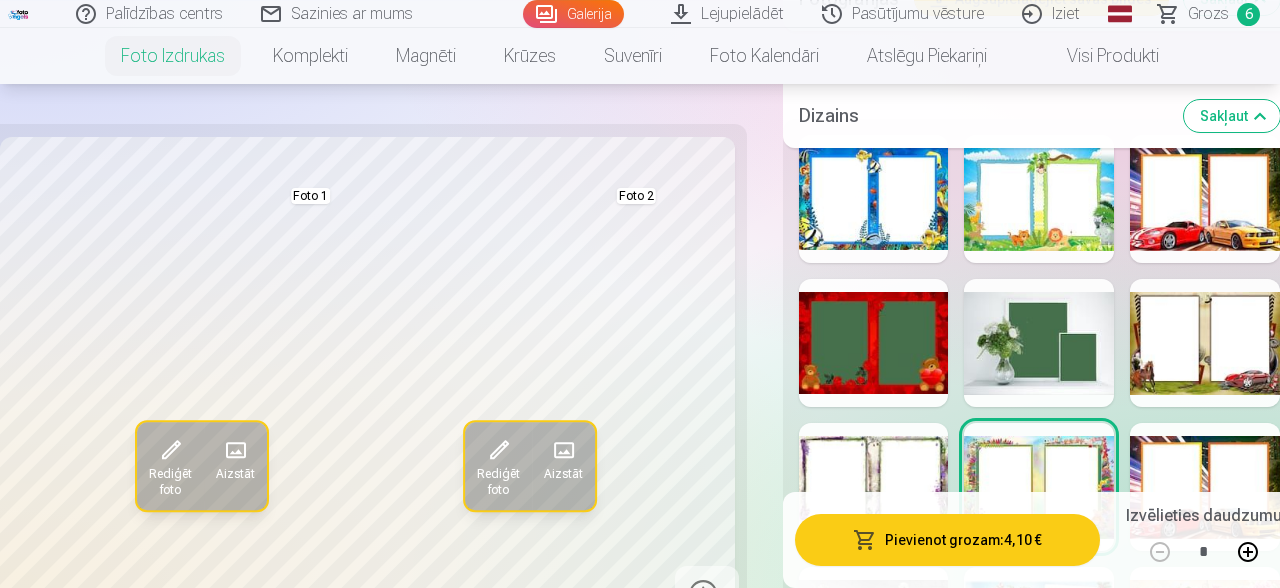 scroll, scrollTop: 4846, scrollLeft: 0, axis: vertical 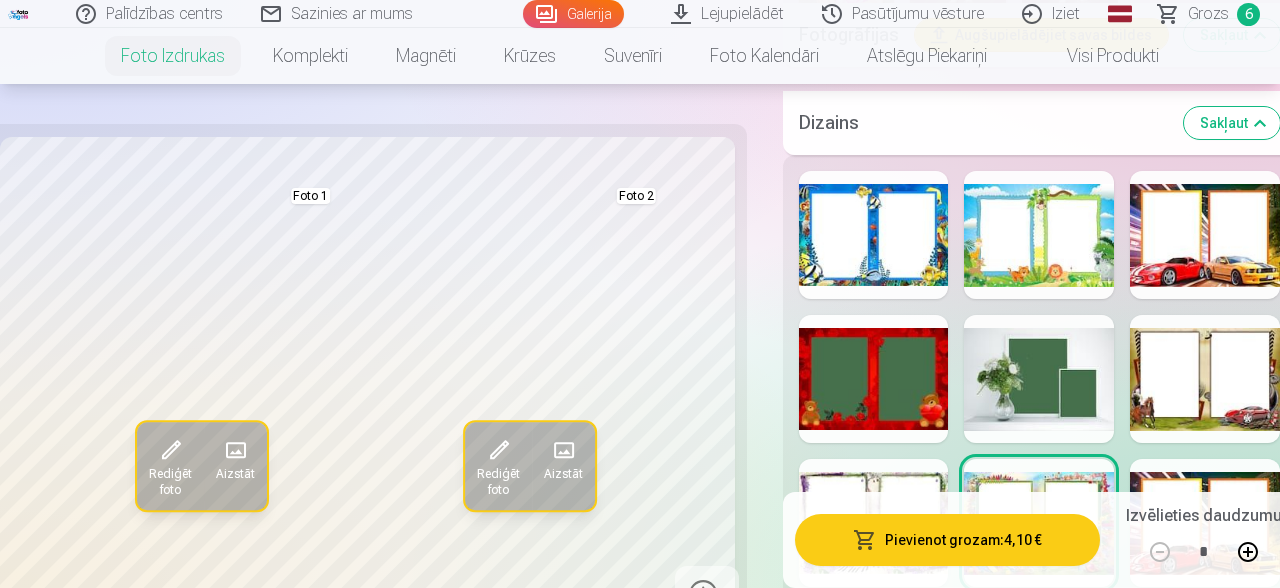 click at bounding box center [874, 379] 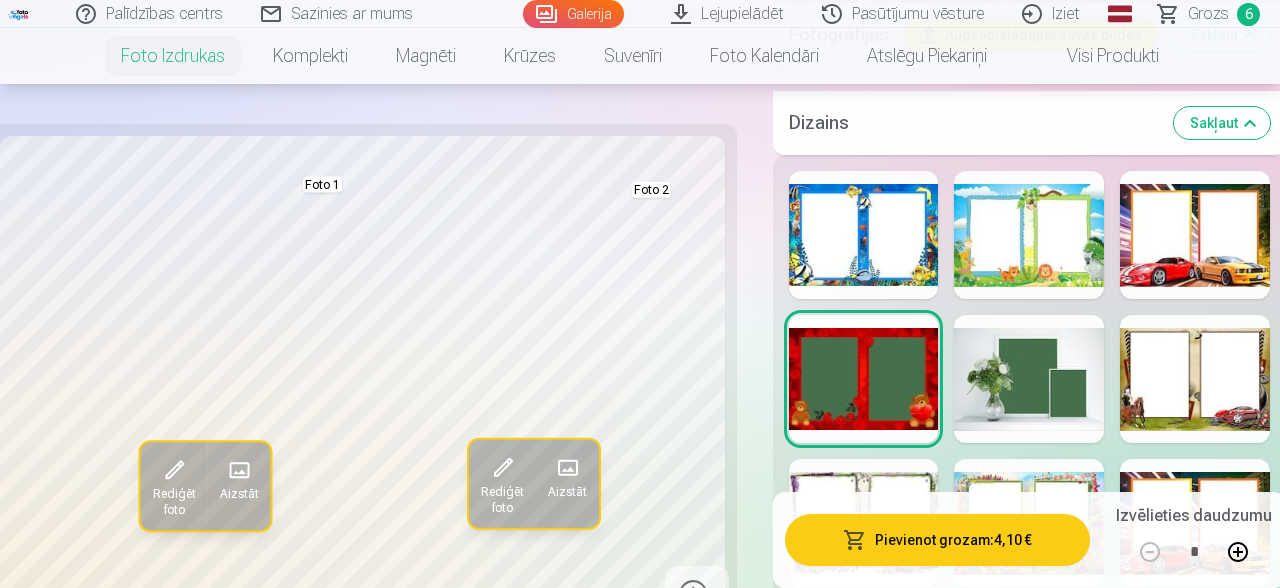 click at bounding box center [1029, 379] 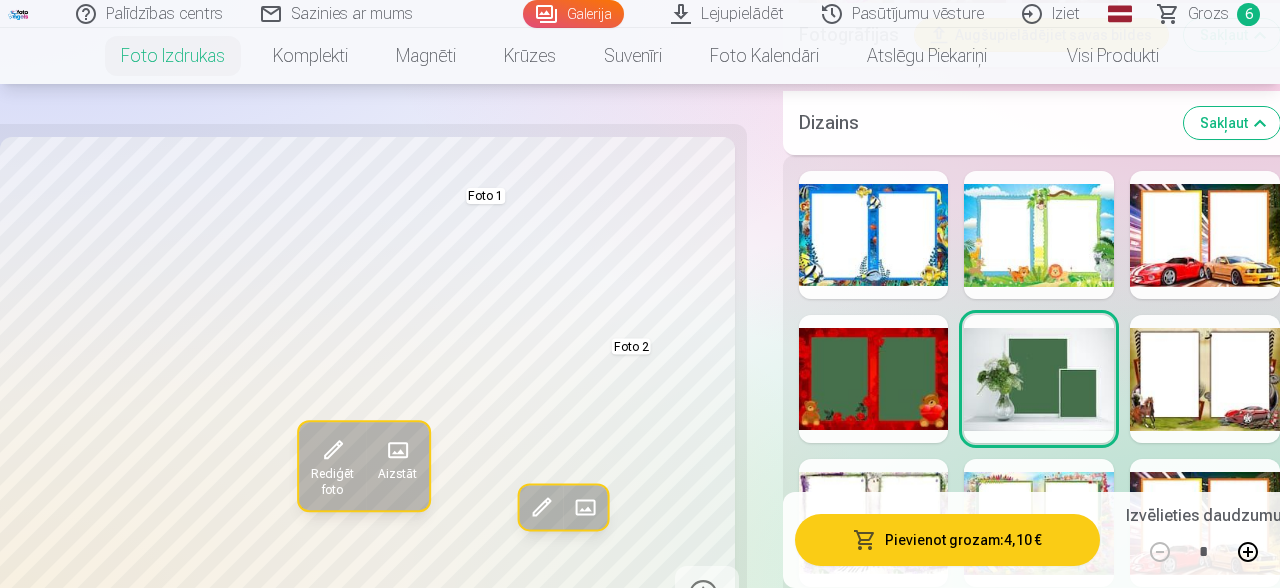 scroll, scrollTop: 4740, scrollLeft: 0, axis: vertical 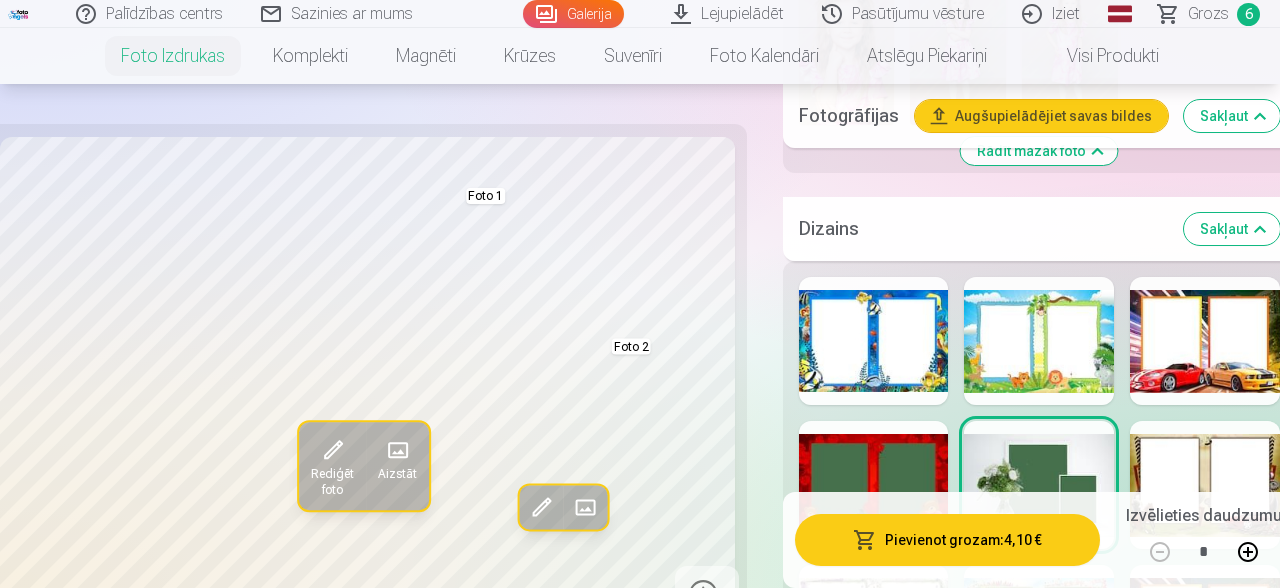 click at bounding box center [1039, 341] 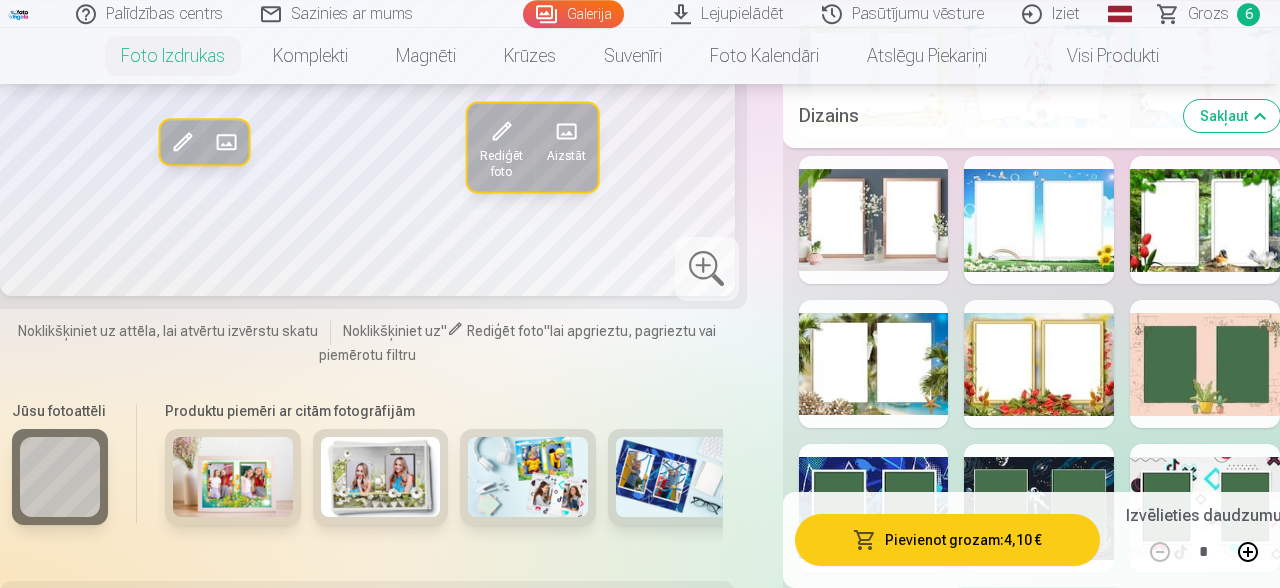 scroll, scrollTop: 5694, scrollLeft: 0, axis: vertical 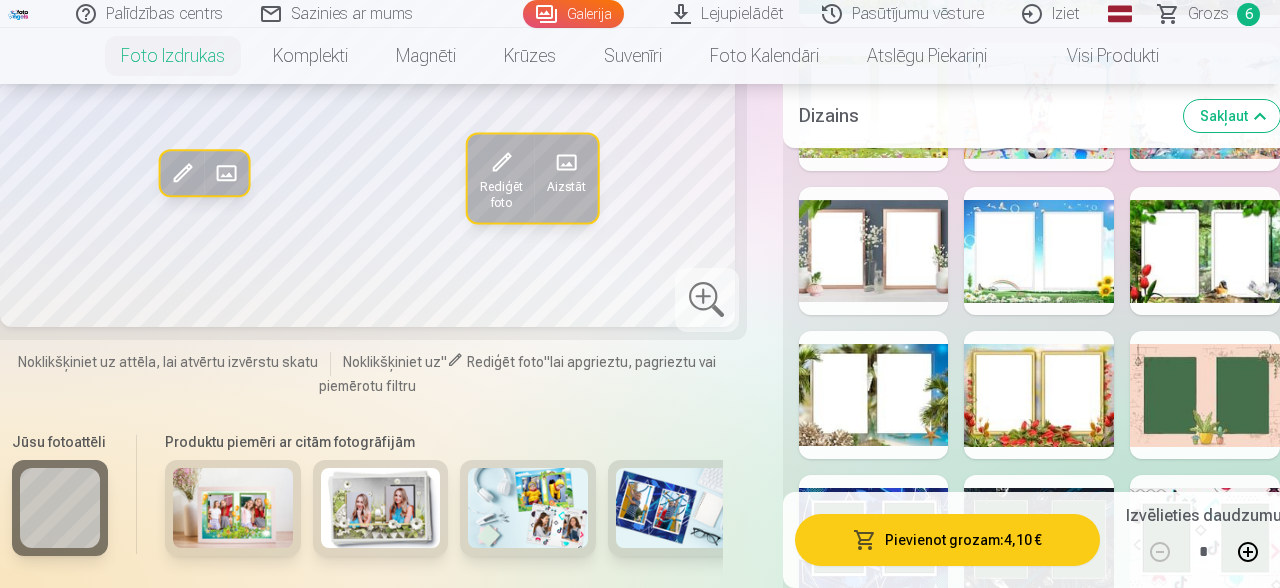 click at bounding box center [1039, 395] 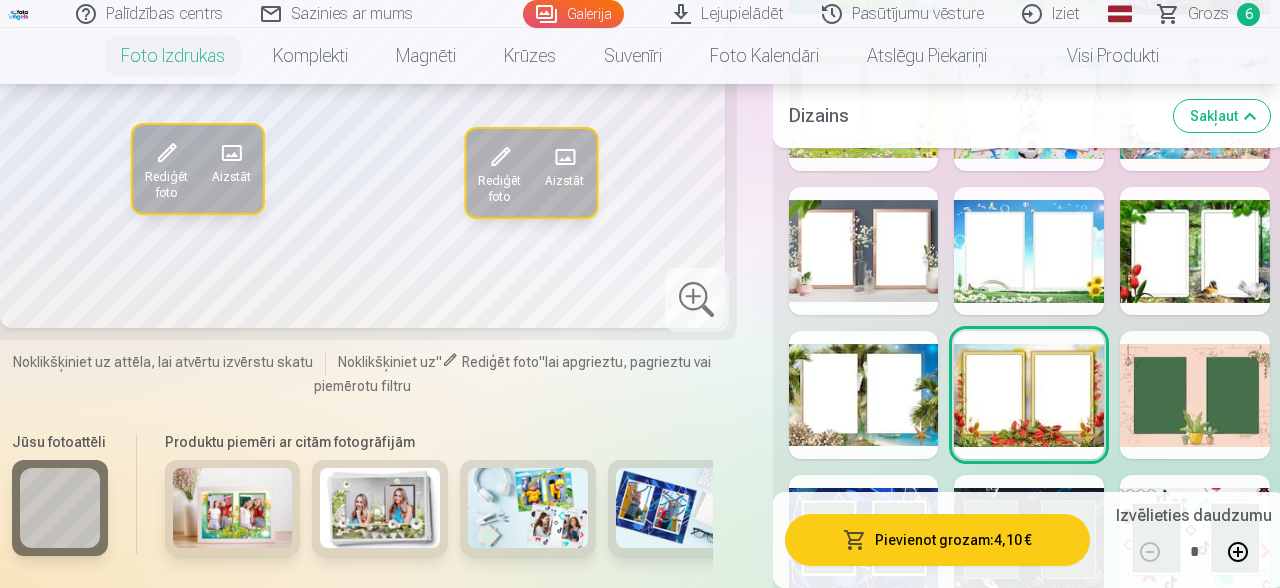 click at bounding box center (697, 299) 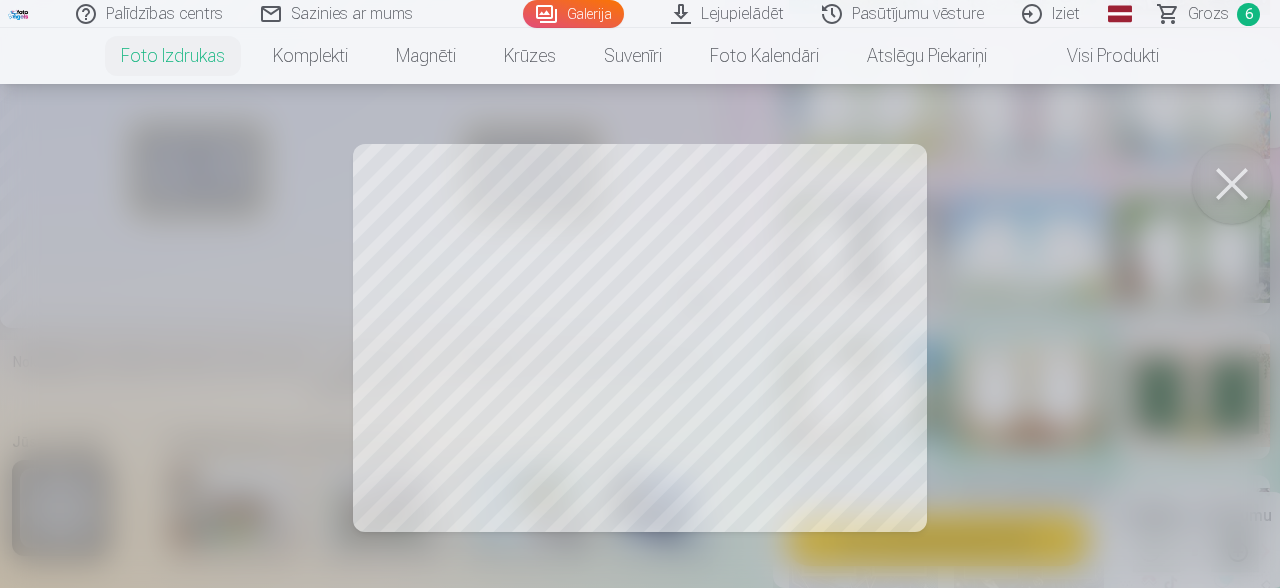 click at bounding box center [1232, 184] 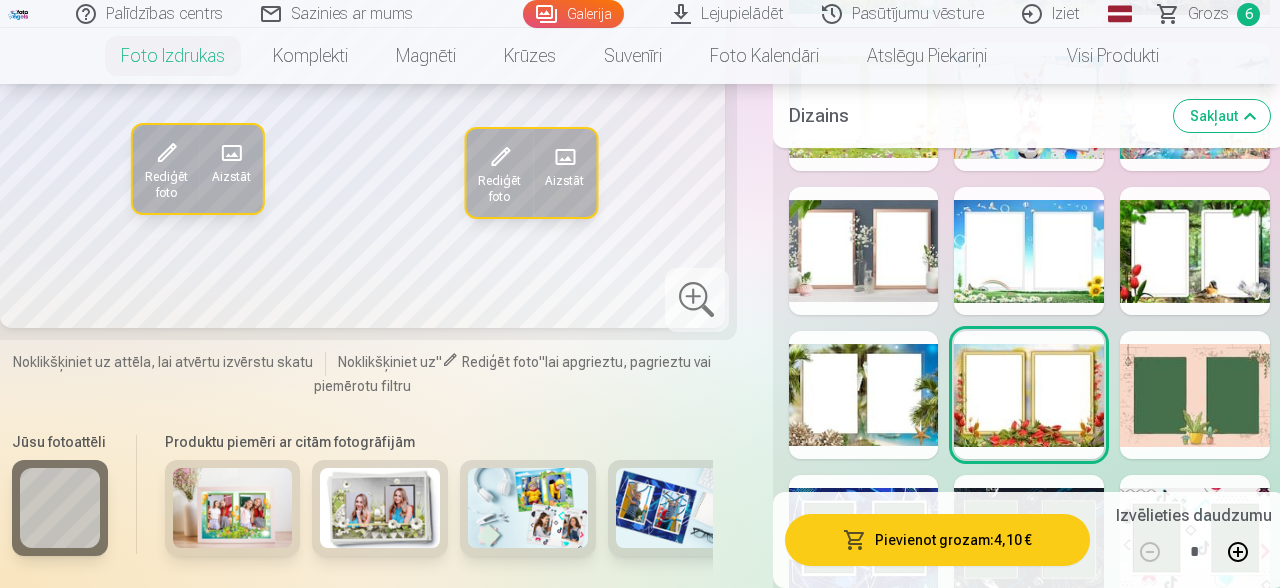 click at bounding box center [864, 395] 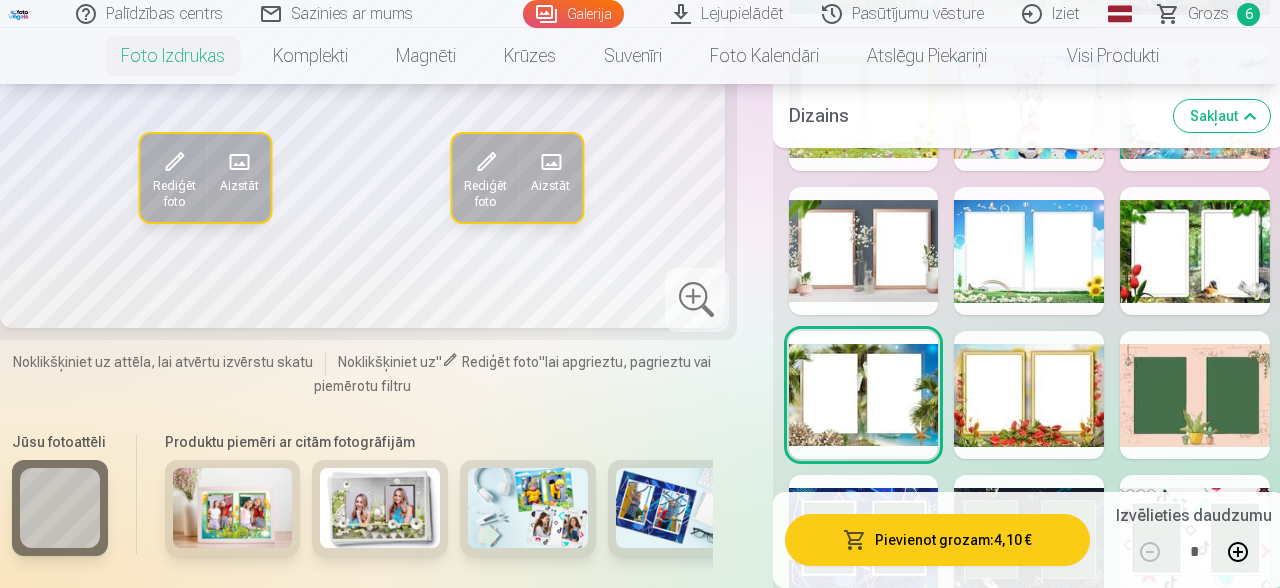 click at bounding box center [697, 299] 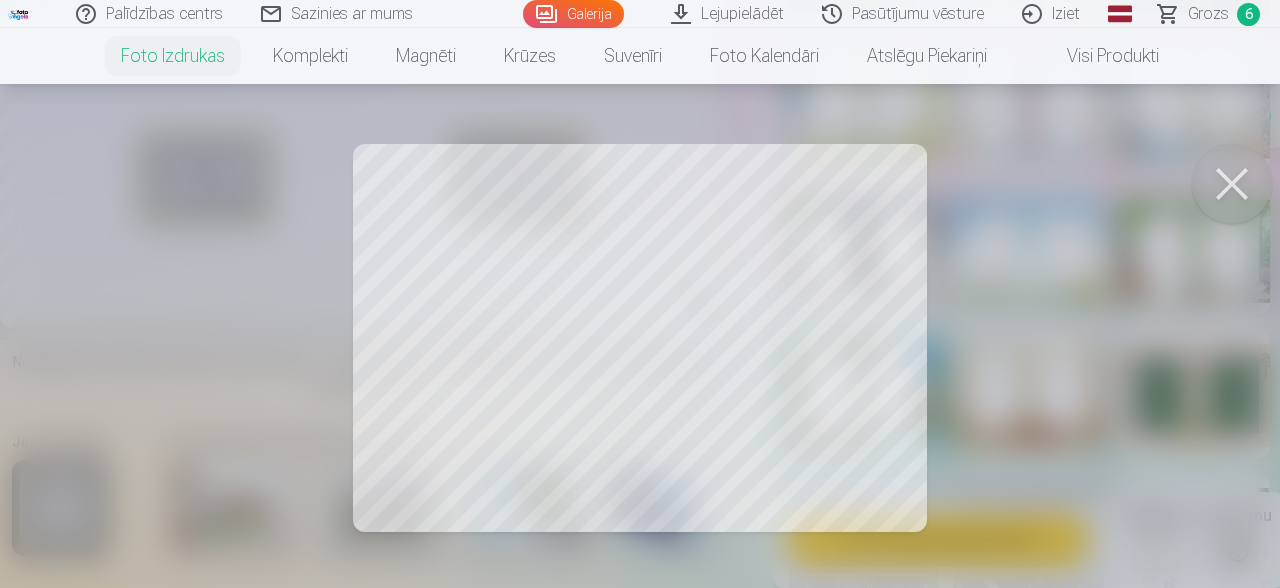 click at bounding box center (1232, 184) 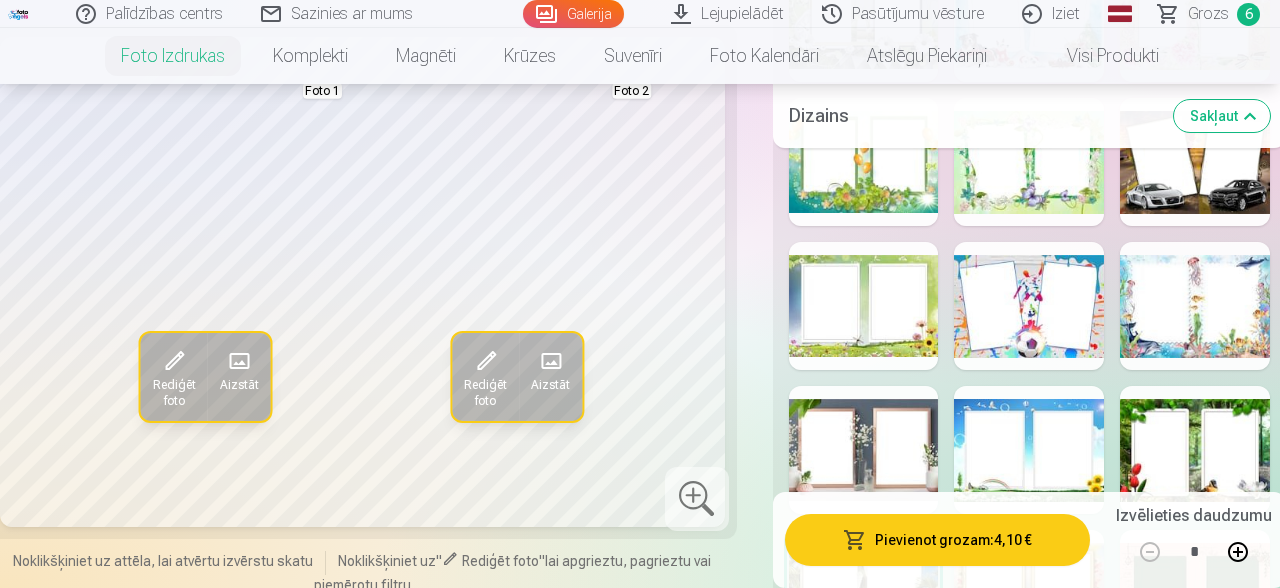 scroll, scrollTop: 5482, scrollLeft: 0, axis: vertical 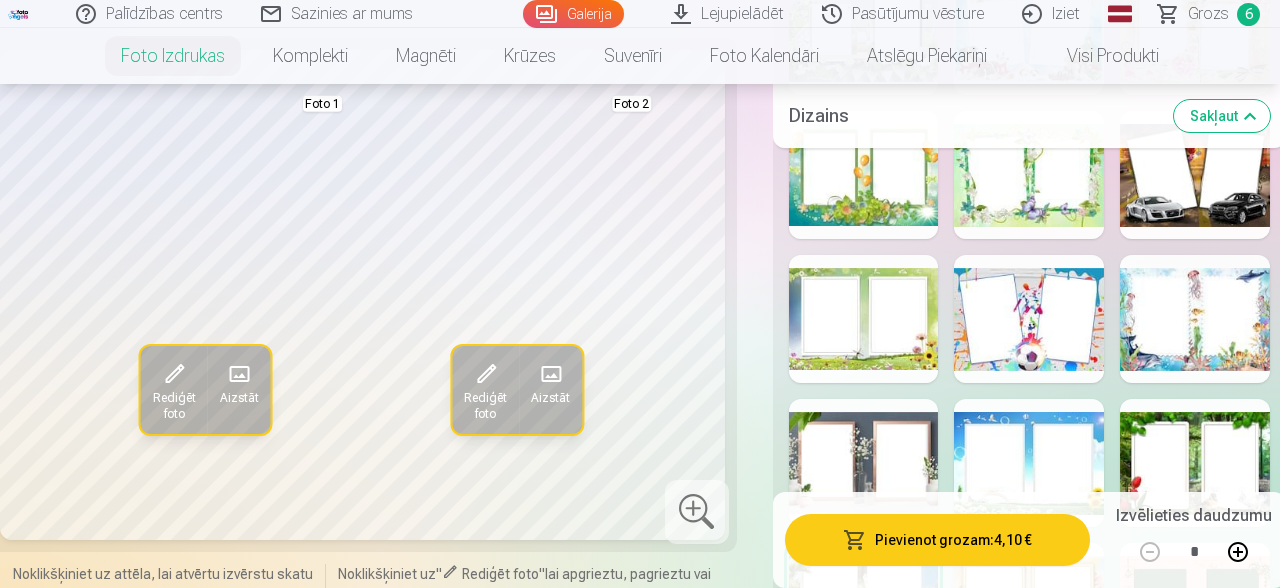 click at bounding box center (1195, 319) 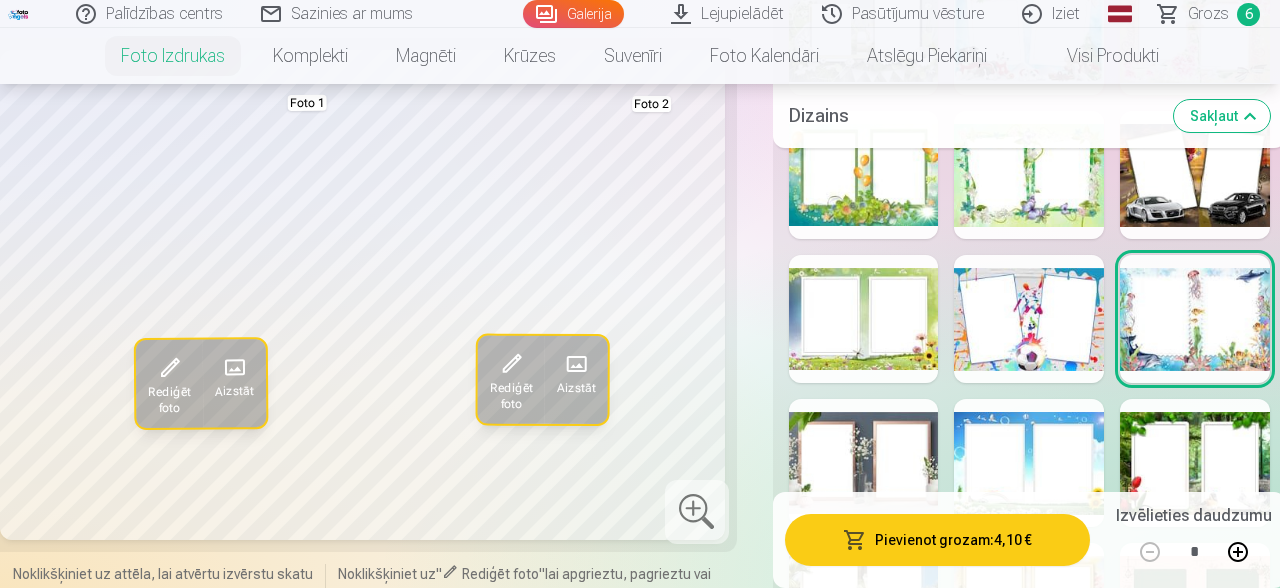 click at bounding box center (697, 511) 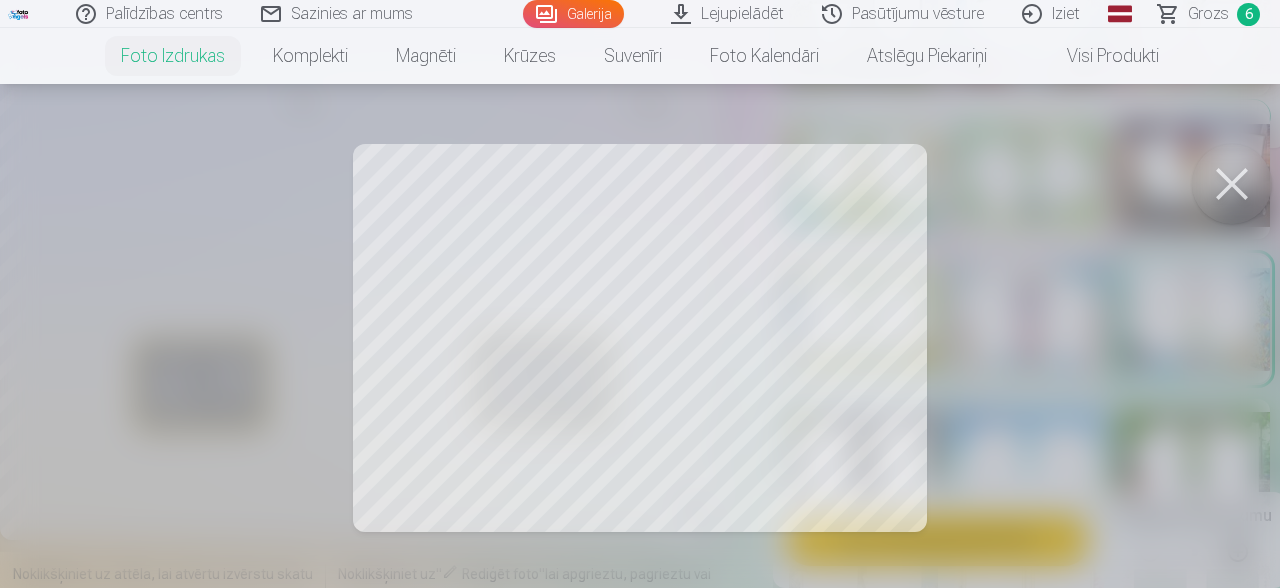 click at bounding box center [1232, 184] 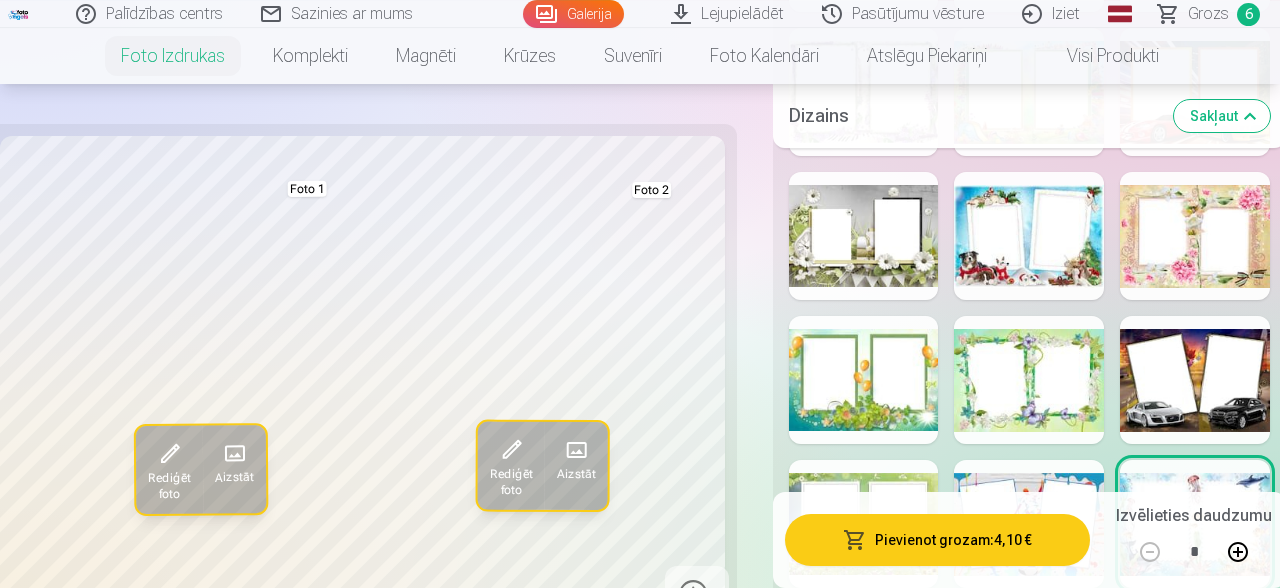 scroll, scrollTop: 5270, scrollLeft: 0, axis: vertical 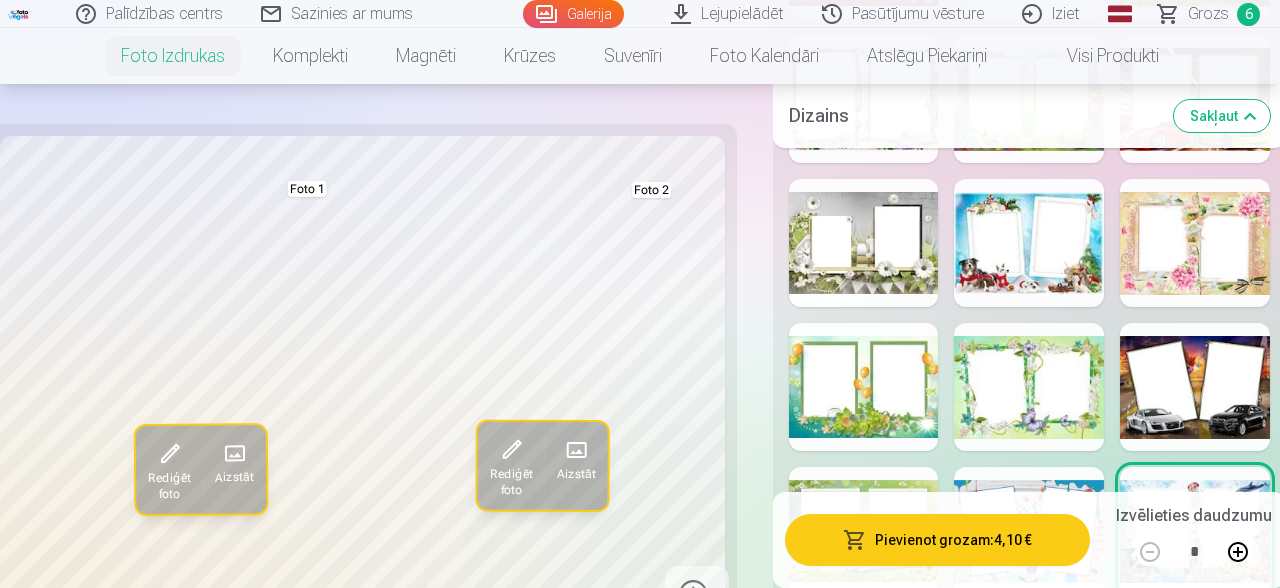 click at bounding box center (864, 387) 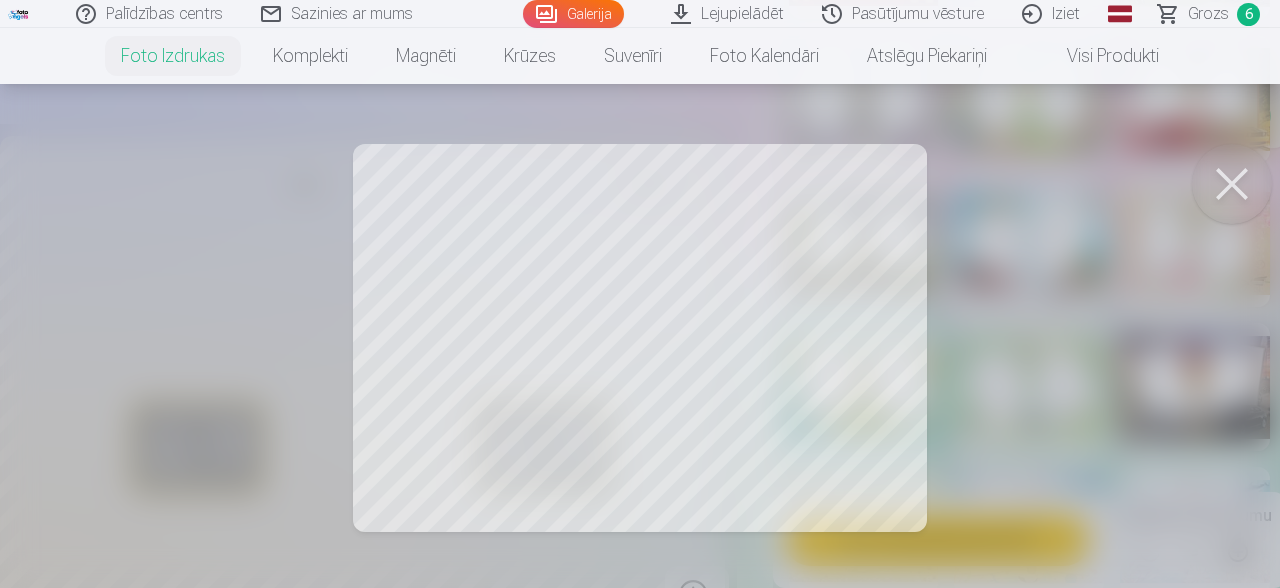 click at bounding box center [1232, 184] 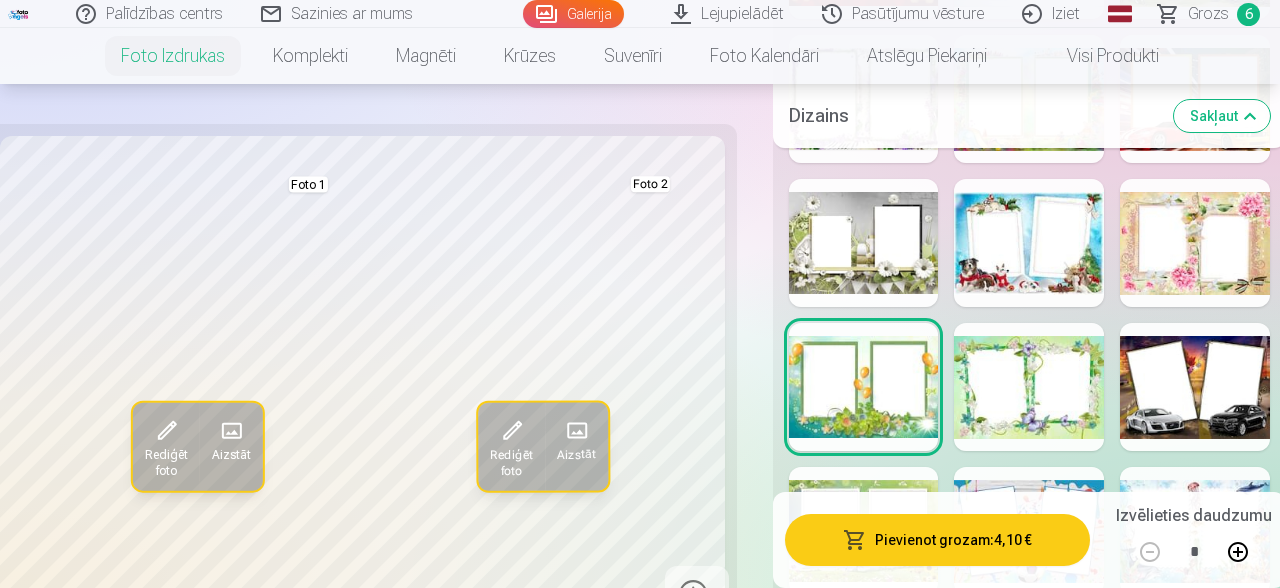 click on "Rediģēt foto" at bounding box center [166, 462] 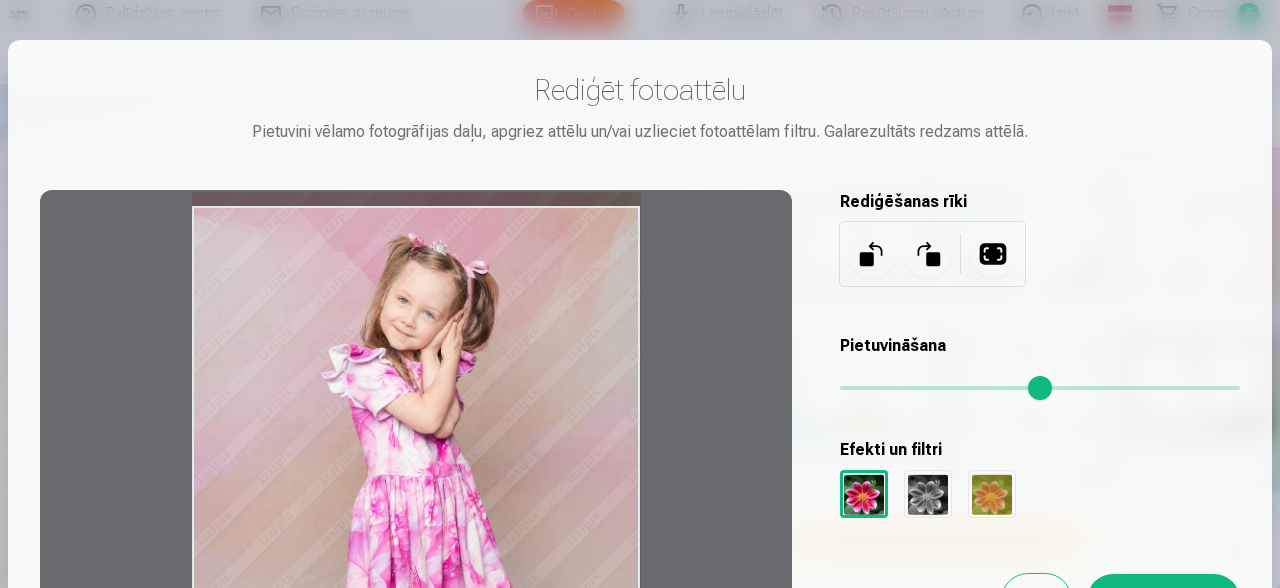drag, startPoint x: 390, startPoint y: 379, endPoint x: 393, endPoint y: 399, distance: 20.22375 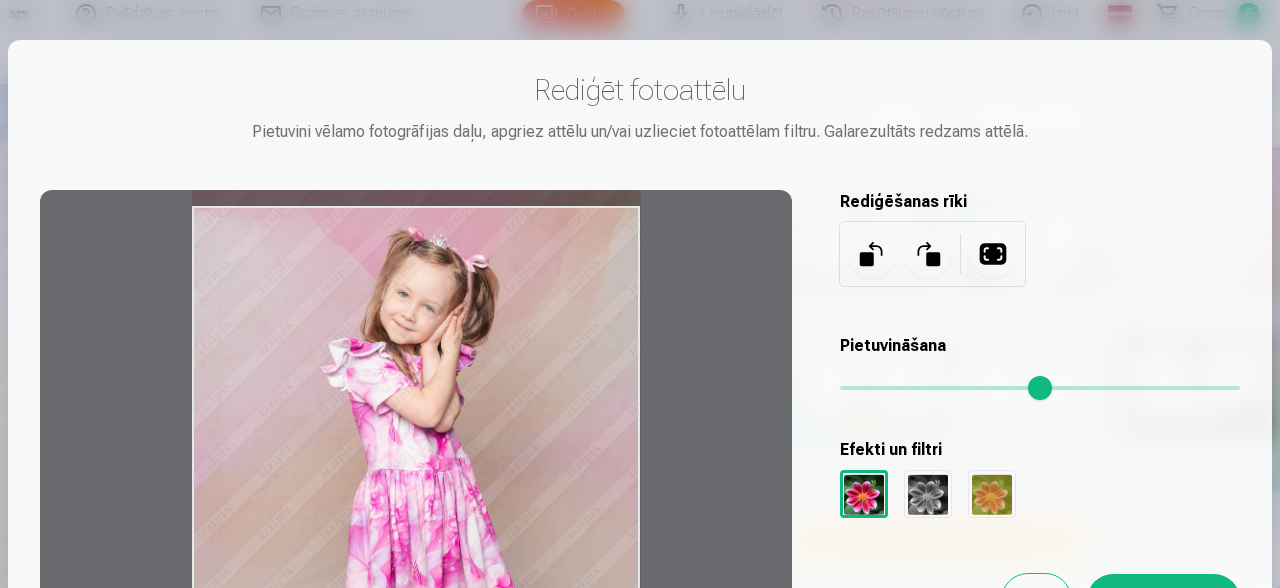 click at bounding box center [416, 506] 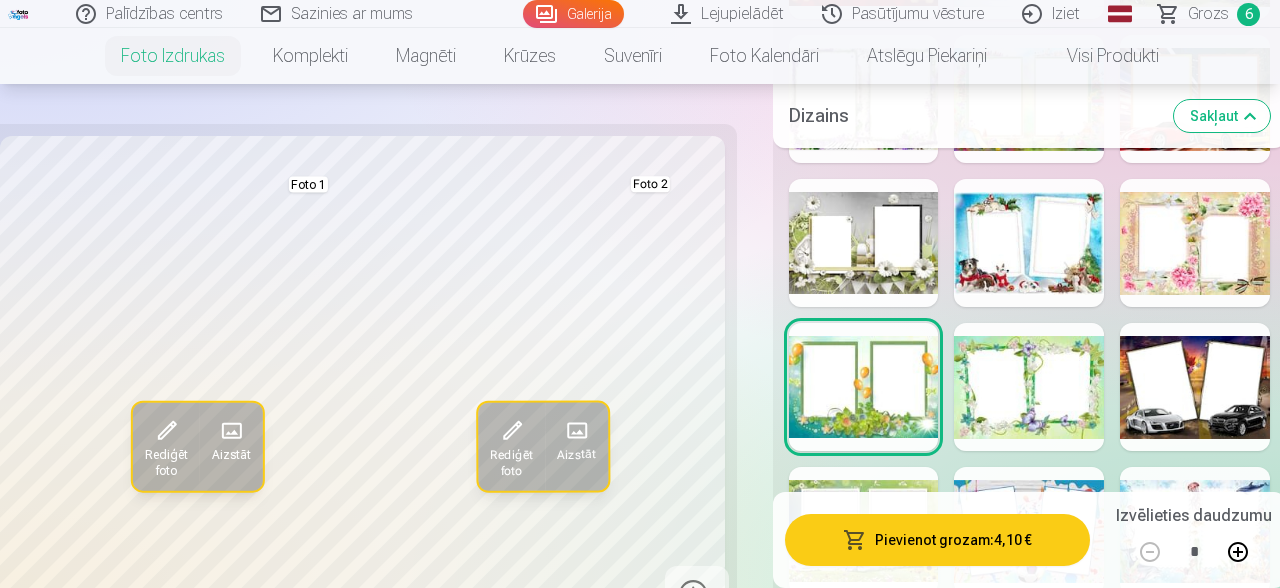 click at bounding box center (232, 430) 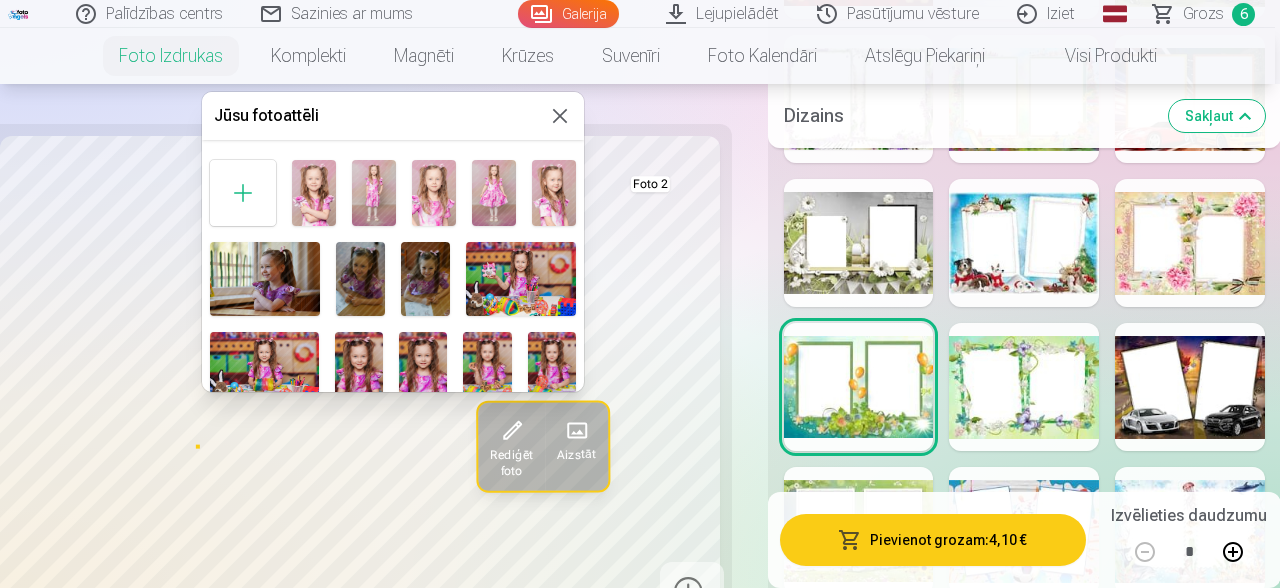 click at bounding box center [359, 368] 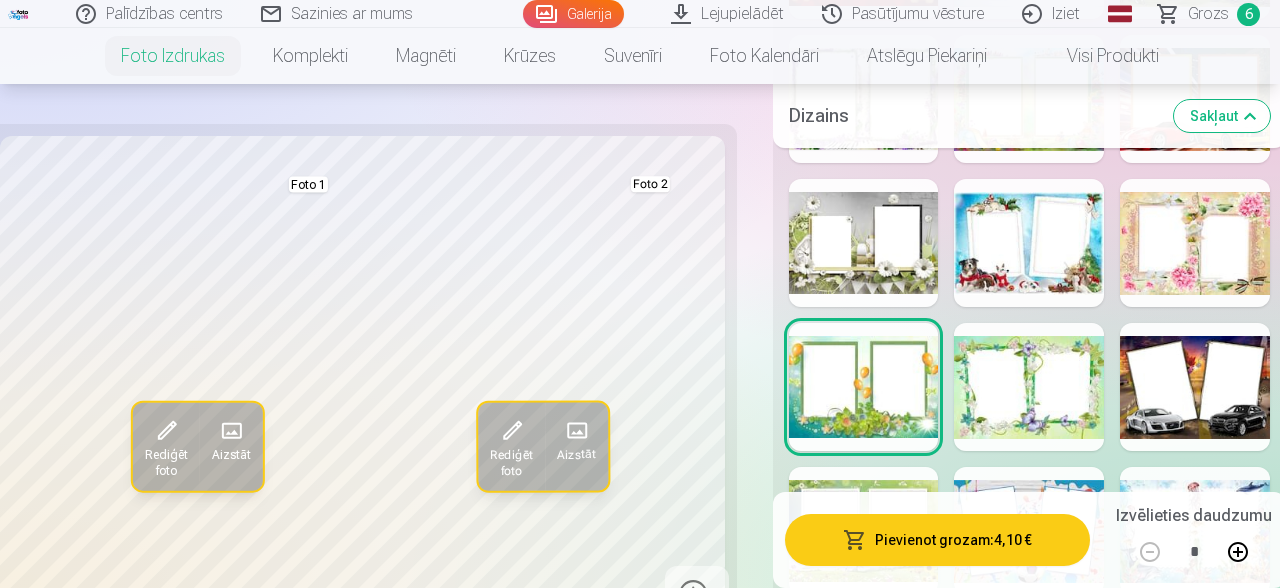 click at bounding box center [577, 430] 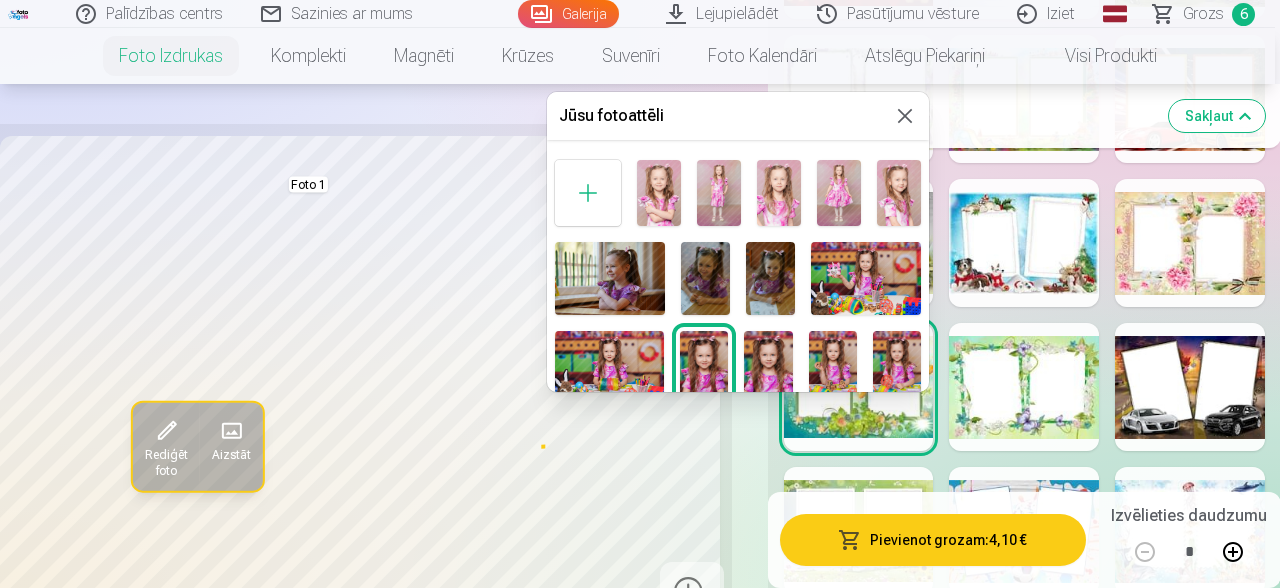 click at bounding box center [839, 193] 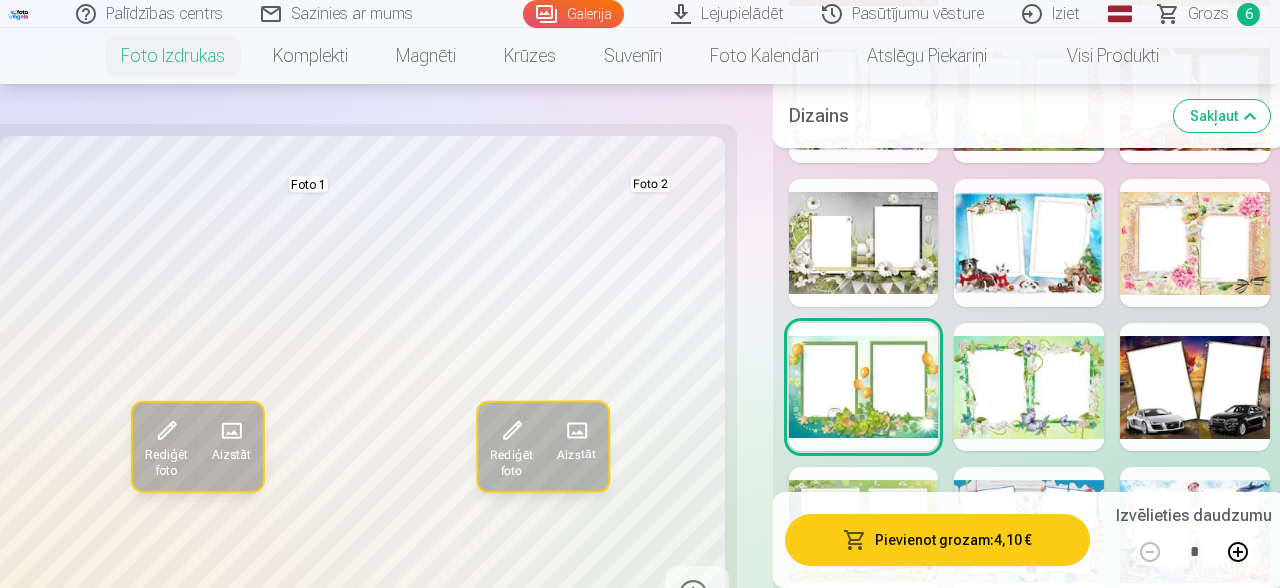 click at bounding box center (697, 598) 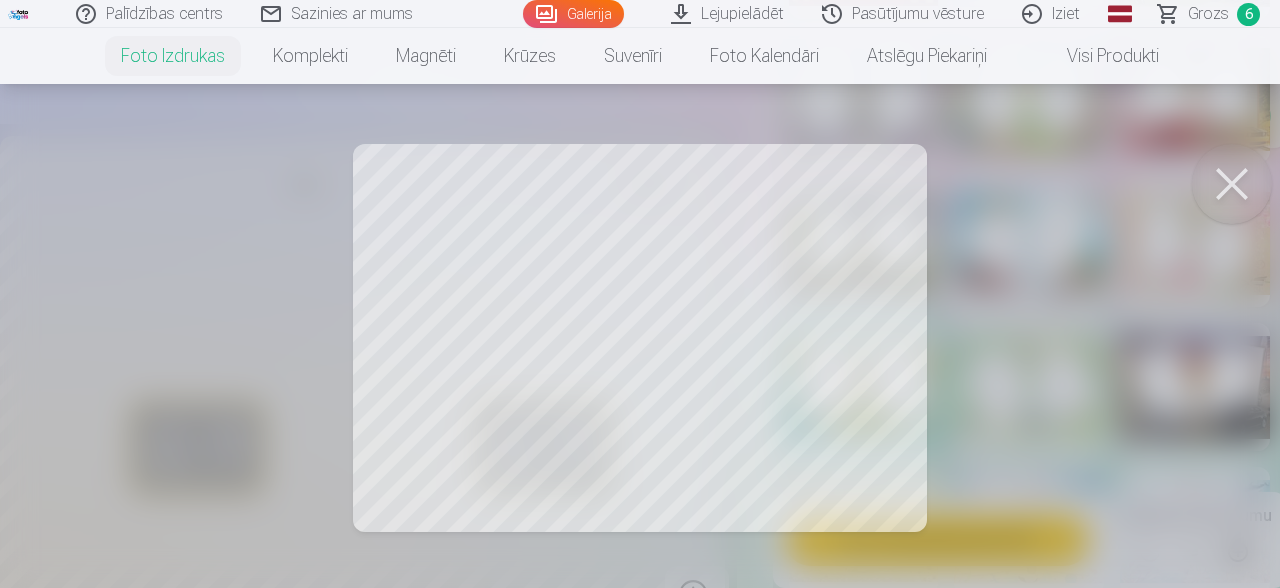 click at bounding box center [1232, 184] 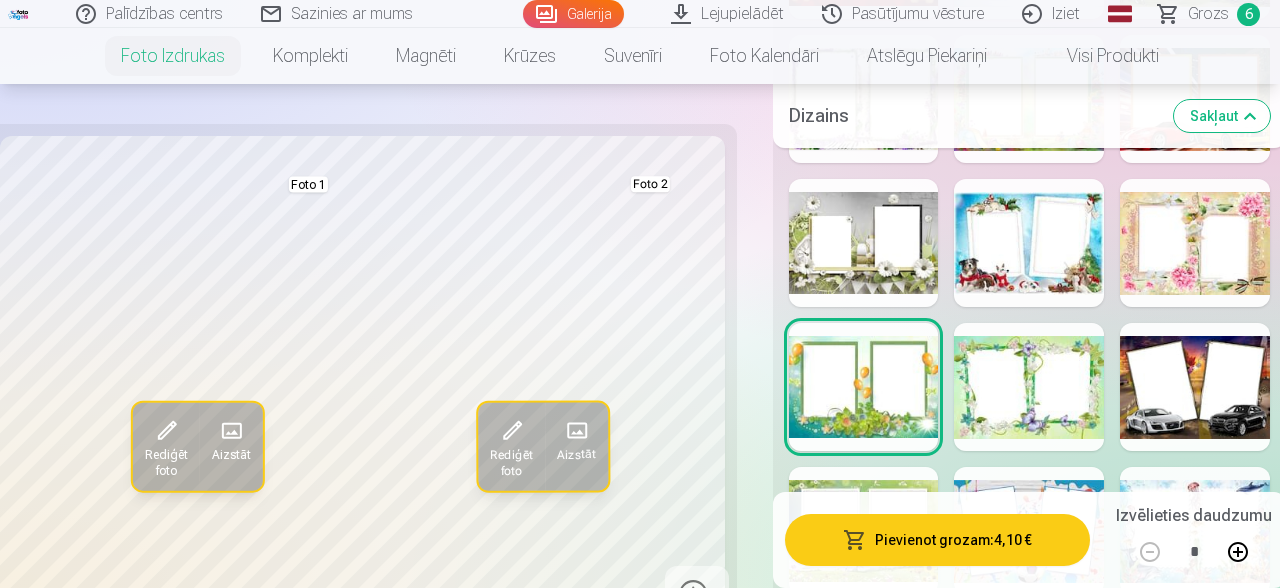 click on "Aizstāt" at bounding box center [577, 454] 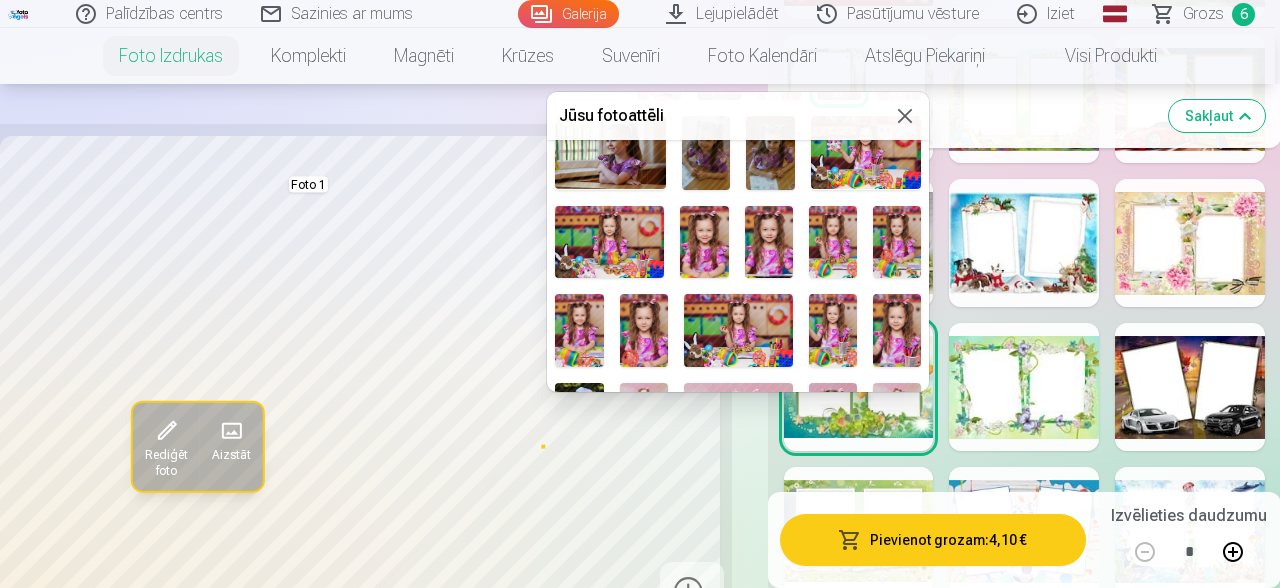 scroll, scrollTop: 252, scrollLeft: 0, axis: vertical 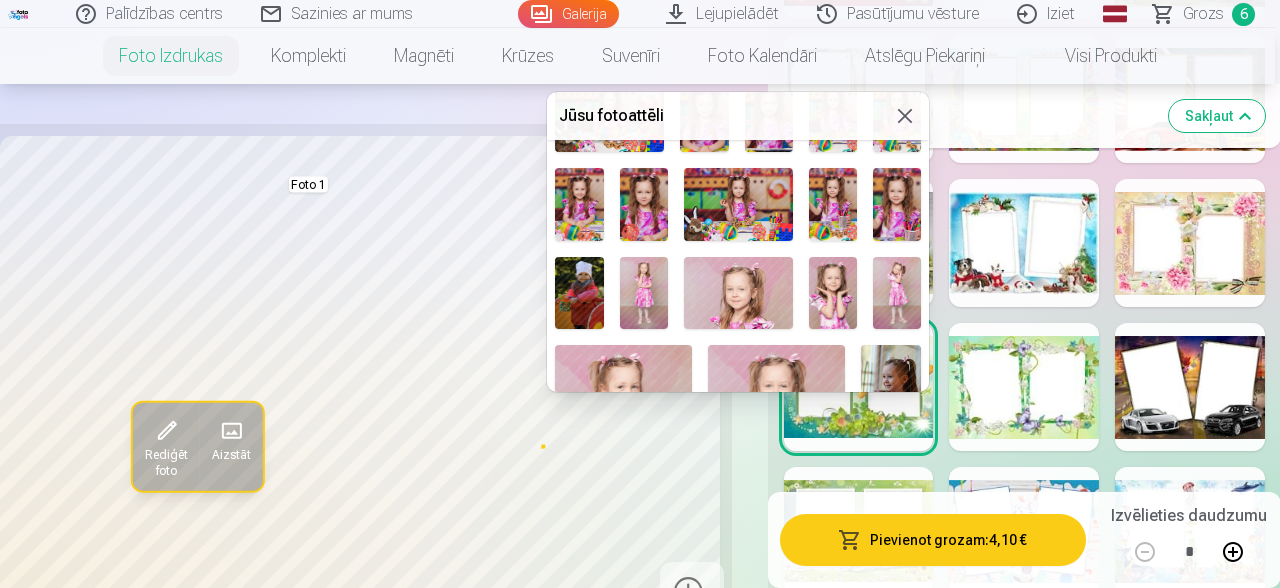 click at bounding box center (644, 293) 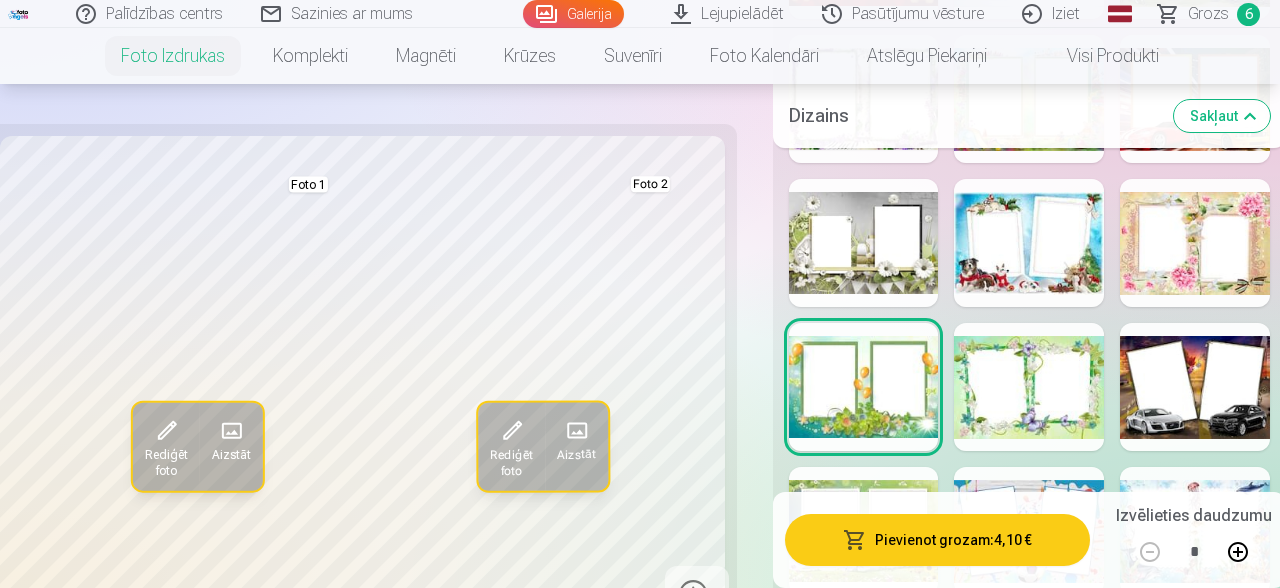 click at bounding box center (577, 430) 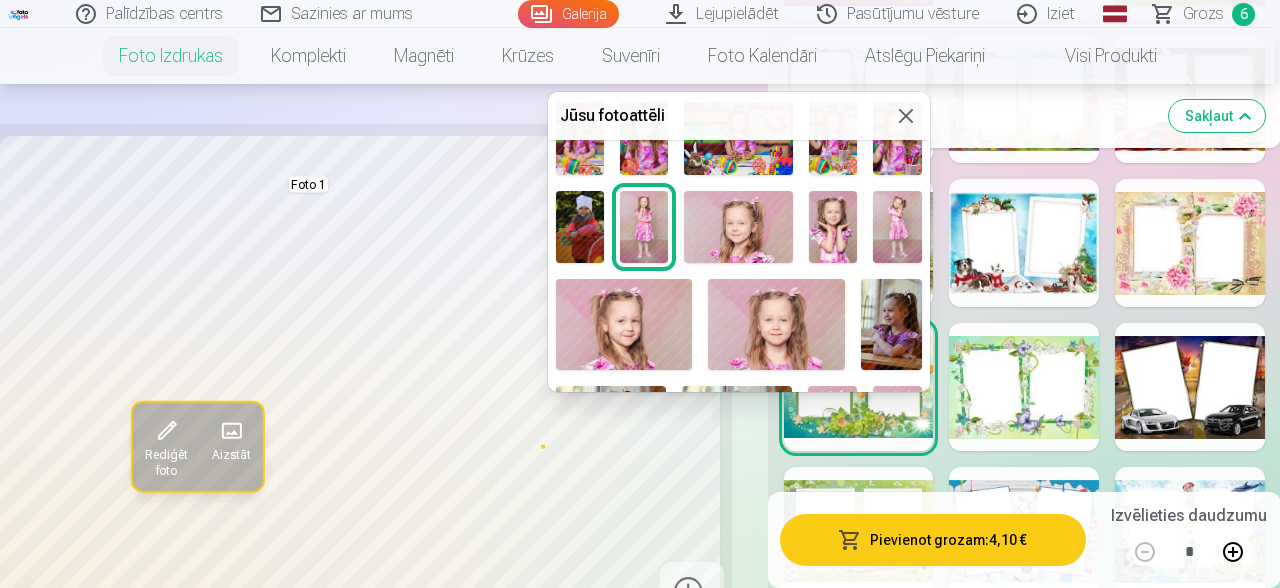 scroll, scrollTop: 378, scrollLeft: 0, axis: vertical 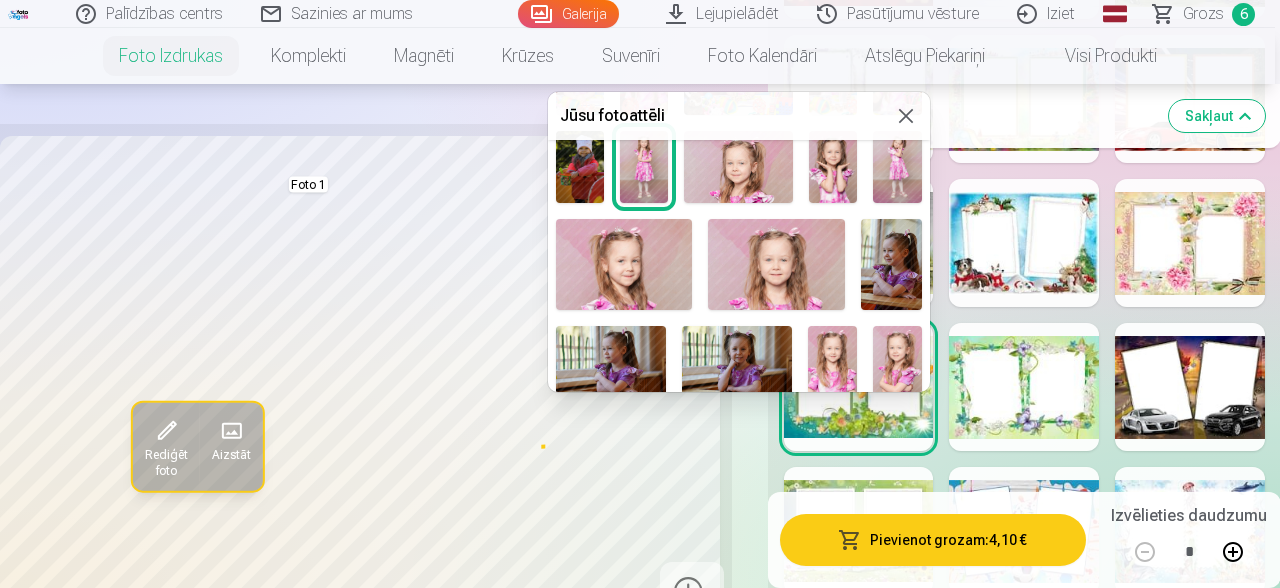 click at bounding box center (897, 167) 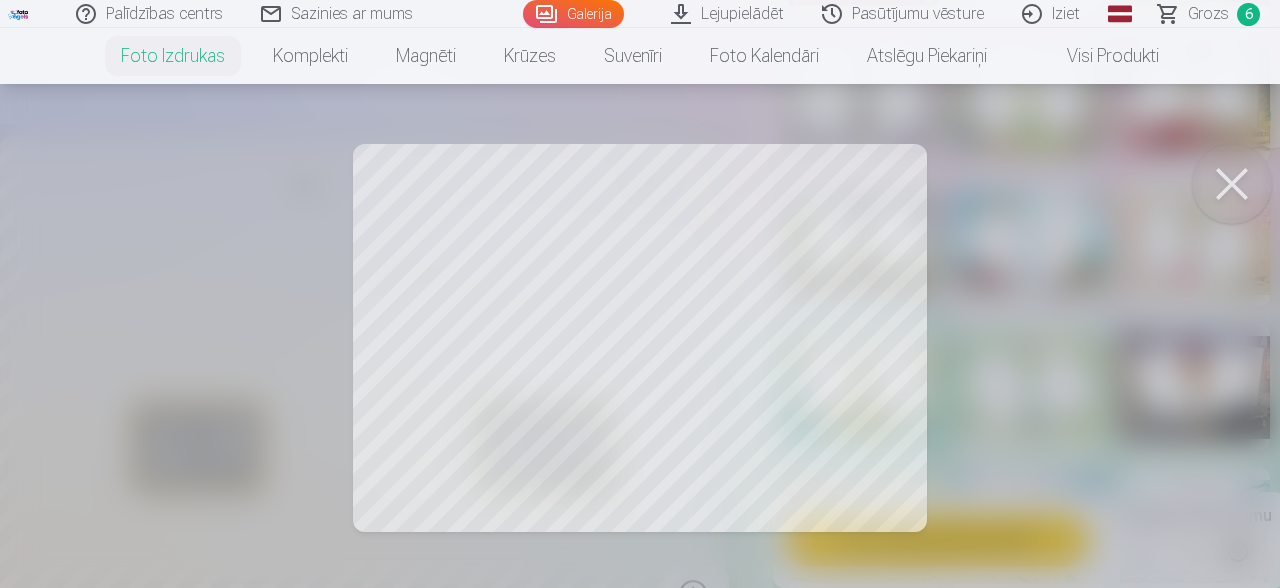 click at bounding box center (1232, 184) 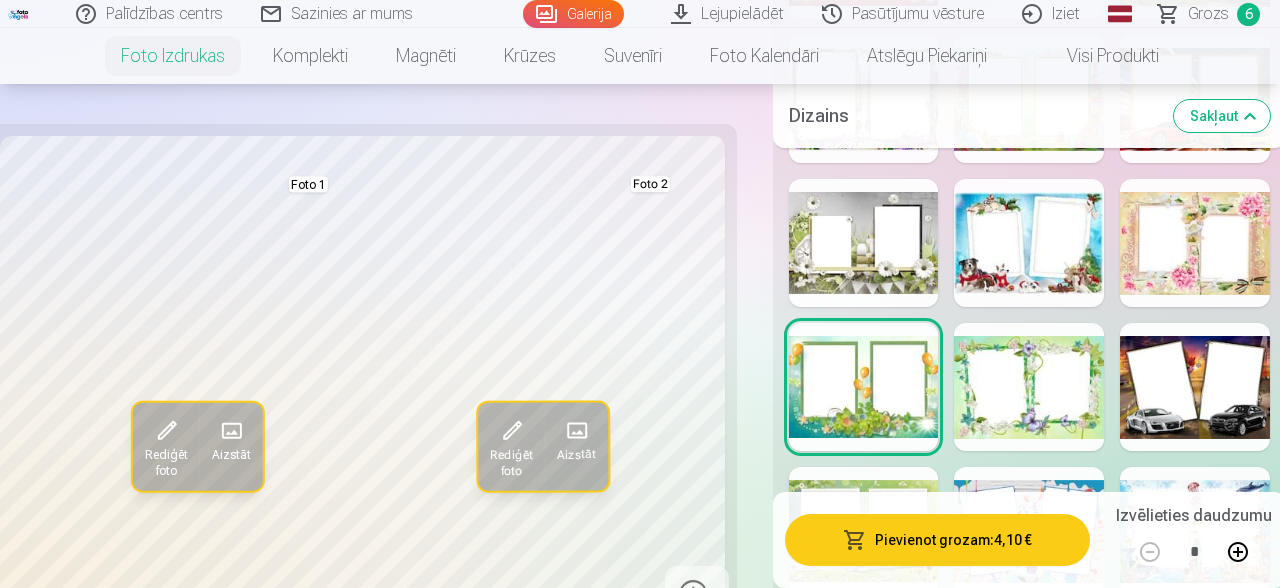 click on "Rediģēt foto" at bounding box center (512, 462) 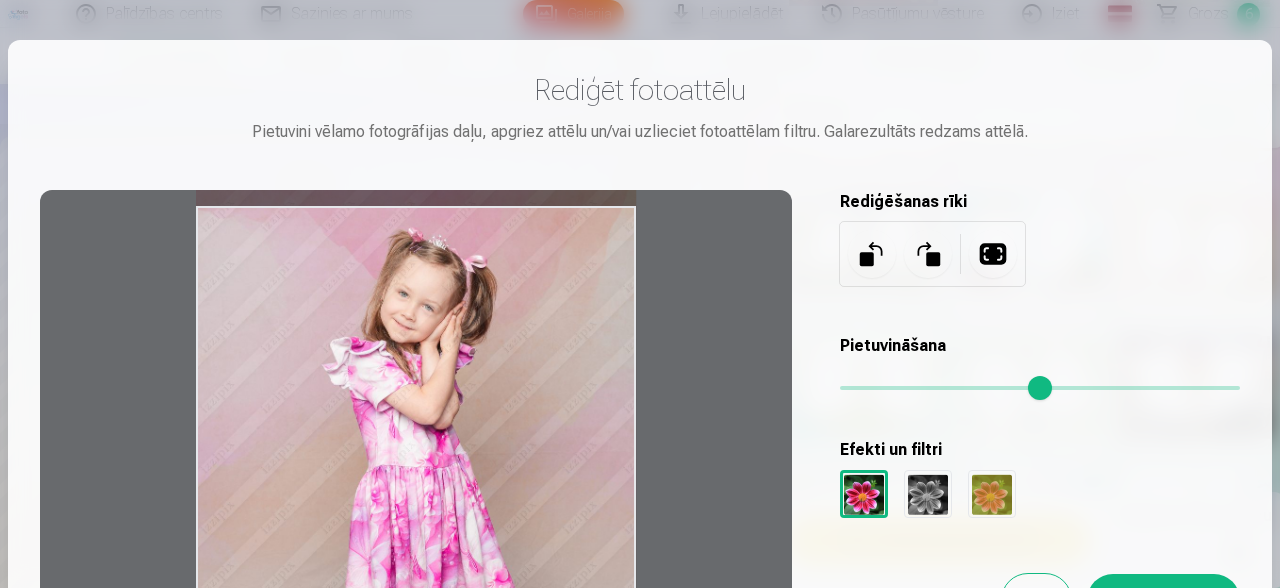 drag, startPoint x: 439, startPoint y: 387, endPoint x: 437, endPoint y: 402, distance: 15.132746 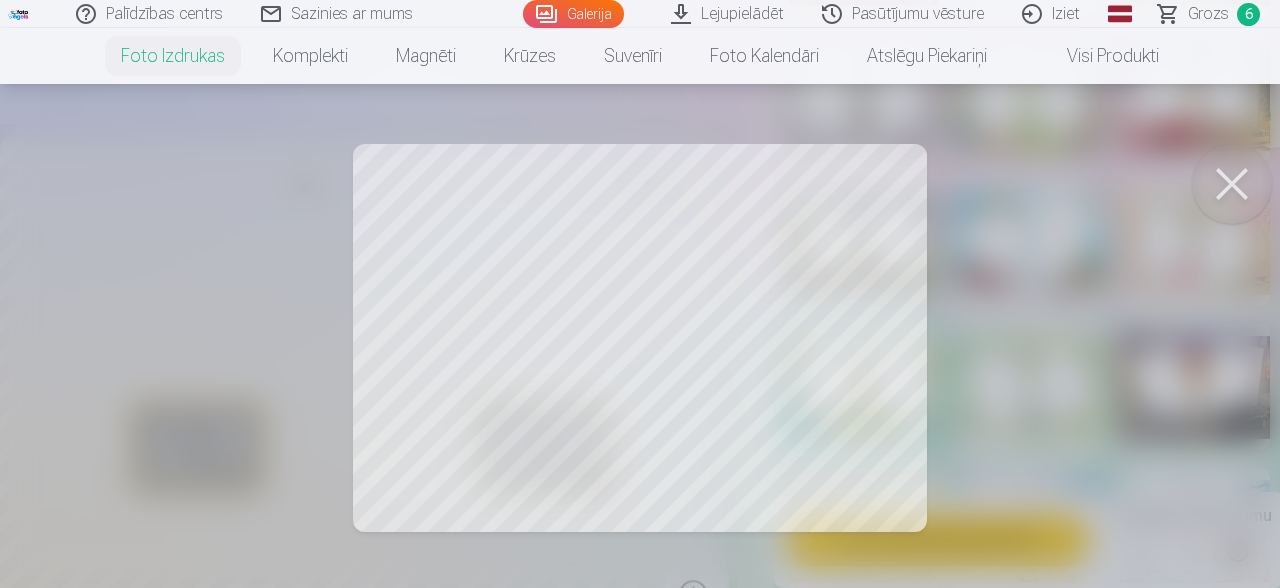 click at bounding box center [1232, 184] 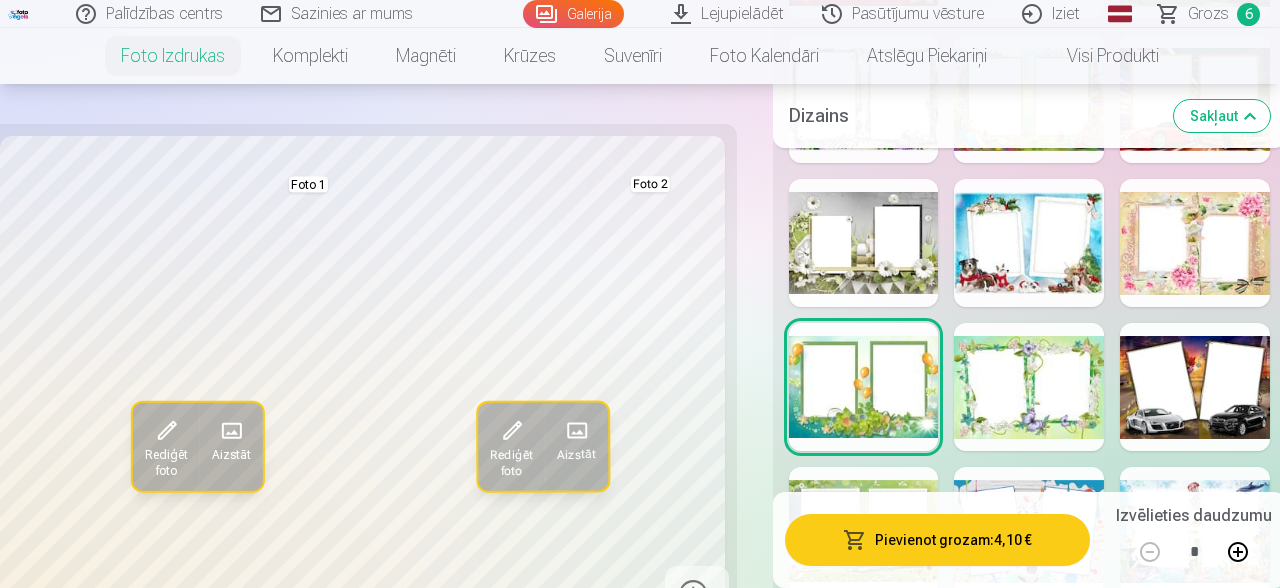 click on "Pievienot grozam :  4,10 €" at bounding box center [938, 540] 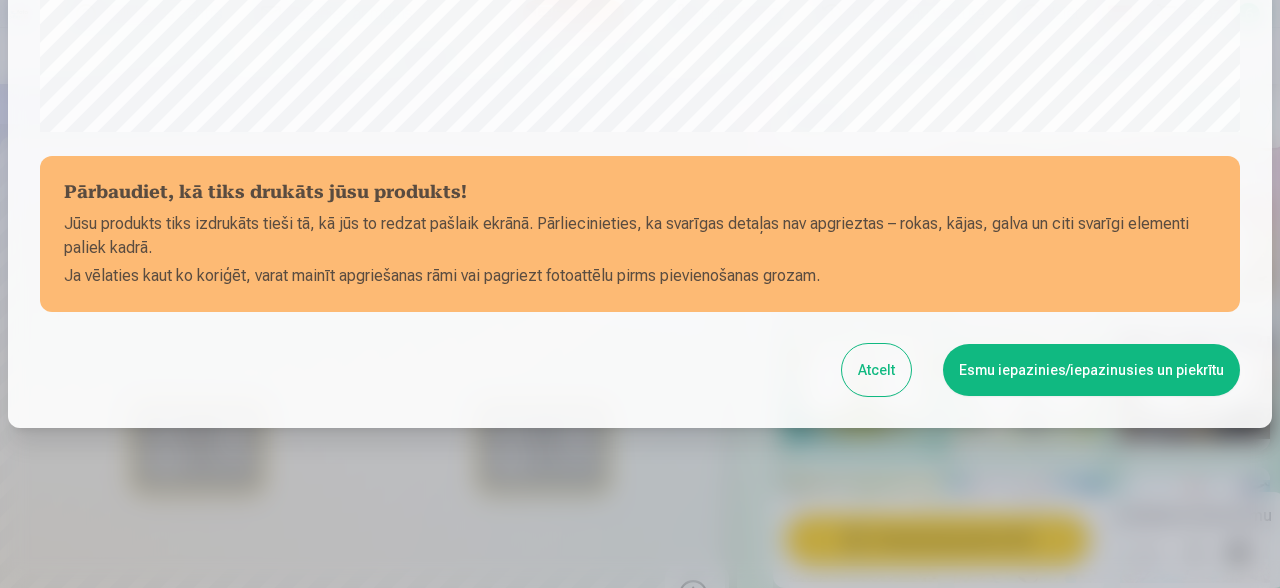 scroll, scrollTop: 840, scrollLeft: 0, axis: vertical 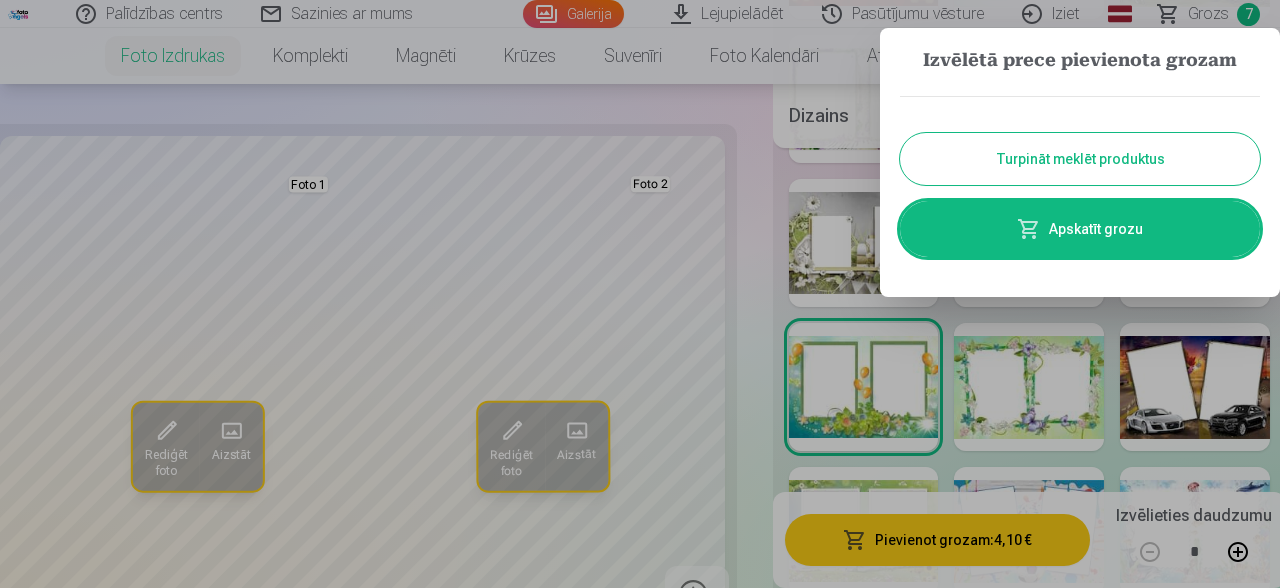 click on "Apskatīt grozu" at bounding box center [1080, 229] 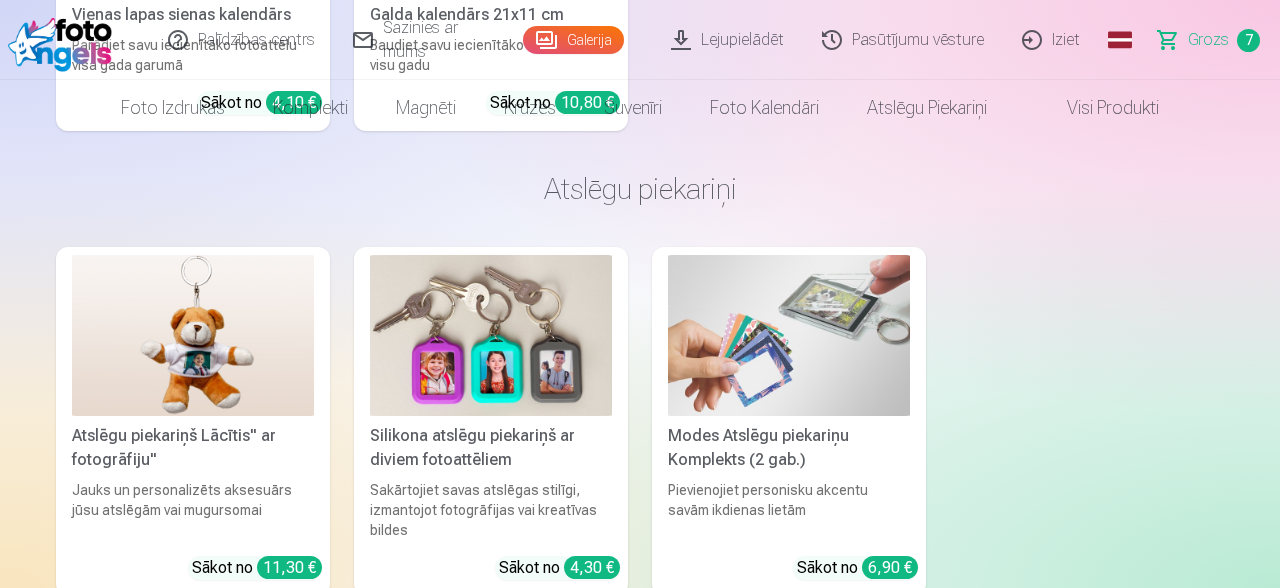 scroll, scrollTop: 0, scrollLeft: 0, axis: both 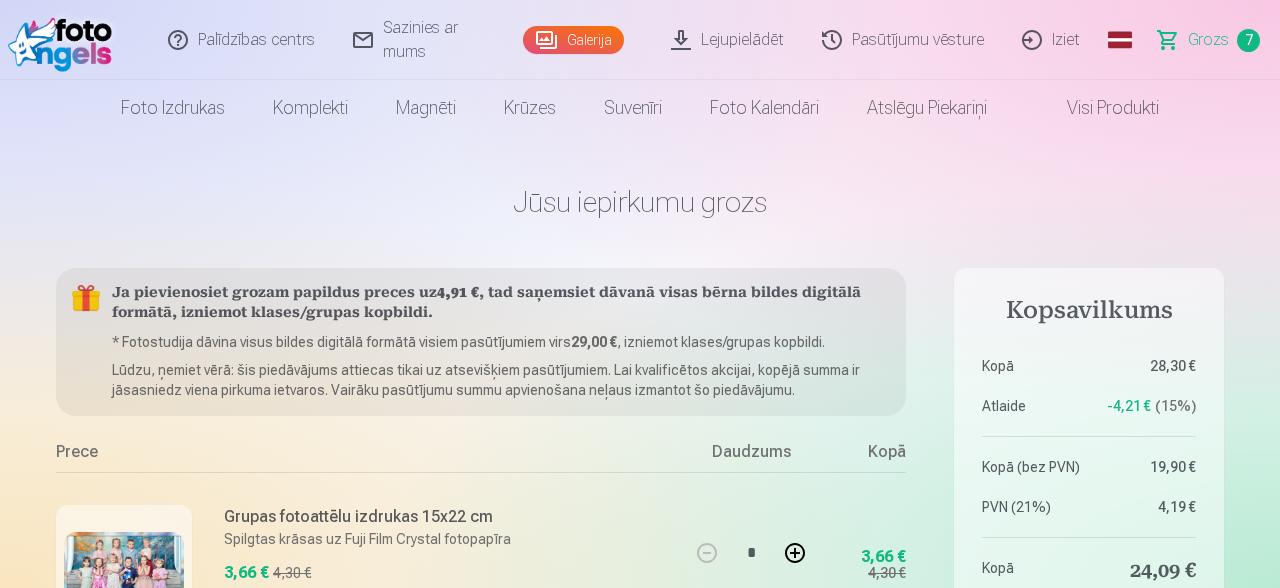 click on "Grozs" at bounding box center [1208, 40] 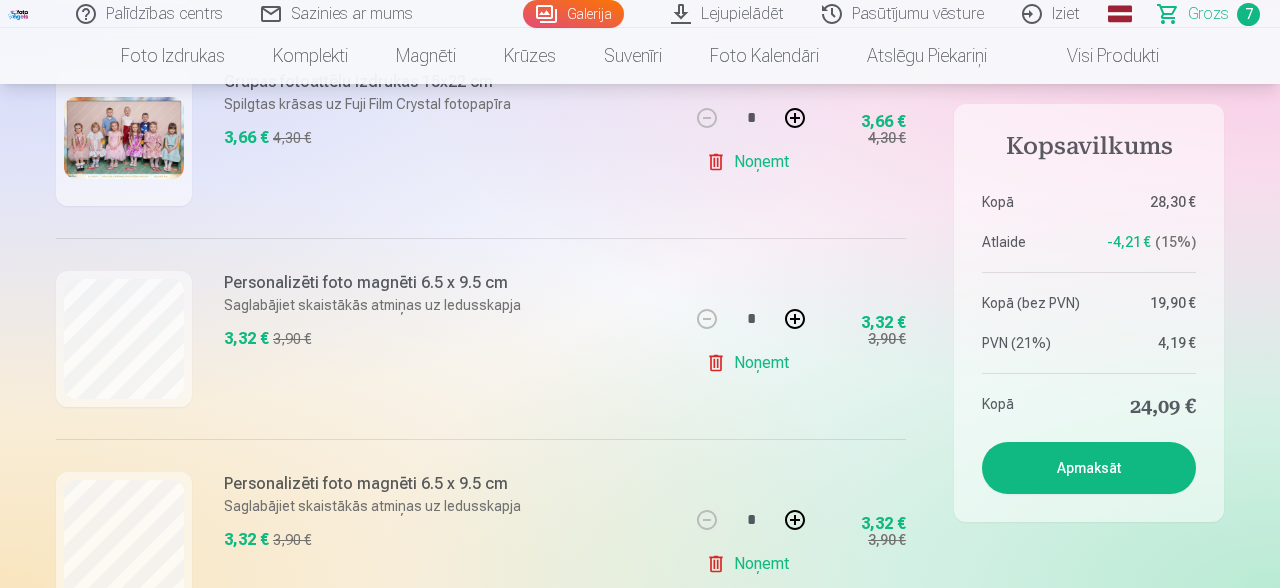 scroll, scrollTop: 848, scrollLeft: 0, axis: vertical 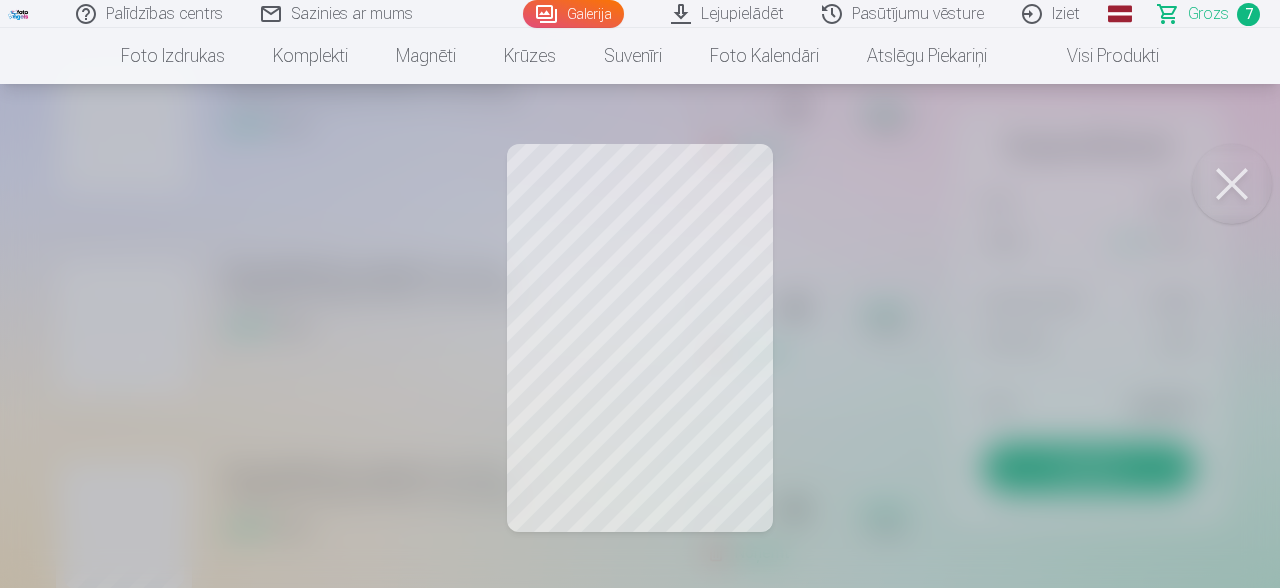 click at bounding box center (1232, 184) 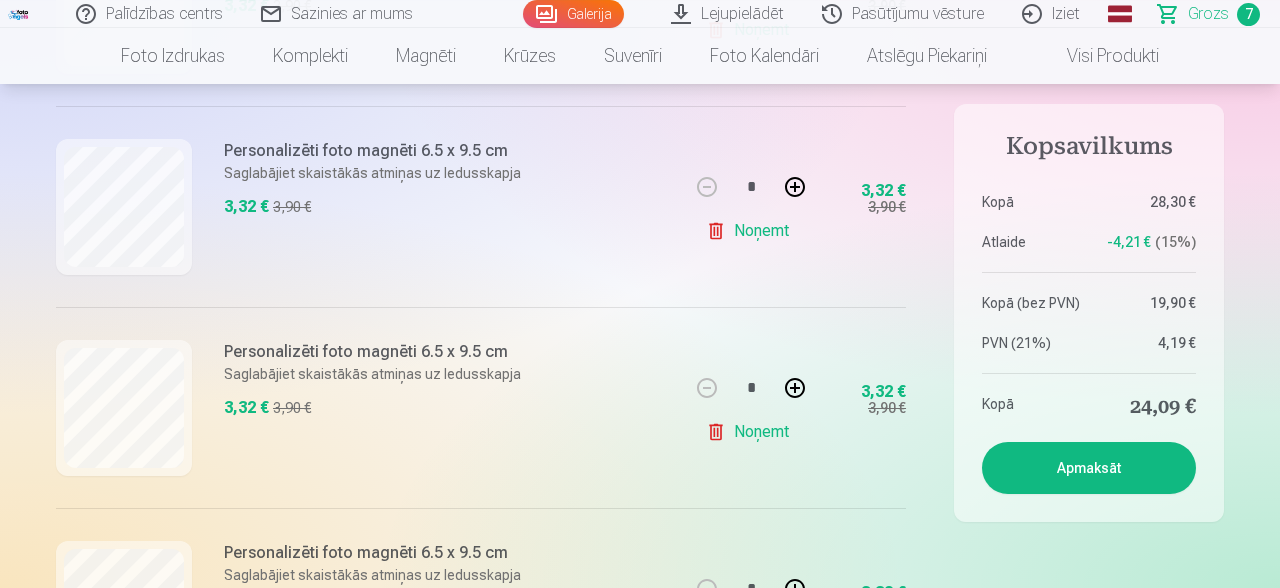 scroll, scrollTop: 1060, scrollLeft: 0, axis: vertical 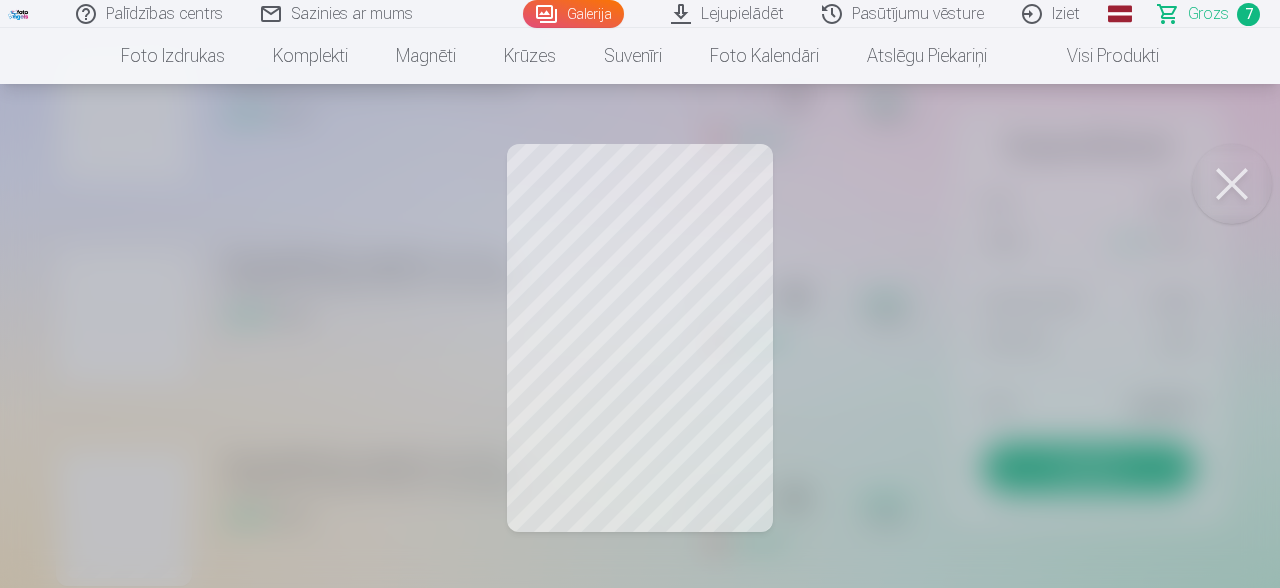 click at bounding box center (1232, 184) 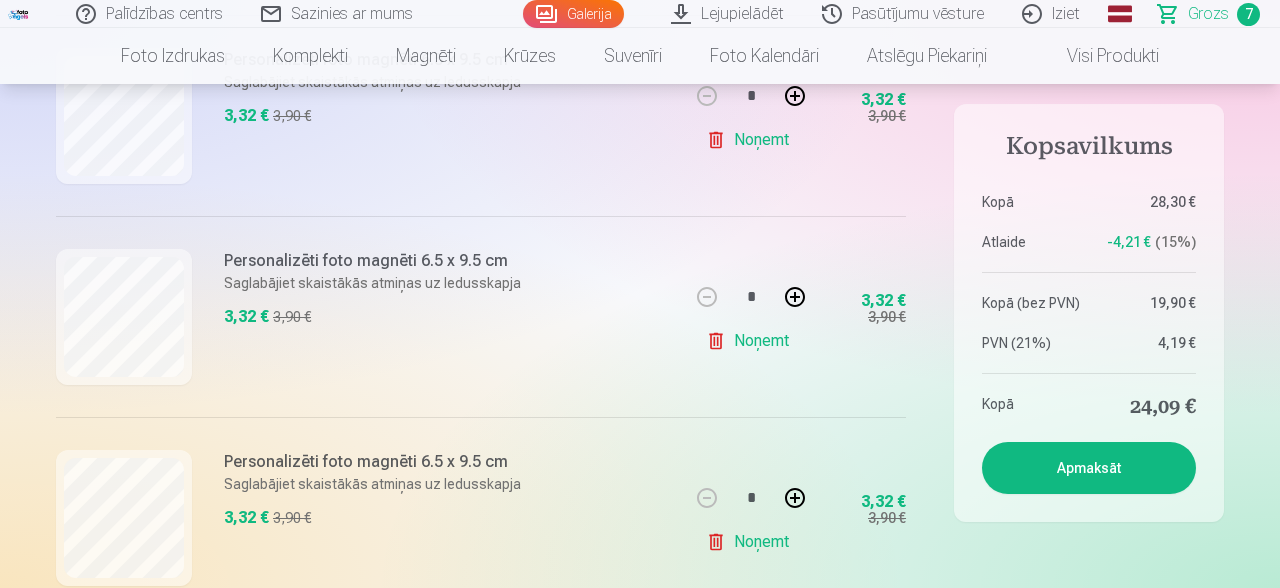click on "Noņemt" at bounding box center [751, 542] 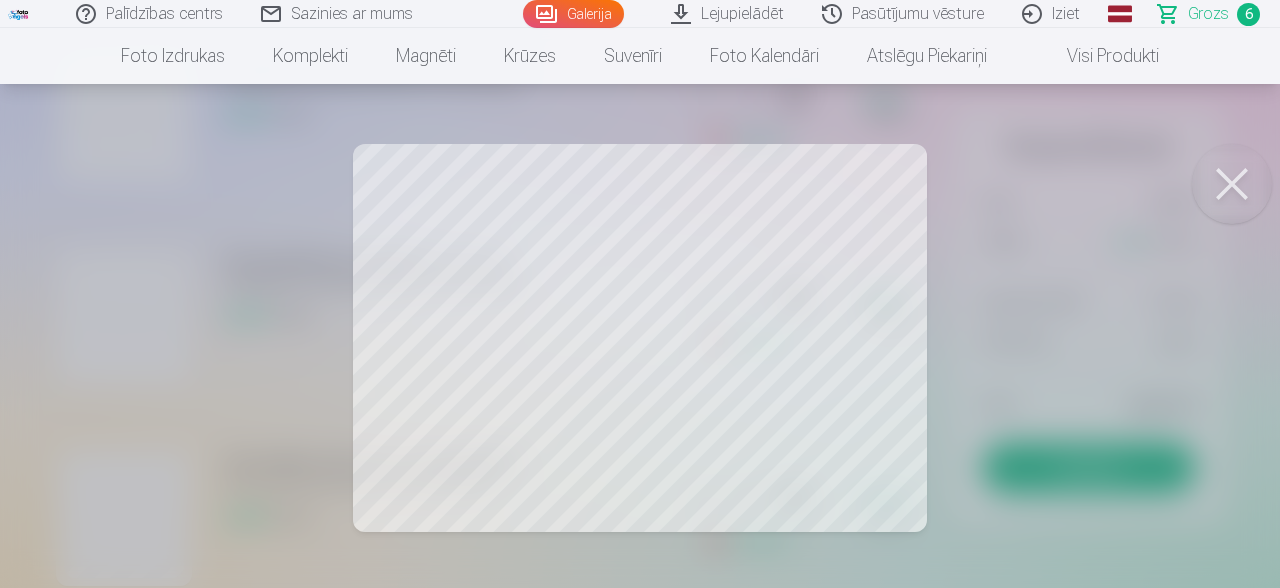 click at bounding box center (1232, 184) 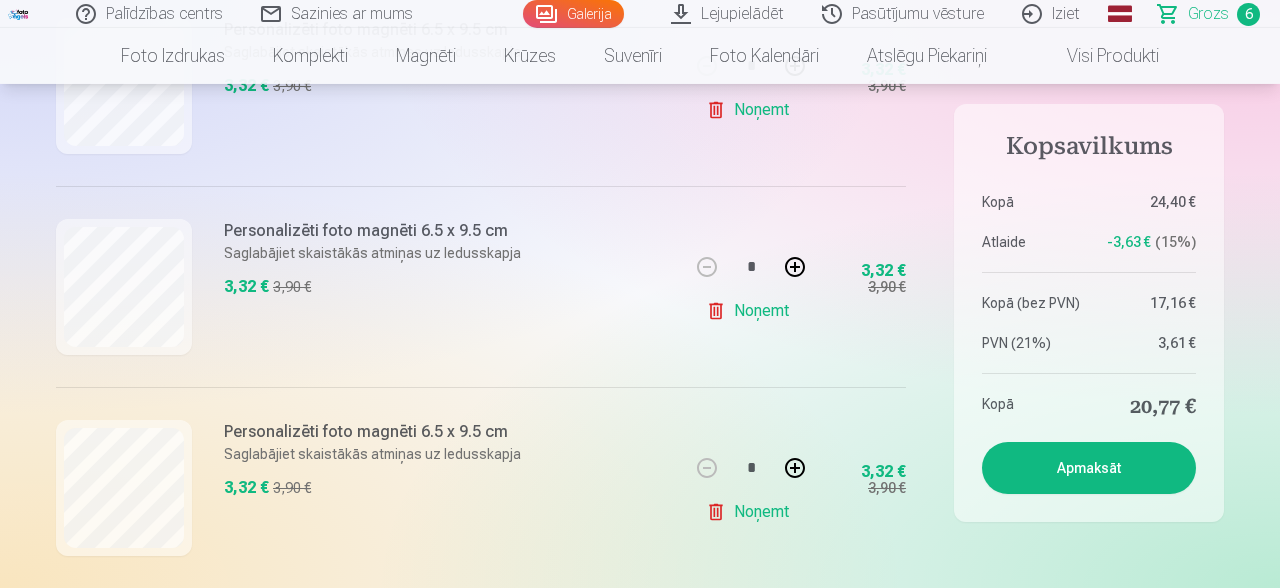 scroll, scrollTop: 848, scrollLeft: 0, axis: vertical 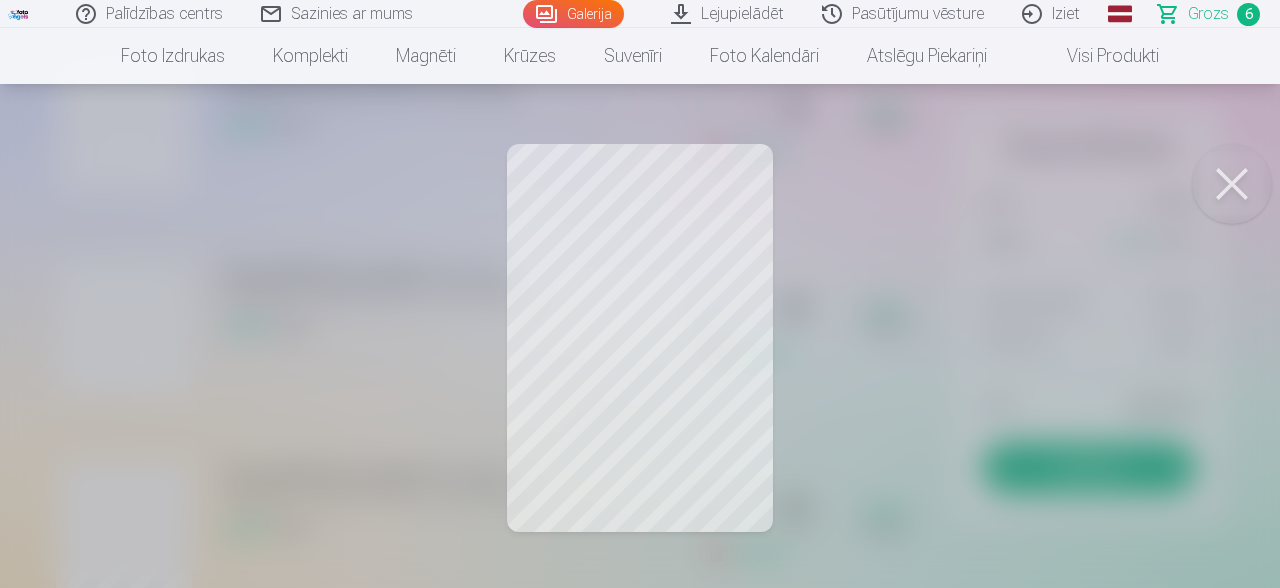 click at bounding box center [1232, 184] 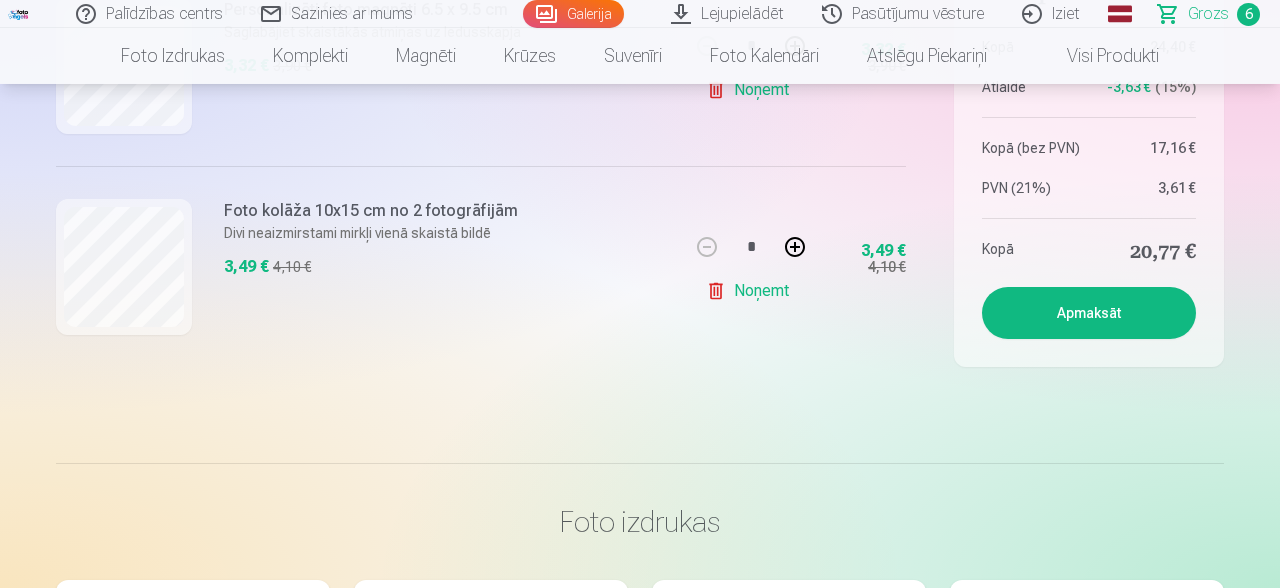 scroll, scrollTop: 1378, scrollLeft: 0, axis: vertical 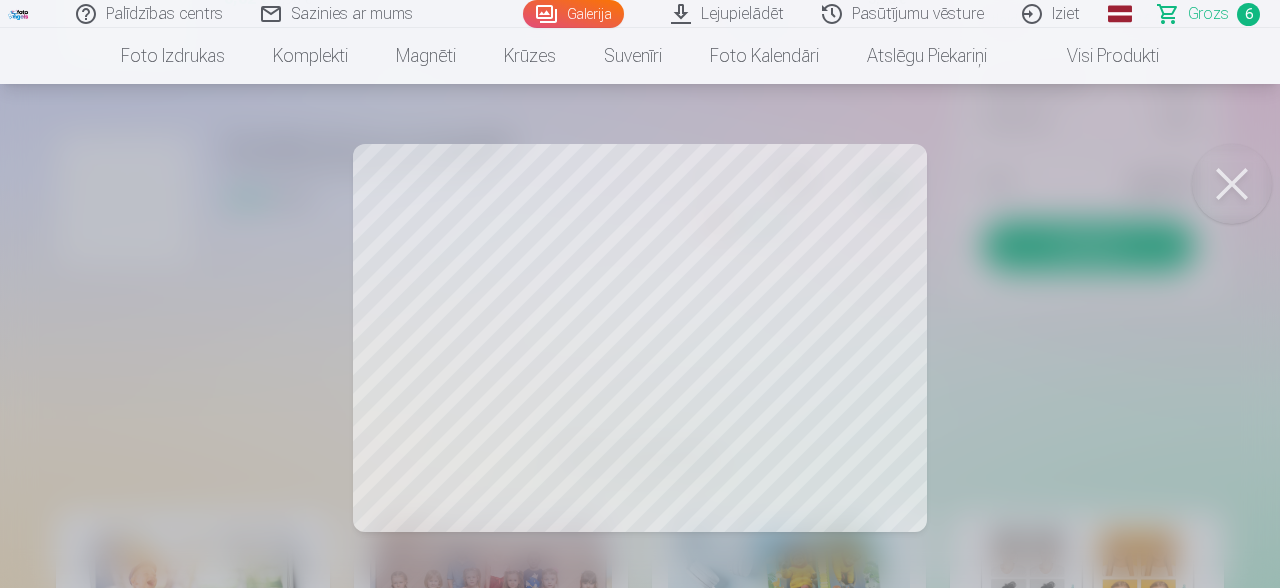 click at bounding box center (1232, 184) 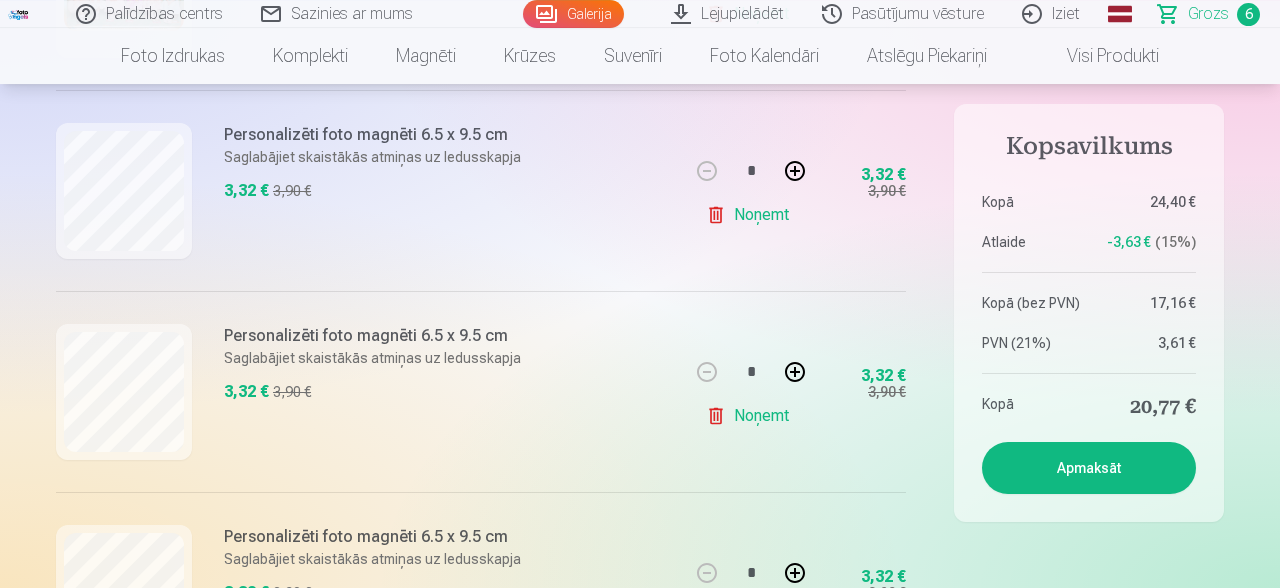 scroll, scrollTop: 0, scrollLeft: 0, axis: both 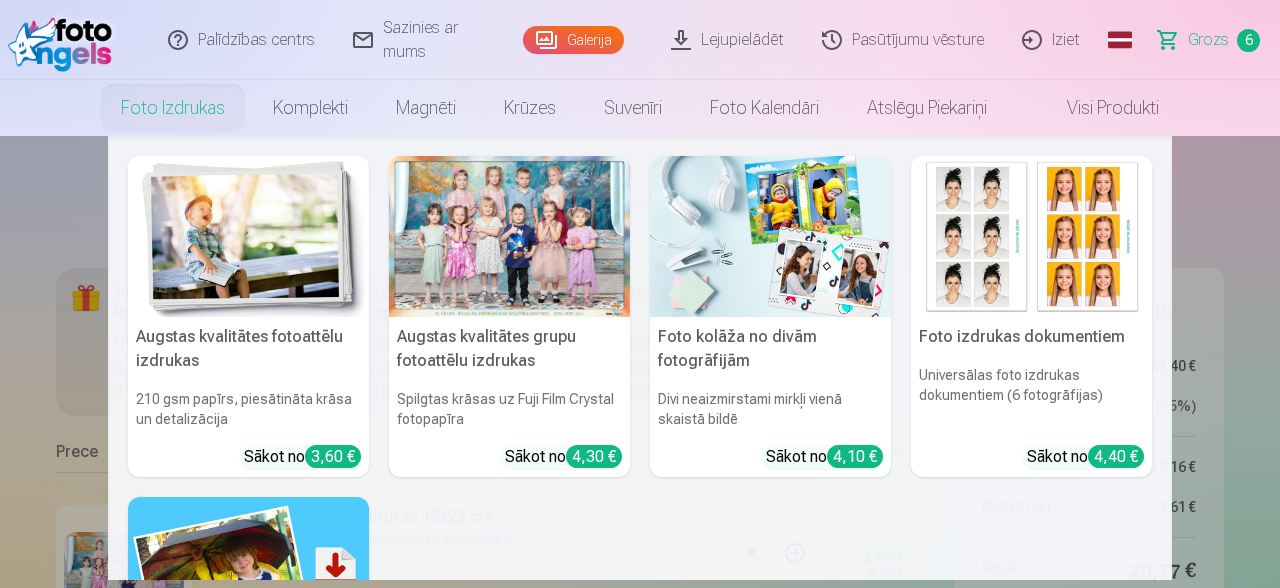 click on "Foto izdrukas" at bounding box center [173, 108] 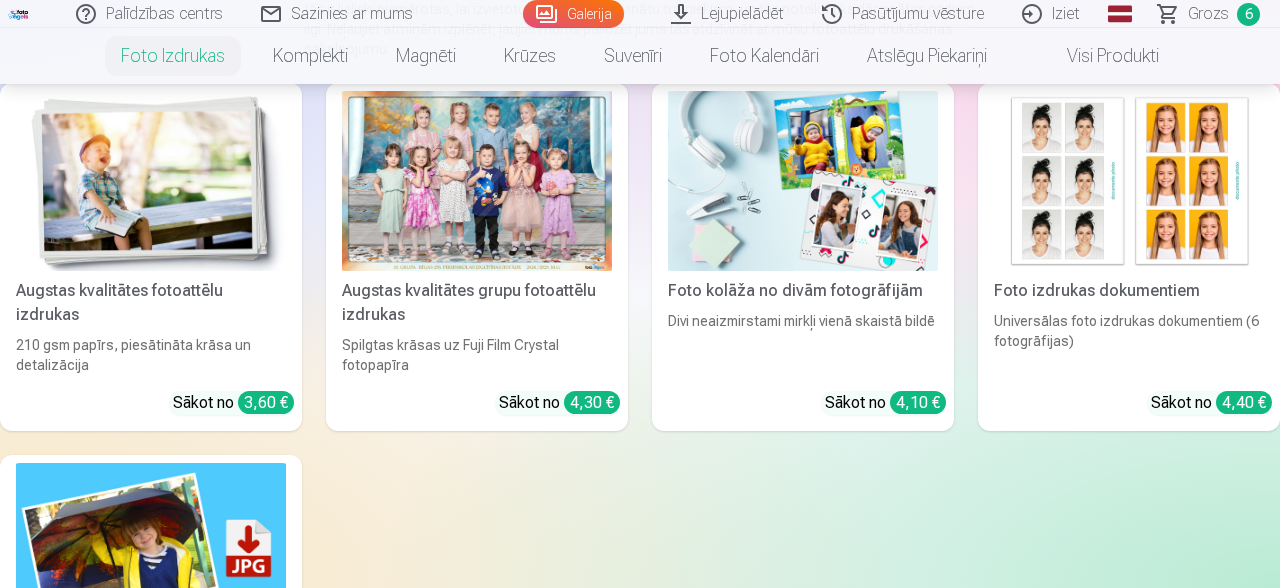 scroll, scrollTop: 318, scrollLeft: 0, axis: vertical 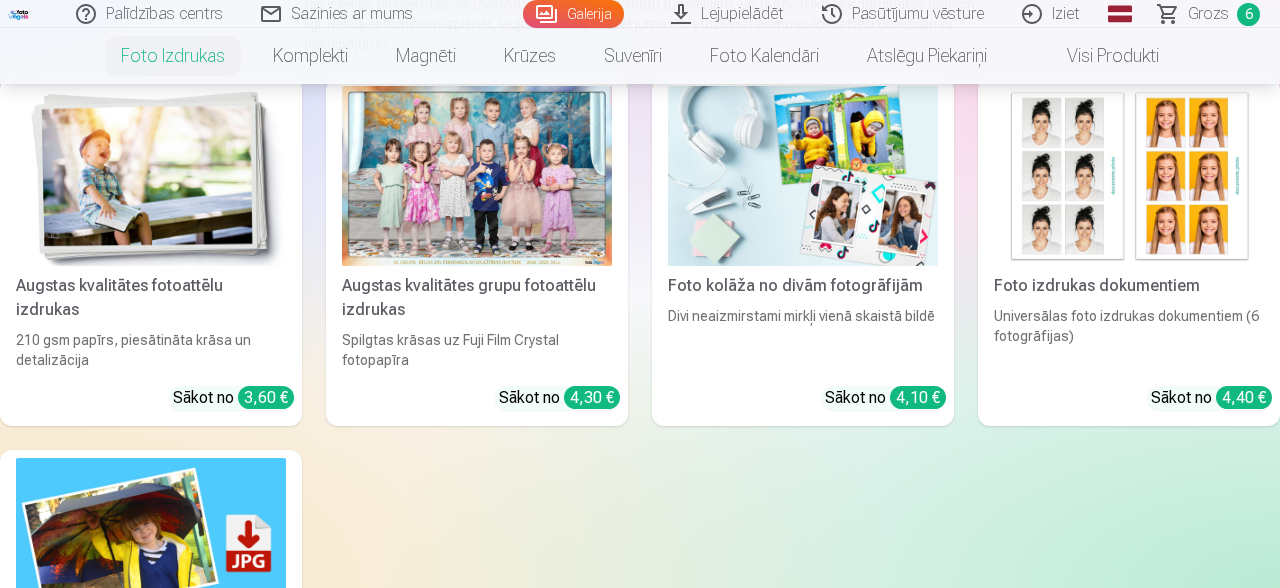 click at bounding box center [151, 176] 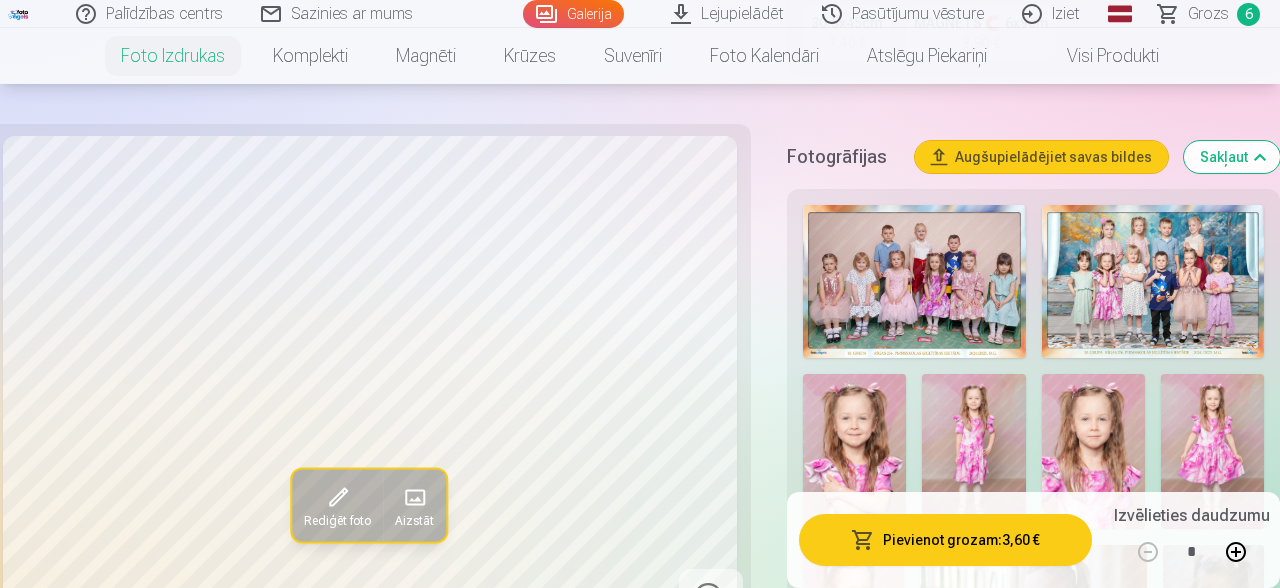 scroll, scrollTop: 636, scrollLeft: 0, axis: vertical 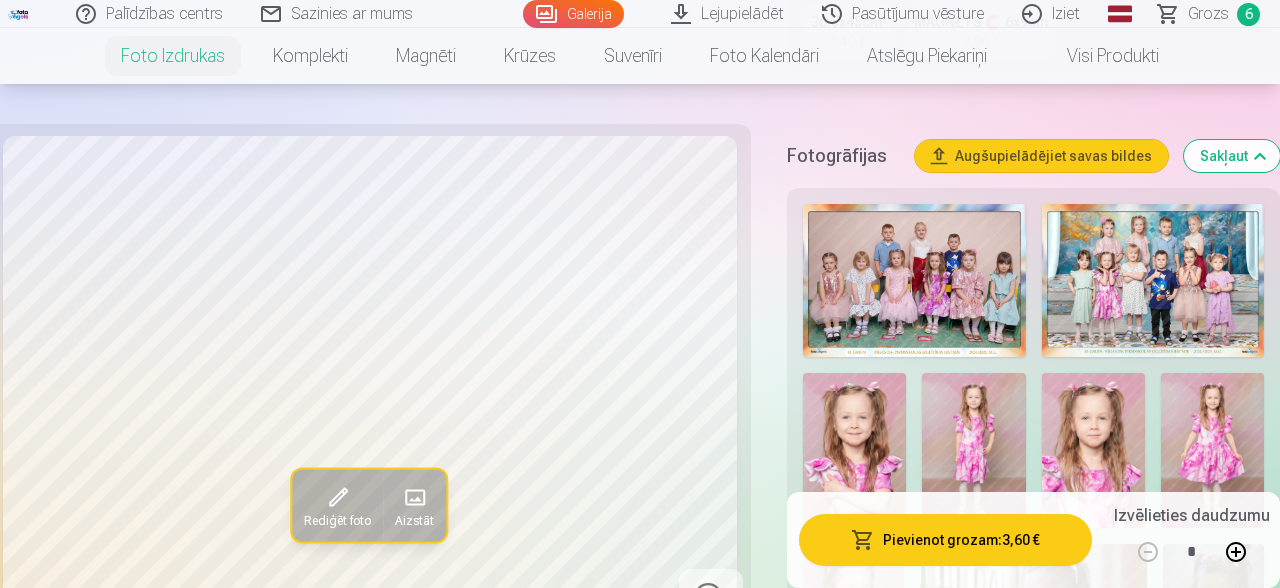 click at bounding box center (854, 450) 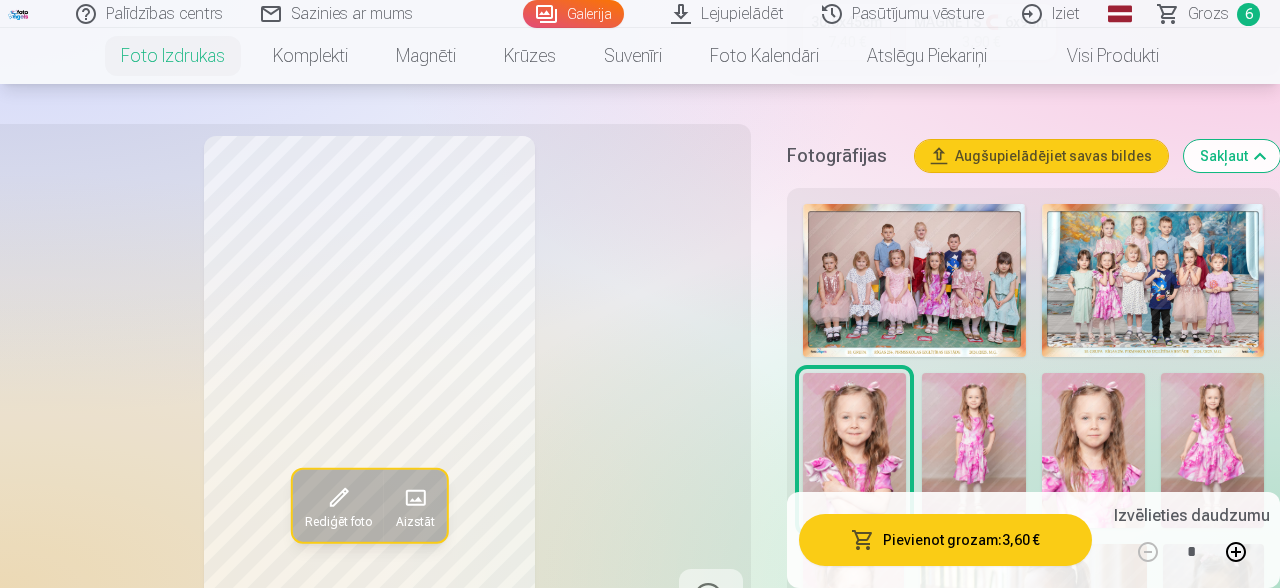 click at bounding box center (973, 450) 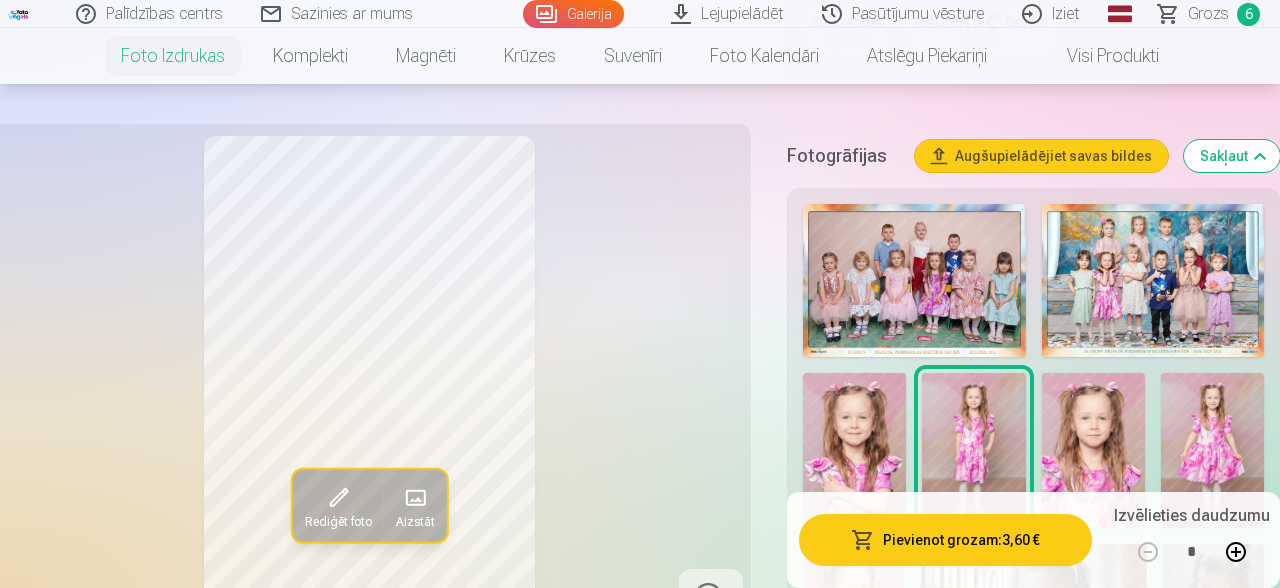 click at bounding box center [1093, 450] 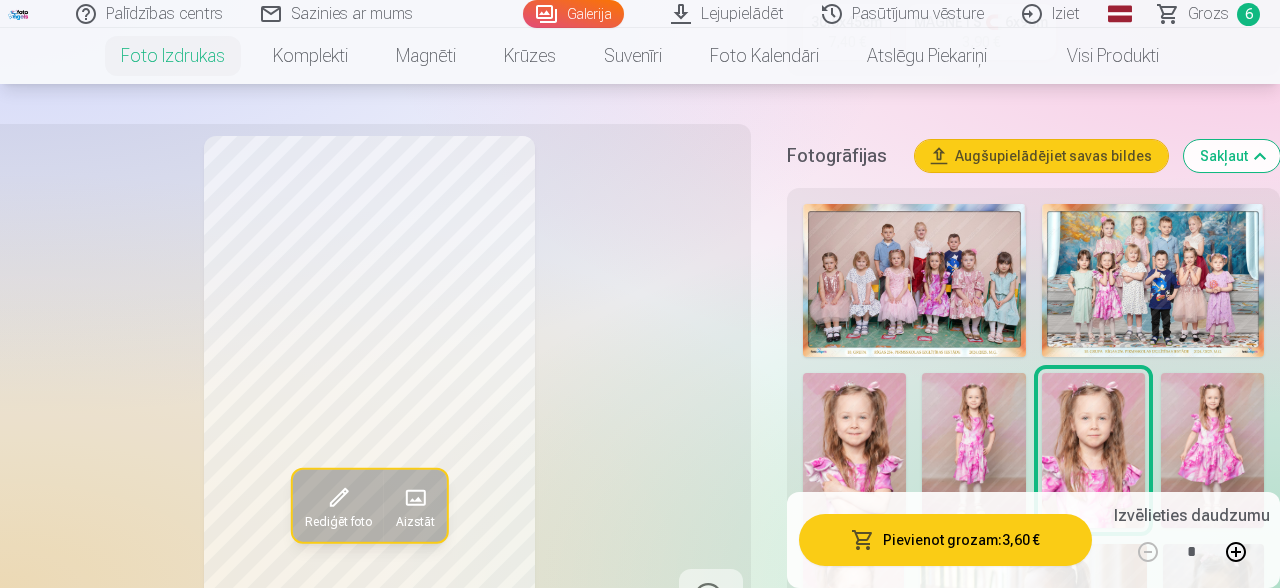 drag, startPoint x: 1264, startPoint y: 404, endPoint x: 1249, endPoint y: 409, distance: 15.811388 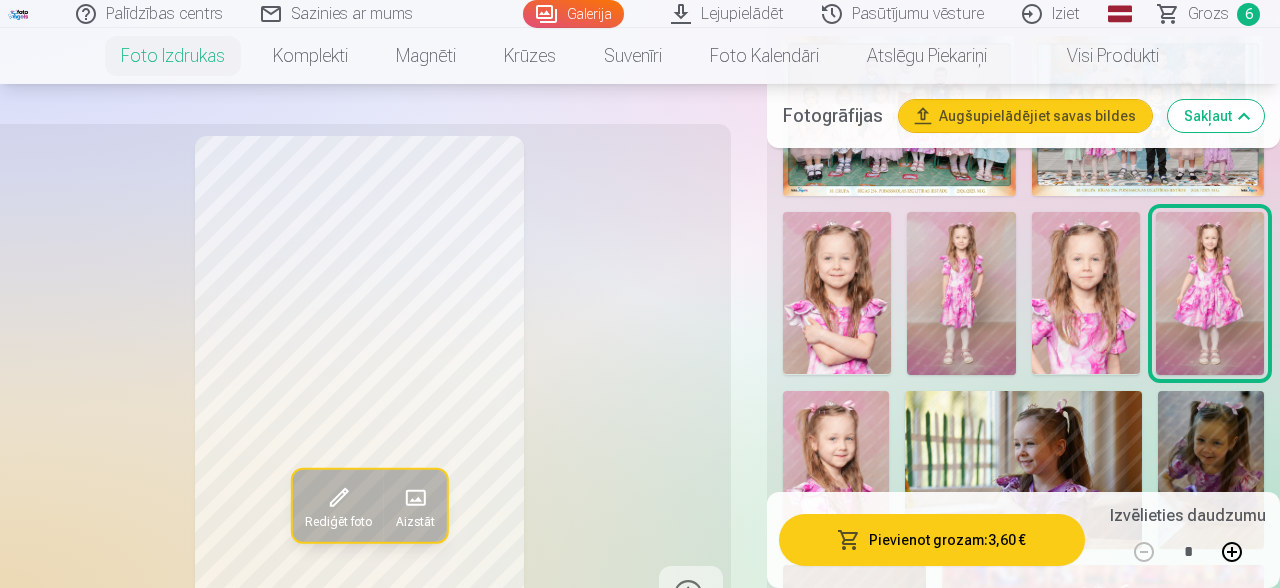 scroll, scrollTop: 848, scrollLeft: 0, axis: vertical 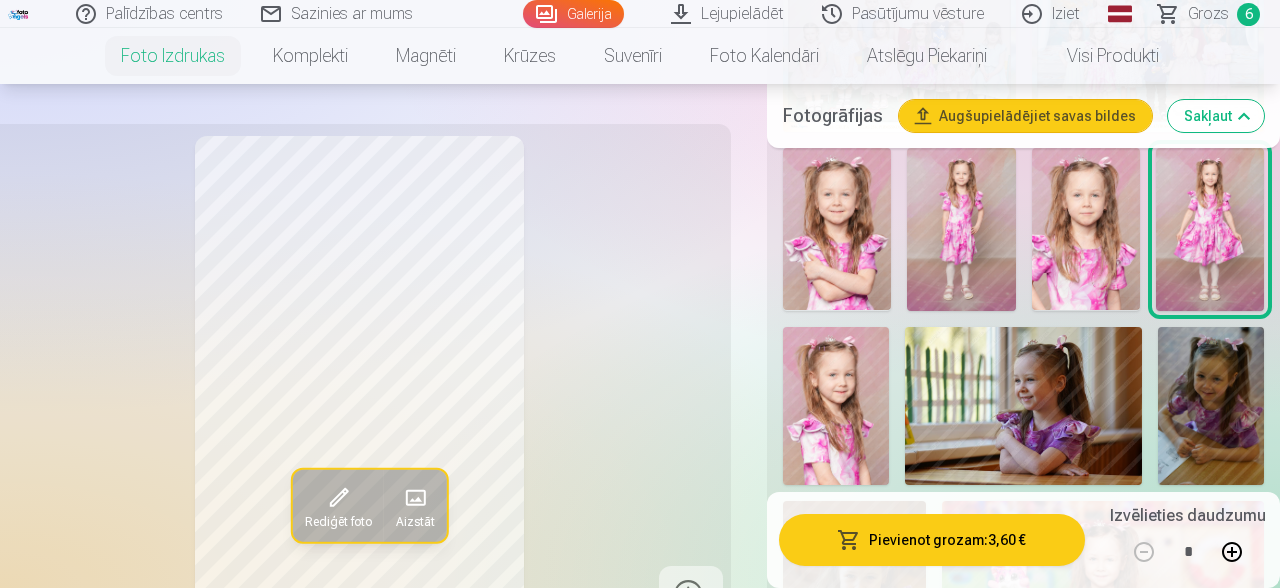 click at bounding box center (691, 598) 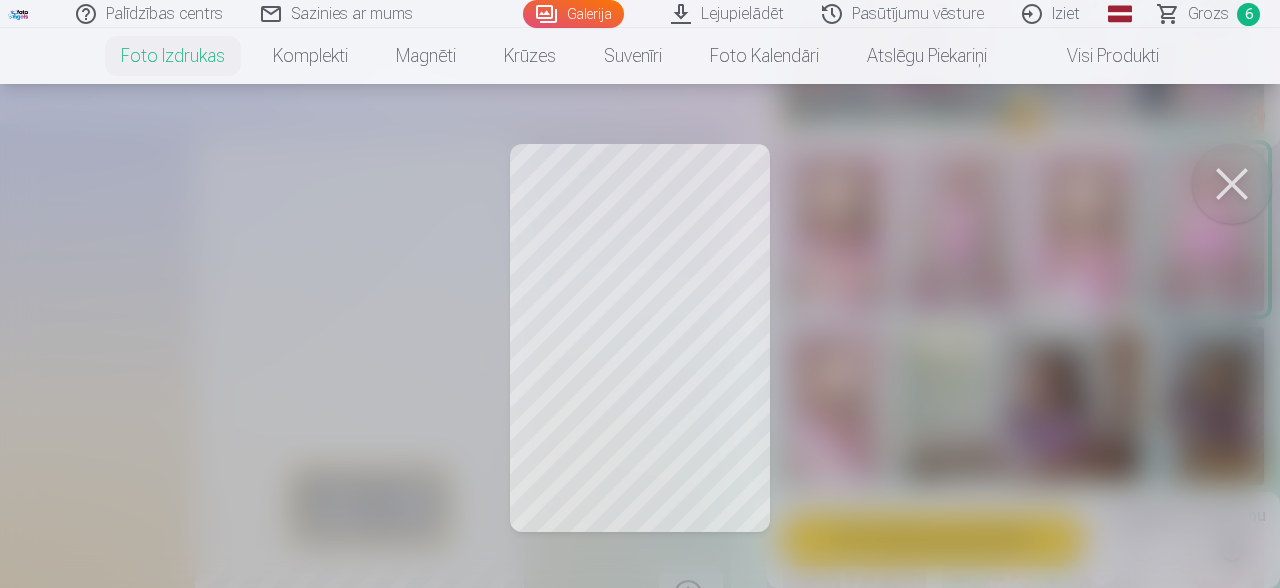 click at bounding box center (1232, 184) 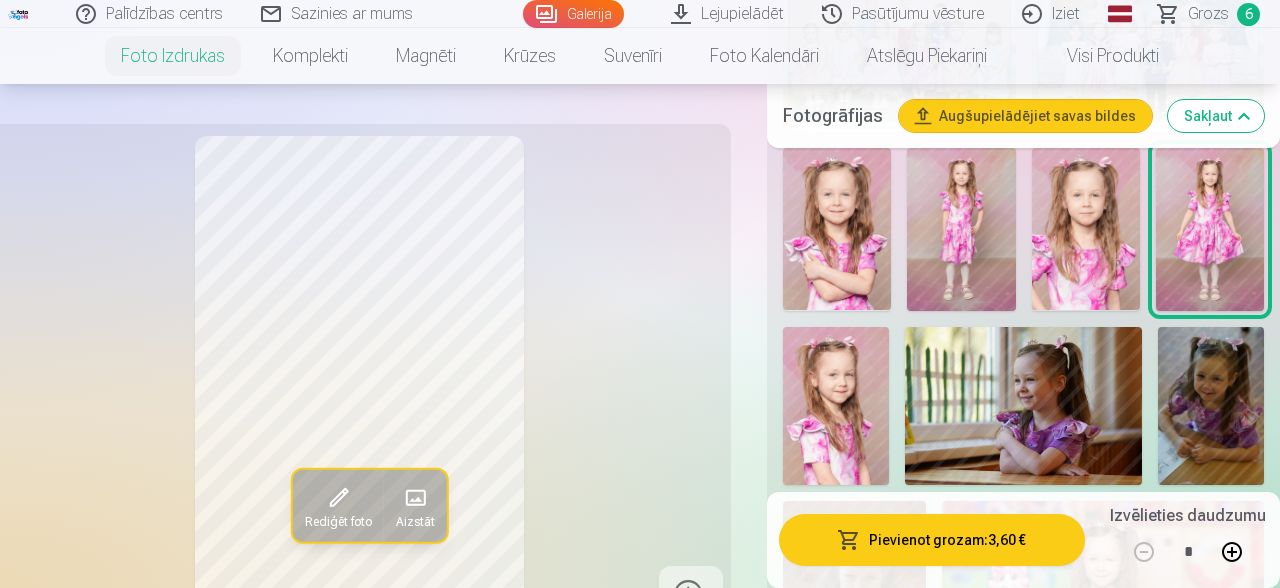 click on "Pievienot grozam :  3,60 €" at bounding box center (932, 540) 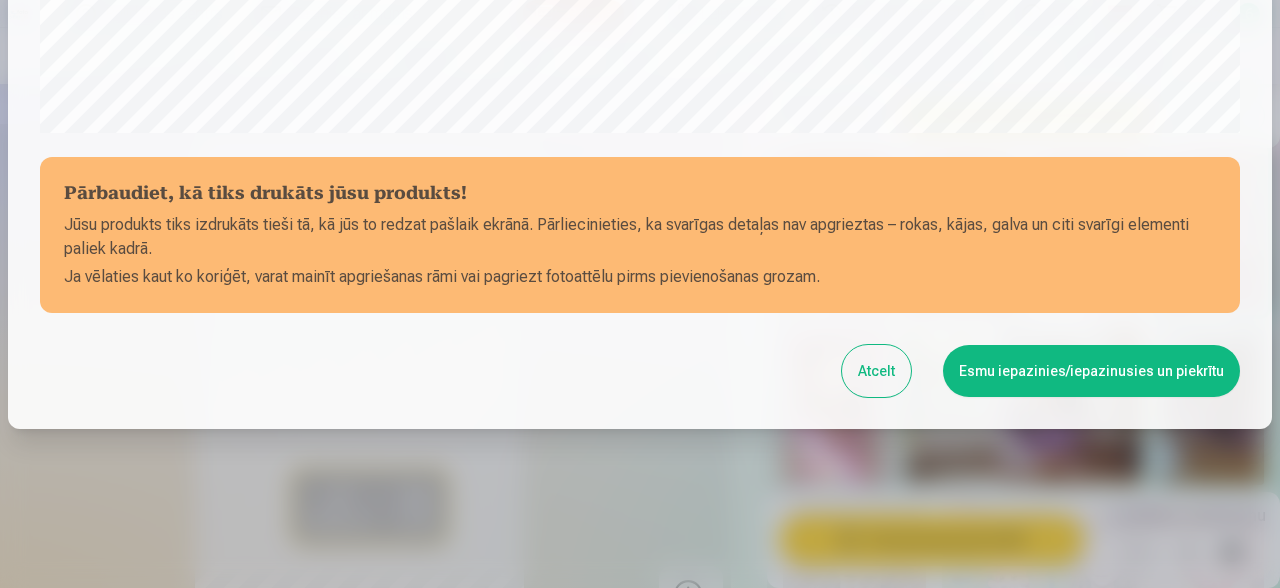 scroll, scrollTop: 840, scrollLeft: 0, axis: vertical 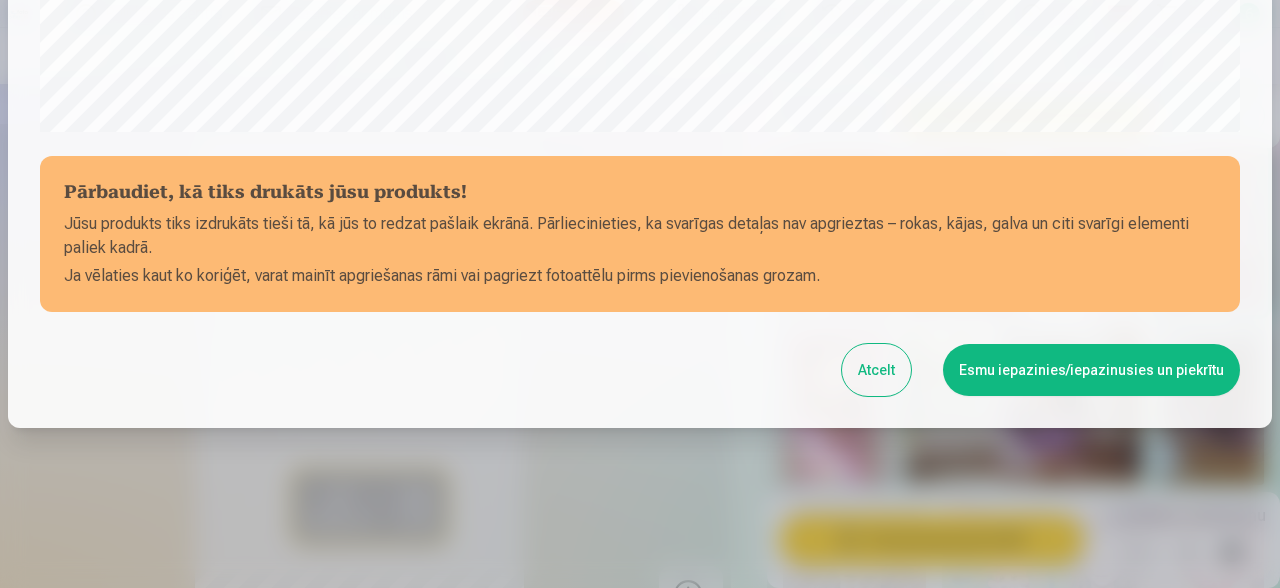 click on "Esmu iepazinies/iepazinusies un piekrītu" at bounding box center [1091, 370] 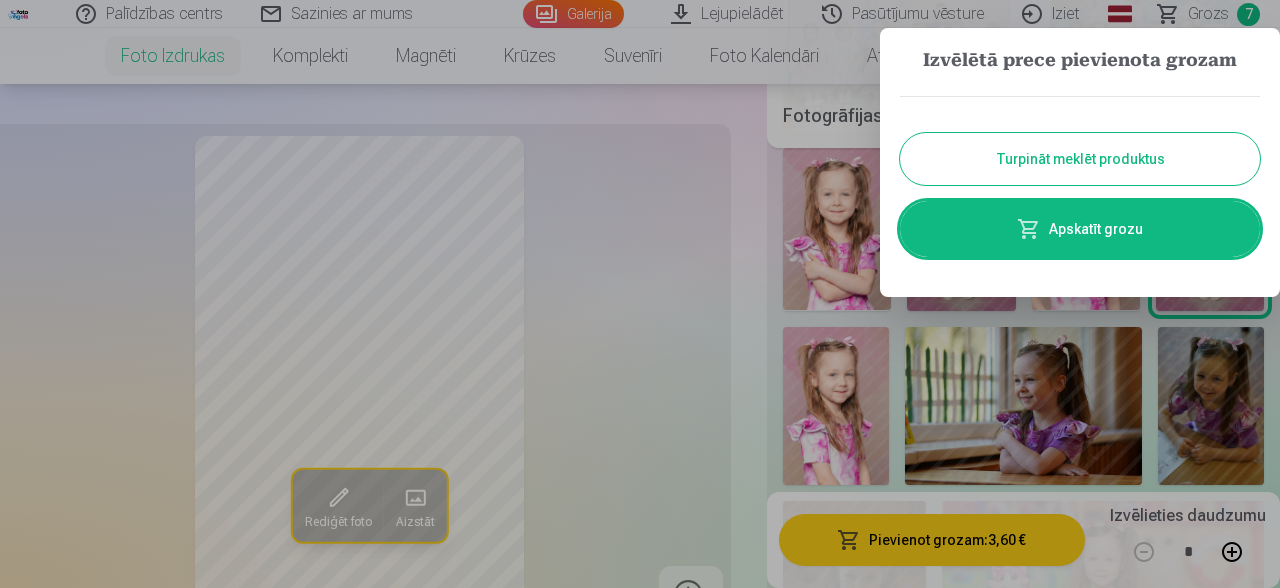 click on "Turpināt meklēt produktus" at bounding box center (1080, 159) 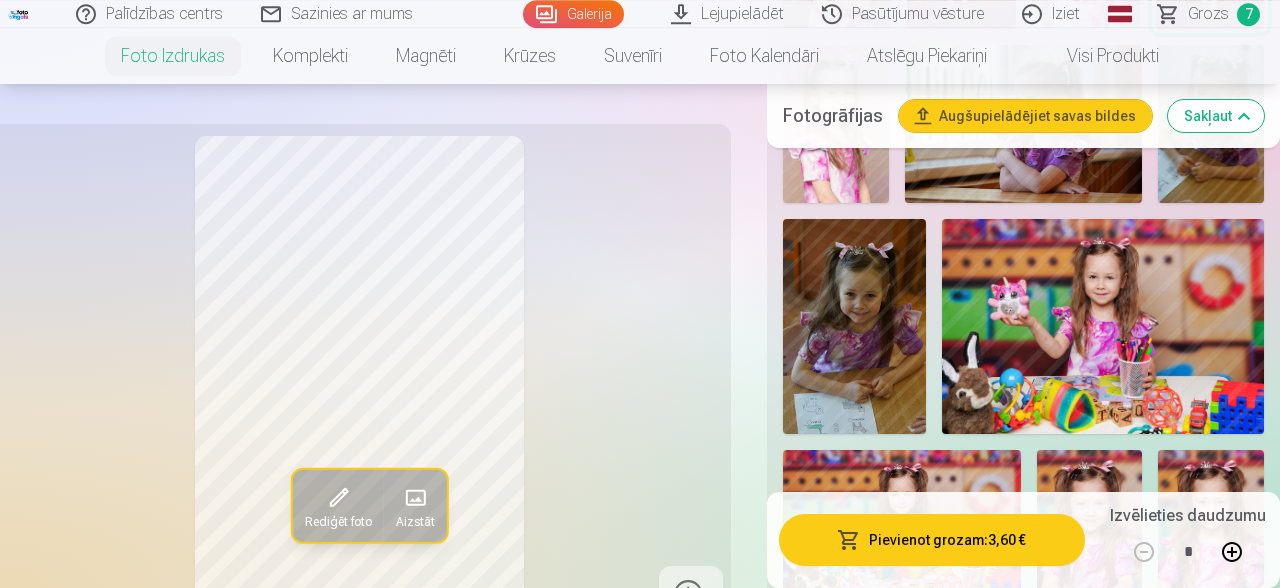 scroll, scrollTop: 1166, scrollLeft: 0, axis: vertical 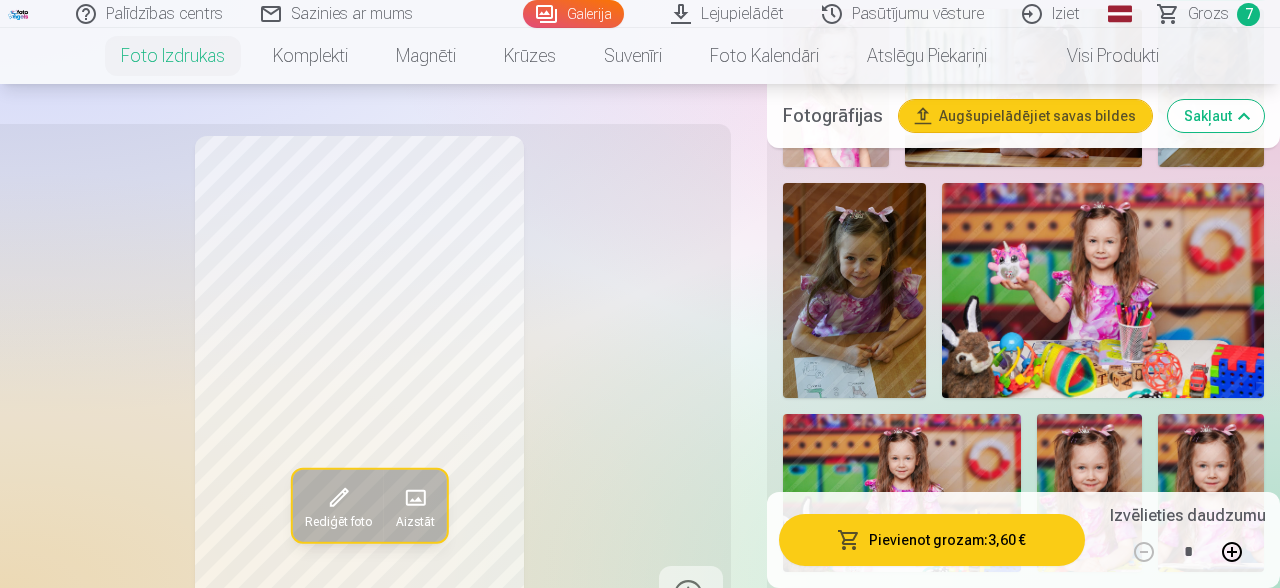 click at bounding box center [1103, 290] 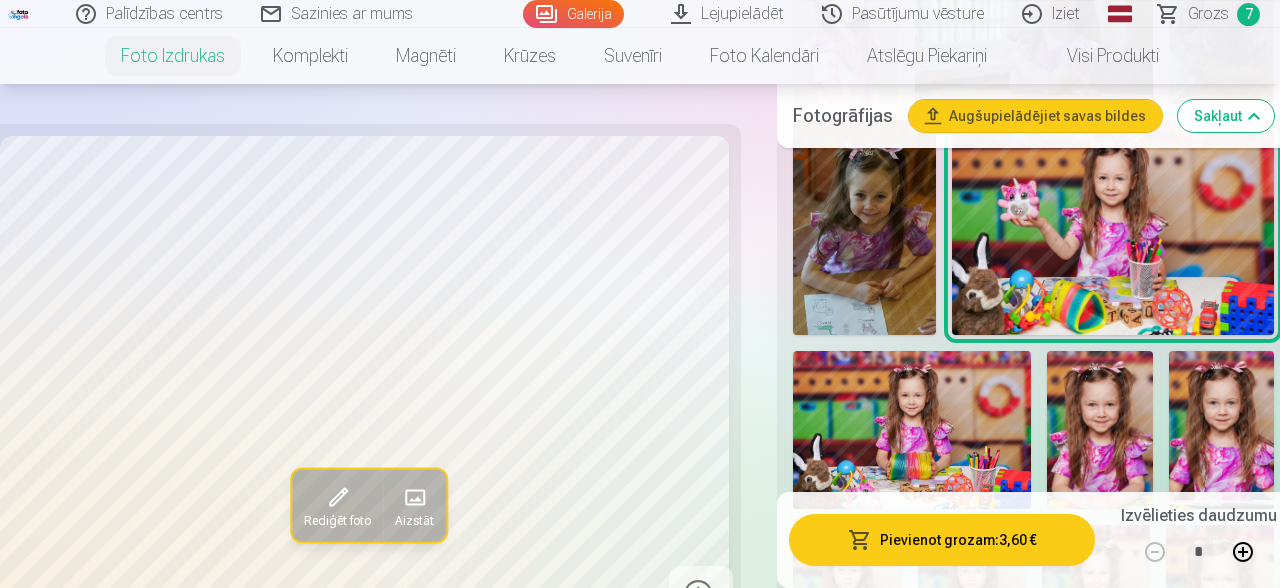 scroll, scrollTop: 1272, scrollLeft: 0, axis: vertical 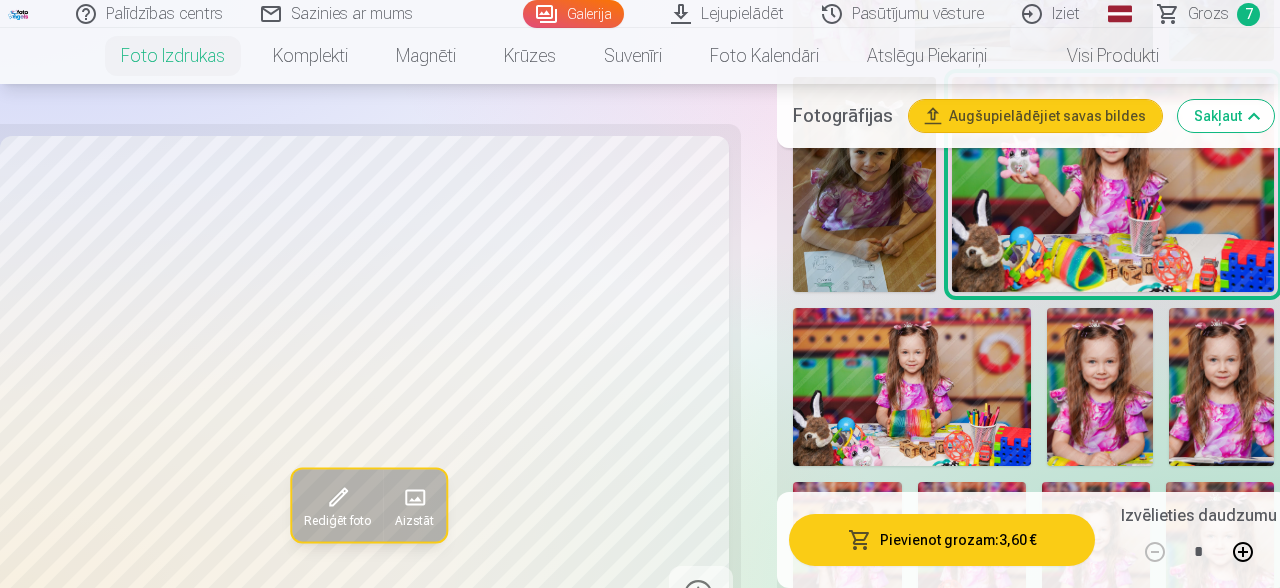 click at bounding box center (912, 387) 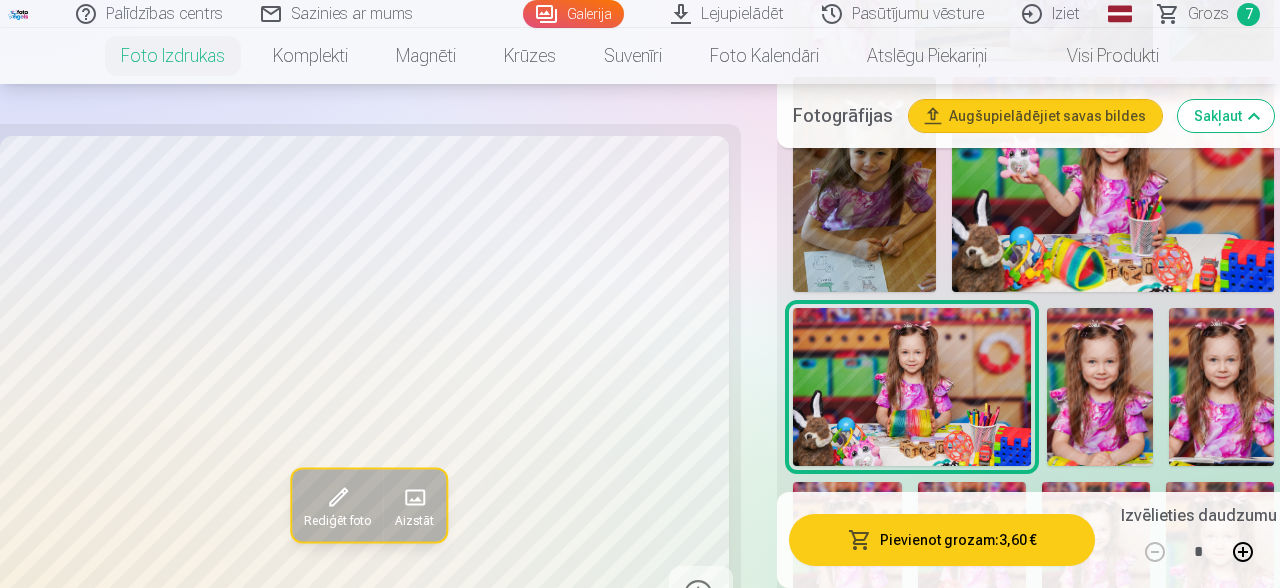 click at bounding box center (1100, 387) 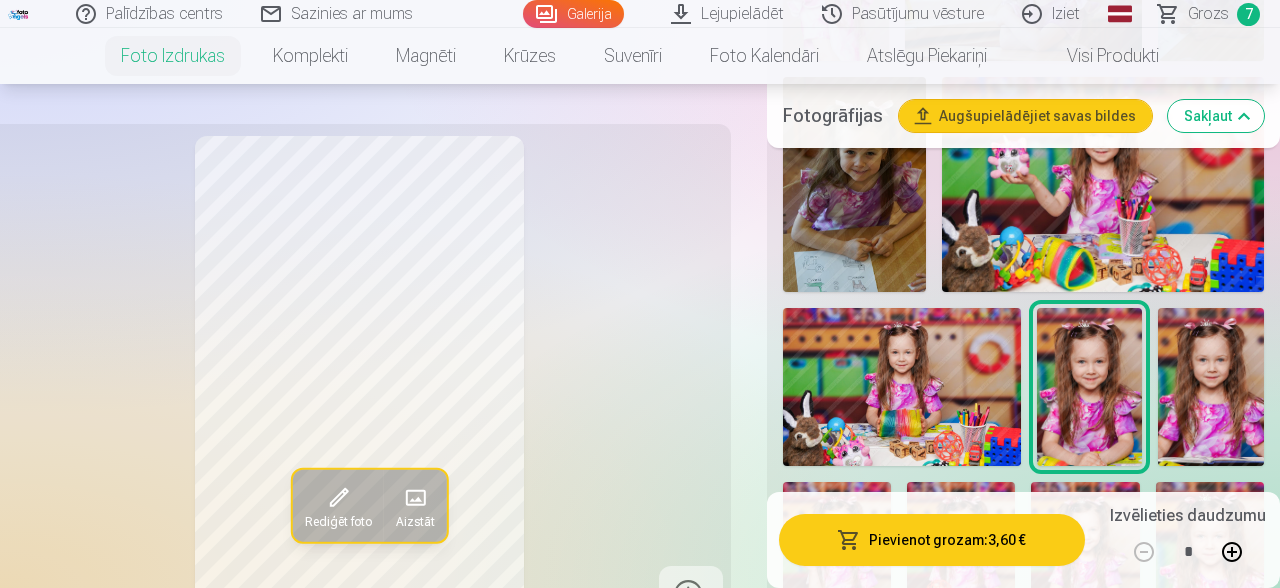 click on "Pievienot grozam :  3,60 €" at bounding box center (932, 540) 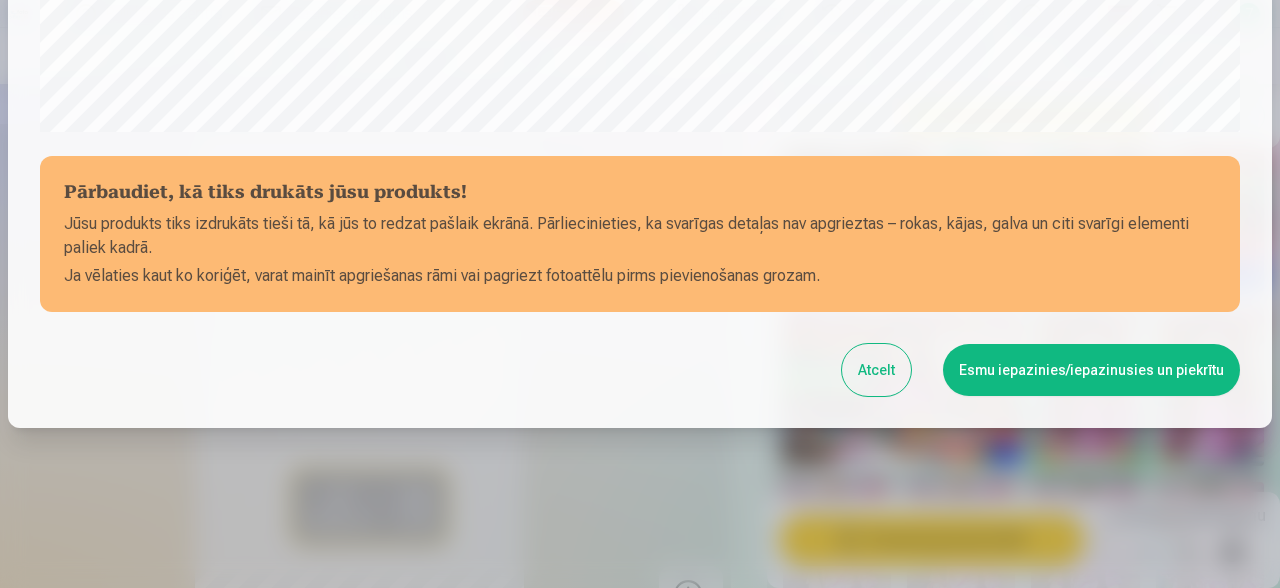scroll, scrollTop: 840, scrollLeft: 0, axis: vertical 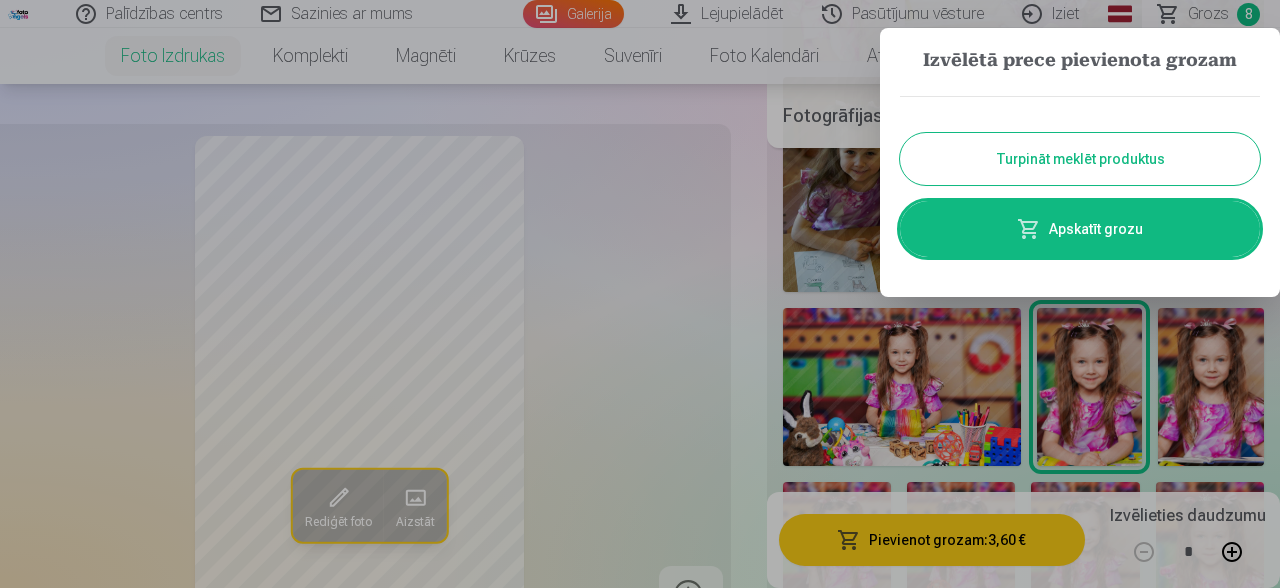 click on "Turpināt meklēt produktus" at bounding box center (1080, 159) 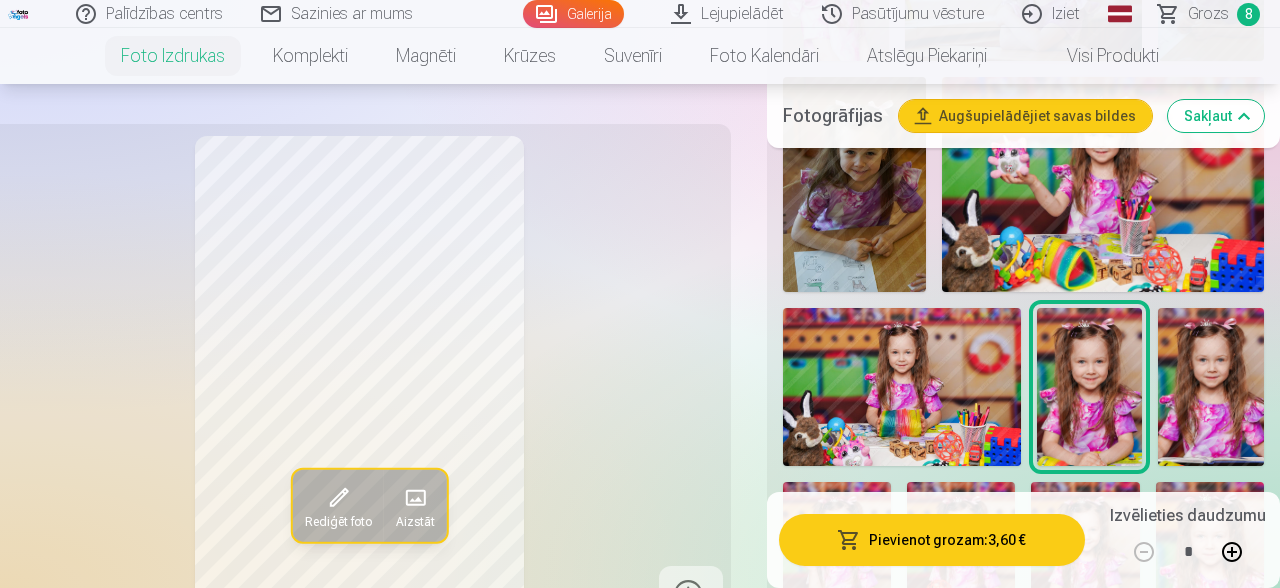 click at bounding box center (1211, 387) 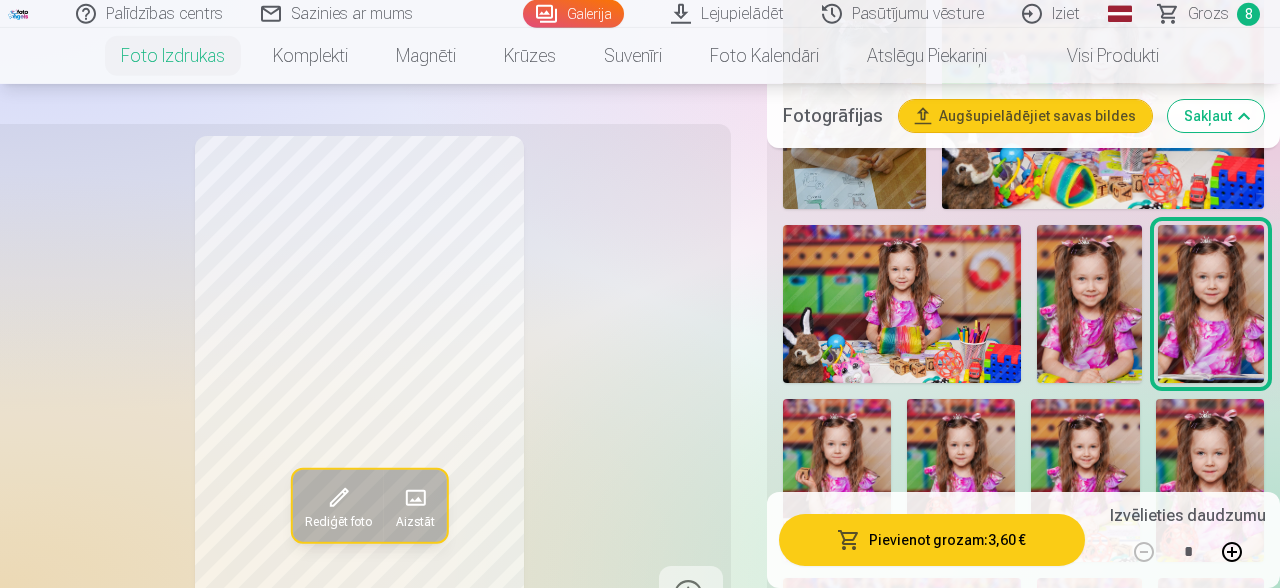 scroll, scrollTop: 1378, scrollLeft: 0, axis: vertical 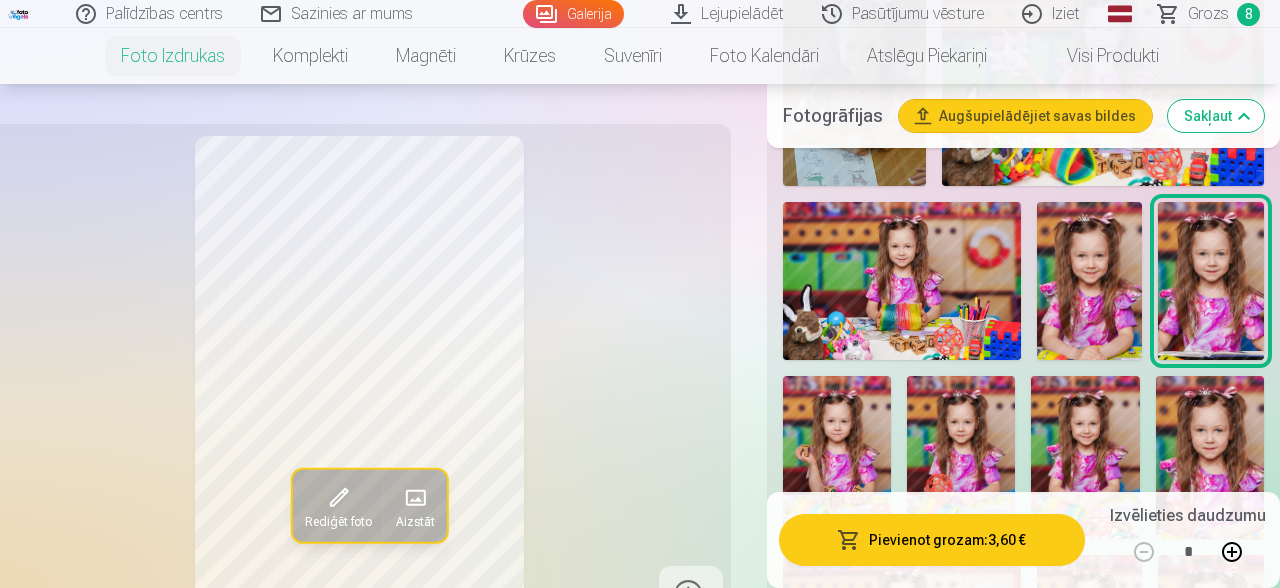 click at bounding box center [837, 457] 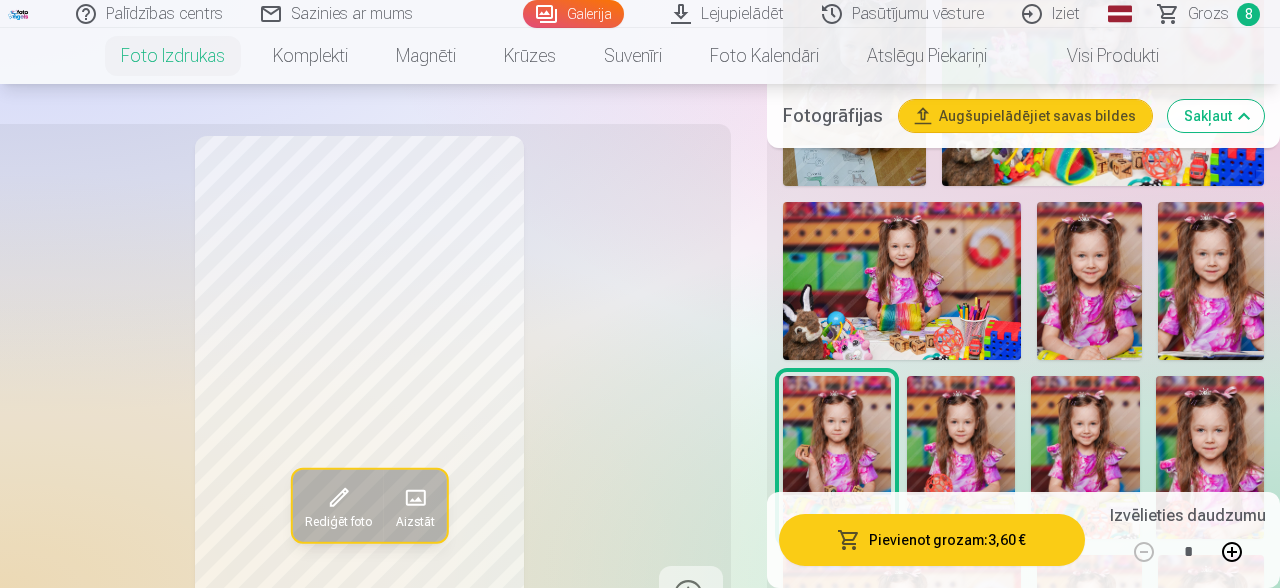 click at bounding box center (961, 457) 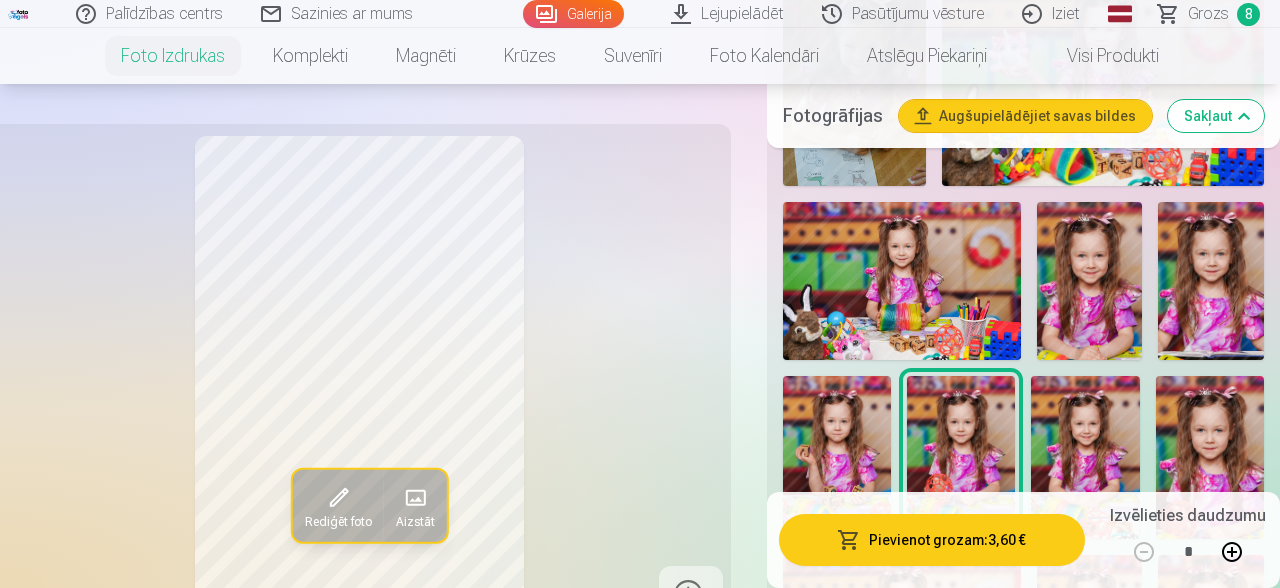 click at bounding box center (1085, 457) 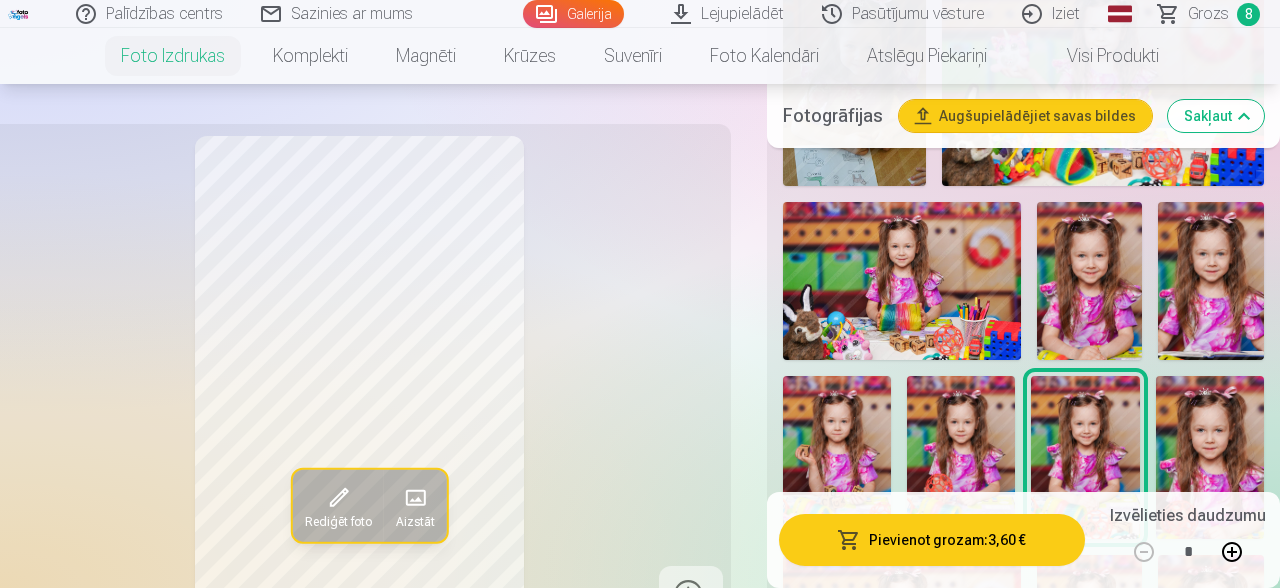 click on "Pievienot grozam :  3,60 €" at bounding box center [932, 540] 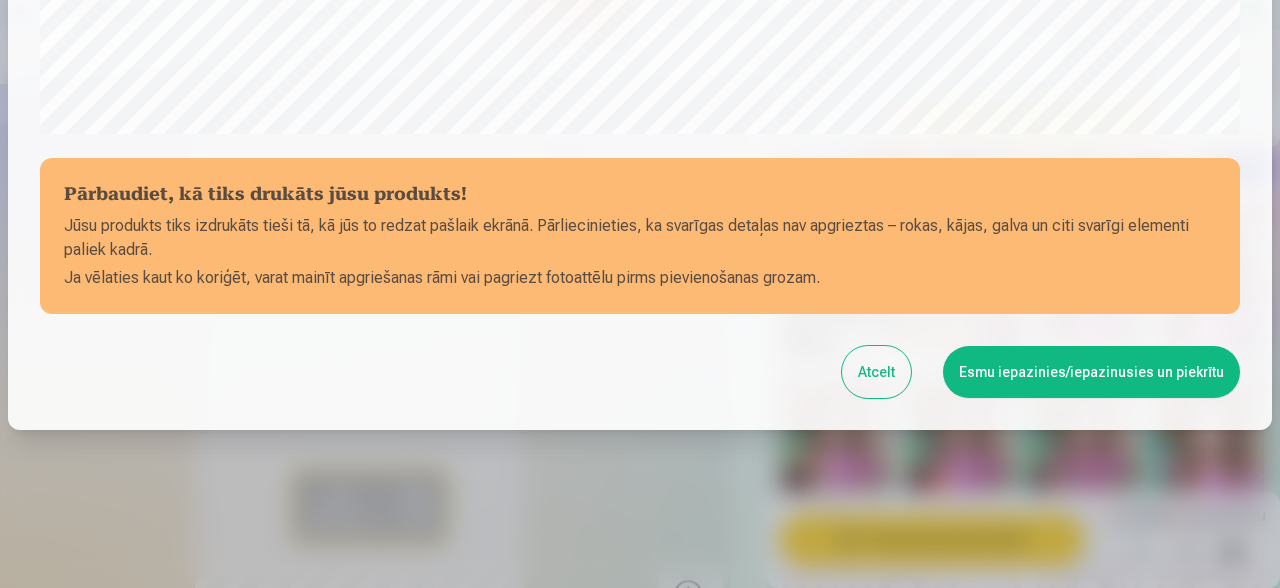scroll, scrollTop: 840, scrollLeft: 0, axis: vertical 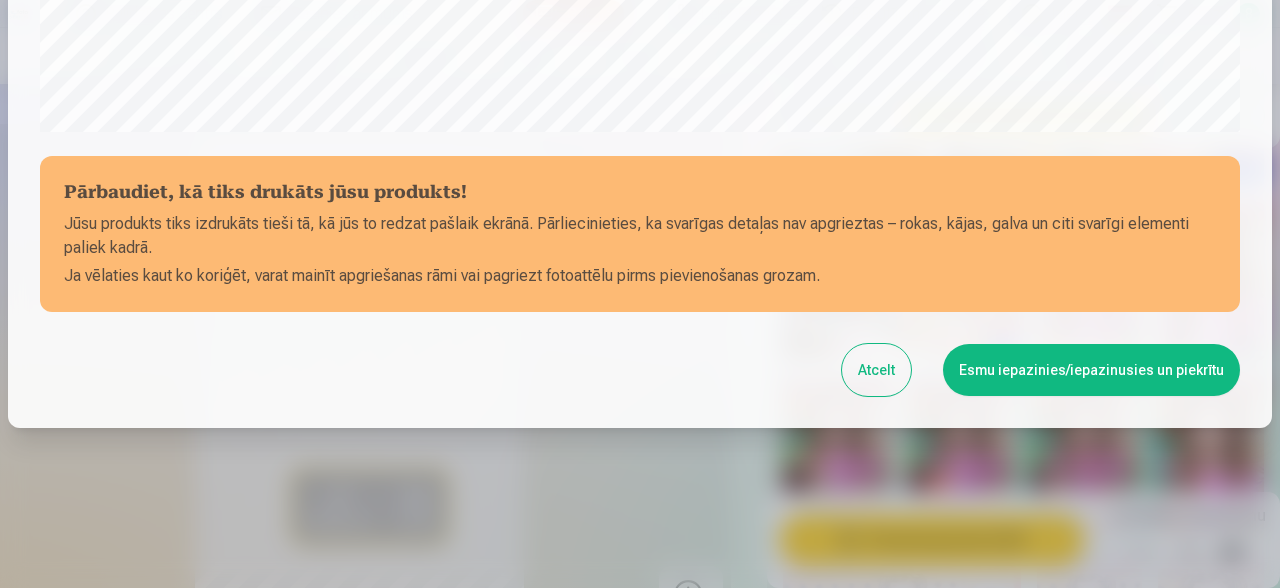 click on "Esmu iepazinies/iepazinusies un piekrītu" at bounding box center [1091, 370] 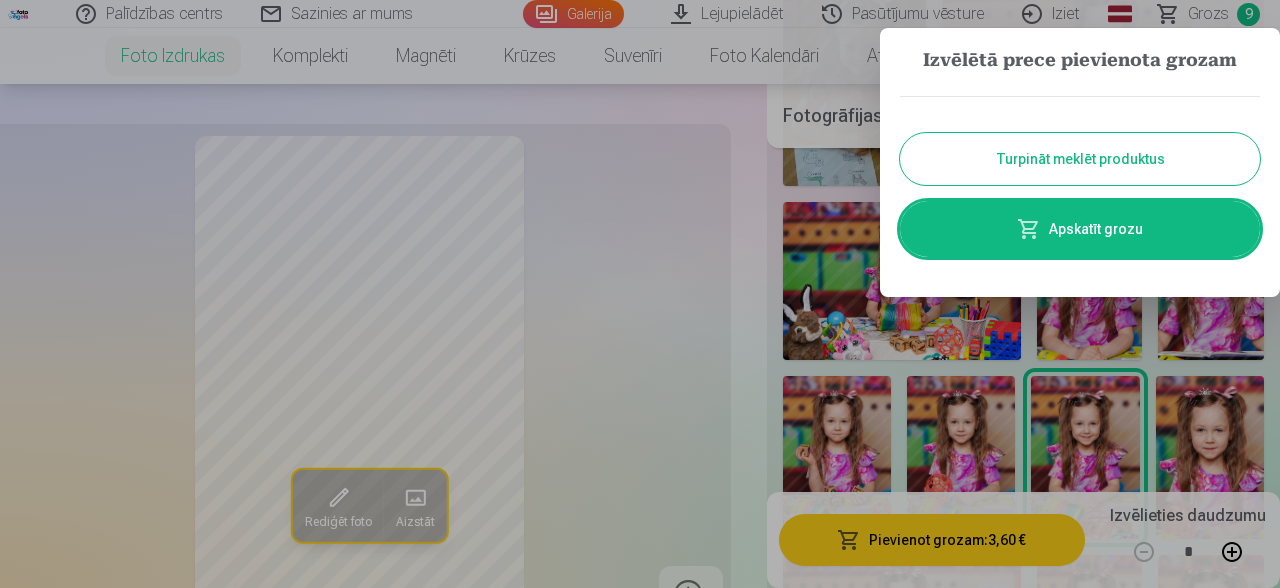 click on "Turpināt meklēt produktus" at bounding box center (1080, 159) 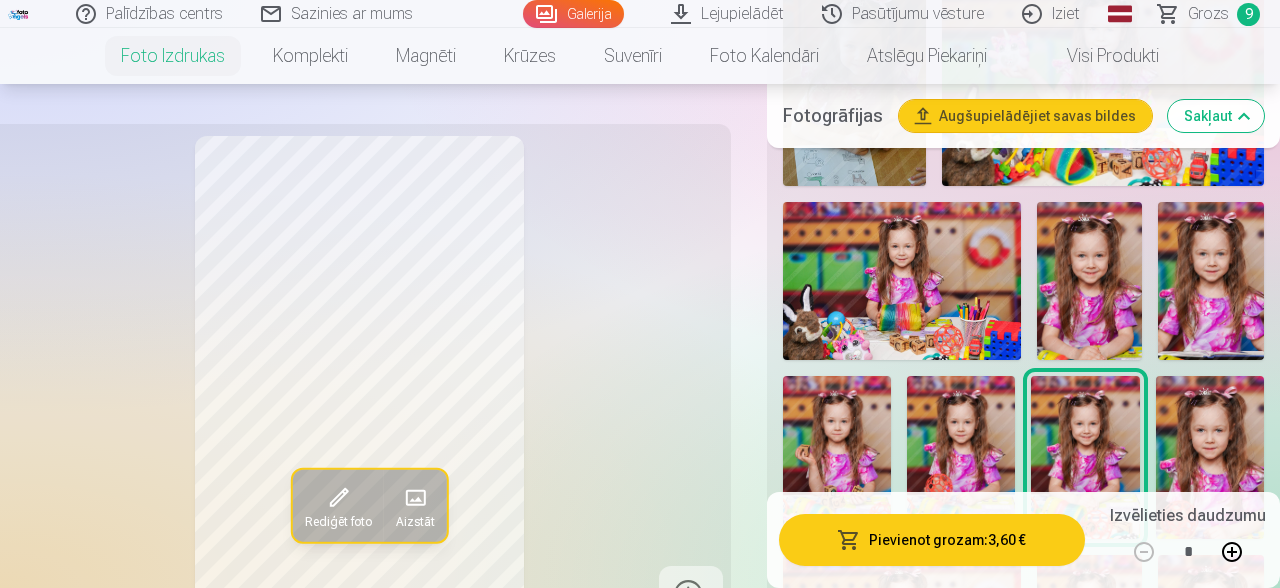 click at bounding box center [1210, 457] 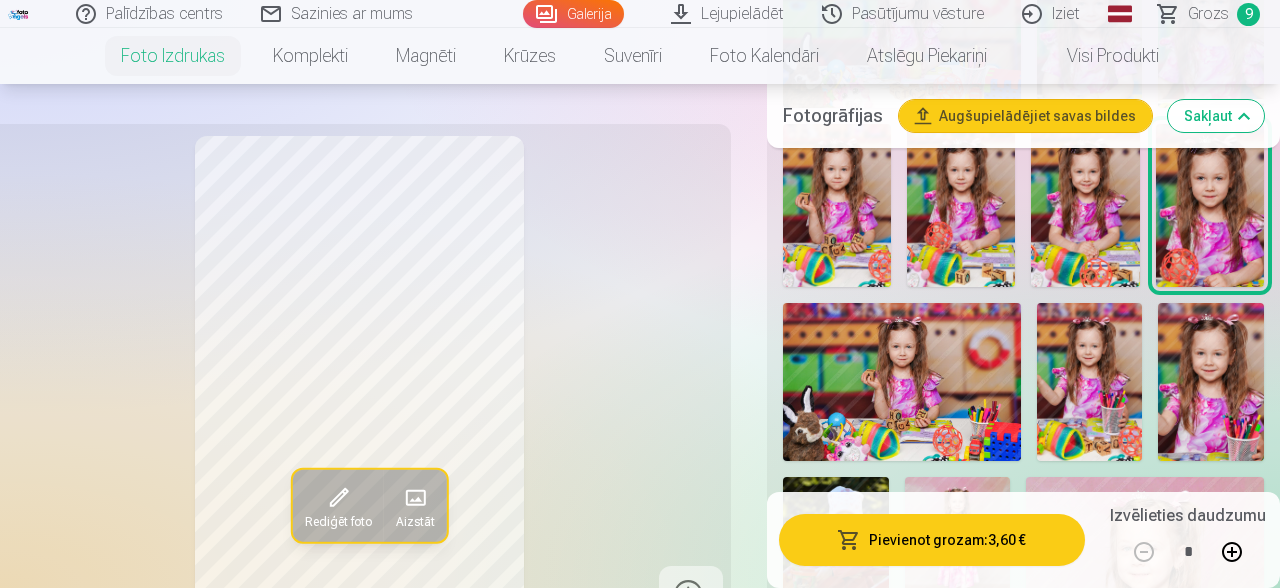 scroll, scrollTop: 1696, scrollLeft: 0, axis: vertical 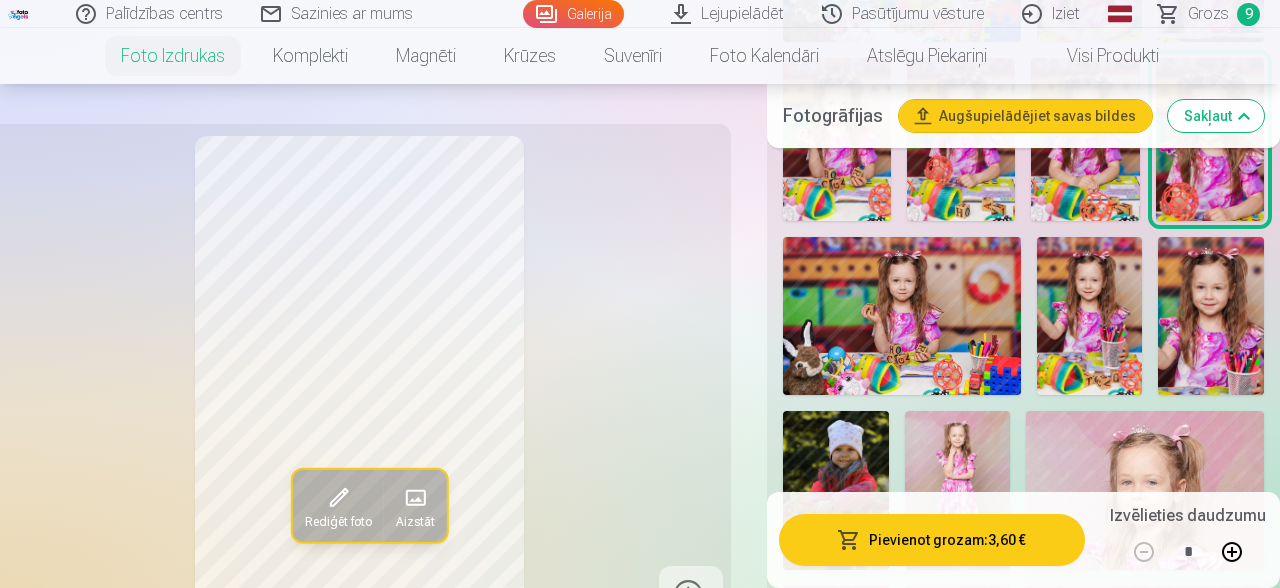click at bounding box center (902, 316) 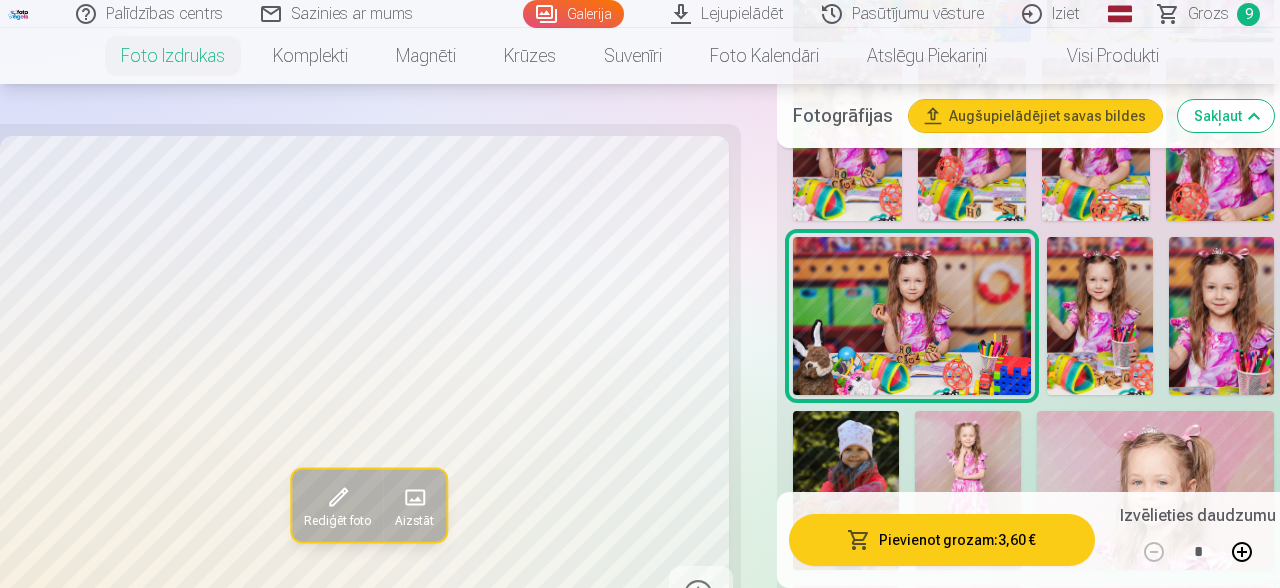 click at bounding box center [1100, 316] 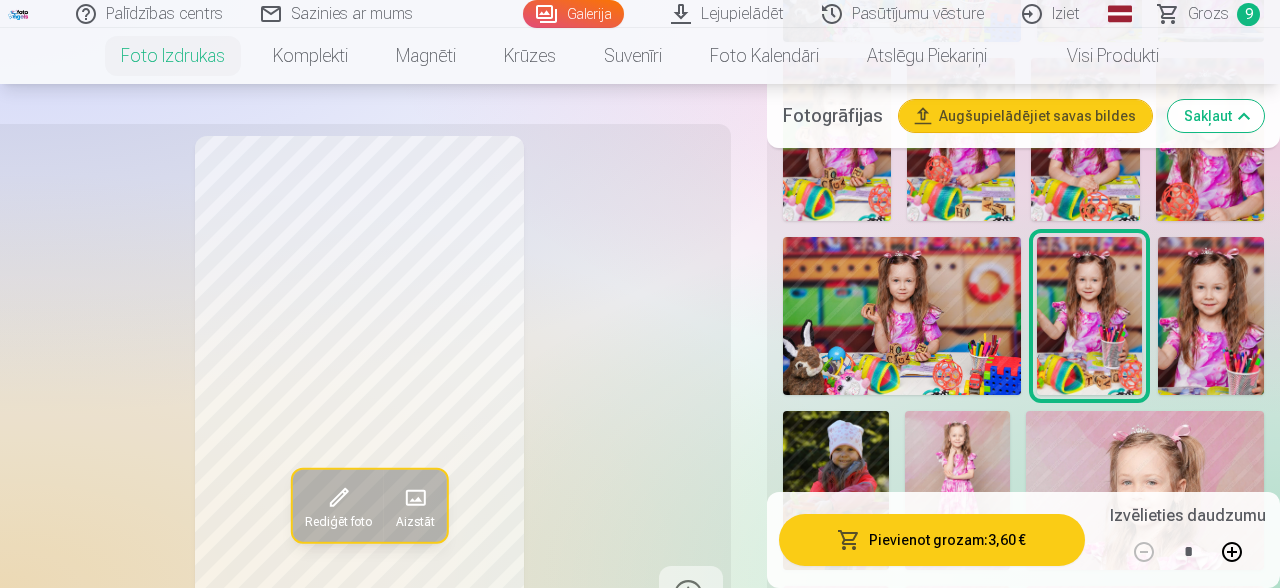click at bounding box center [1211, 316] 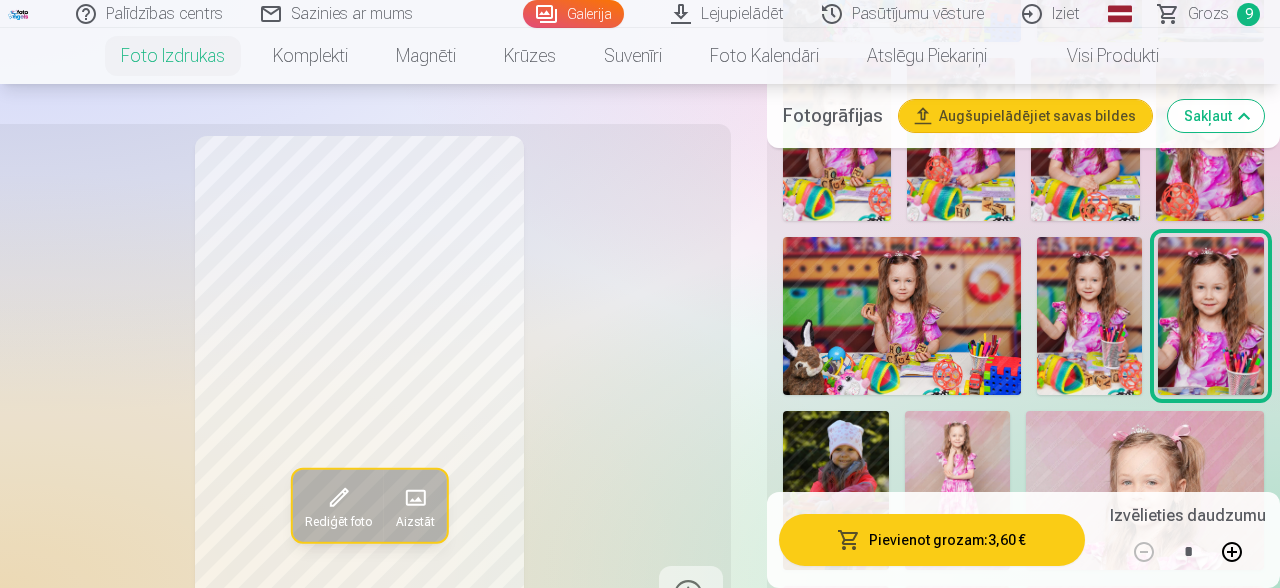 click at bounding box center (836, 490) 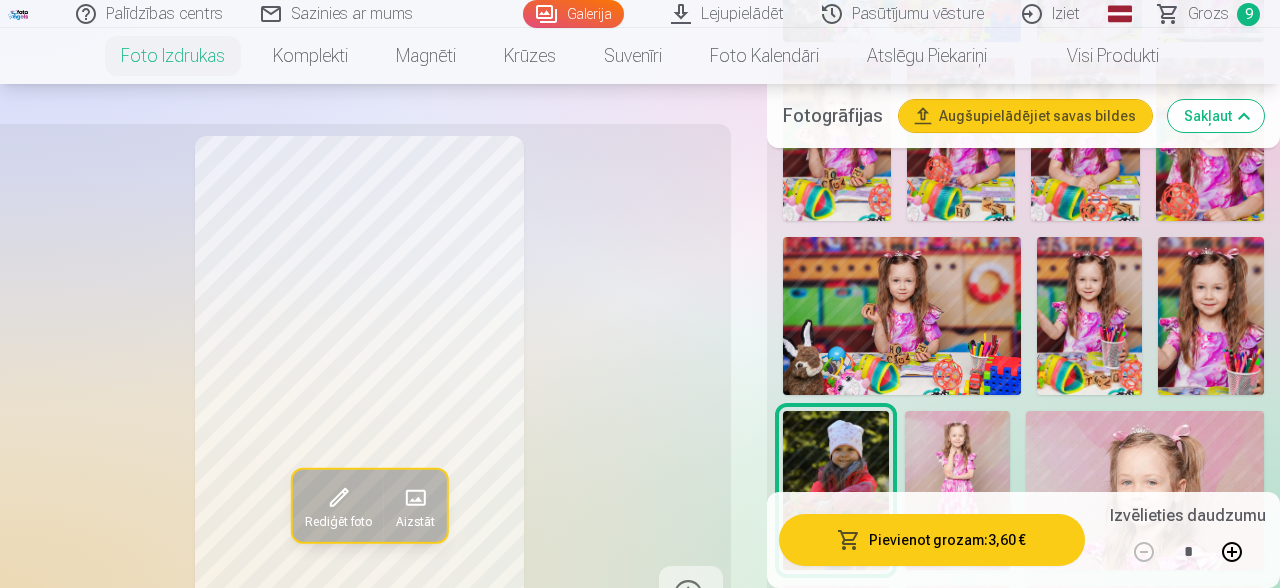 click at bounding box center (958, 490) 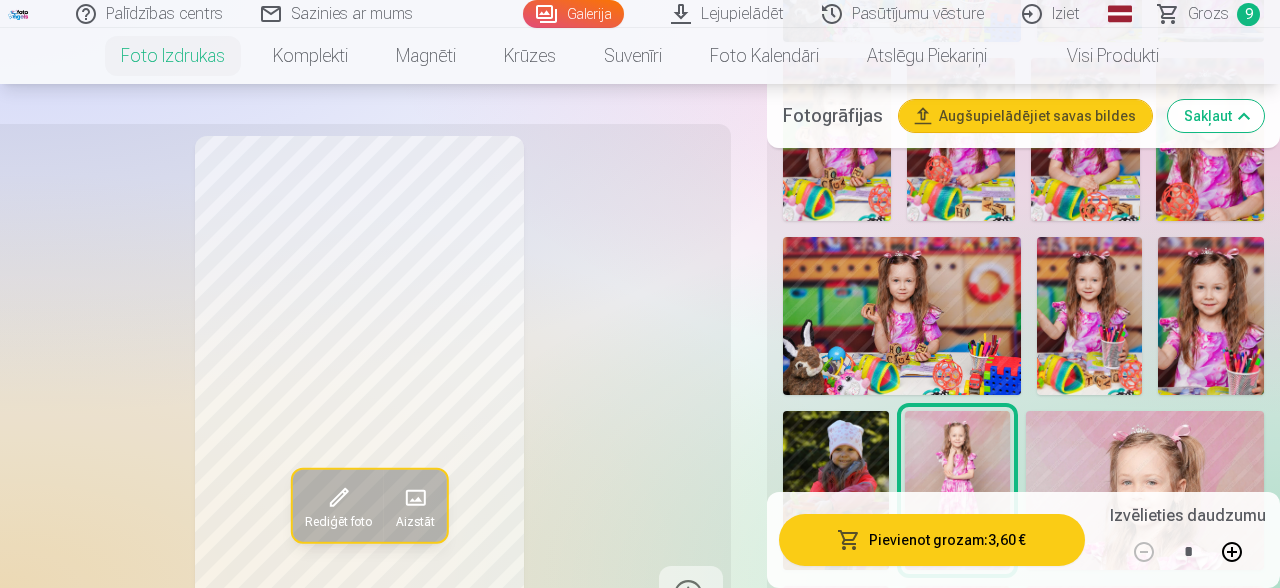 click at bounding box center [1145, 490] 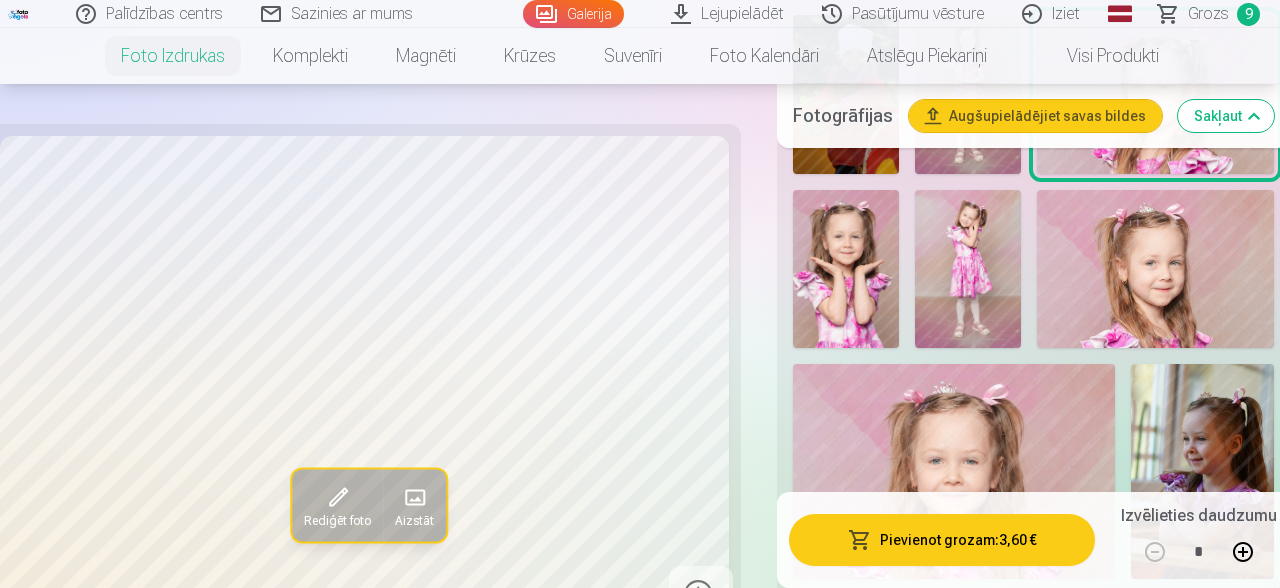 scroll, scrollTop: 2120, scrollLeft: 0, axis: vertical 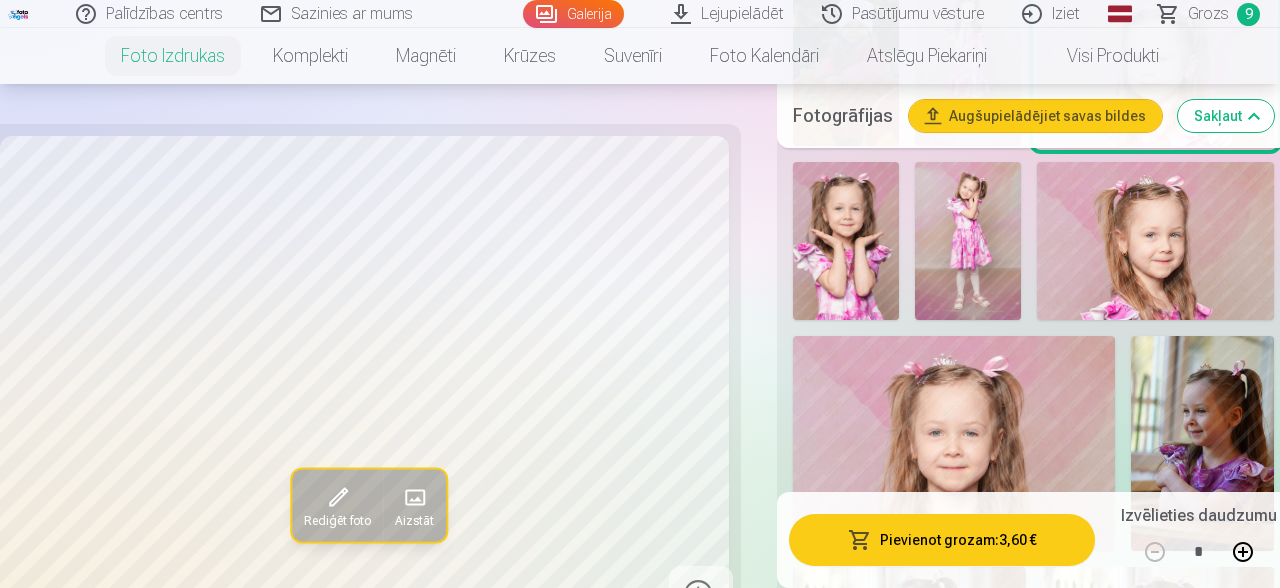 click at bounding box center (846, 241) 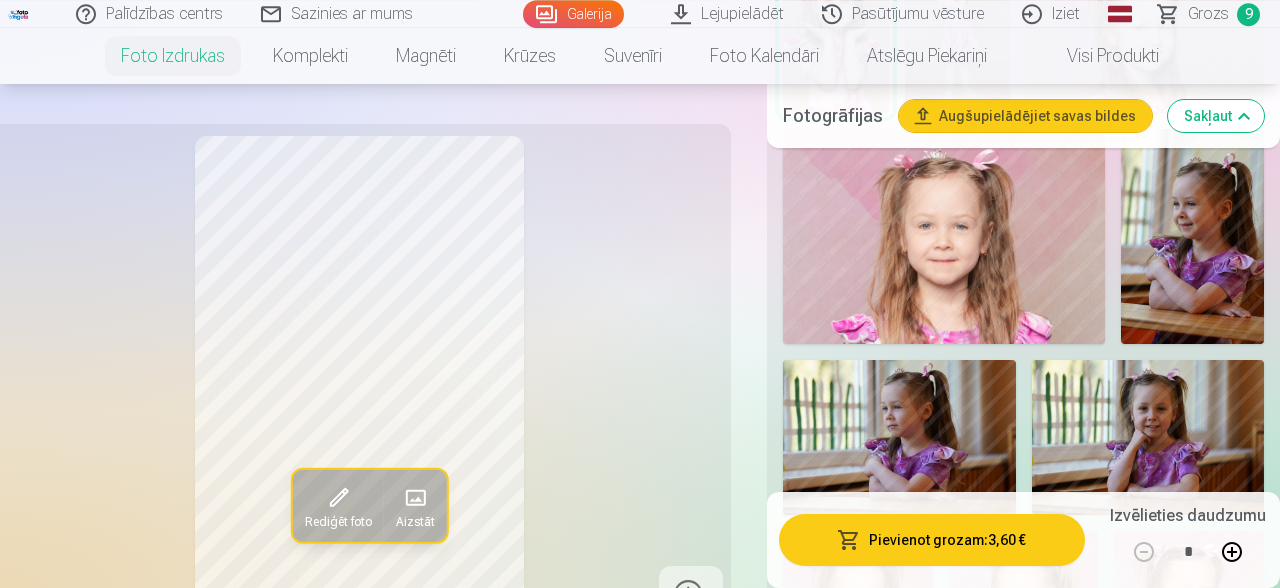 scroll, scrollTop: 2332, scrollLeft: 0, axis: vertical 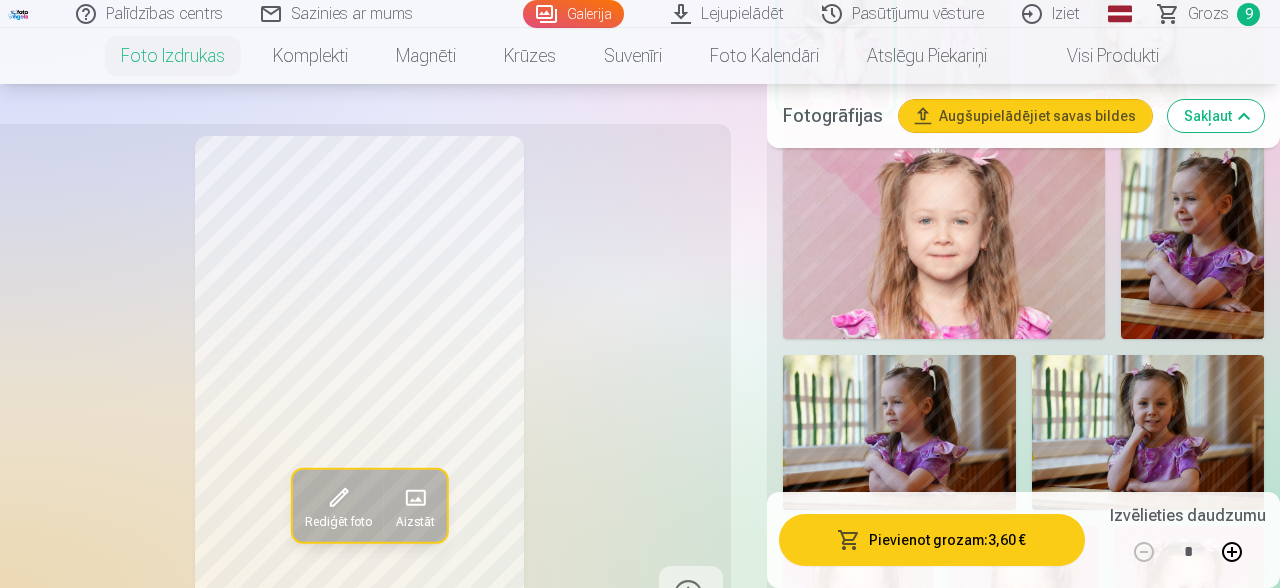 click at bounding box center (691, 598) 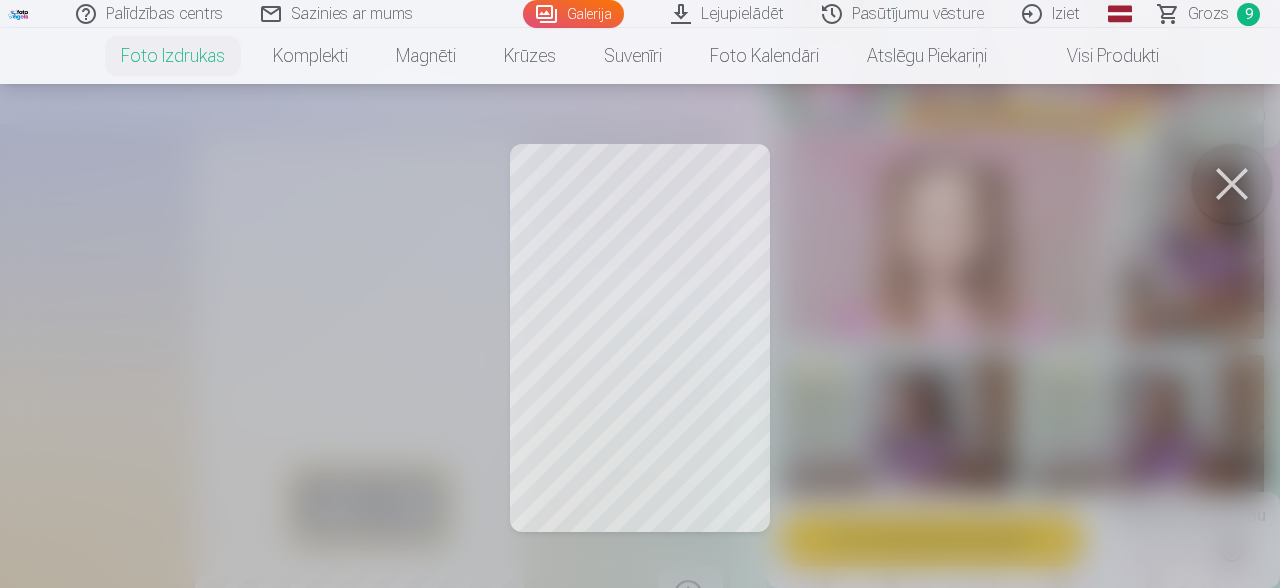 click at bounding box center [1232, 184] 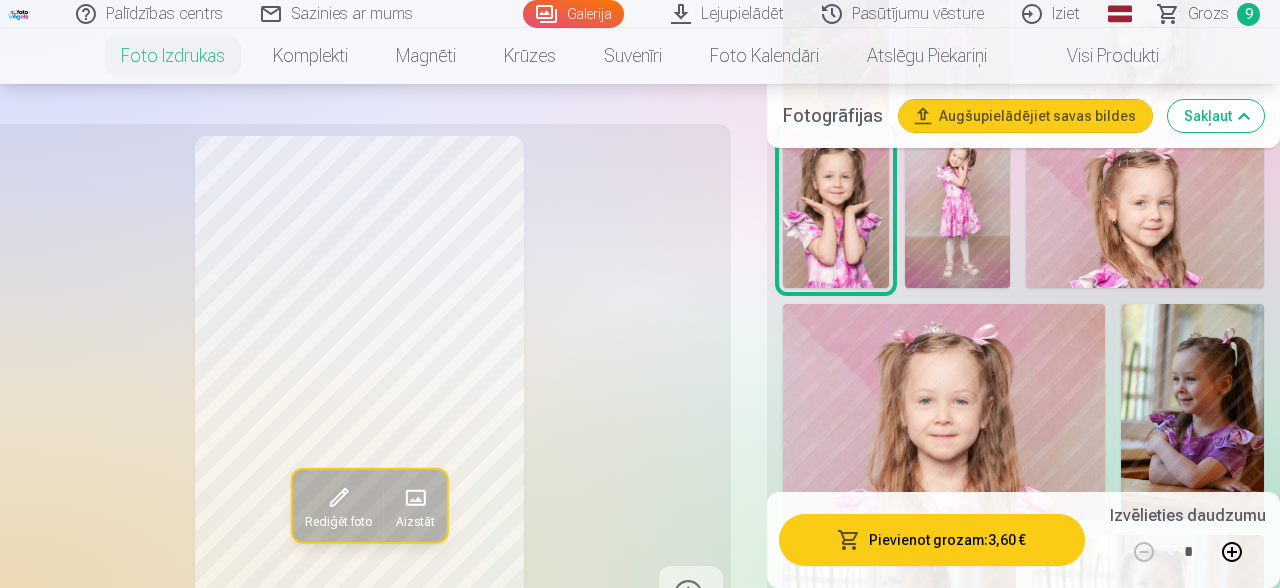scroll, scrollTop: 2120, scrollLeft: 0, axis: vertical 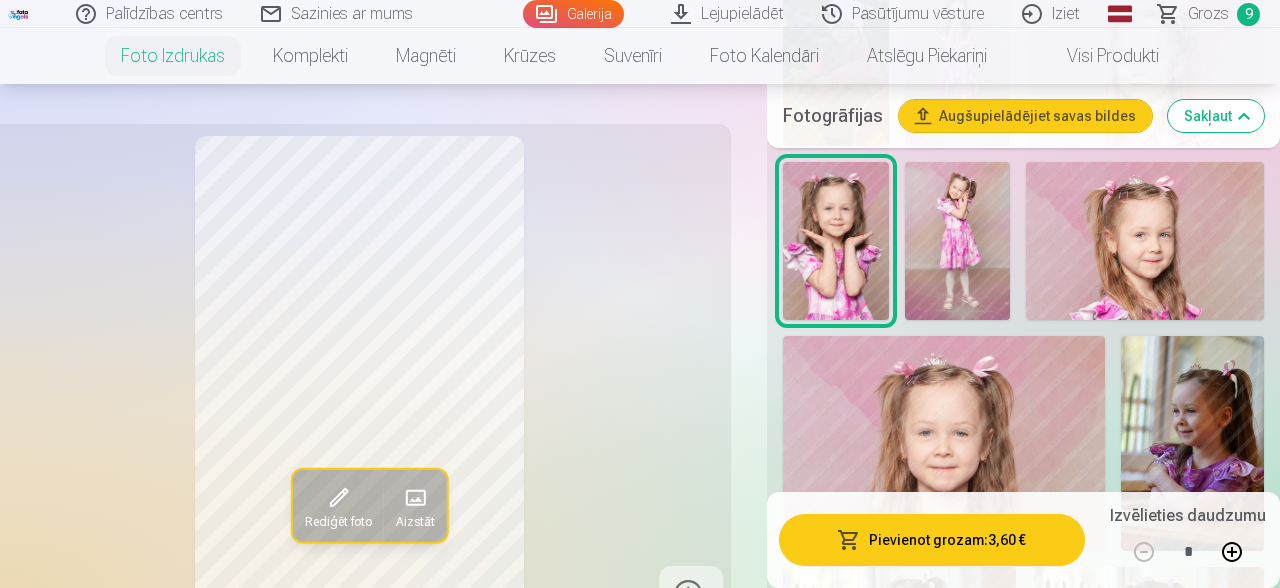 click at bounding box center (958, 241) 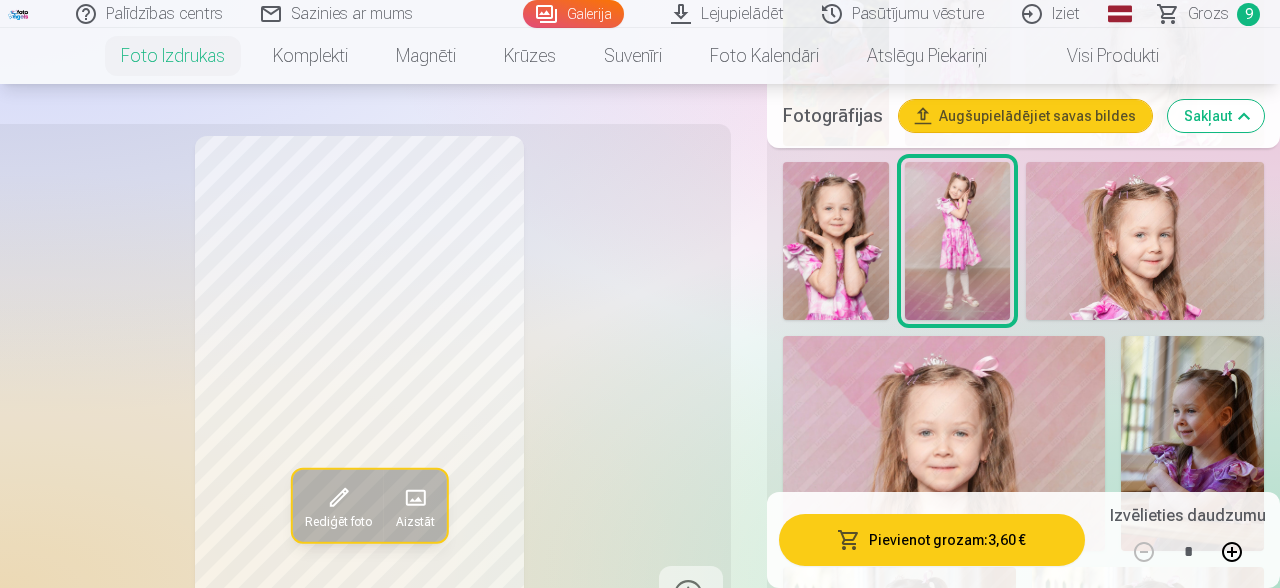 click at bounding box center [1145, 241] 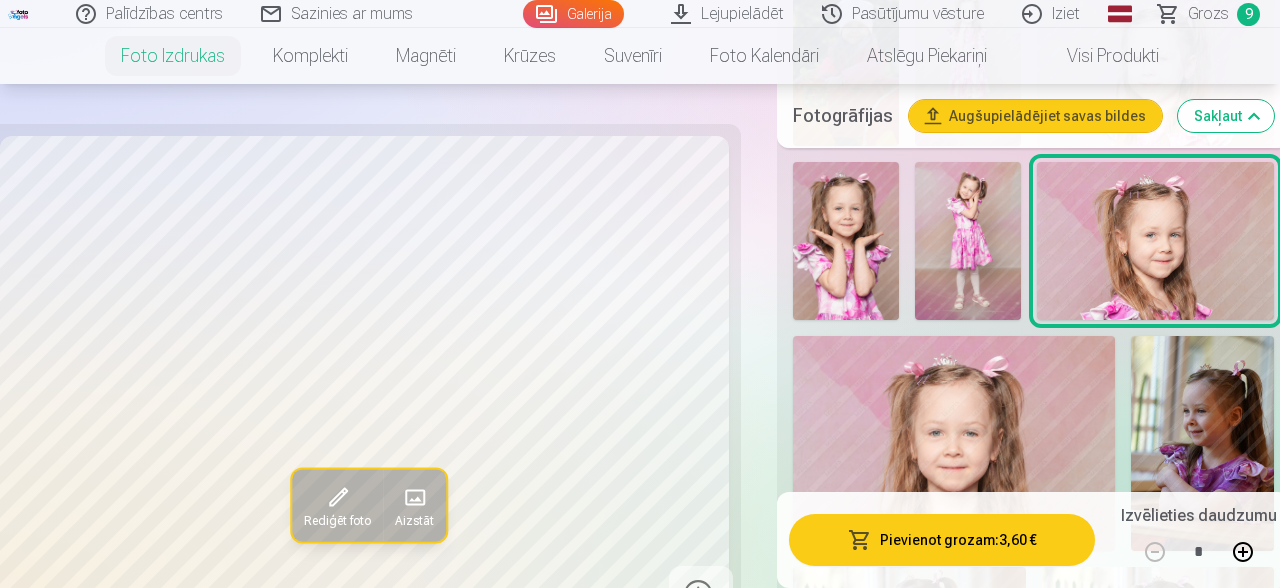 click at bounding box center (954, 443) 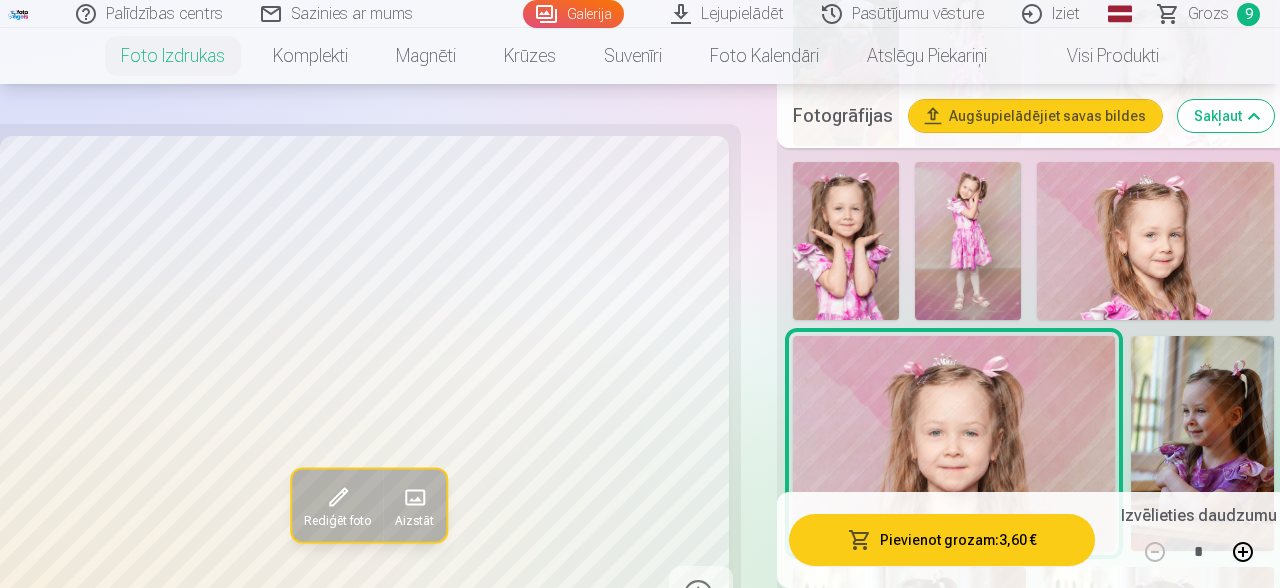 click at bounding box center (1202, 443) 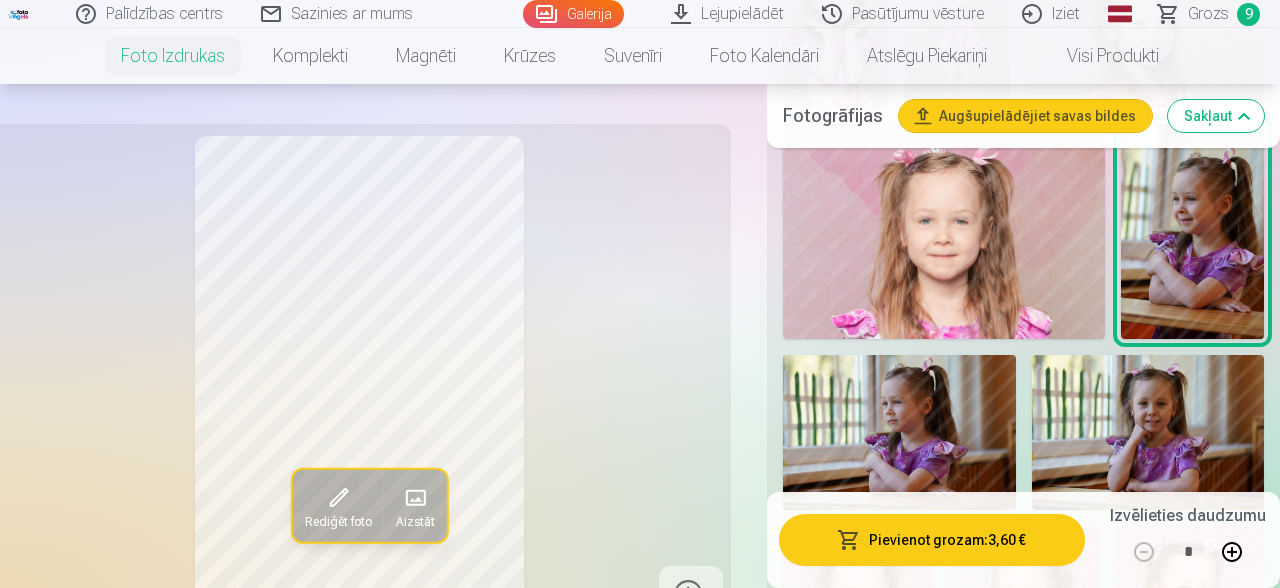 scroll, scrollTop: 2544, scrollLeft: 0, axis: vertical 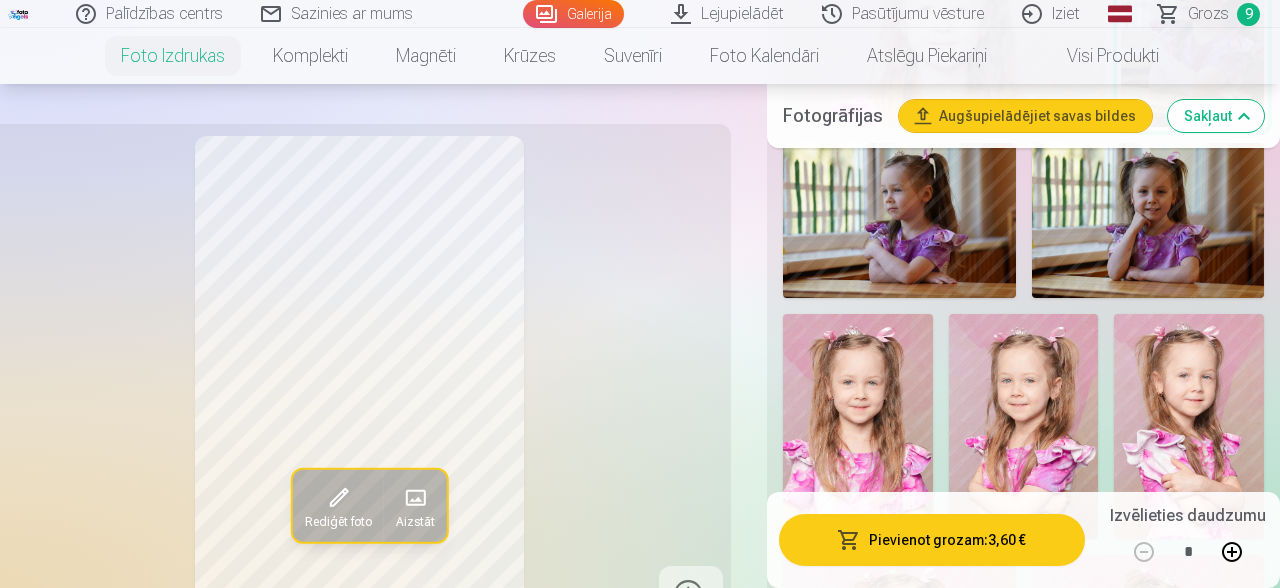 click at bounding box center [1148, 220] 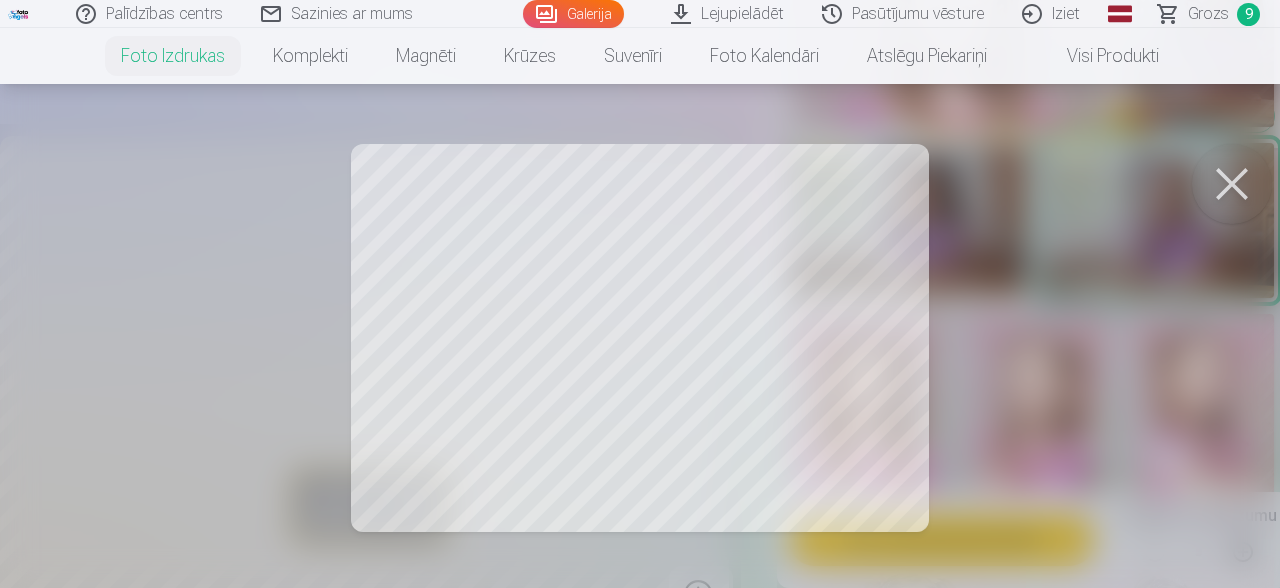 click at bounding box center [1232, 184] 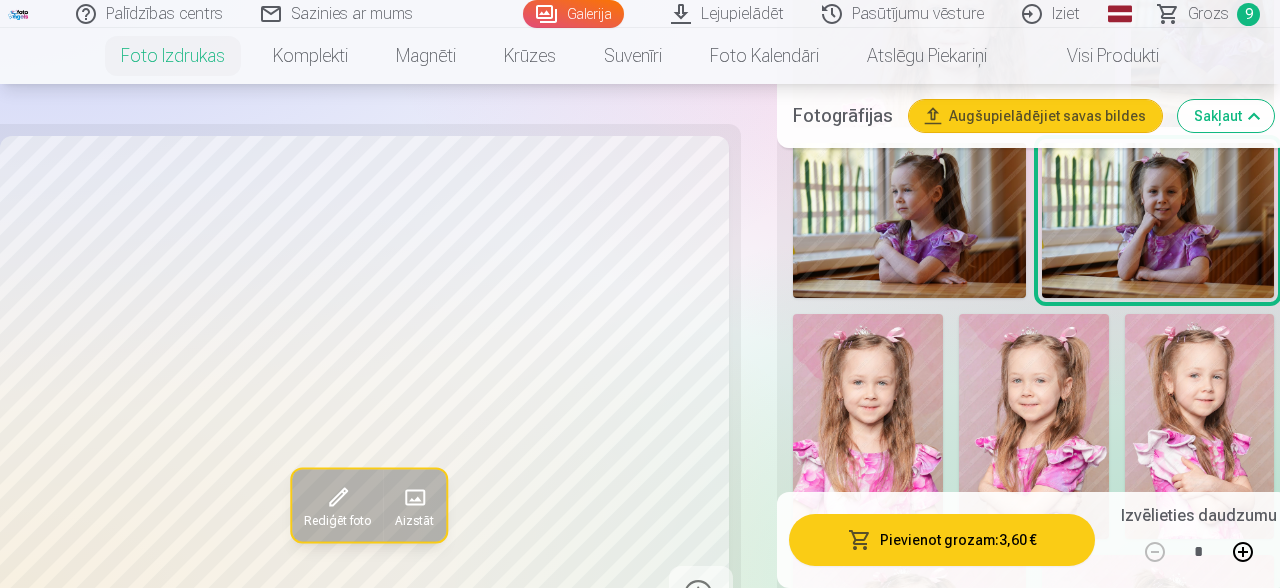 click at bounding box center [868, 426] 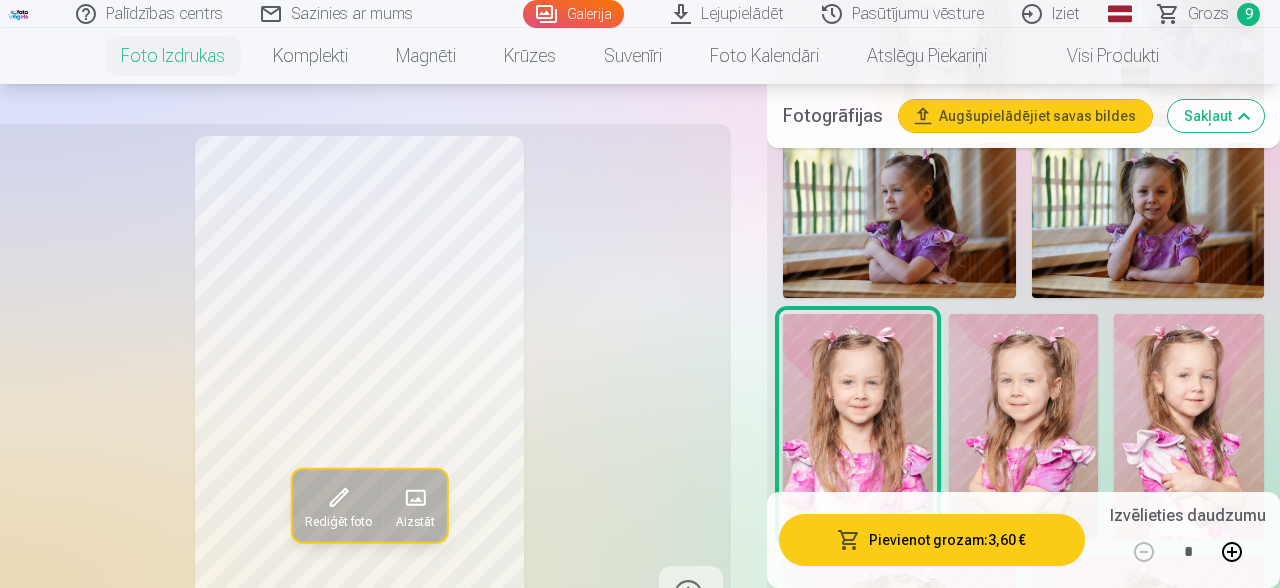 click at bounding box center [1024, 426] 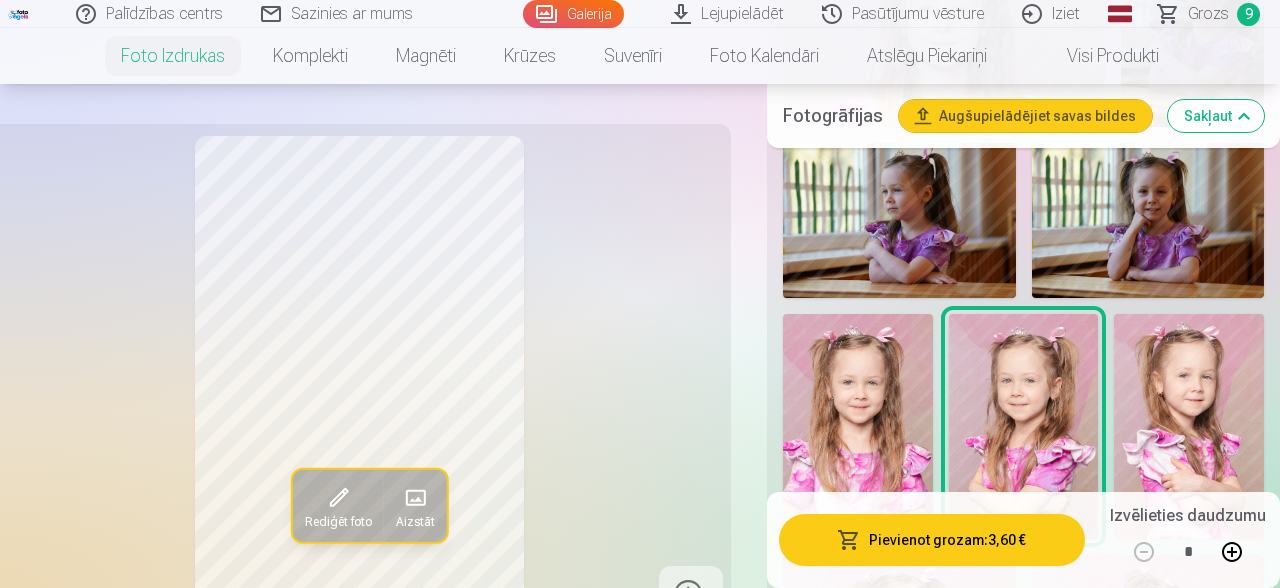 click at bounding box center (1189, 426) 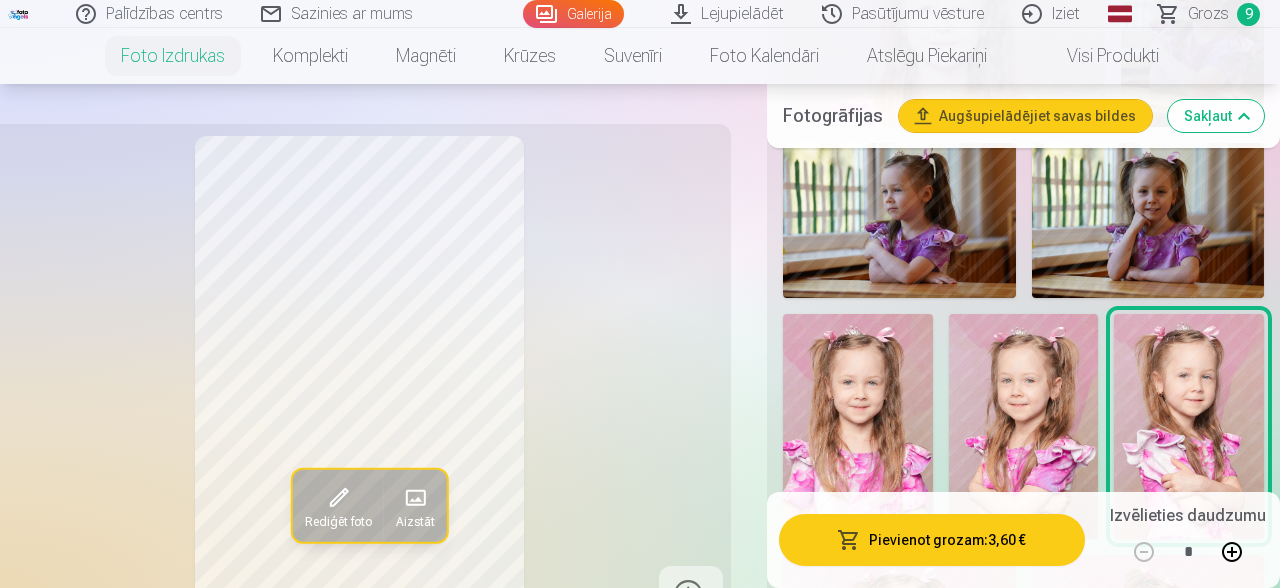 click at bounding box center (858, 426) 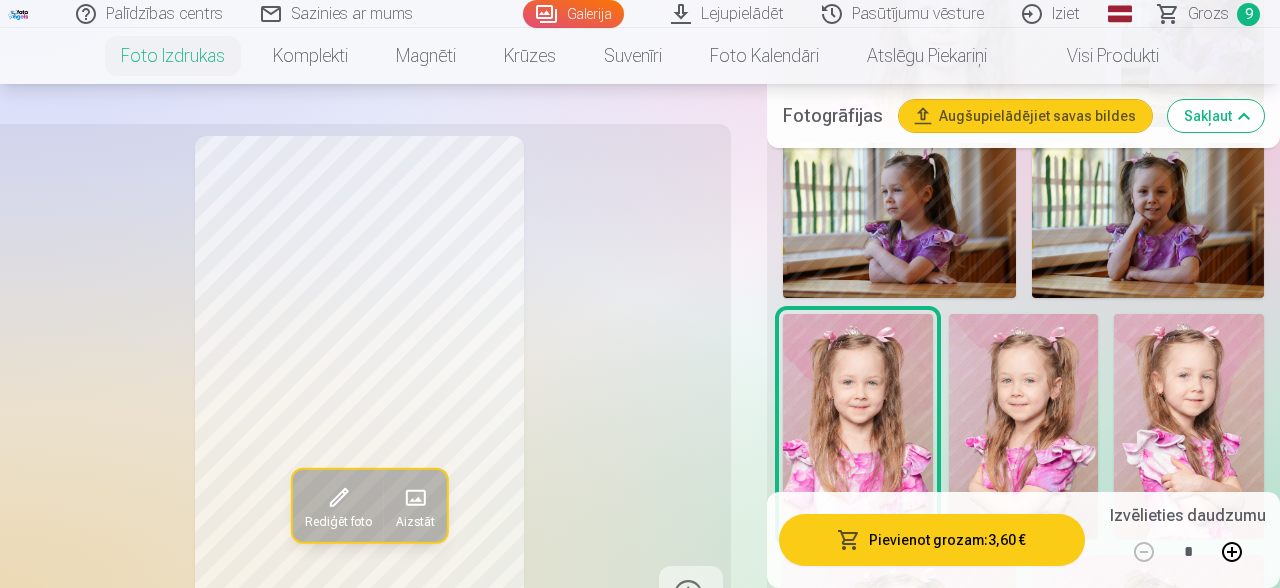 click on "Pievienot grozam :  3,60 €" at bounding box center (932, 540) 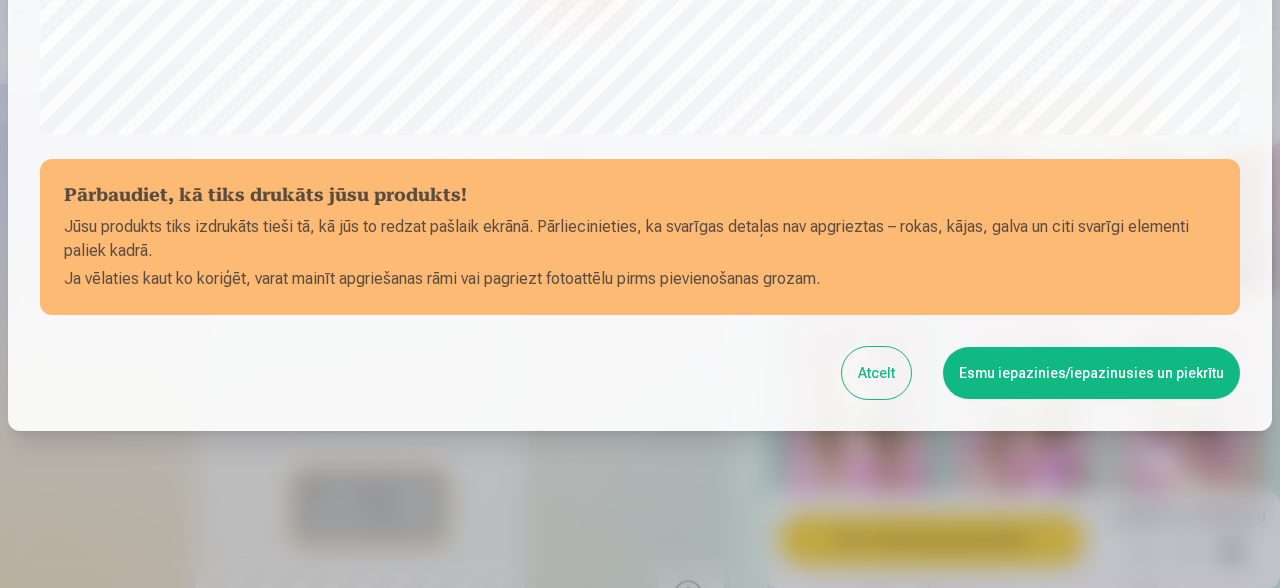 scroll, scrollTop: 840, scrollLeft: 0, axis: vertical 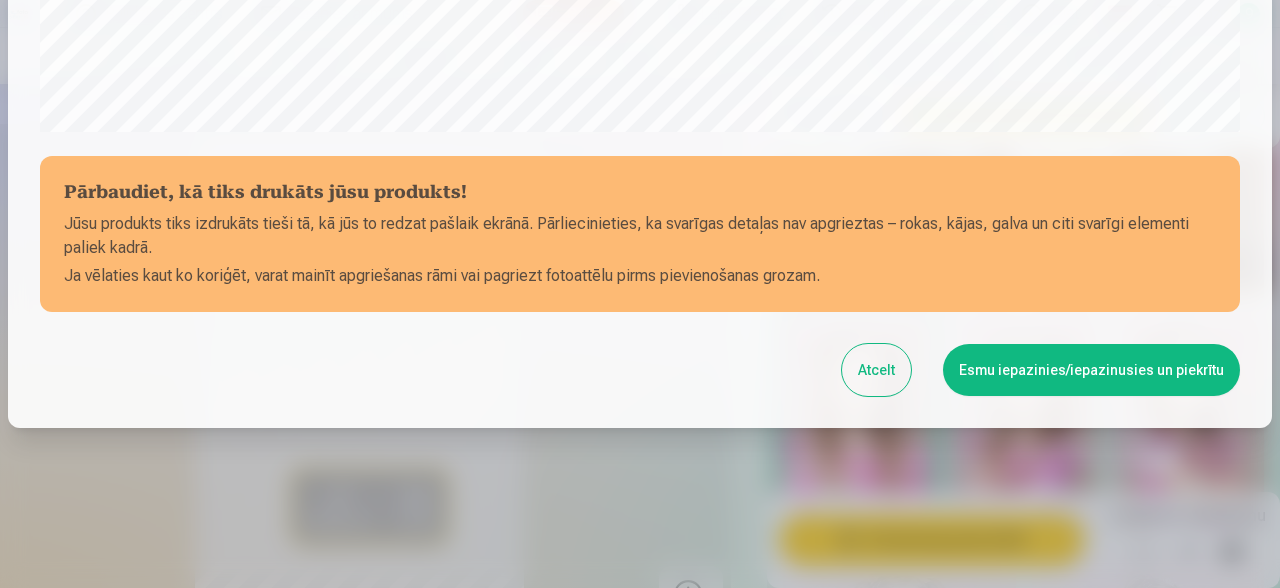 click on "Esmu iepazinies/iepazinusies un piekrītu" at bounding box center (1091, 370) 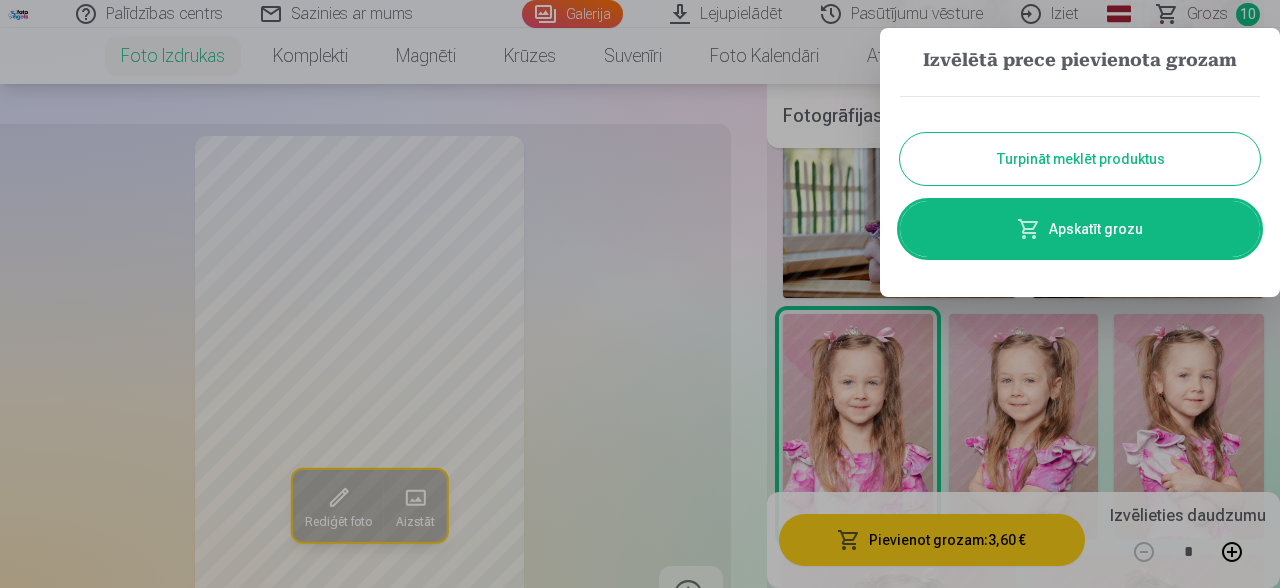 click on "Turpināt meklēt produktus" at bounding box center [1080, 159] 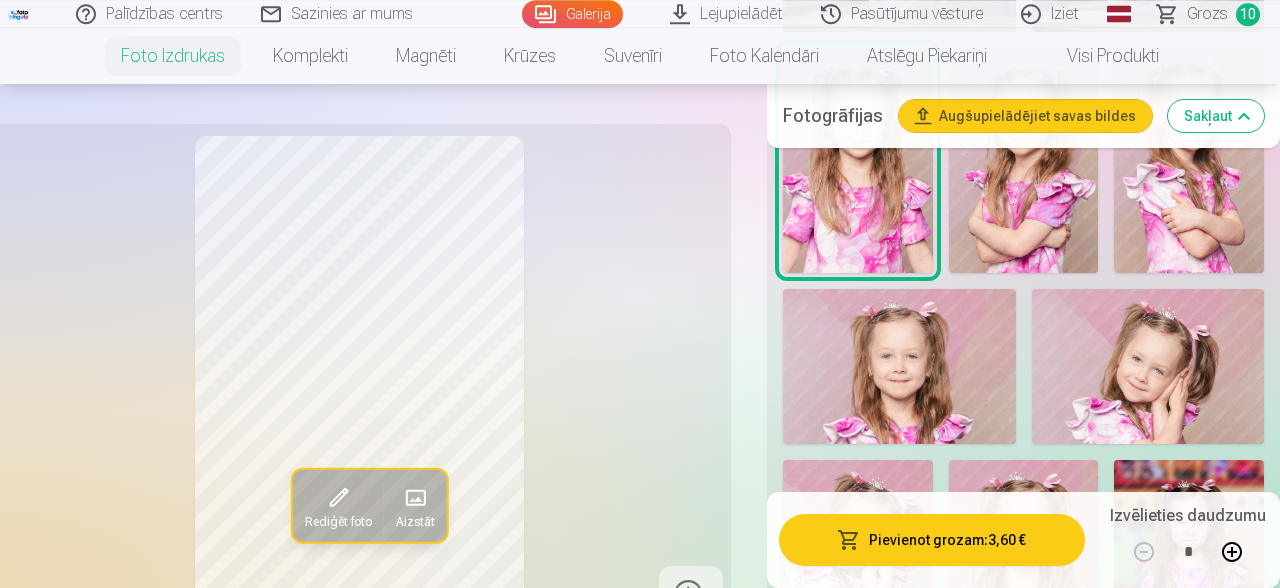scroll, scrollTop: 2862, scrollLeft: 0, axis: vertical 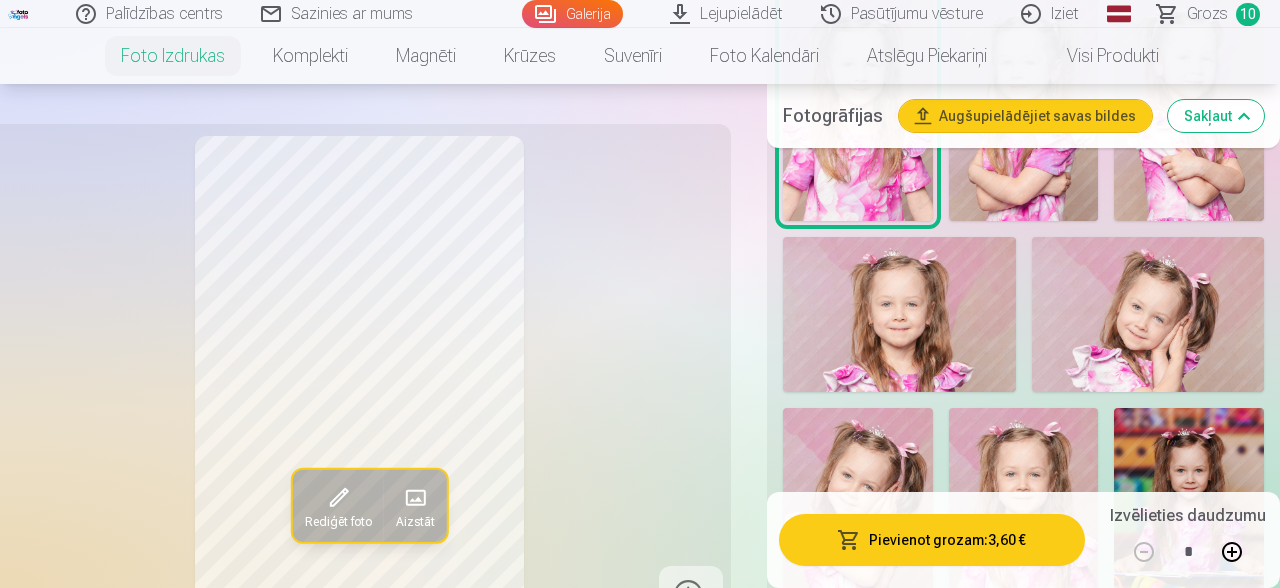 click at bounding box center (1148, 314) 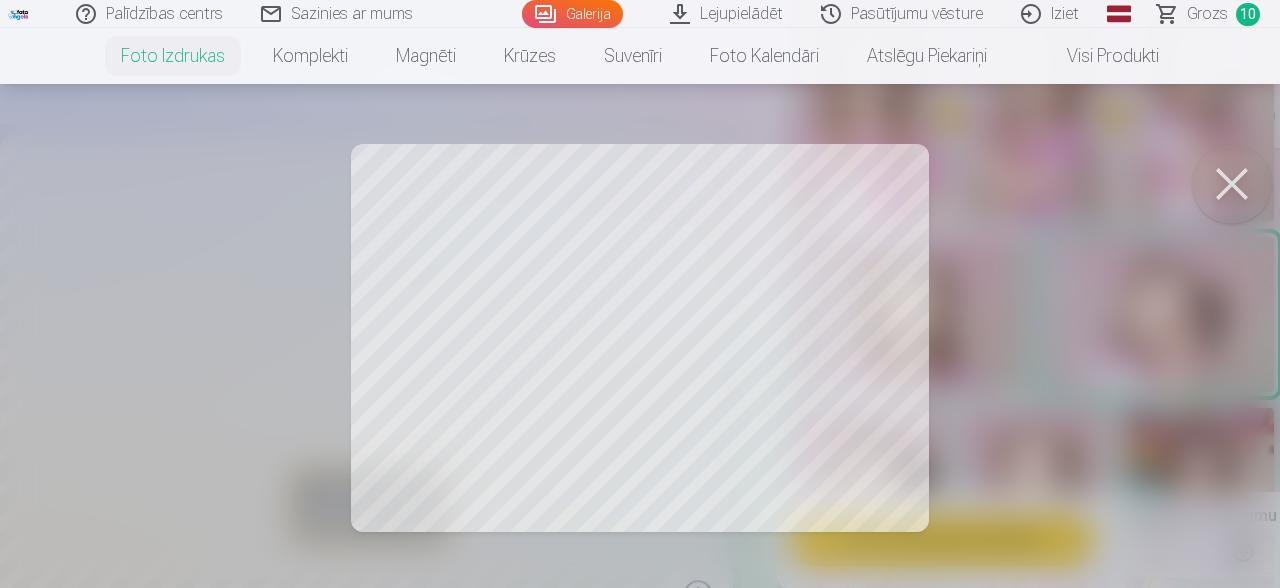 click at bounding box center [1232, 184] 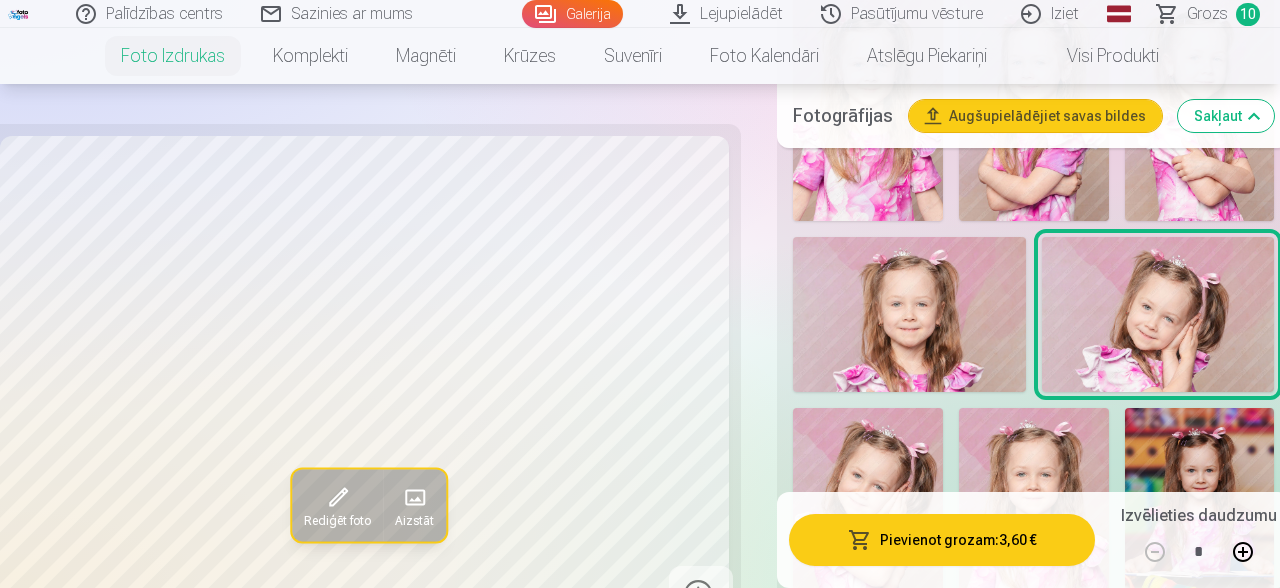 click at bounding box center [868, 520] 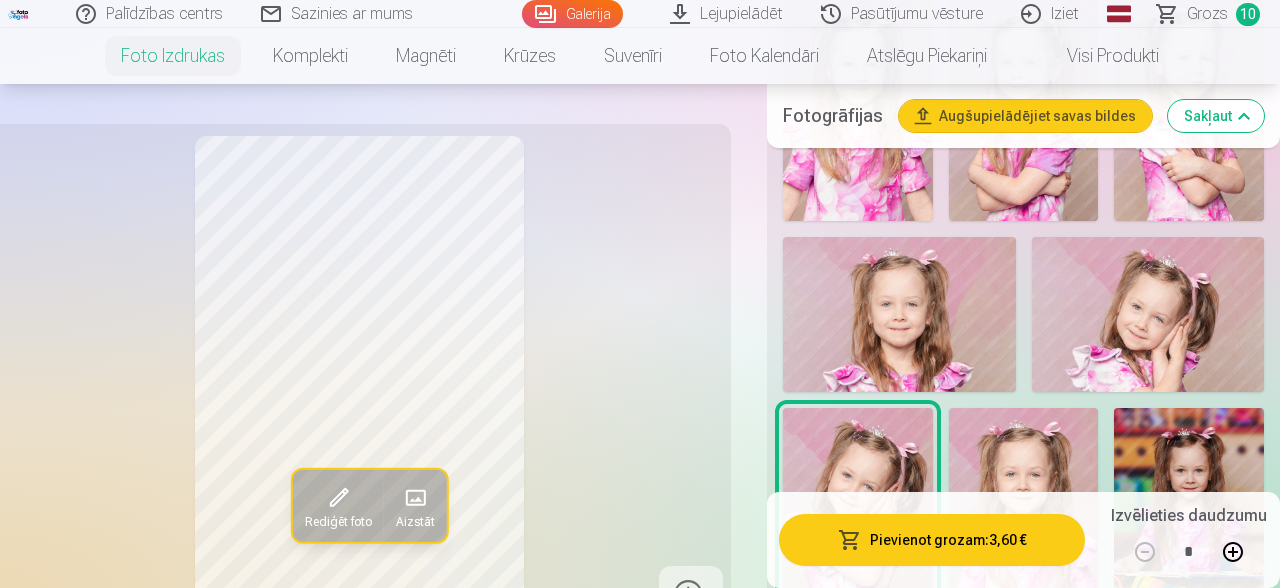 click on "Rediģēt foto Aizstāt" at bounding box center (359, 381) 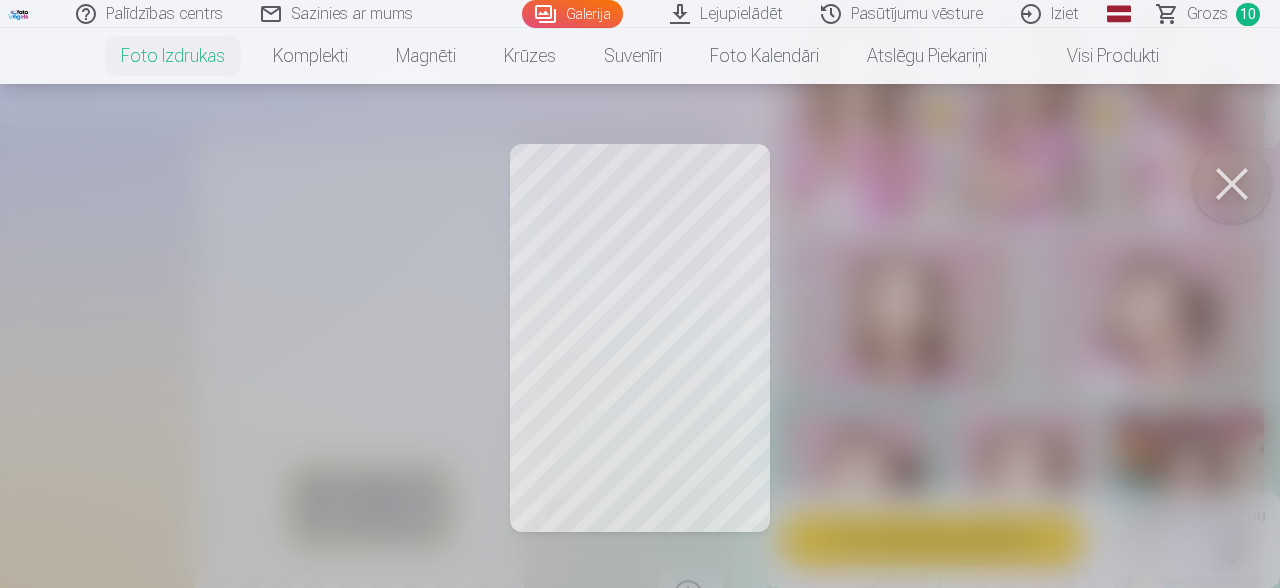 click at bounding box center (1232, 184) 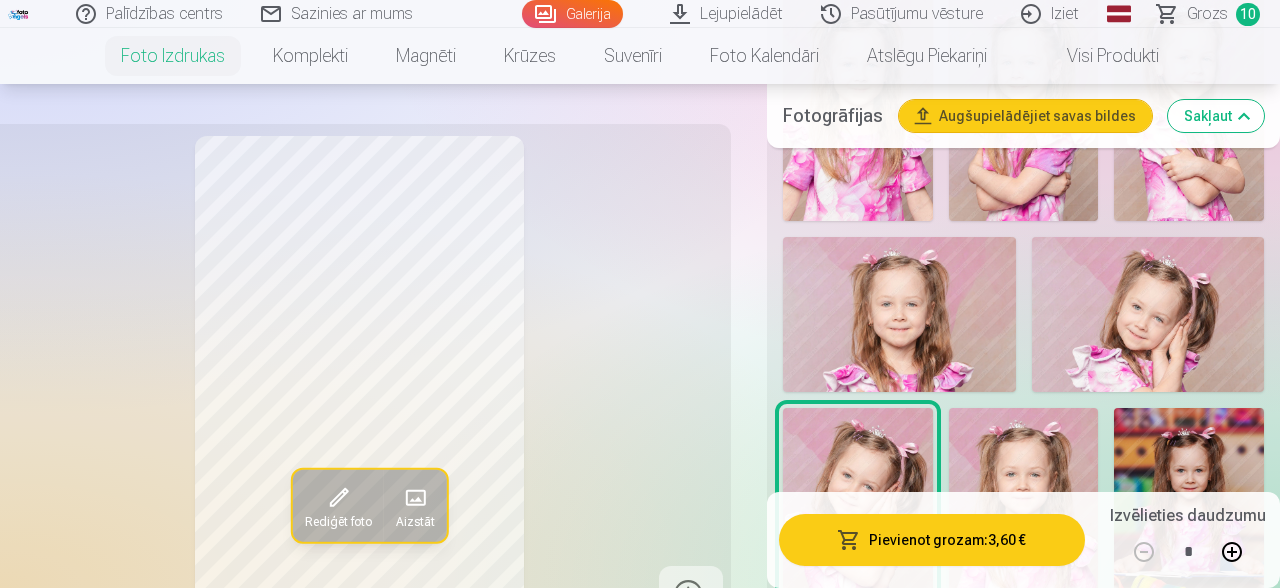 click on "Pievienot grozam :  3,60 €" at bounding box center (932, 540) 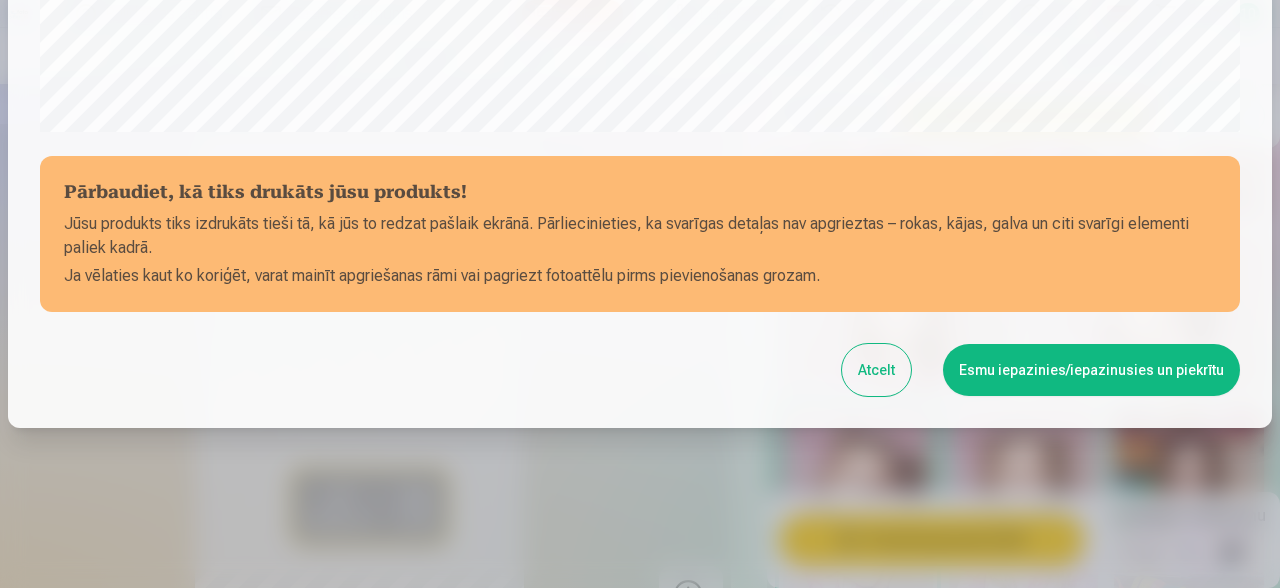 scroll, scrollTop: 840, scrollLeft: 0, axis: vertical 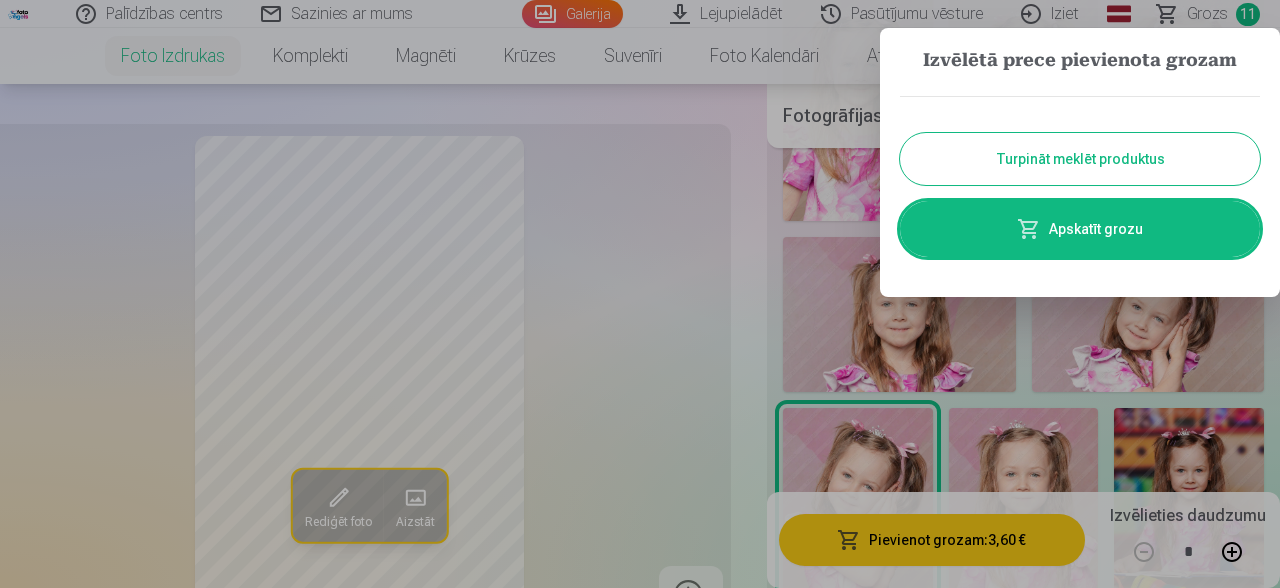 click on "Turpināt meklēt produktus" at bounding box center [1080, 159] 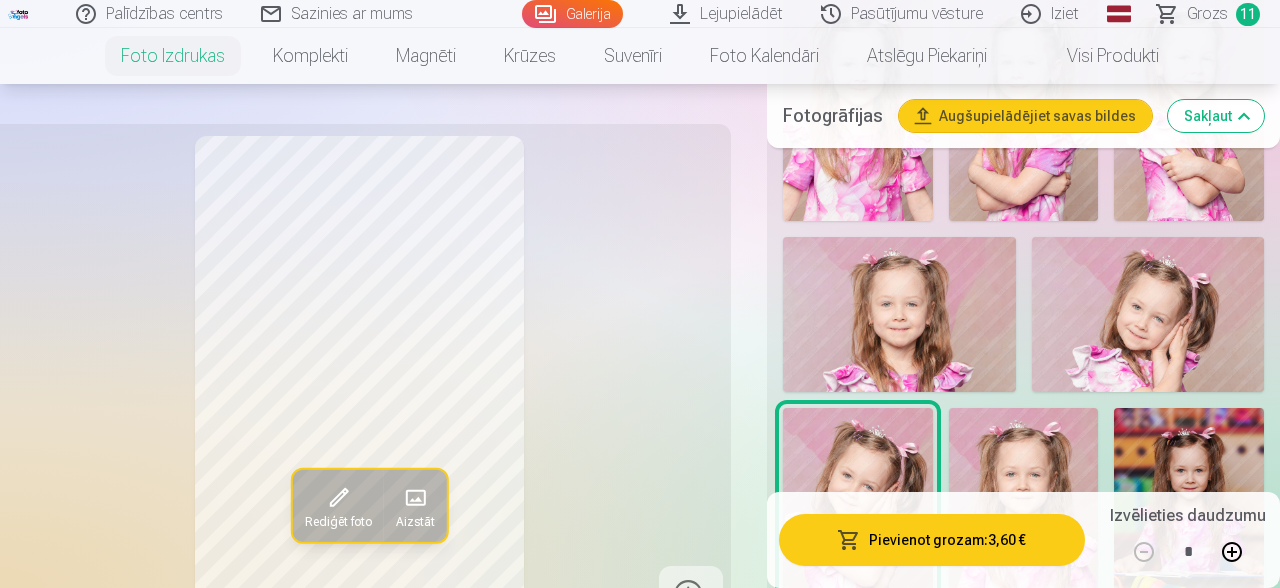 click at bounding box center [1024, 520] 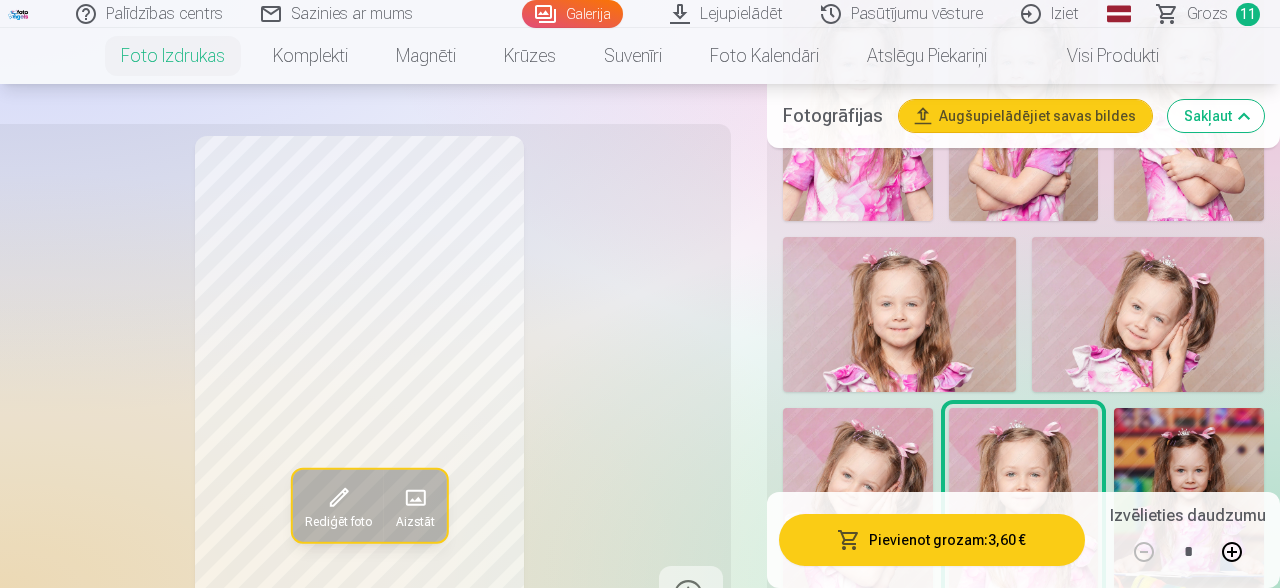 click at bounding box center [1189, 520] 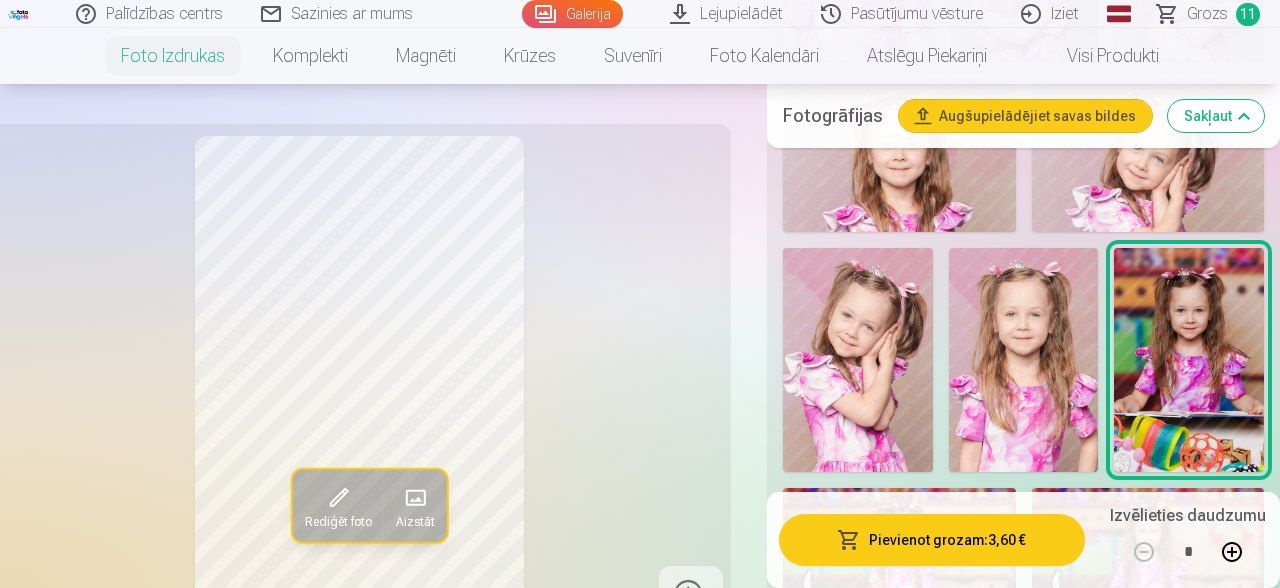 scroll, scrollTop: 3074, scrollLeft: 0, axis: vertical 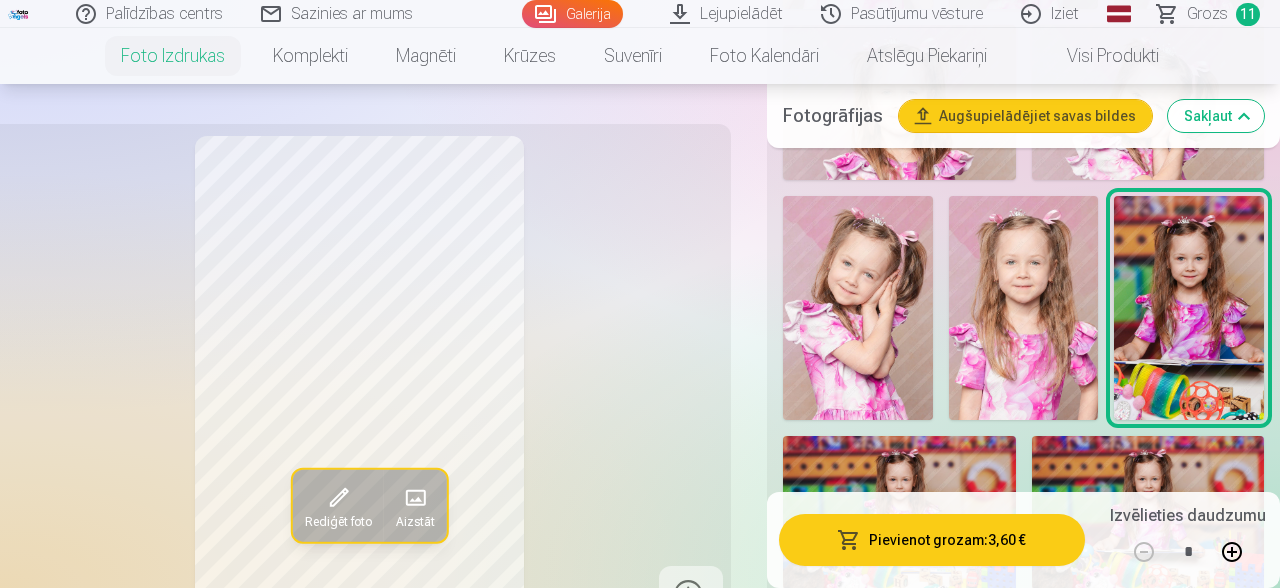 click at bounding box center [899, 513] 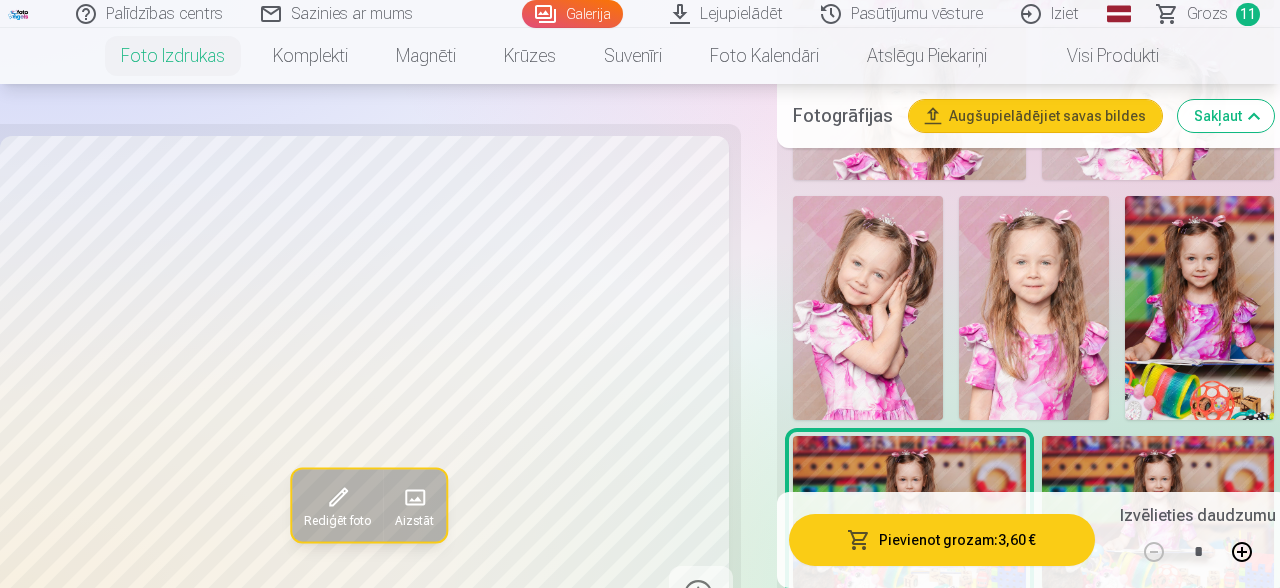 click at bounding box center (1158, 513) 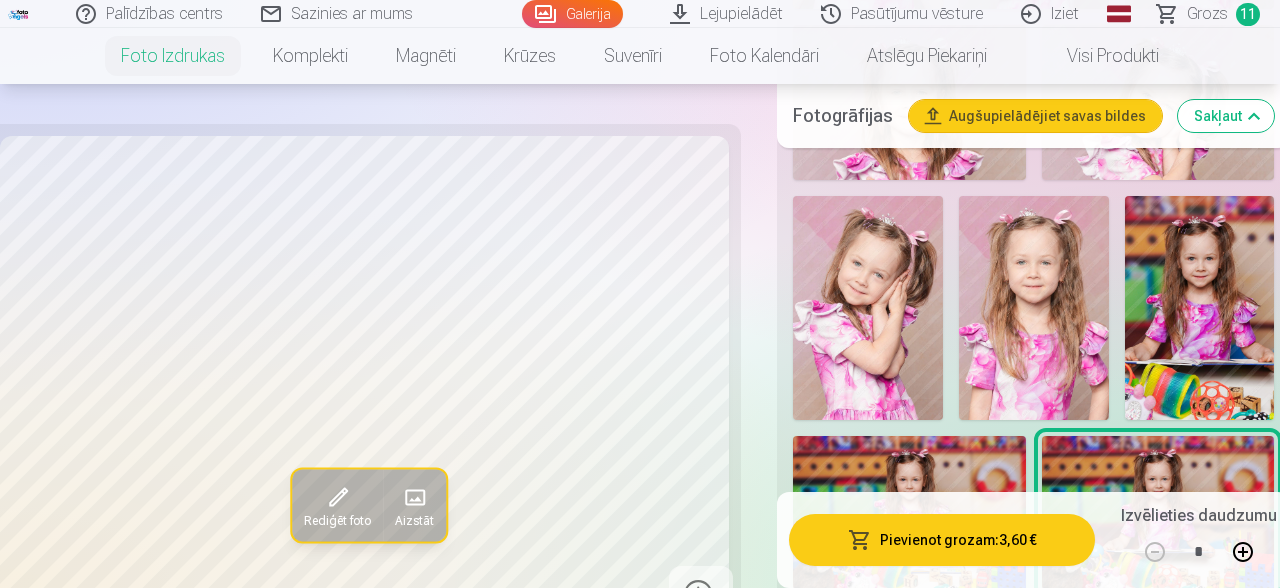 click on "Pievienot grozam :  3,60 €" at bounding box center [942, 540] 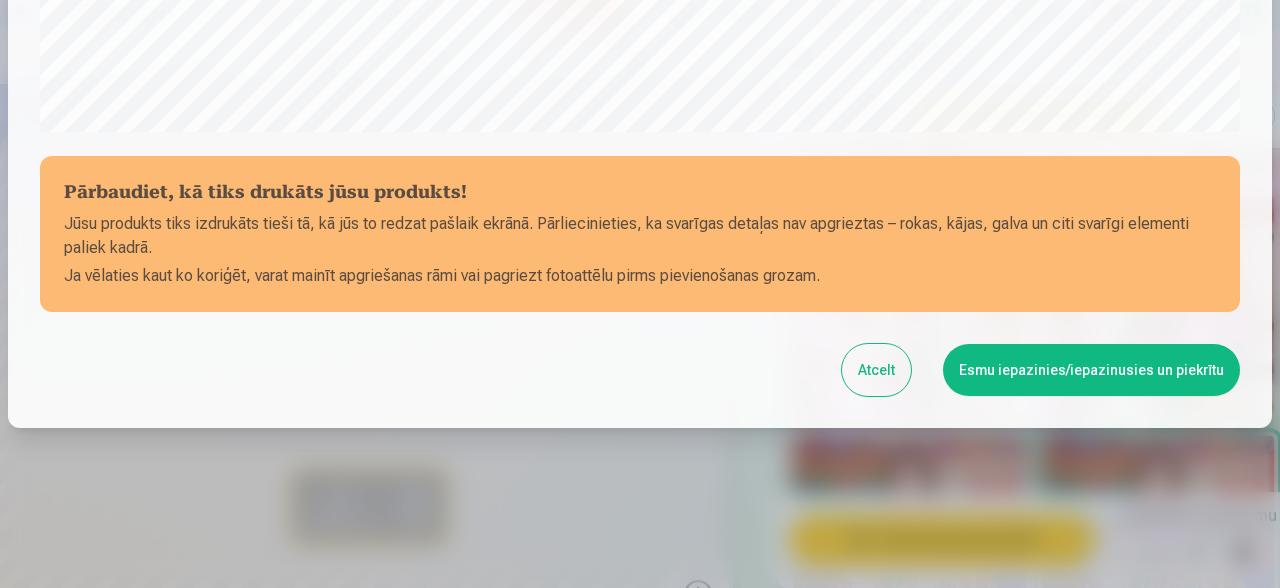 scroll, scrollTop: 840, scrollLeft: 0, axis: vertical 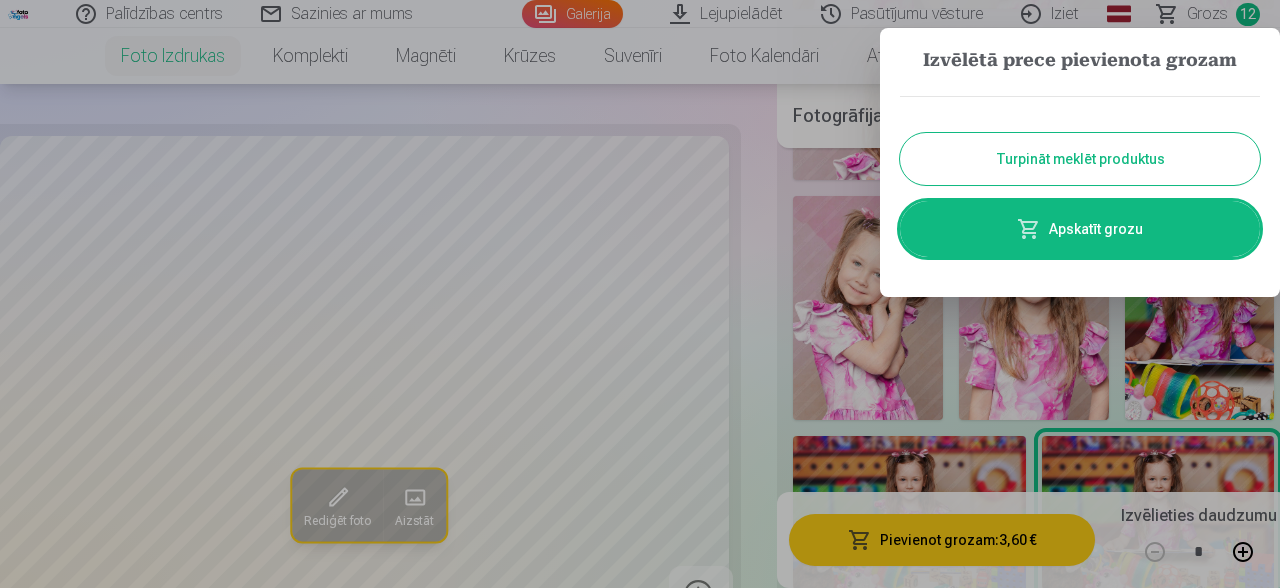 click on "Turpināt meklēt produktus" at bounding box center (1080, 159) 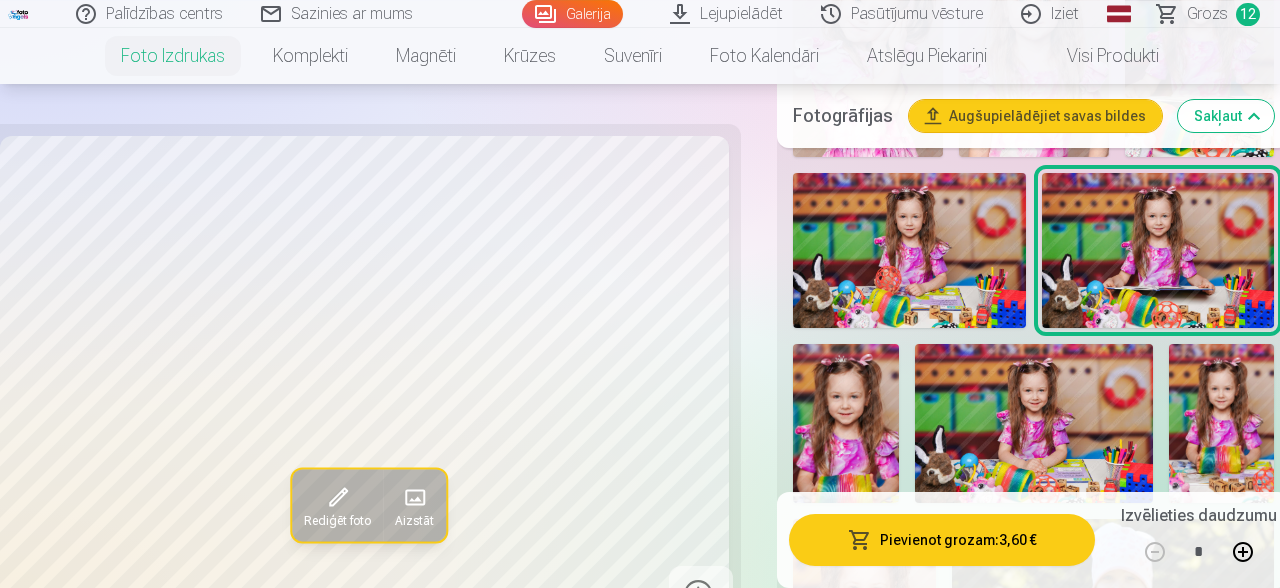 scroll, scrollTop: 3392, scrollLeft: 0, axis: vertical 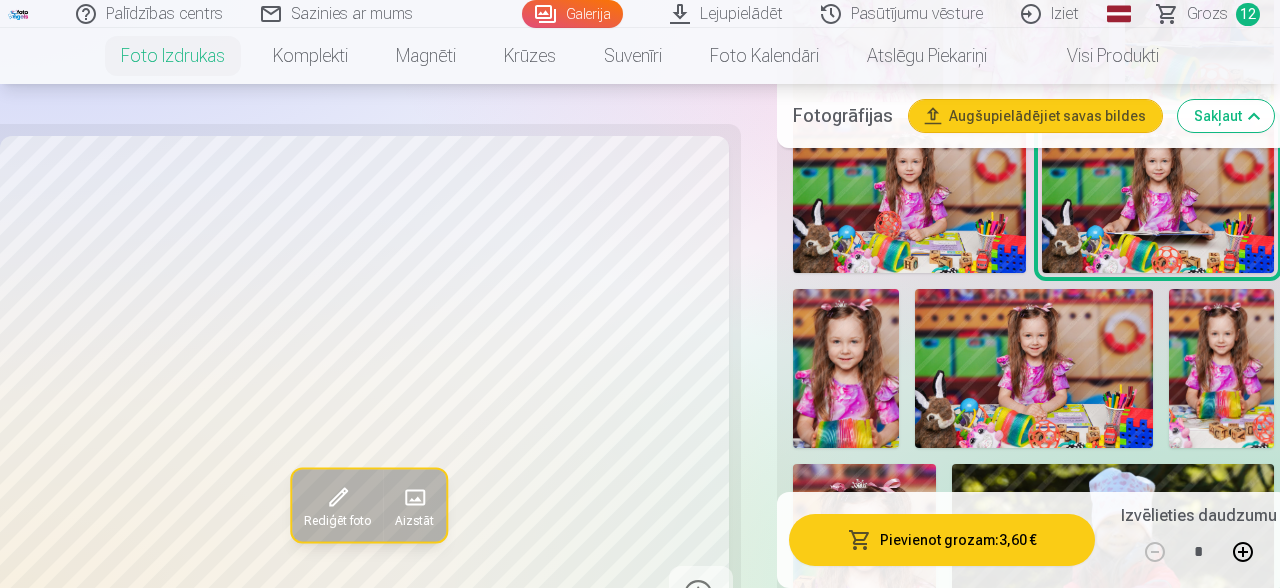 click at bounding box center (846, 368) 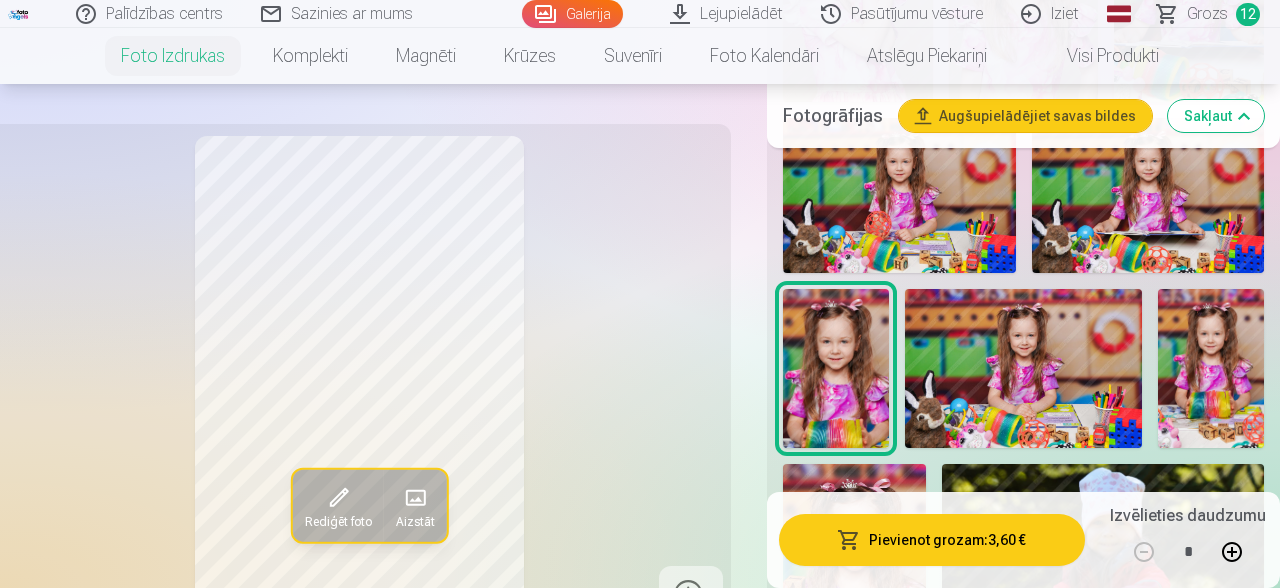 click at bounding box center [1024, 368] 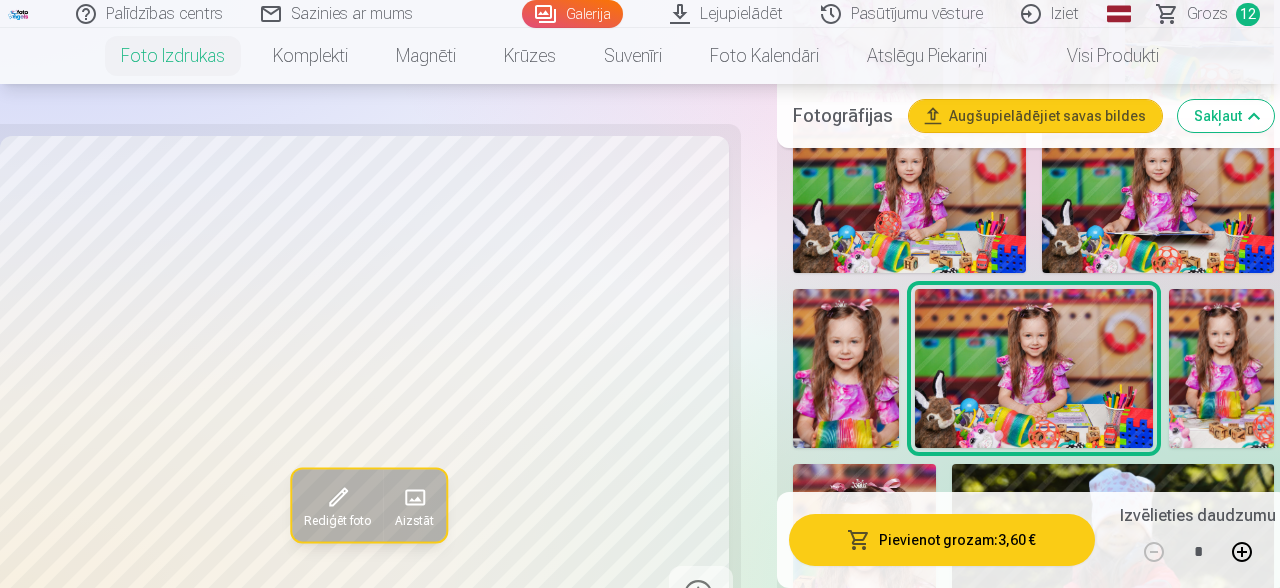 click at bounding box center (1222, 368) 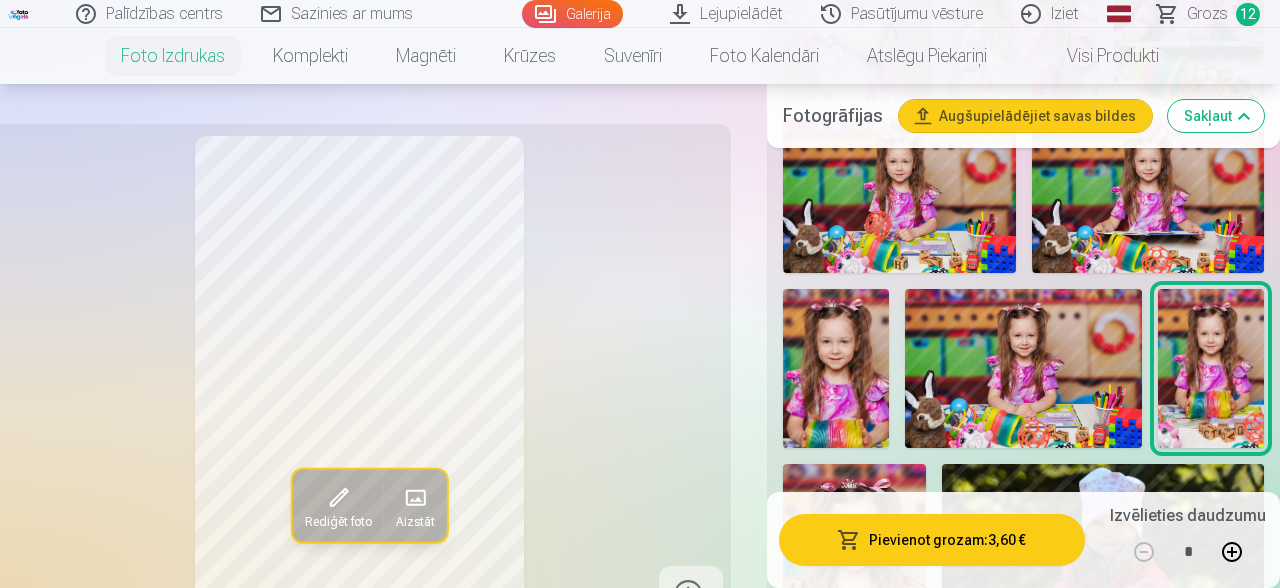 click at bounding box center (854, 571) 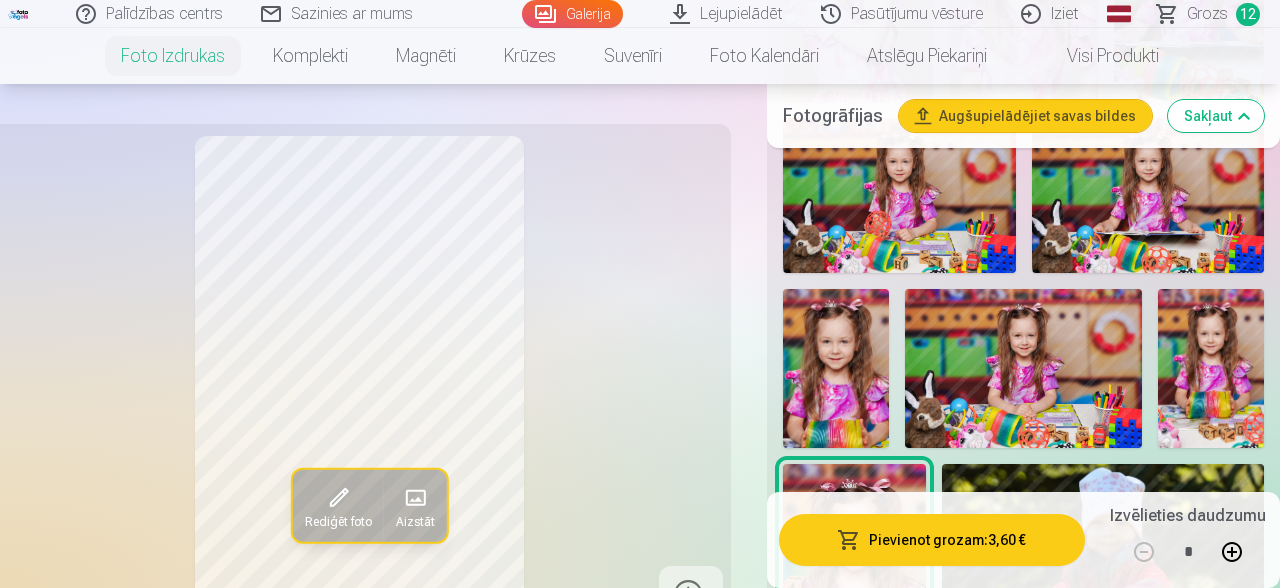 click at bounding box center (1103, 571) 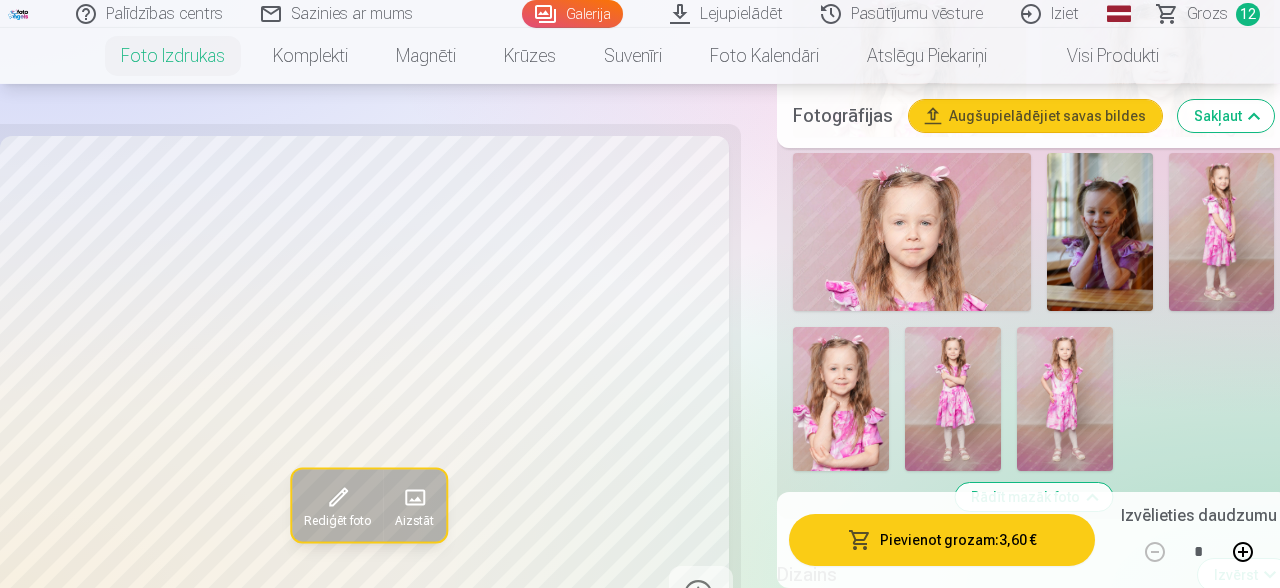 scroll, scrollTop: 4452, scrollLeft: 0, axis: vertical 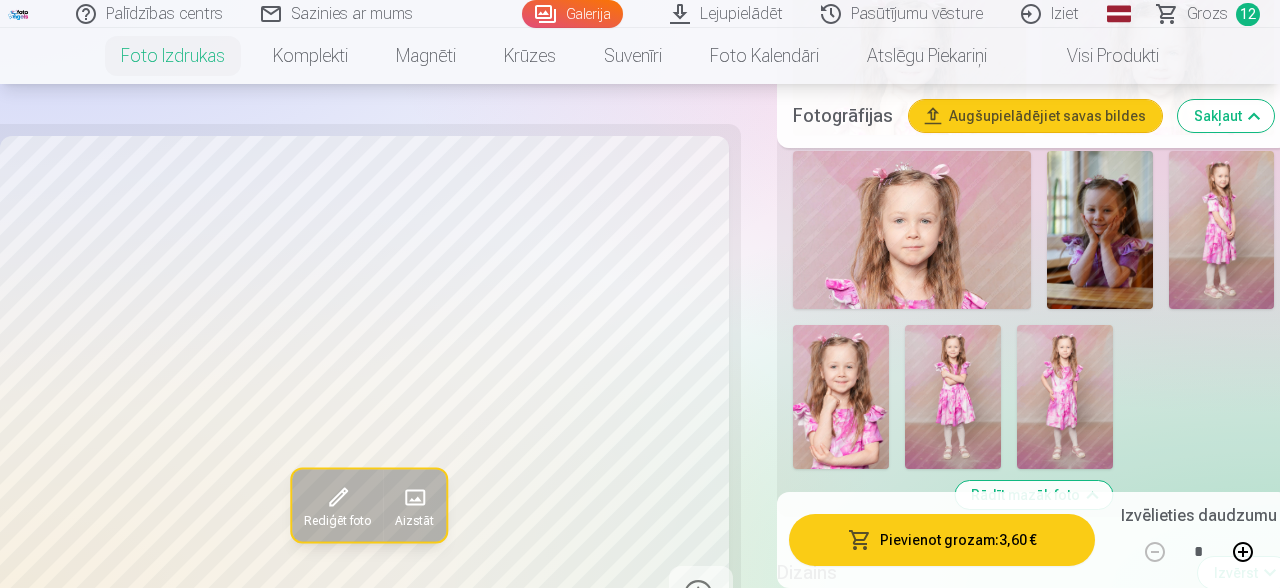 click on "Grozs" at bounding box center [1207, 14] 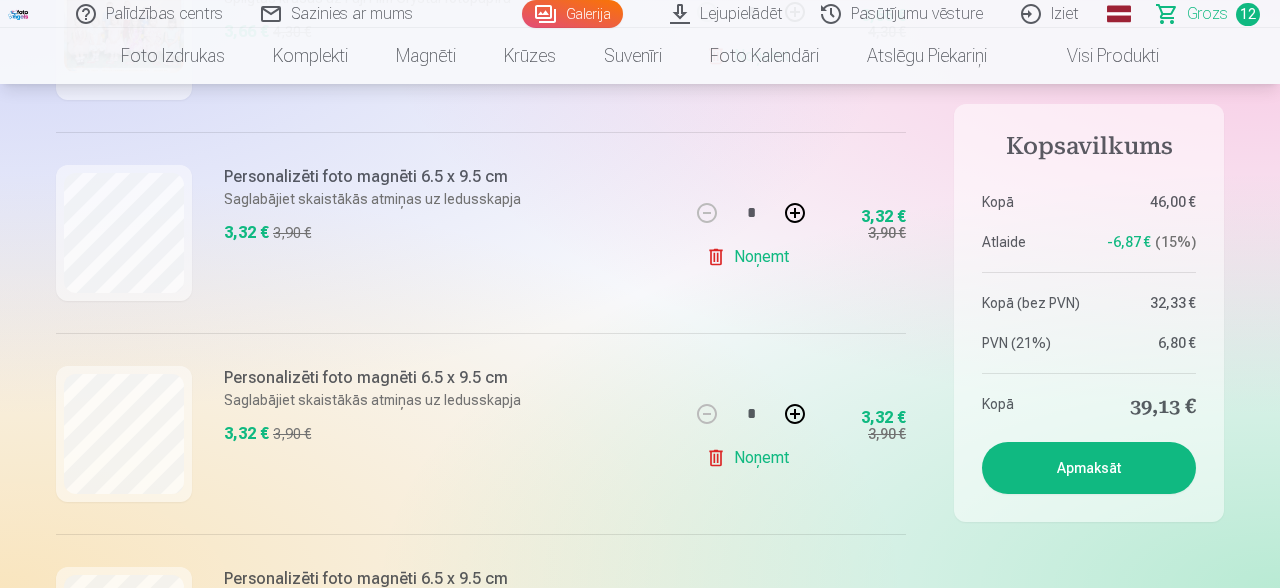 scroll, scrollTop: 742, scrollLeft: 0, axis: vertical 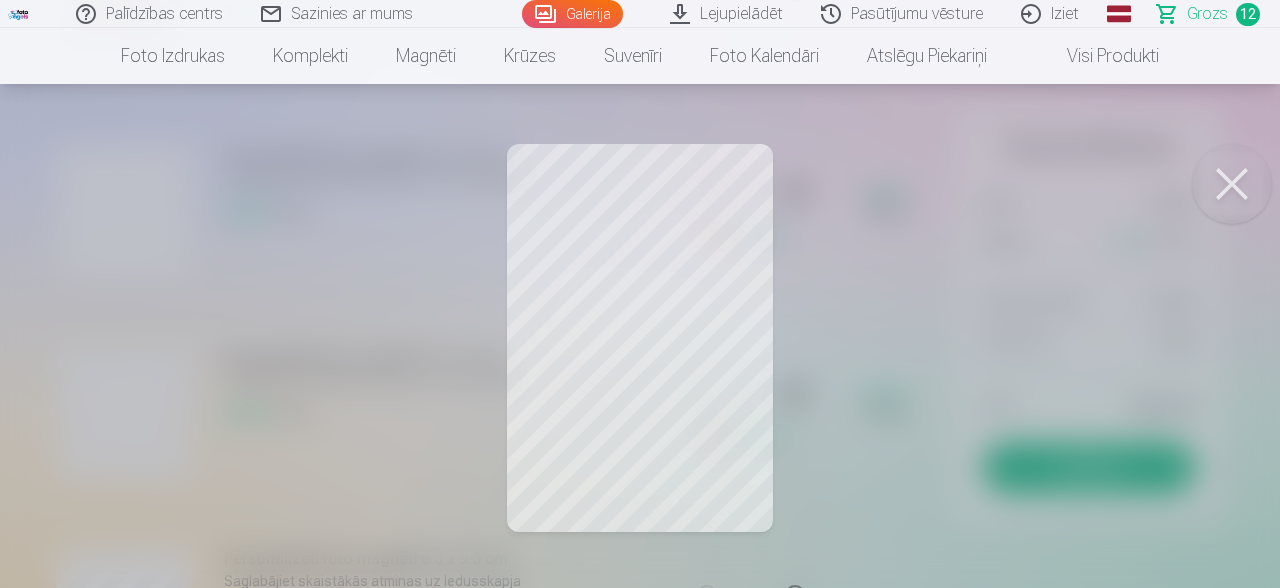 click at bounding box center [1232, 184] 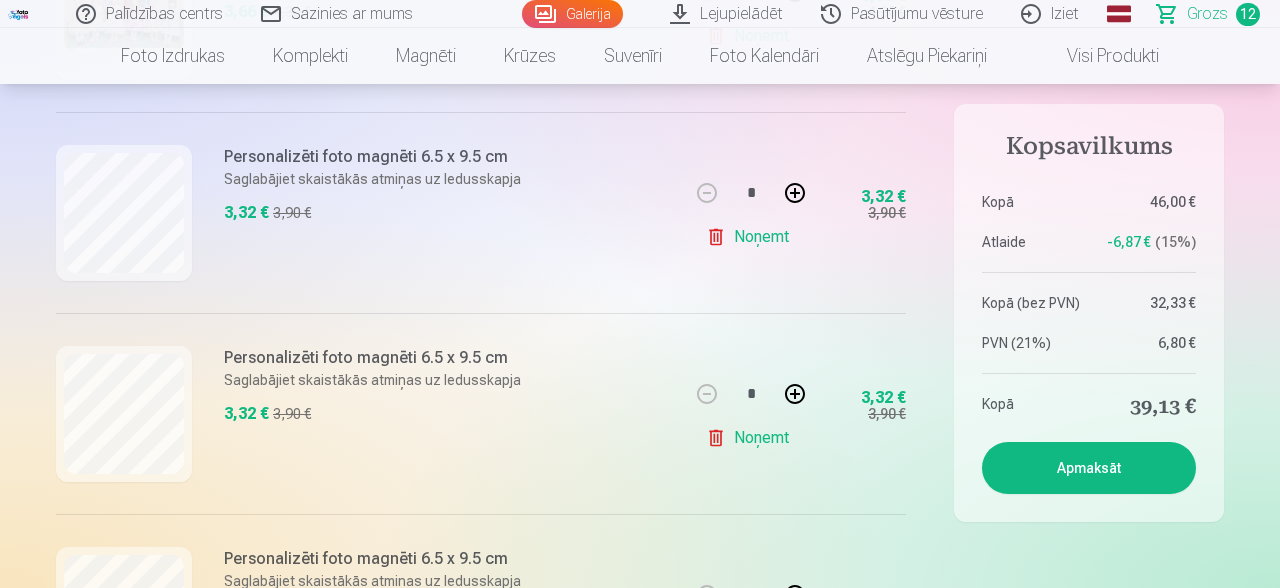 click on "Noņemt" at bounding box center [751, 438] 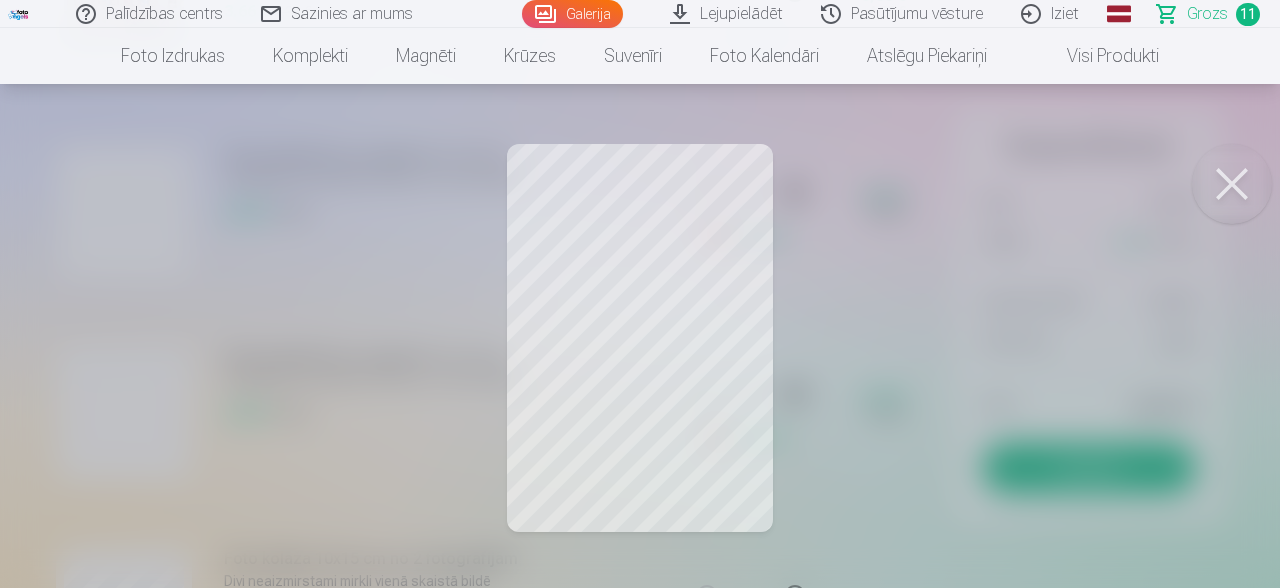 click at bounding box center [1232, 184] 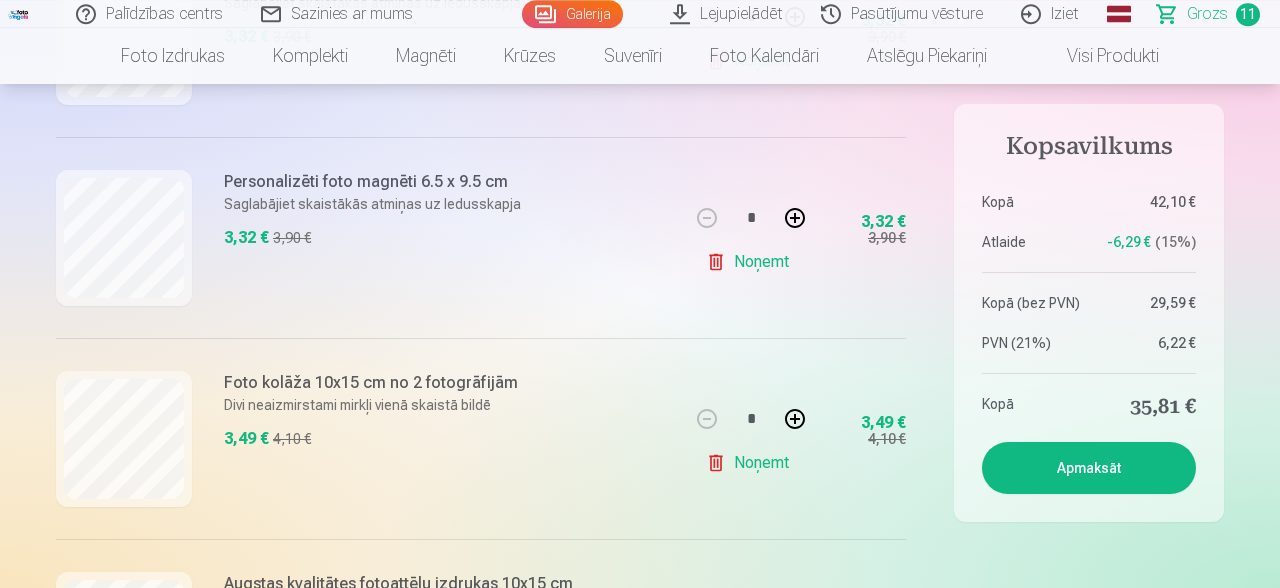 scroll, scrollTop: 954, scrollLeft: 0, axis: vertical 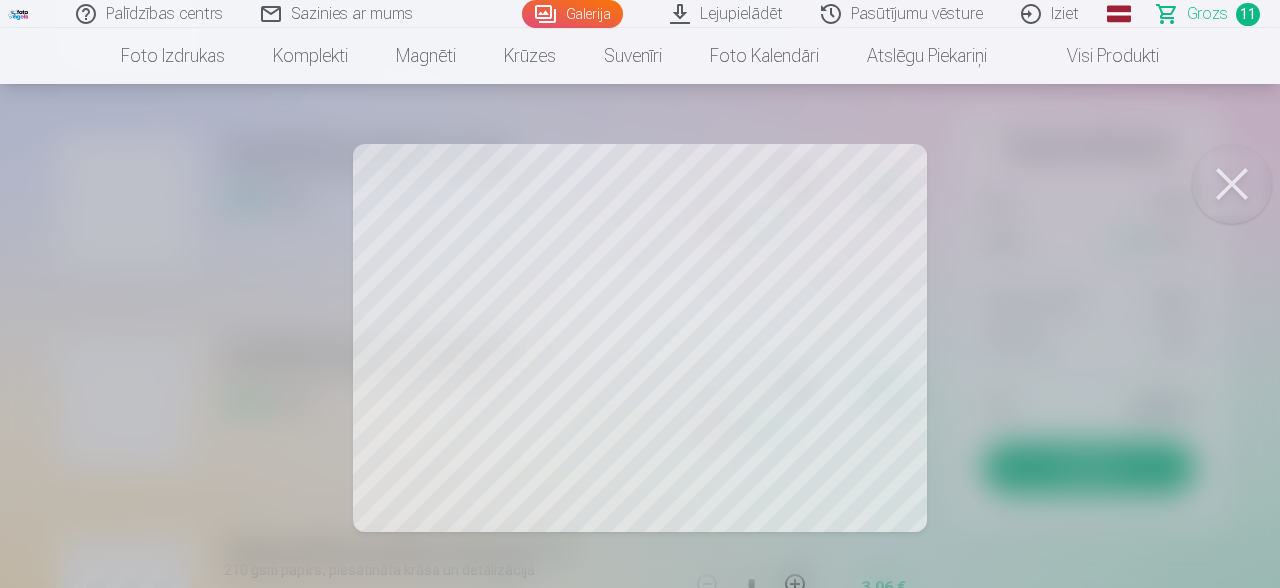 click at bounding box center (1232, 184) 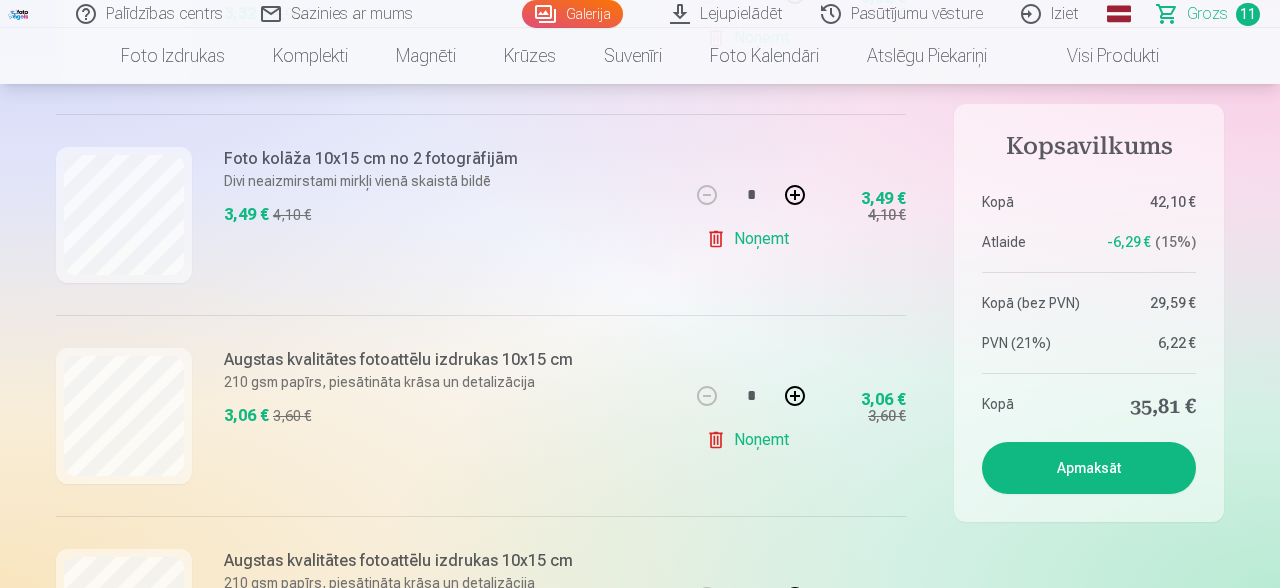 scroll, scrollTop: 1166, scrollLeft: 0, axis: vertical 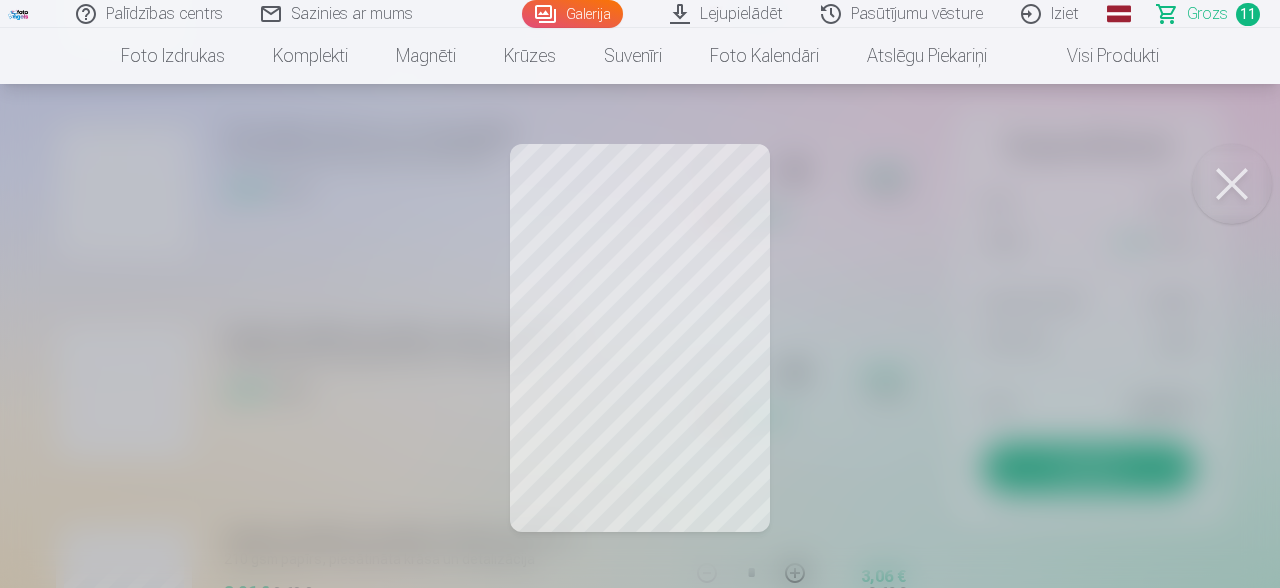 click at bounding box center [1232, 184] 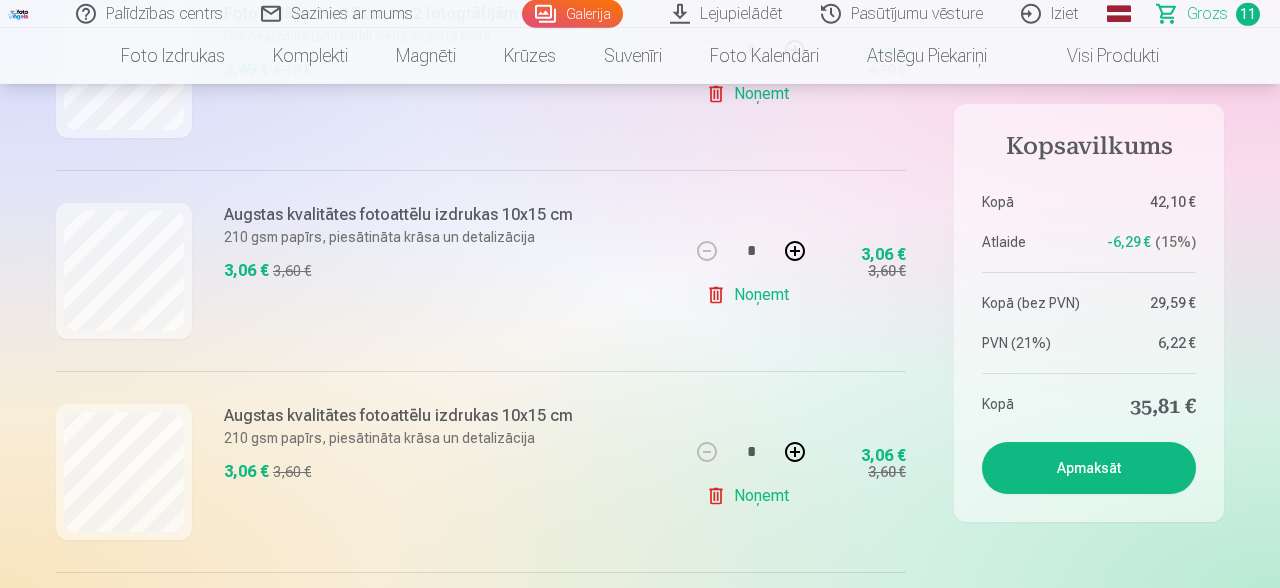 scroll, scrollTop: 1378, scrollLeft: 0, axis: vertical 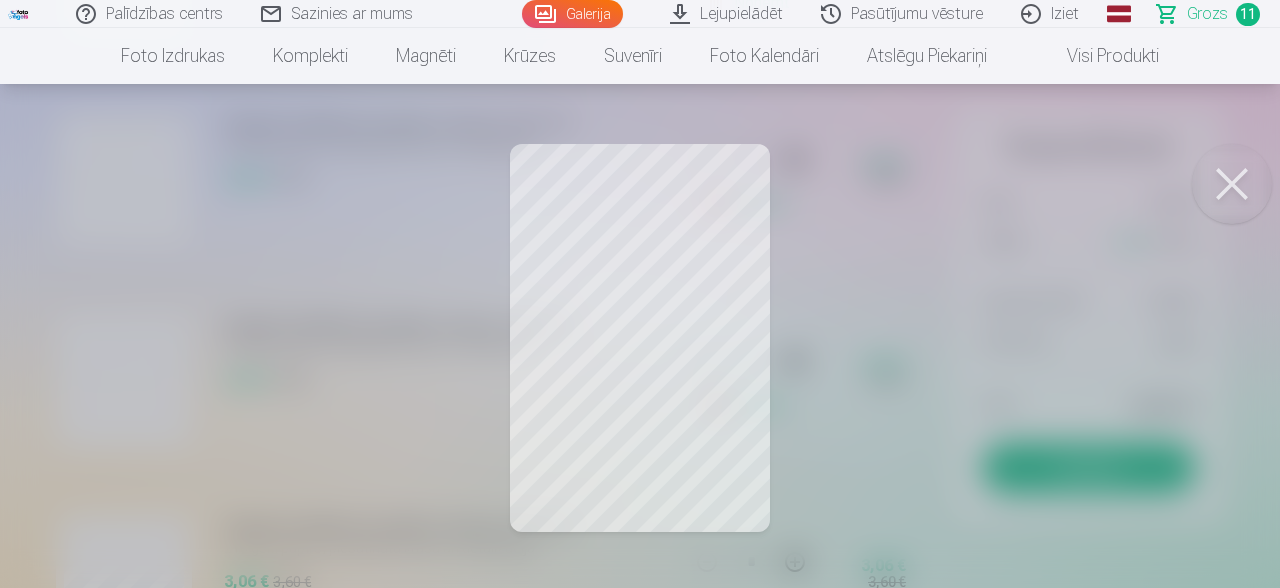 click at bounding box center [1232, 184] 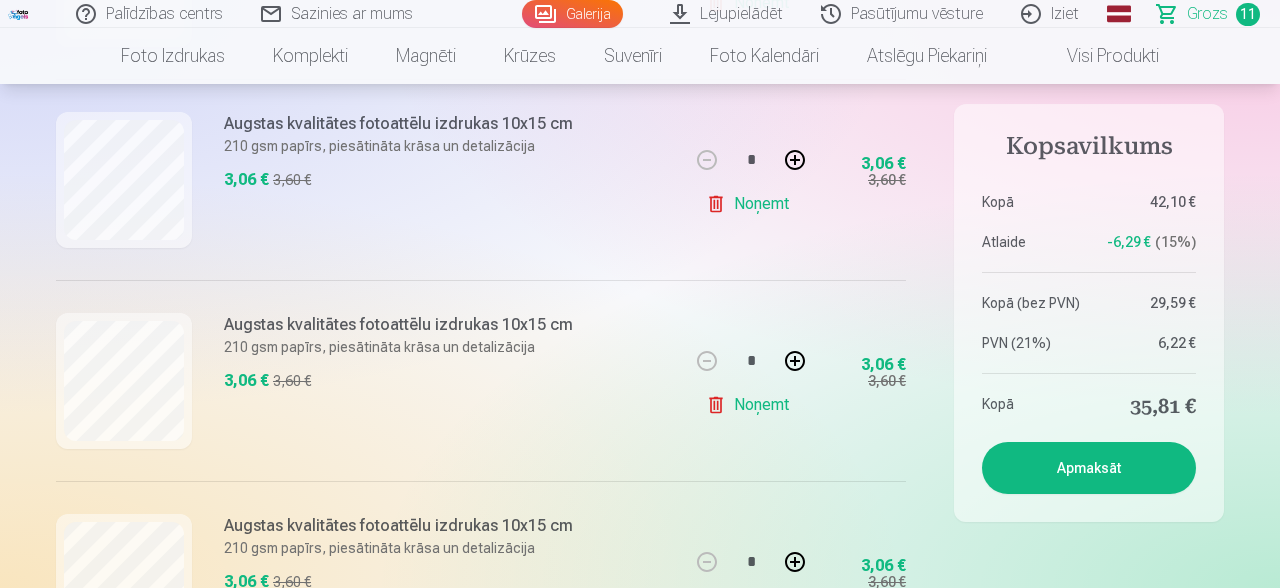 scroll, scrollTop: 1484, scrollLeft: 0, axis: vertical 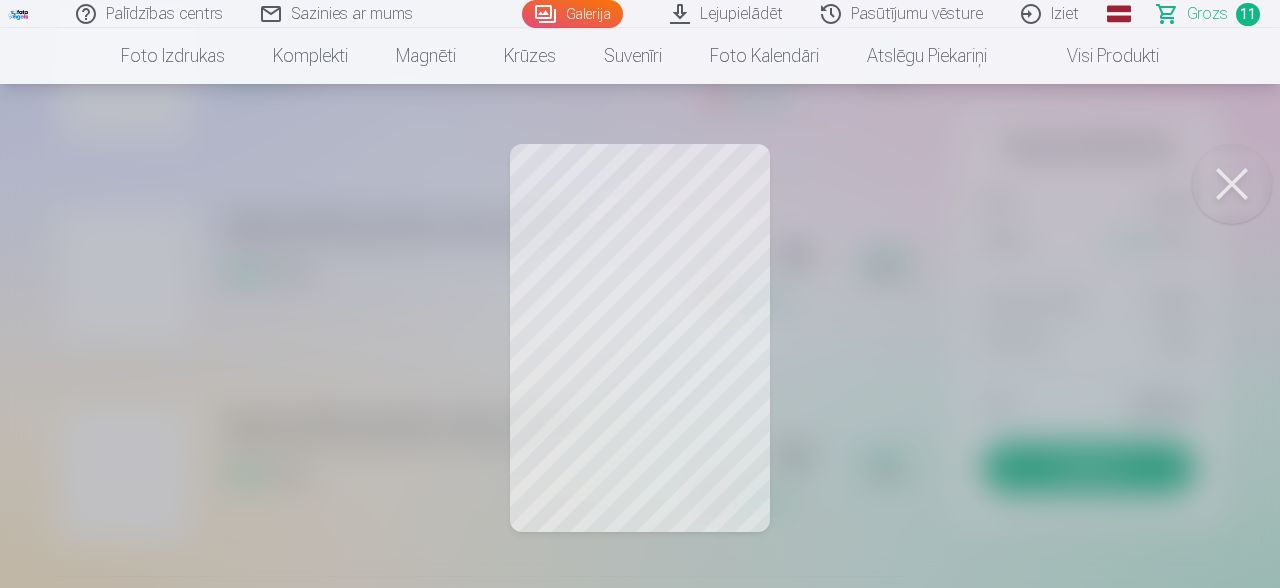 click at bounding box center (1232, 184) 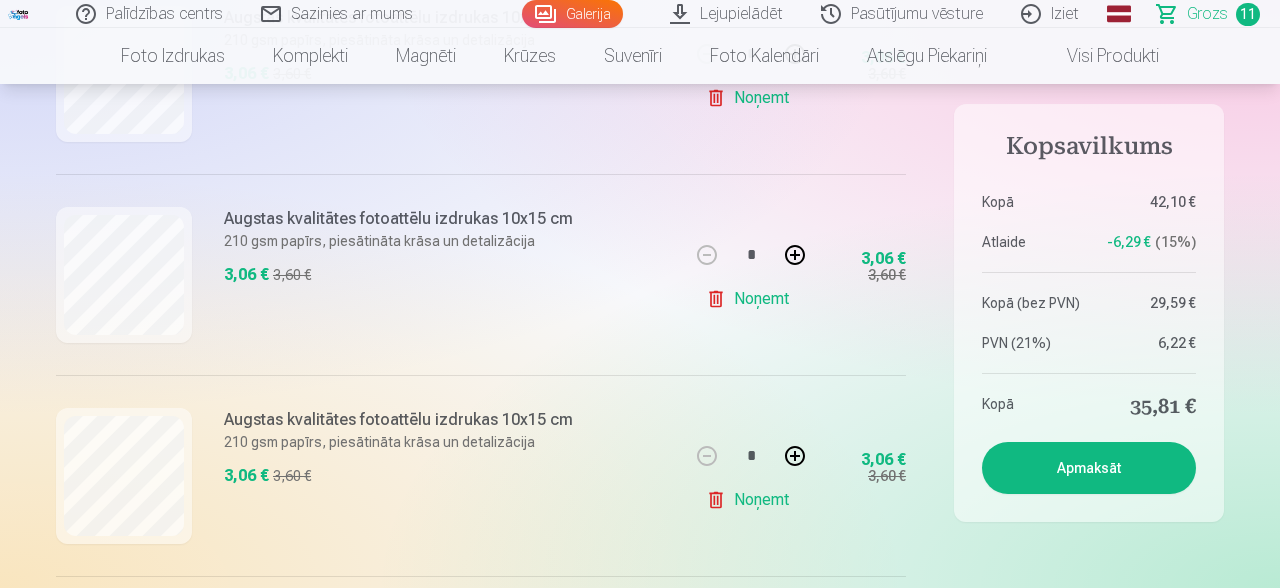 click on "Noņemt" at bounding box center (751, 299) 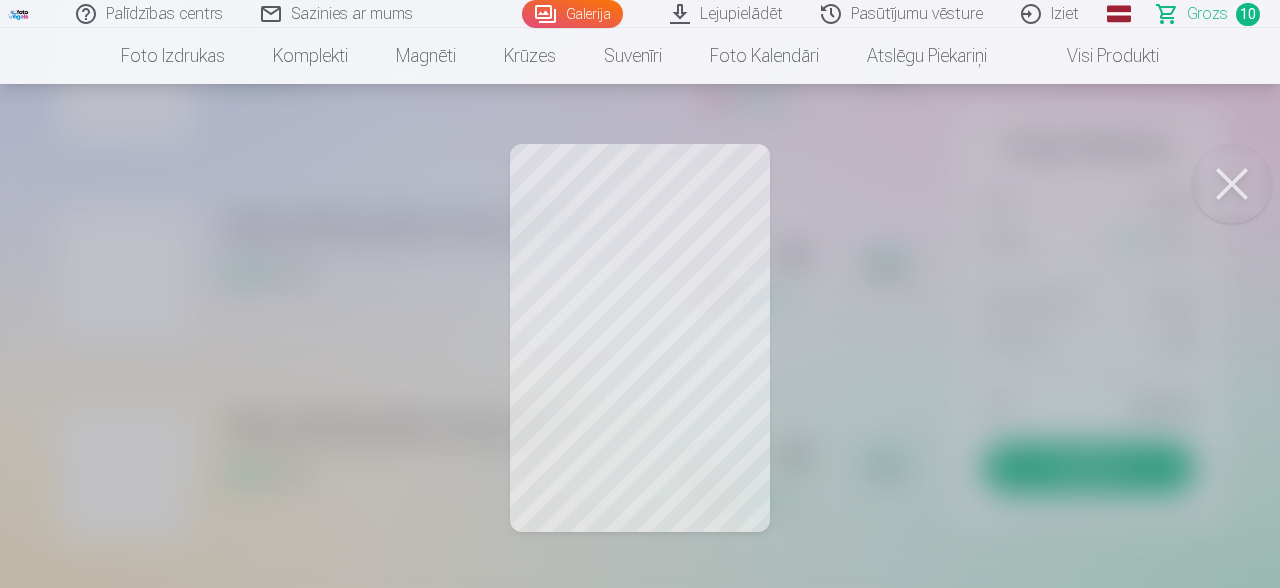 click at bounding box center [1232, 184] 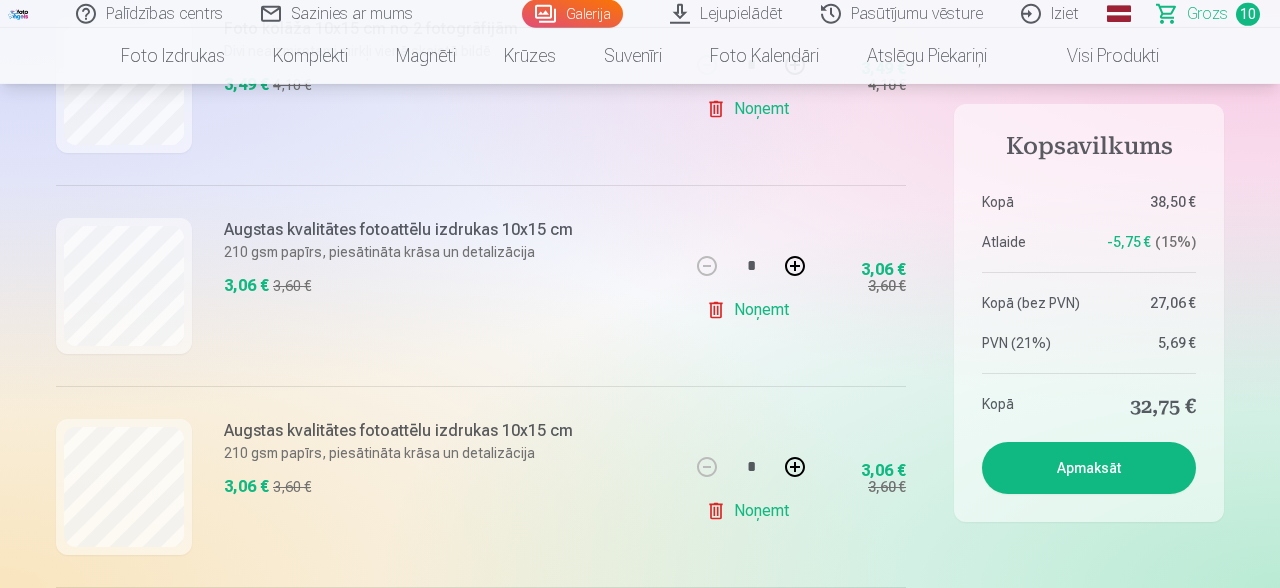 scroll, scrollTop: 1272, scrollLeft: 0, axis: vertical 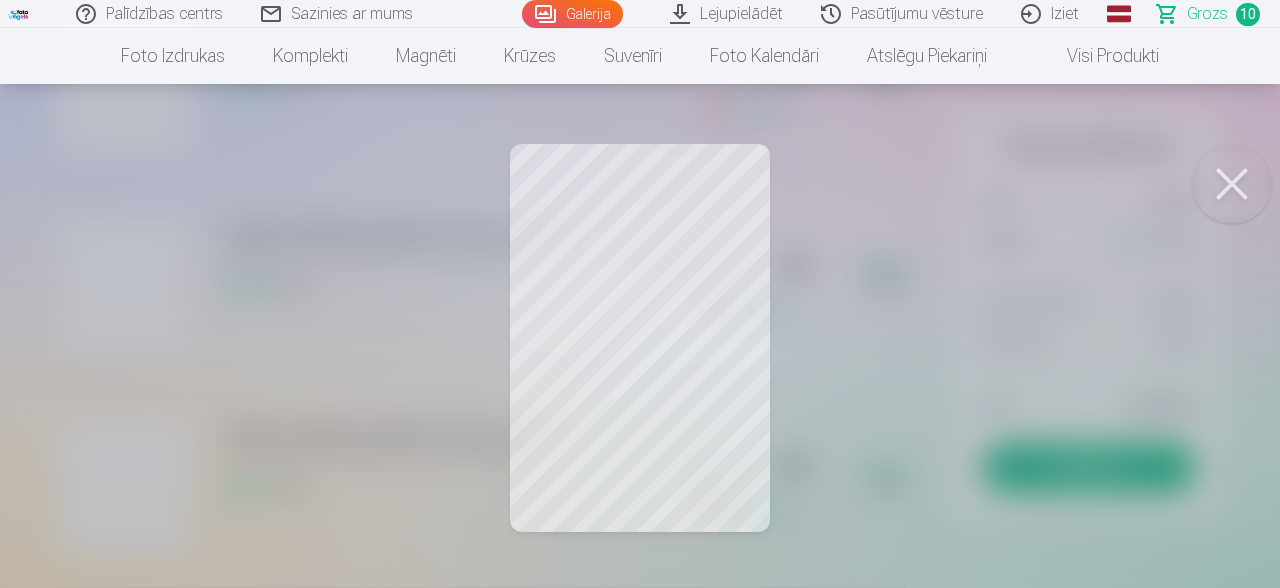 click at bounding box center (1232, 184) 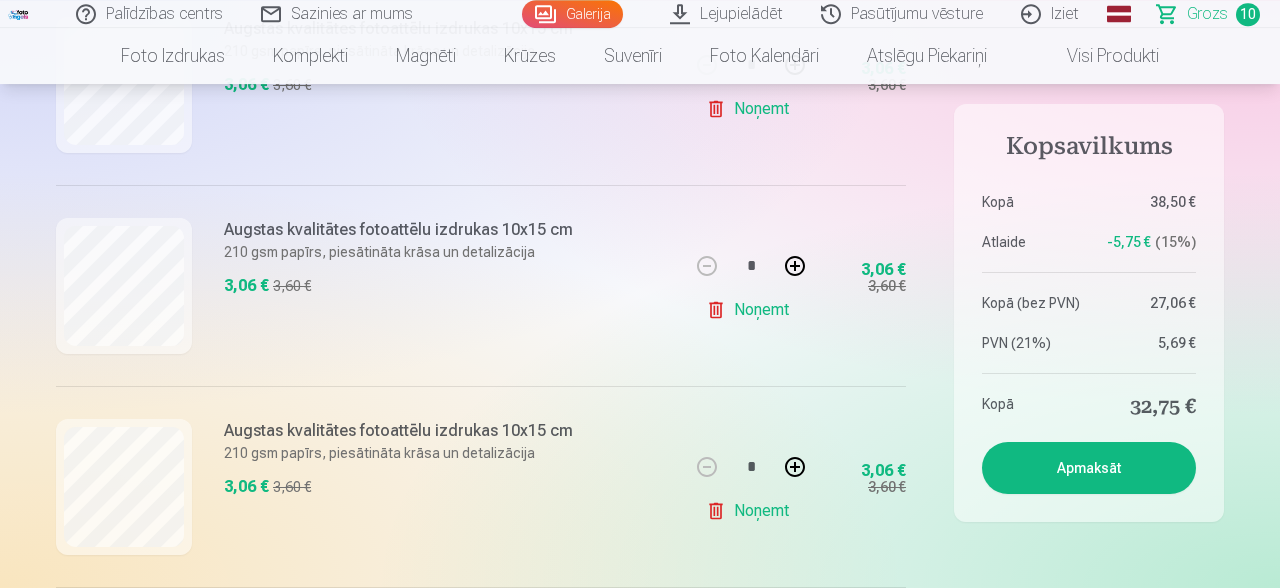 scroll, scrollTop: 1484, scrollLeft: 0, axis: vertical 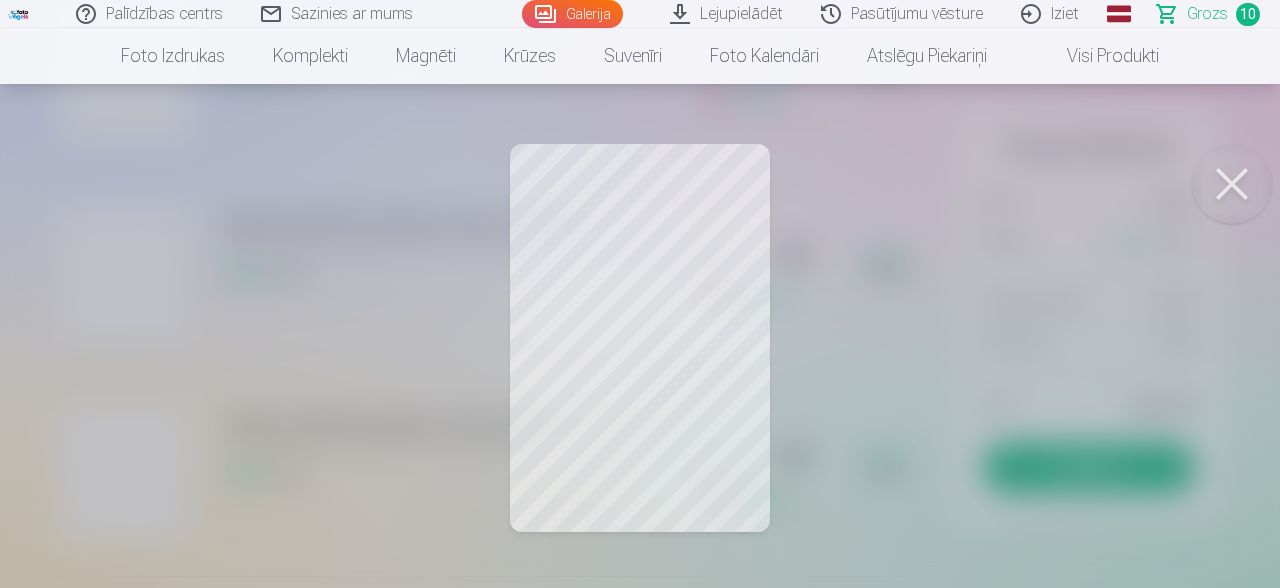 click at bounding box center (1232, 184) 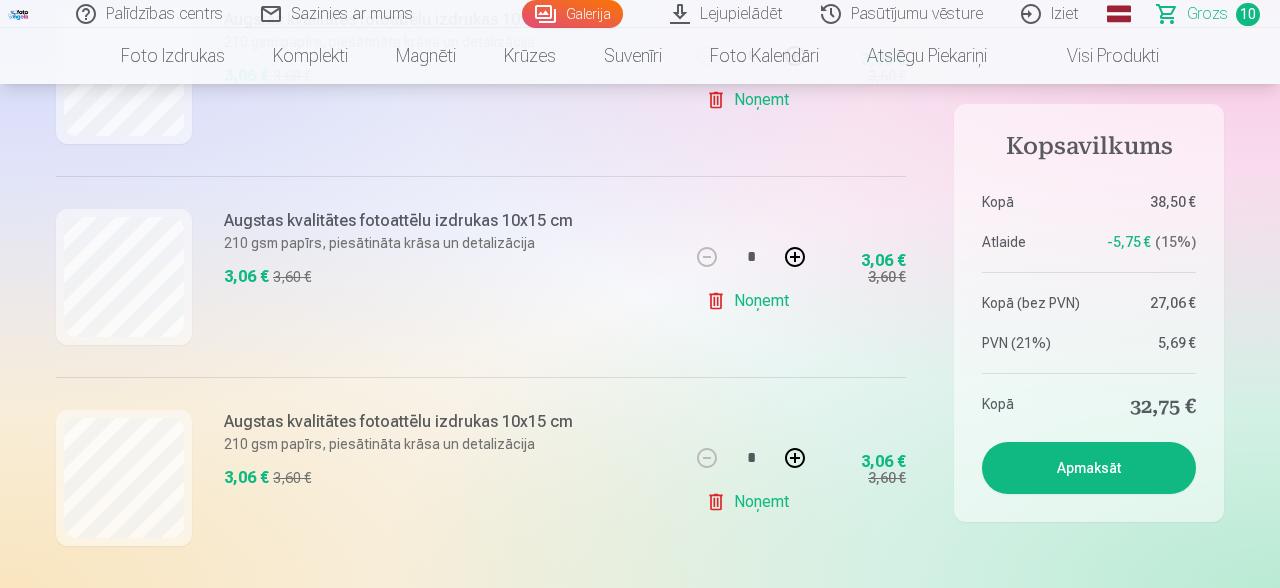 scroll, scrollTop: 2014, scrollLeft: 0, axis: vertical 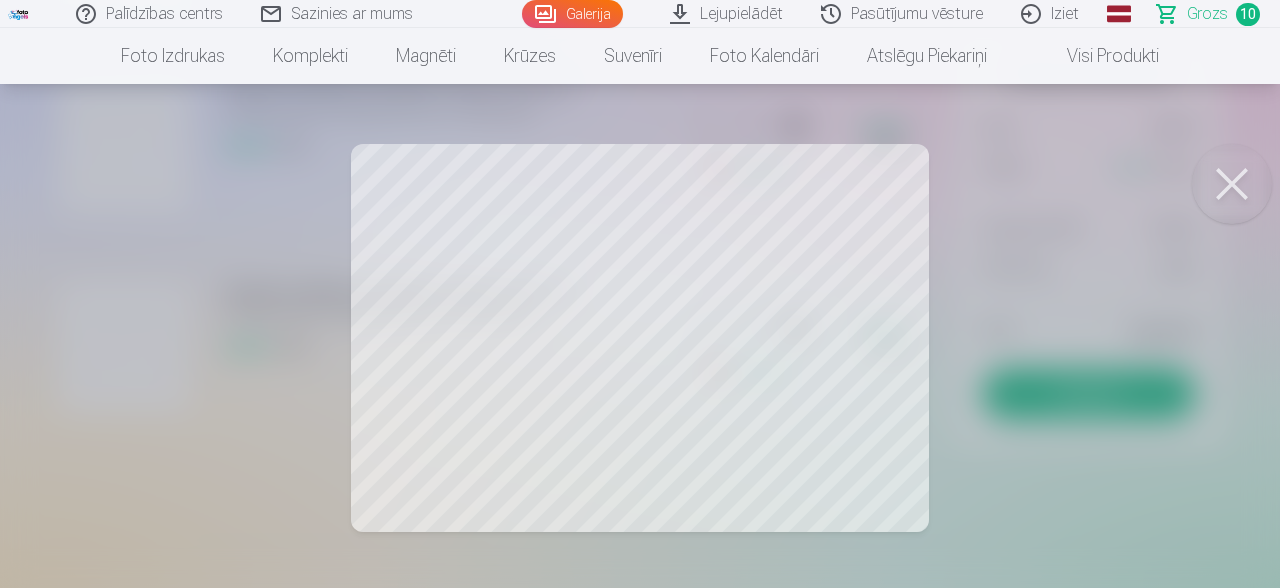 click at bounding box center [1232, 184] 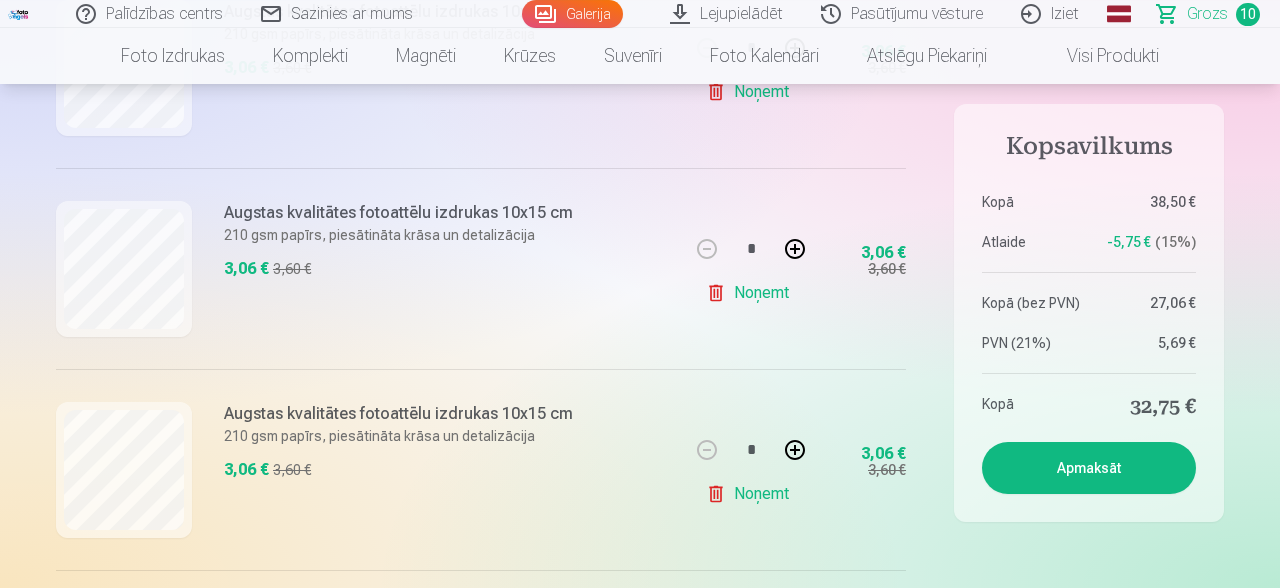 scroll, scrollTop: 1696, scrollLeft: 0, axis: vertical 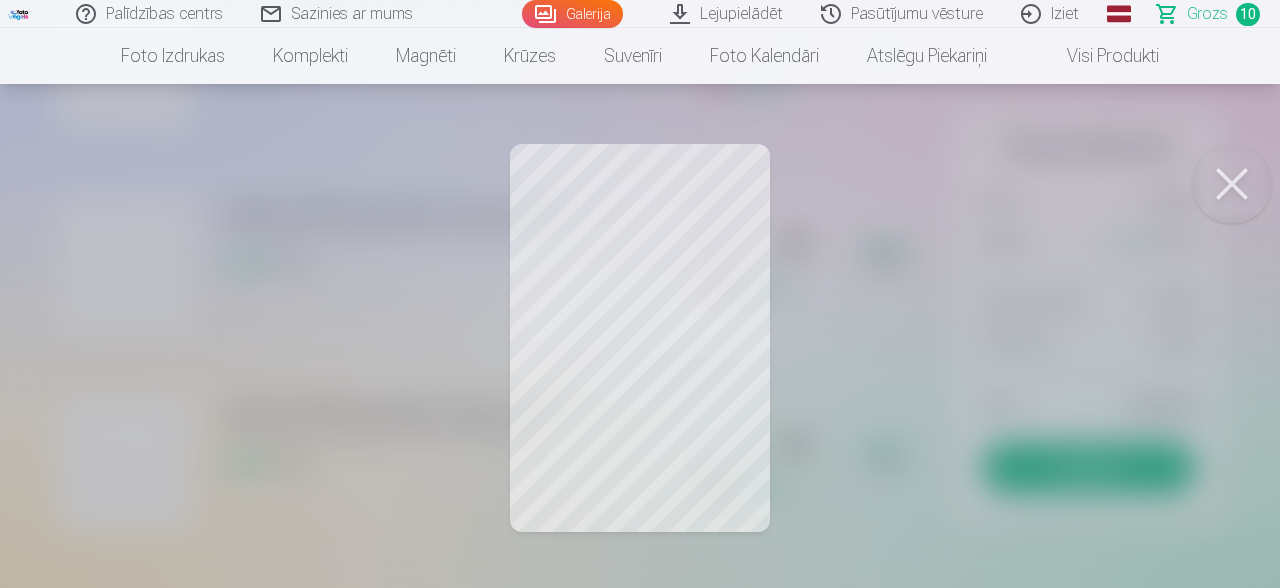 click at bounding box center [1232, 184] 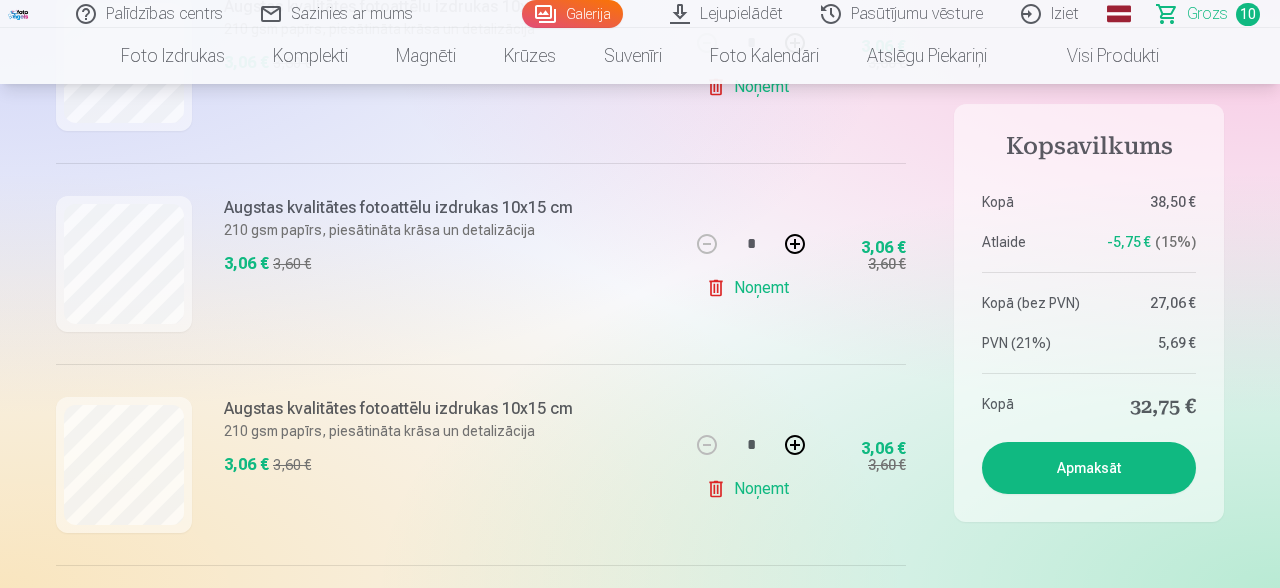 click on "Noņemt" at bounding box center [751, 489] 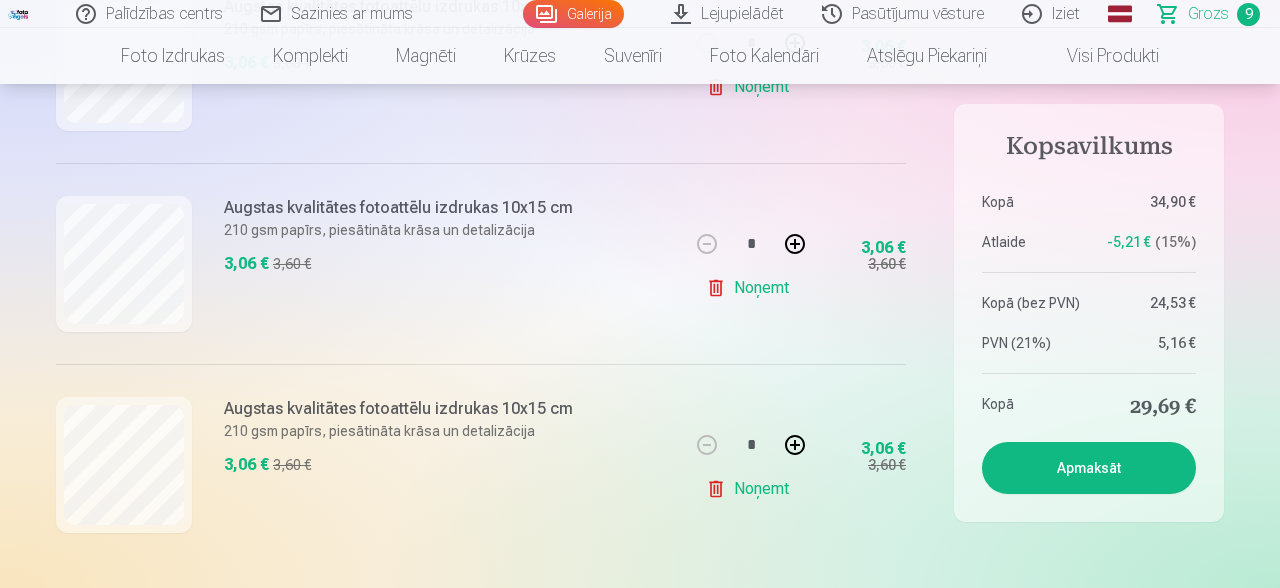 scroll, scrollTop: 1590, scrollLeft: 0, axis: vertical 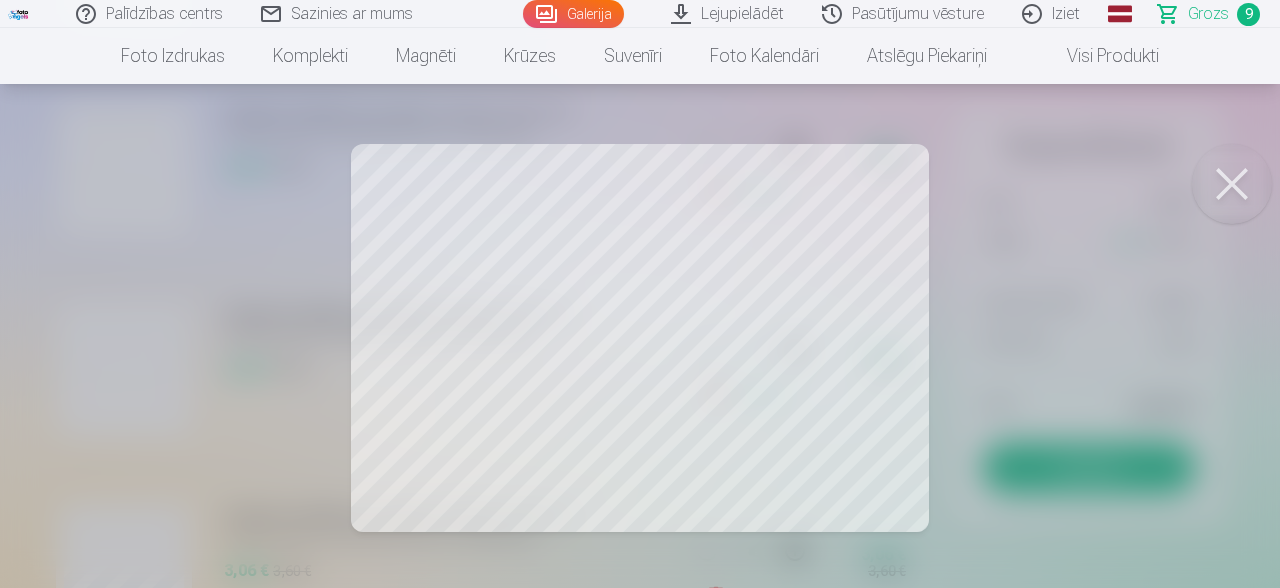 click at bounding box center (1232, 184) 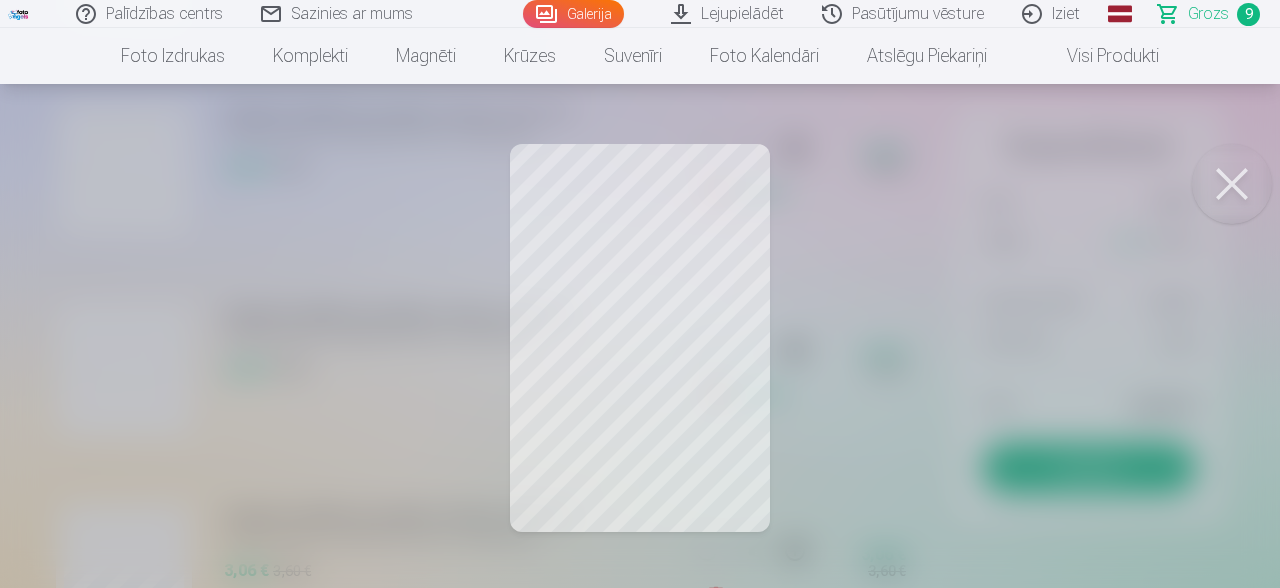 click at bounding box center (1232, 184) 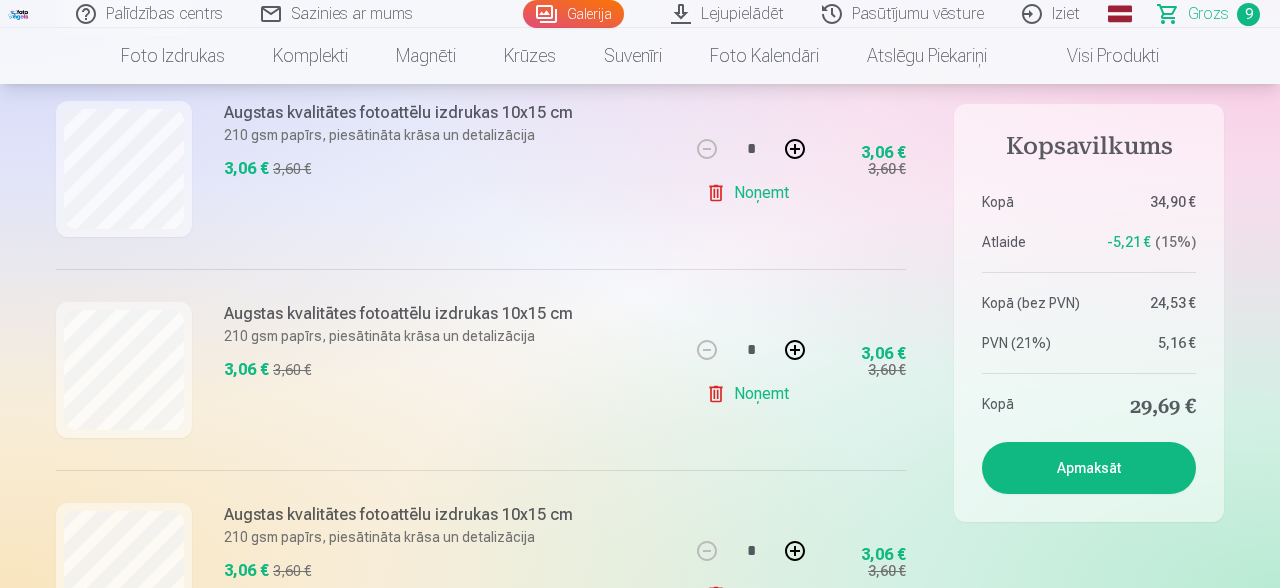 scroll, scrollTop: 1696, scrollLeft: 0, axis: vertical 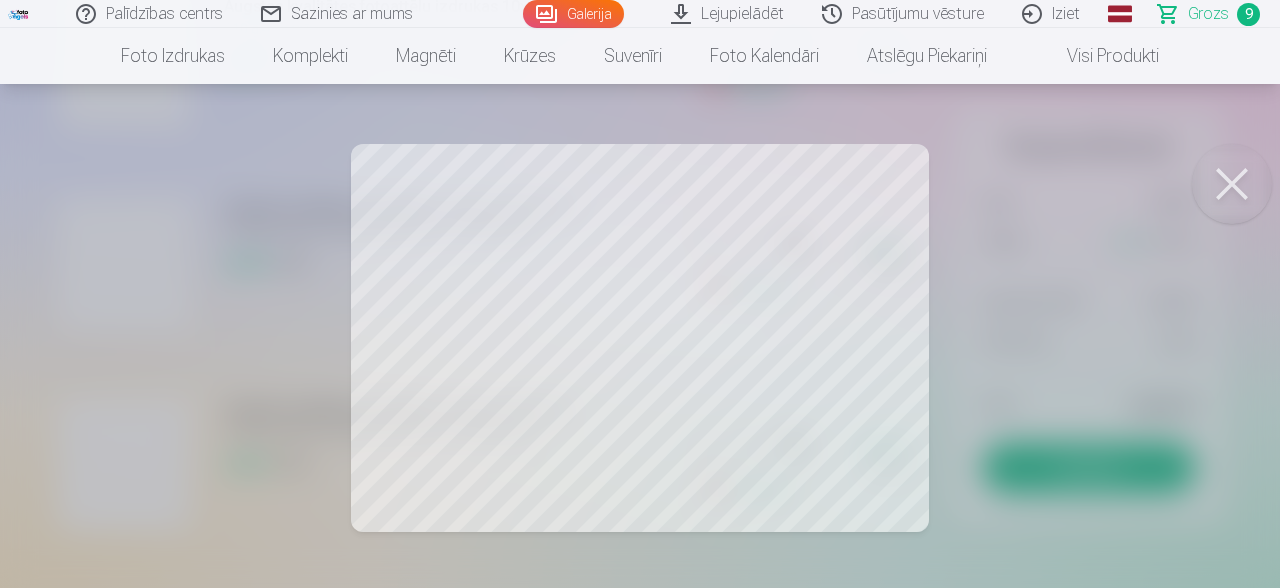 click at bounding box center [1232, 184] 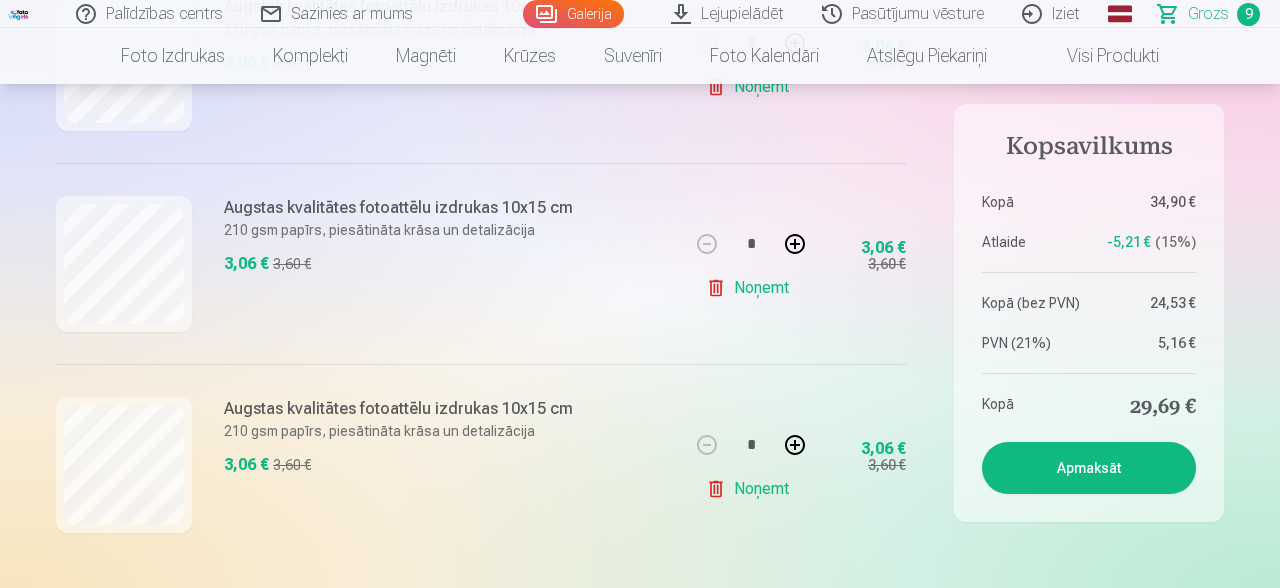 scroll, scrollTop: 1590, scrollLeft: 0, axis: vertical 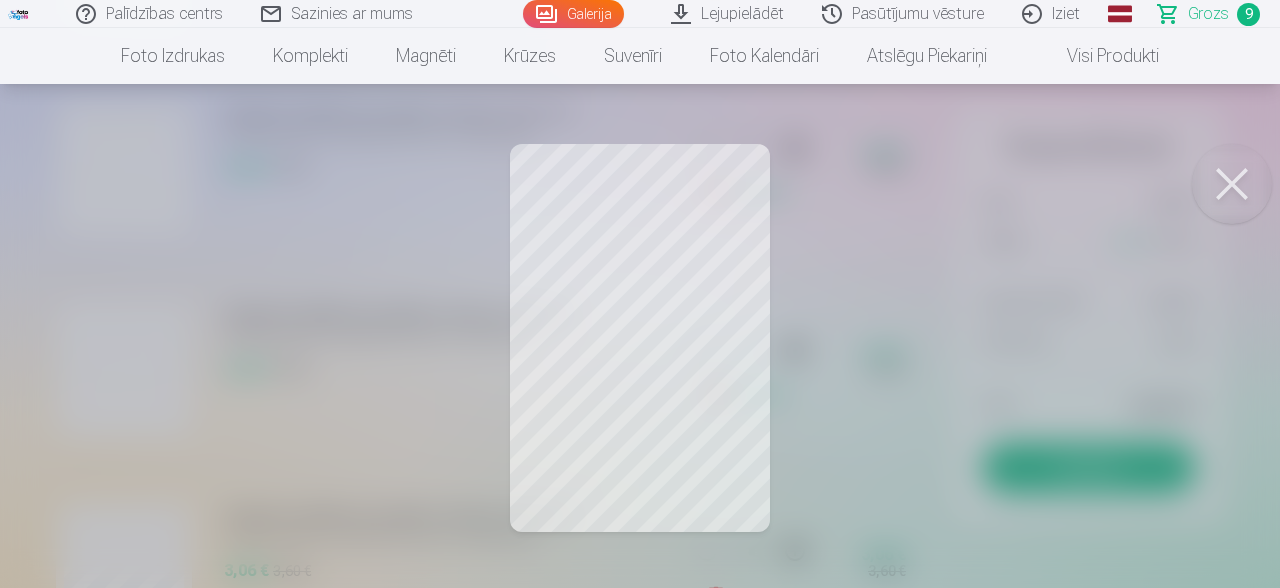 click at bounding box center (1232, 184) 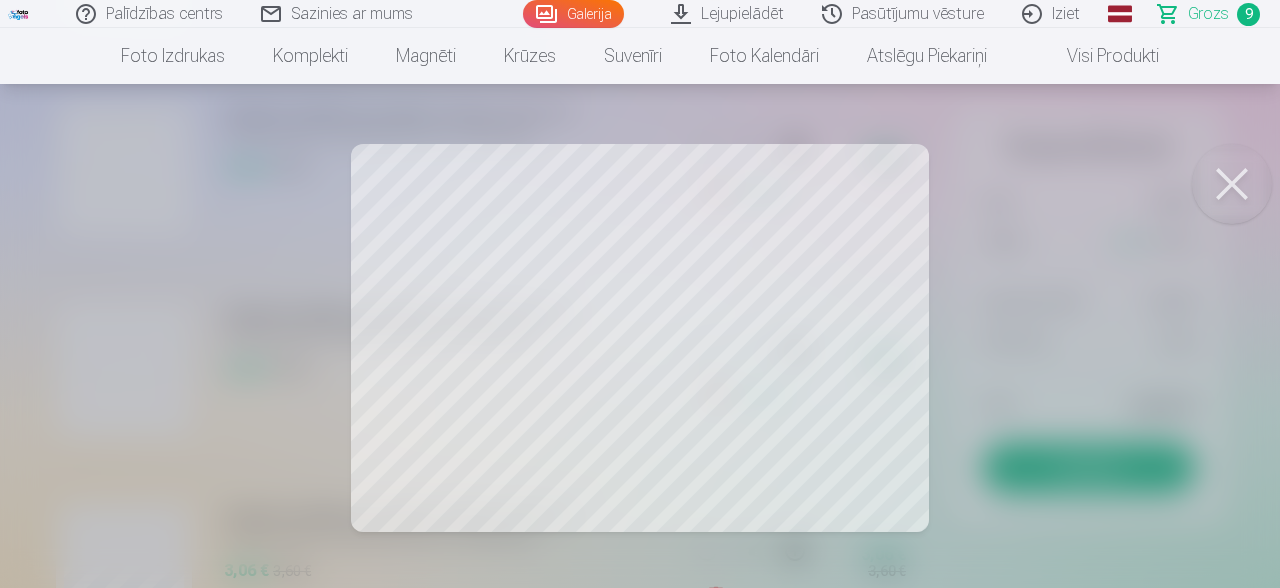 click at bounding box center [640, 294] 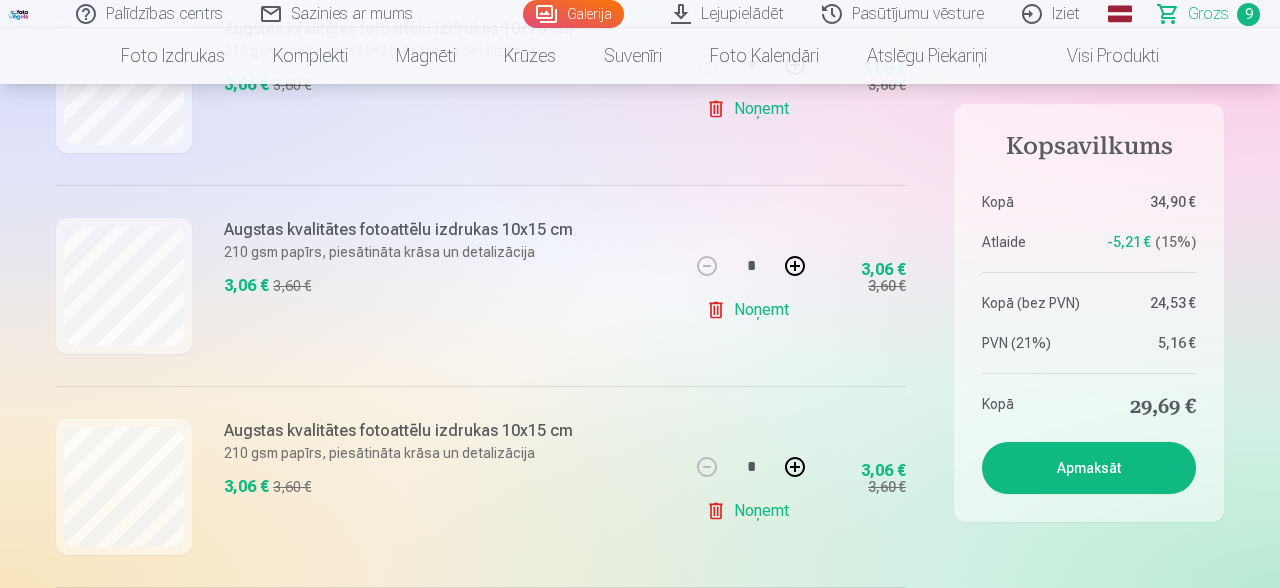 scroll, scrollTop: 1378, scrollLeft: 0, axis: vertical 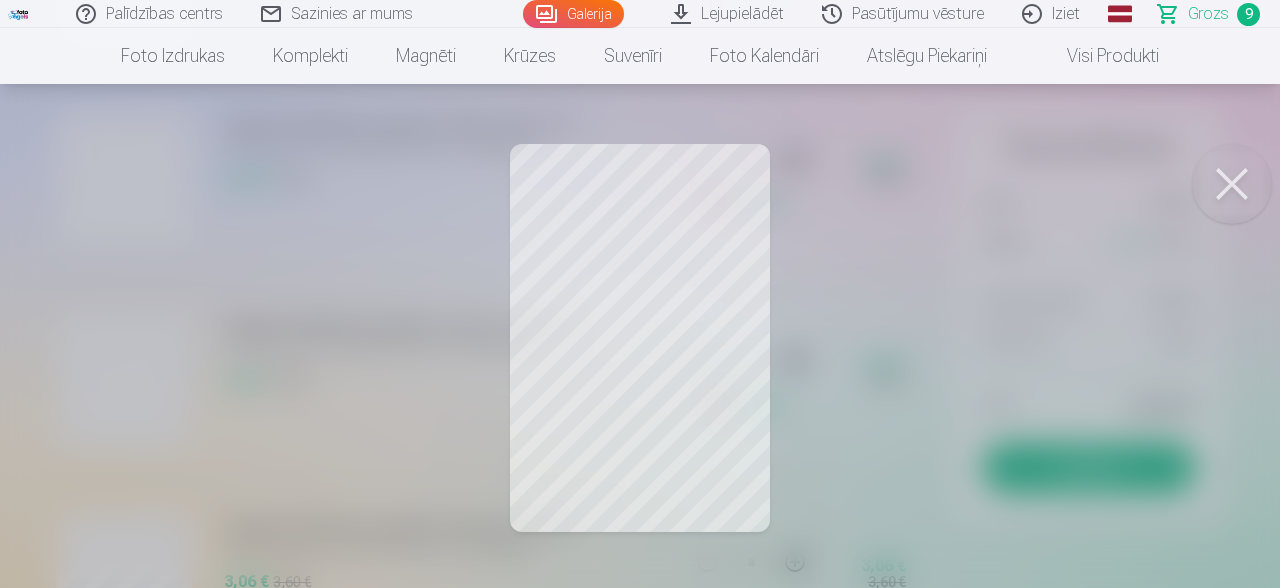 click at bounding box center [1232, 184] 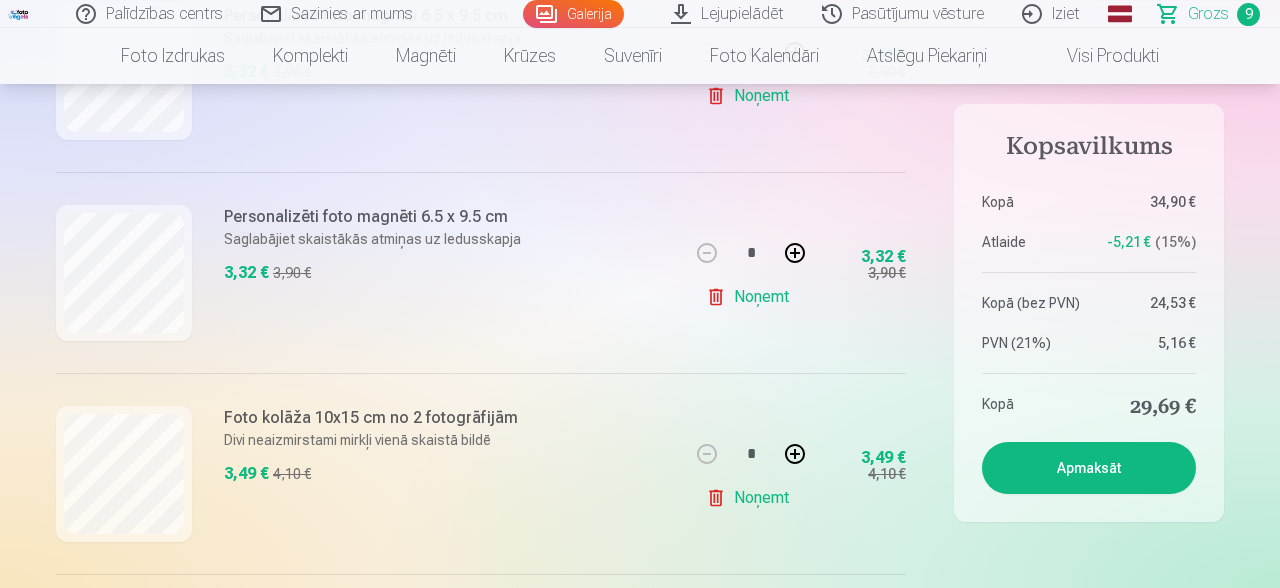 scroll, scrollTop: 848, scrollLeft: 0, axis: vertical 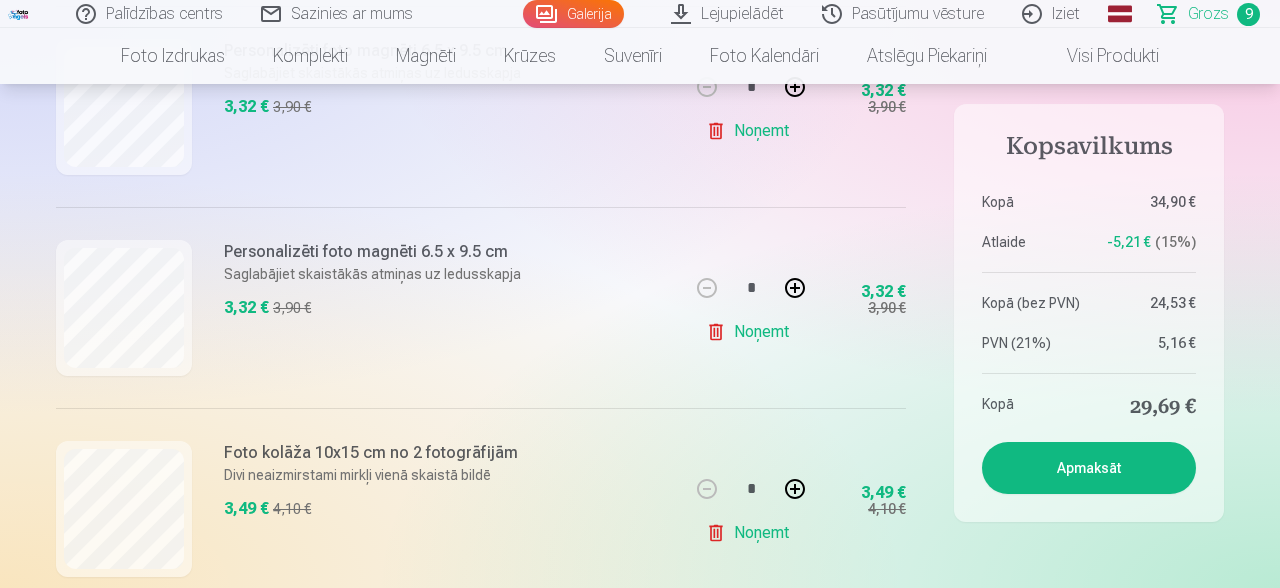 click at bounding box center [795, 288] 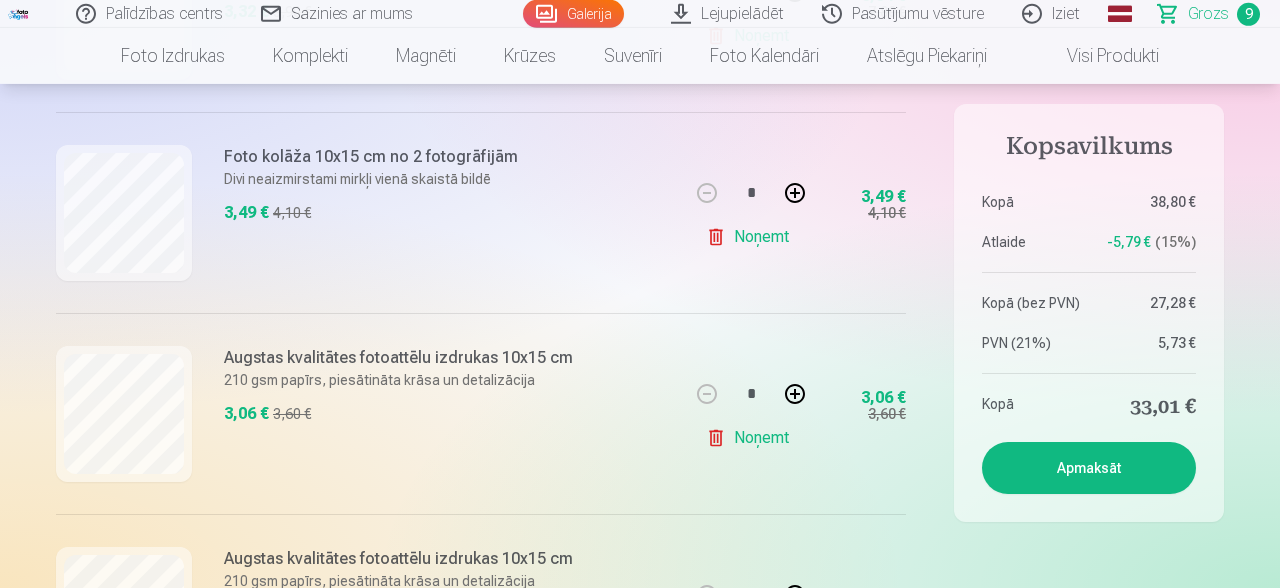 scroll, scrollTop: 1272, scrollLeft: 0, axis: vertical 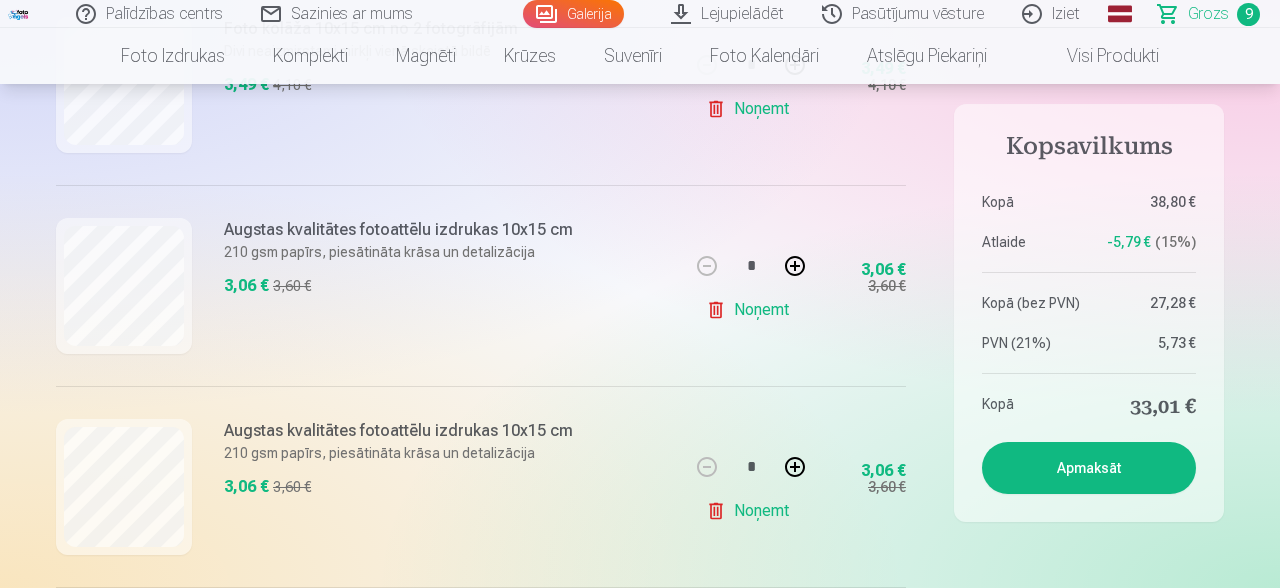 click on "Noņemt" at bounding box center [751, 511] 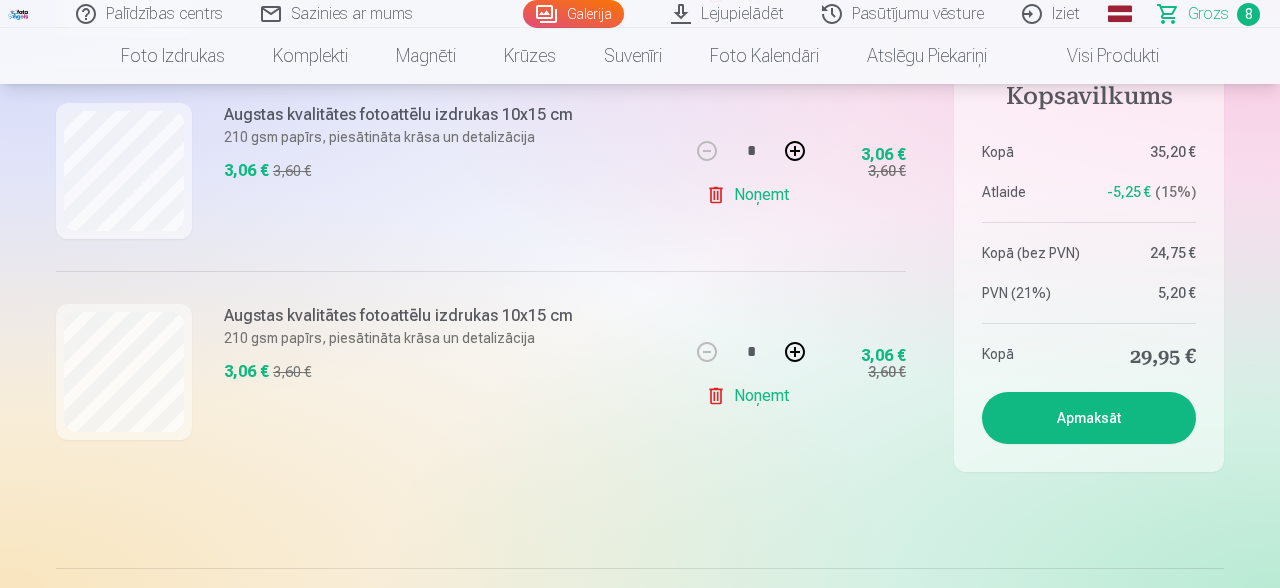 scroll, scrollTop: 1590, scrollLeft: 0, axis: vertical 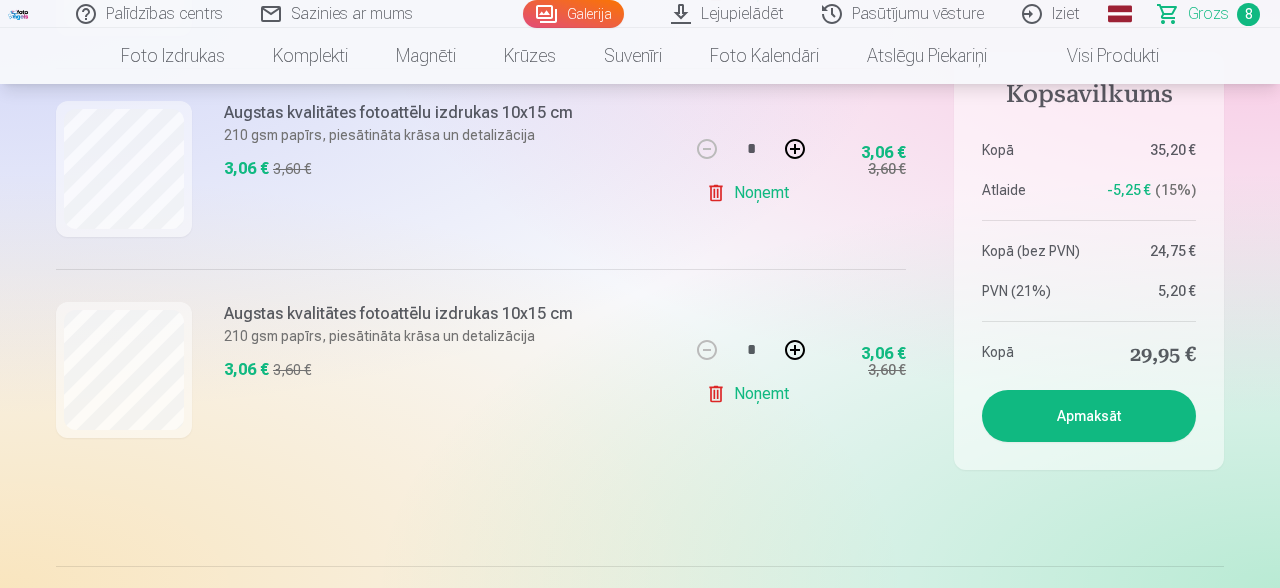 click on "Apmaksāt" at bounding box center (1089, 416) 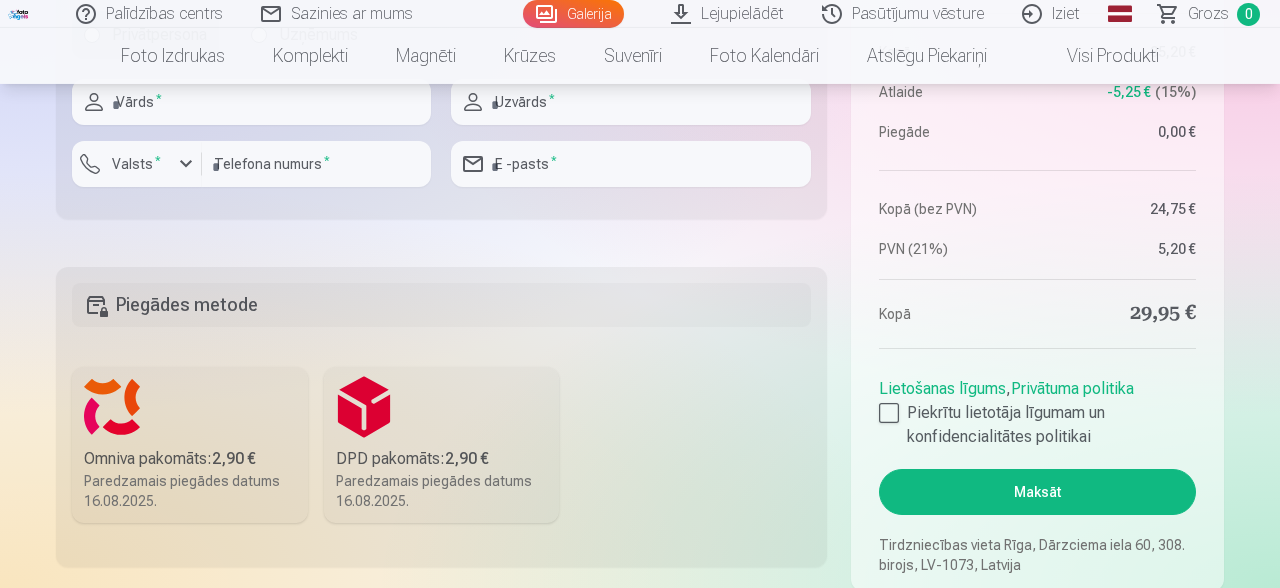 scroll, scrollTop: 2226, scrollLeft: 0, axis: vertical 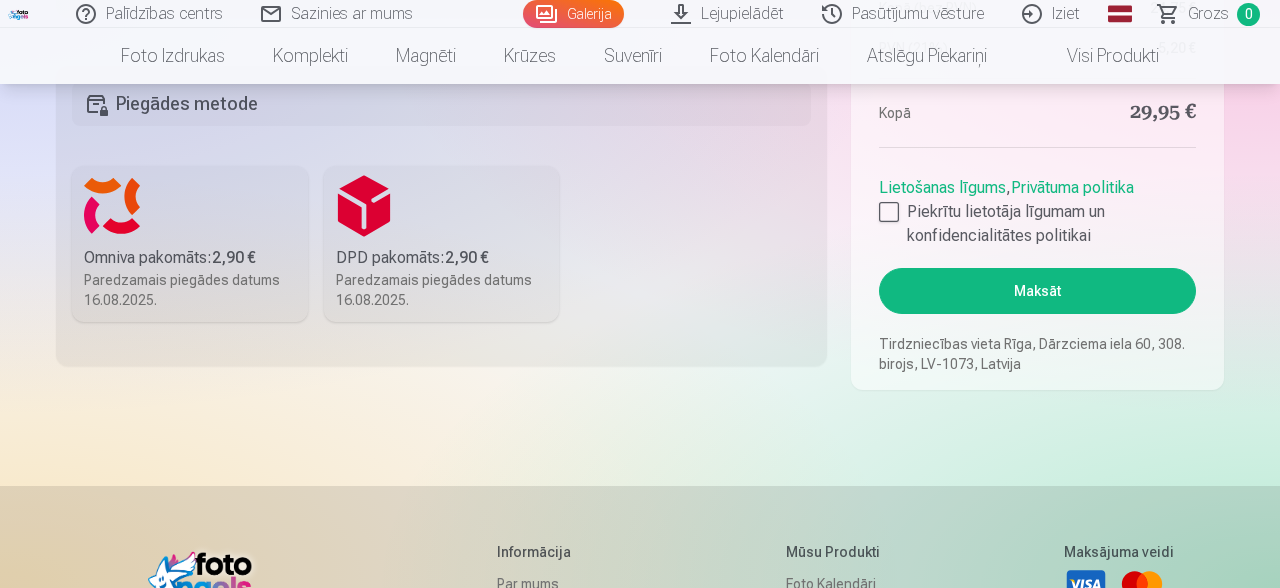 click on "2,90 €" at bounding box center [234, 257] 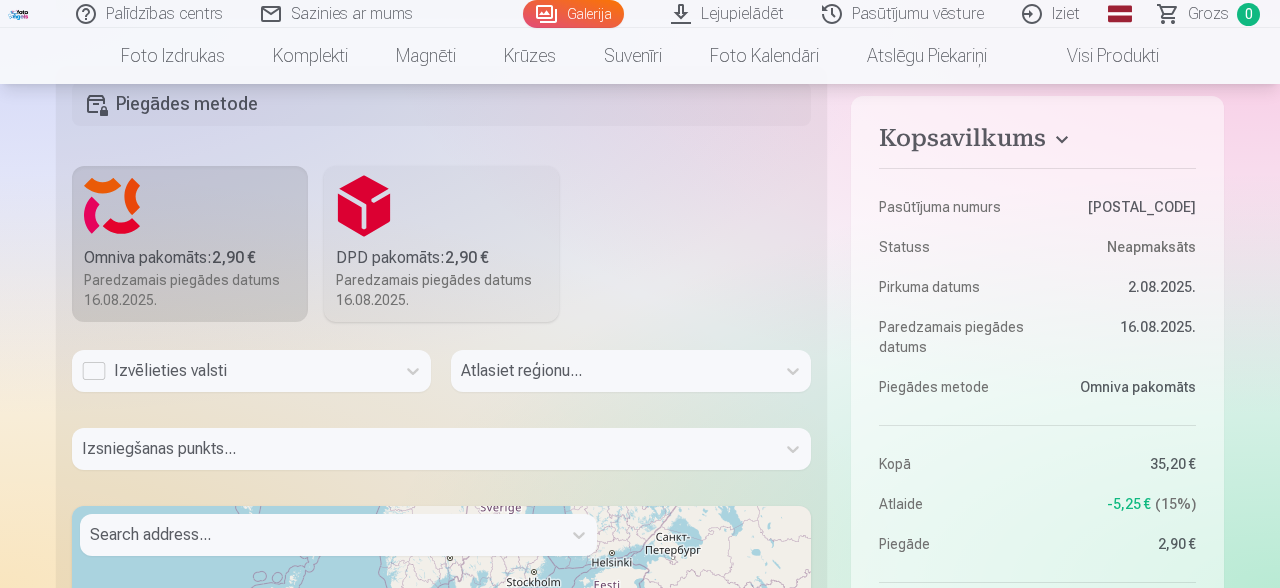 click on "Izvēlieties valsti" at bounding box center [233, 371] 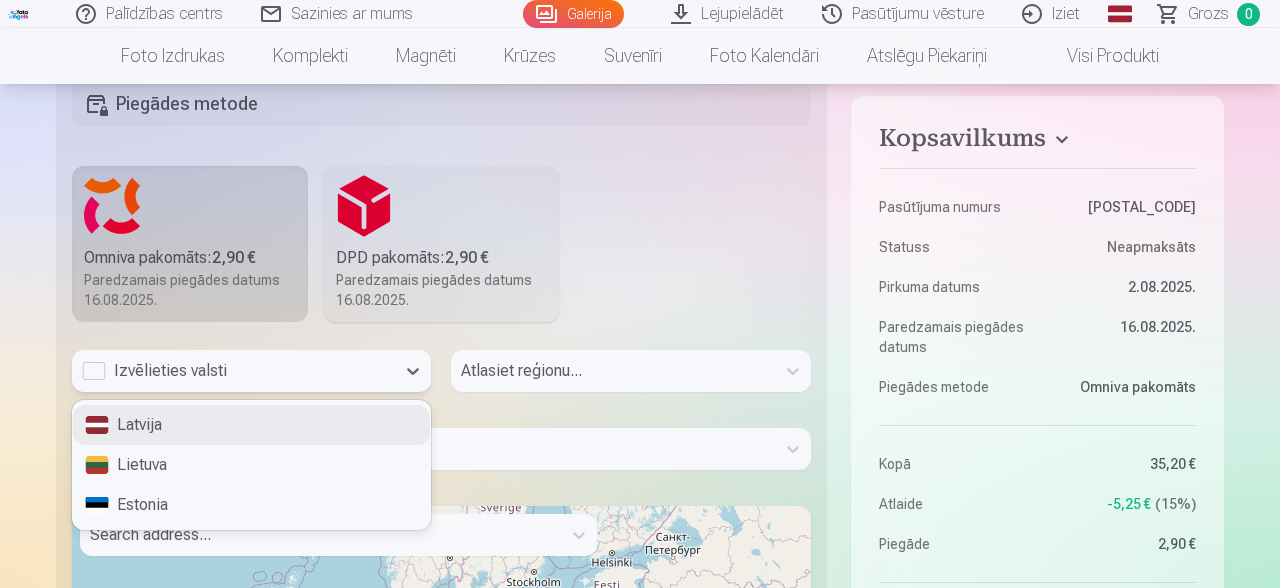 click on "Latvija" at bounding box center (251, 425) 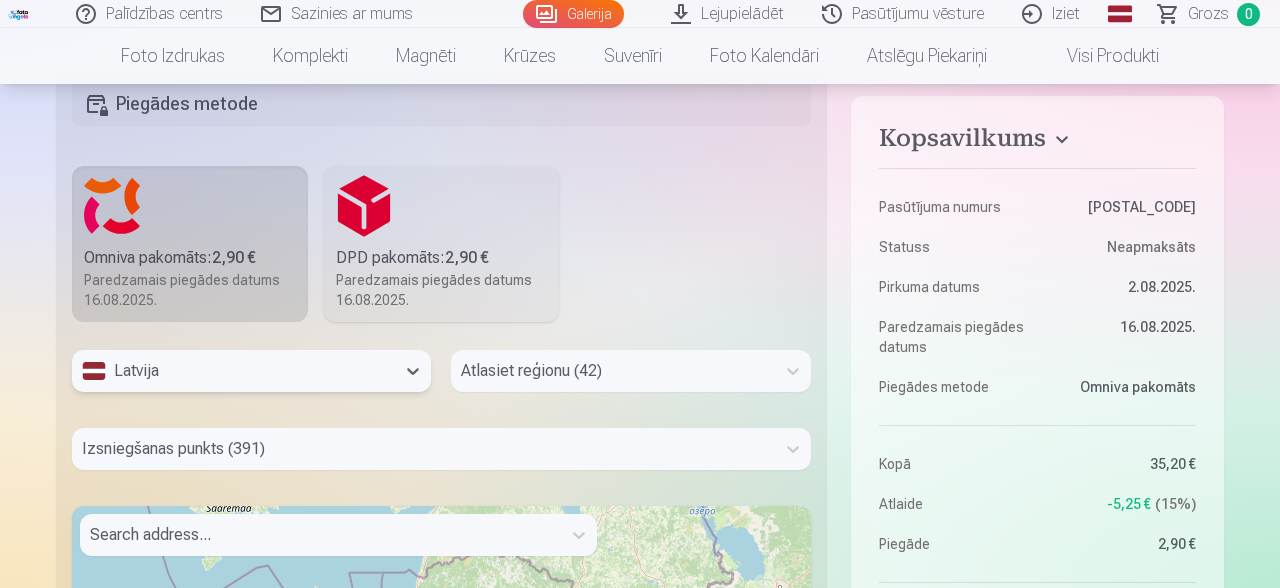scroll, scrollTop: 2348, scrollLeft: 0, axis: vertical 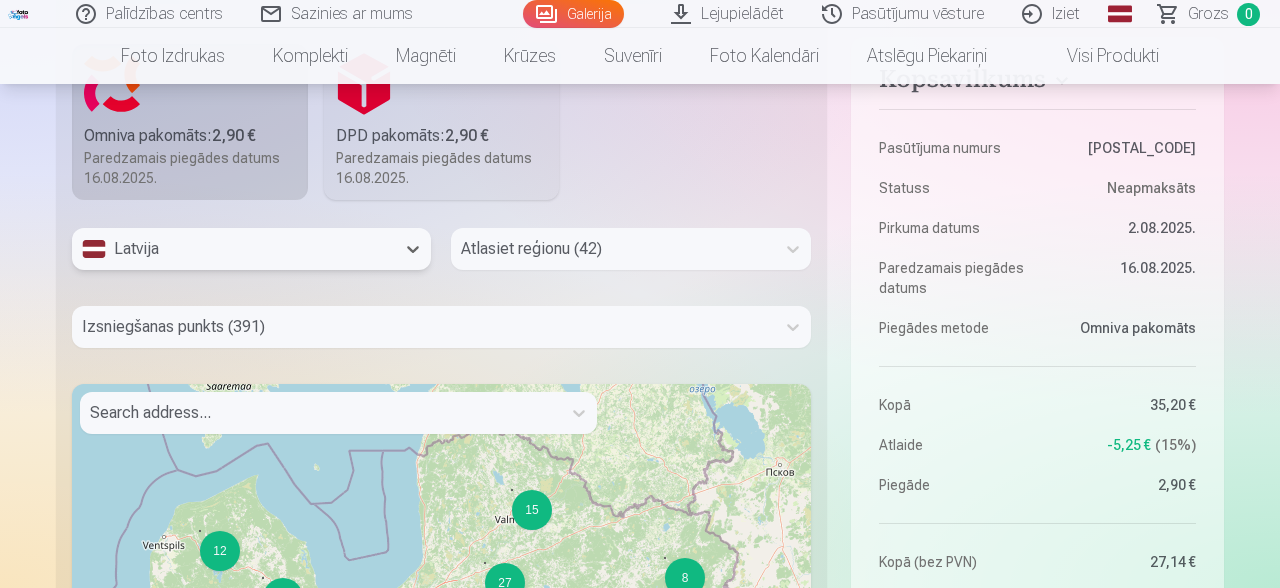 click on "Atlasiet reģionu (42)" at bounding box center (630, 249) 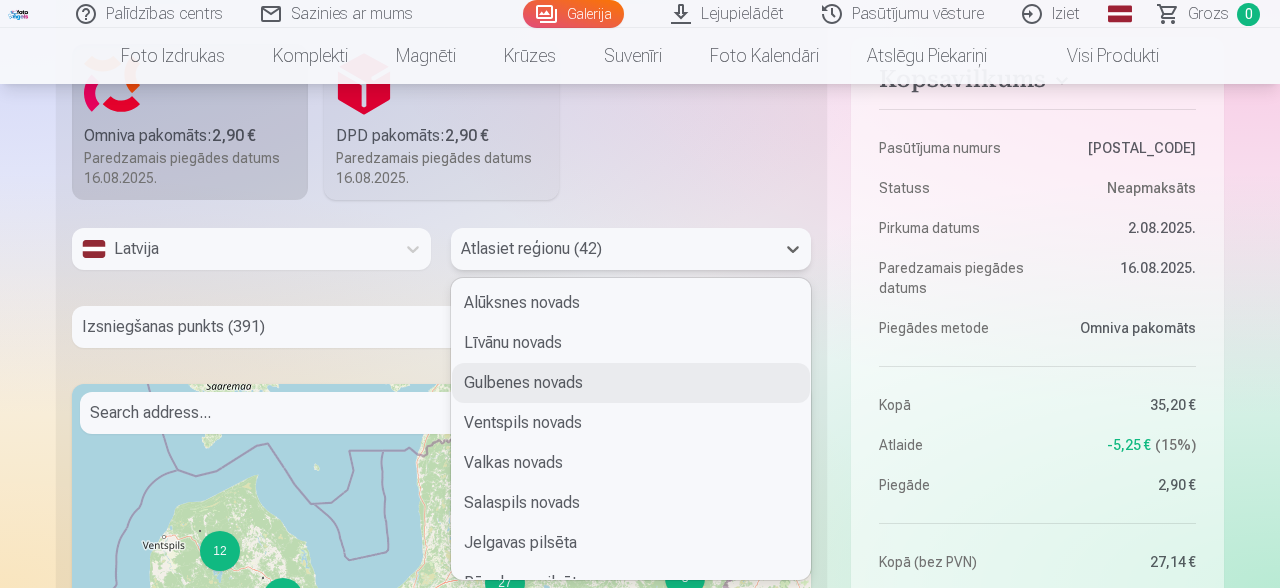 type on "*" 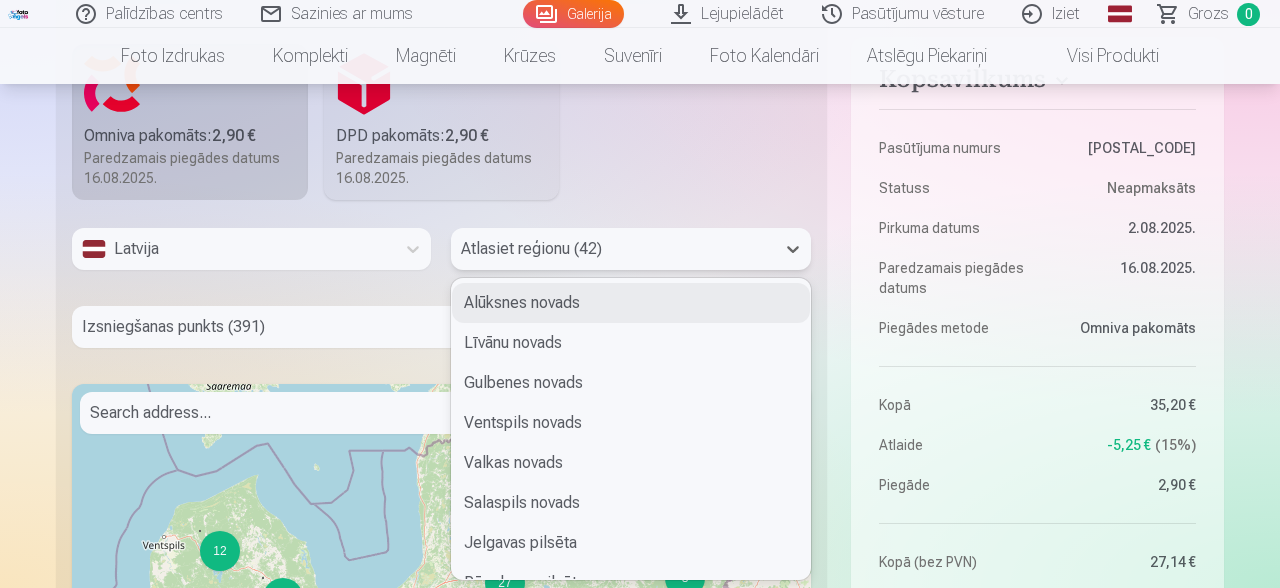 type on "*" 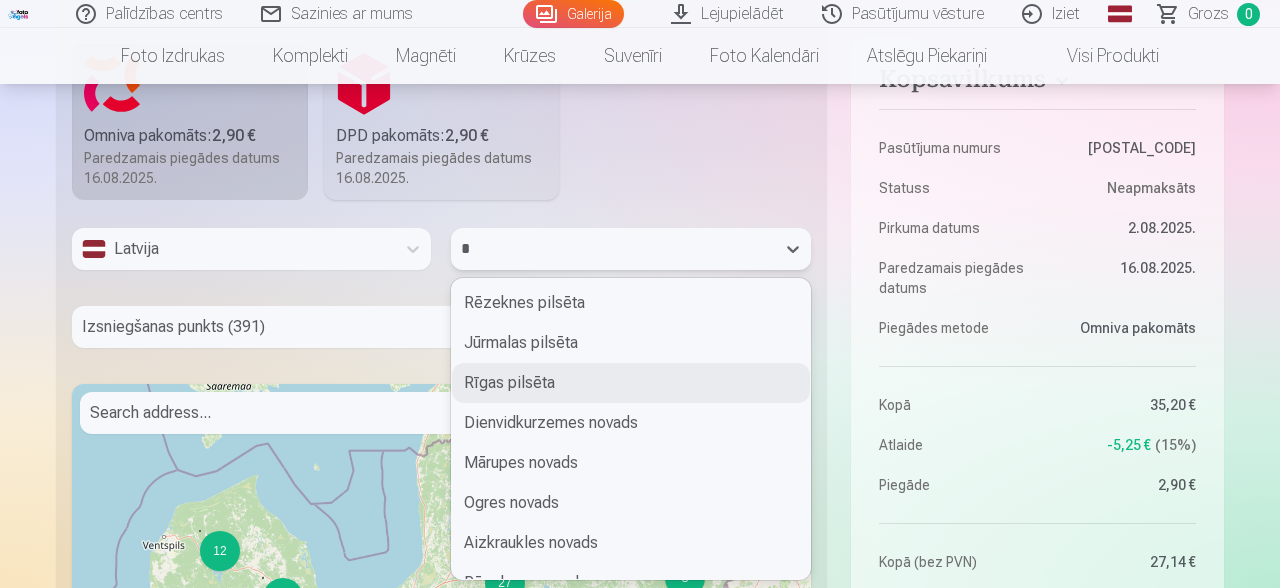 click on "Rīgas pilsēta" at bounding box center [630, 383] 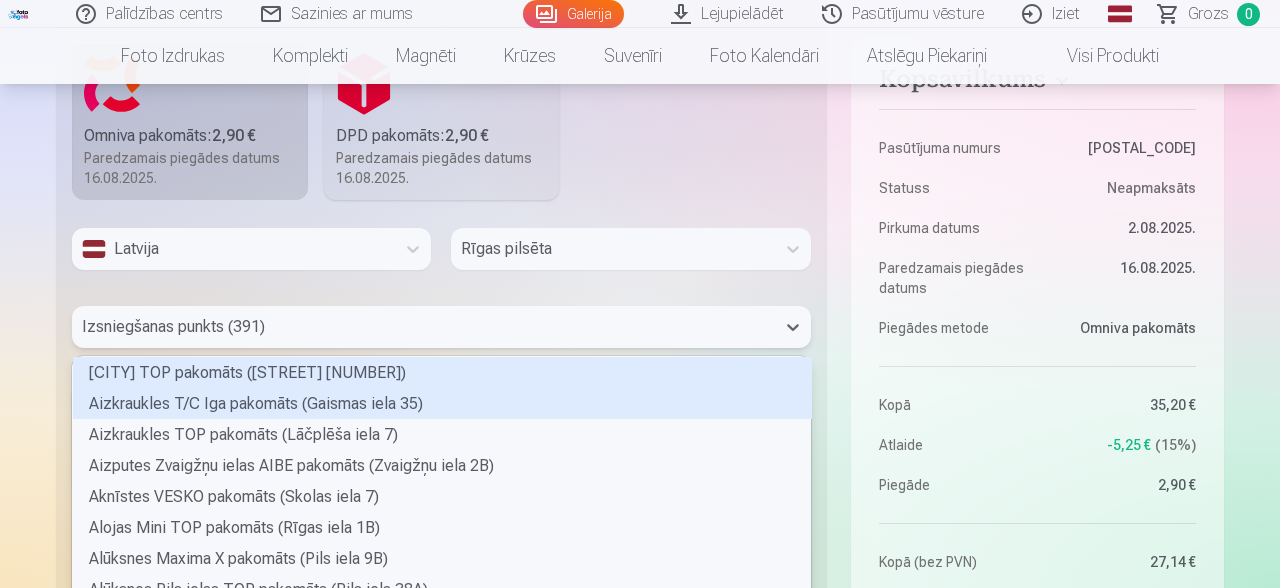 click on "391 results available. Use Up and Down to choose options, press Enter to select the currently focused option, press Escape to exit the menu, press Tab to select the option and exit the menu. Izsniegšanas punkts (391) Aglonas TOP pakomāts (Somersētas iela 33) Aizkraukles T/C Iga pakomāts (Gaismas iela 35) Aizkraukles TOP pakomāts (Lāčplēša iela 7) Aizputes Zvaigžņu ielas AIBE pakomāts (Zvaigžņu iela 2B) Aknīstes VESKO pakomāts (Skolas iela 7) Alojas Mini TOP pakomāts (Rīgas iela 1B) Alūksnes Maxima X pakomāts (Pils iela 9B) Alūksnes Pils ielas TOP pakomāts (Pils iela 38A) Apes TOP pakomāts (Stacijas iela 4) Auces TOP pakomāts (Baznīcas iela 1) Augšlīgatnes ELVI pakomāts (Nītaures iela 5) Babītes ELVI pakomāts (Liepu aleja 15A) Baldones Mego pakomāts (Rīgas iela 79) Baldones TOP pakomāts (Pārupes iela 6) Baložu Mego pakomāts (Rīgas iela 14) Balvu TOP pakomāts (Partizānu iela 8) Balvu Tautas ielas 1 pakomāts (Tautas iela 1) Bauskas Mini RIMI pakomāts (Zaļā iela 3)" at bounding box center [441, 327] 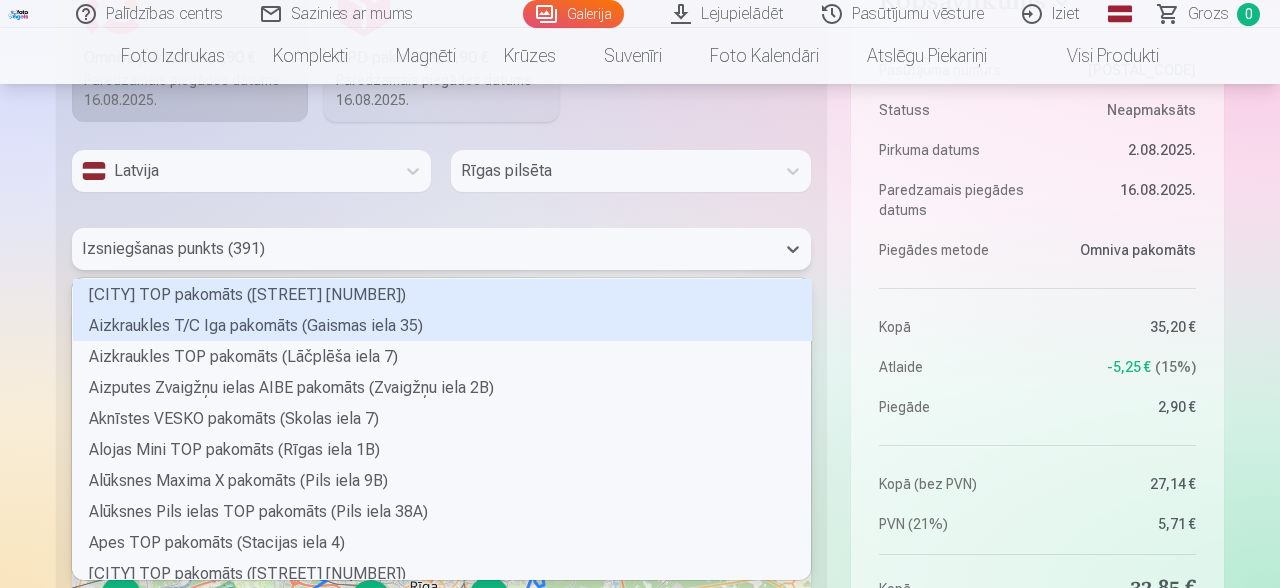 scroll, scrollTop: 1, scrollLeft: 1, axis: both 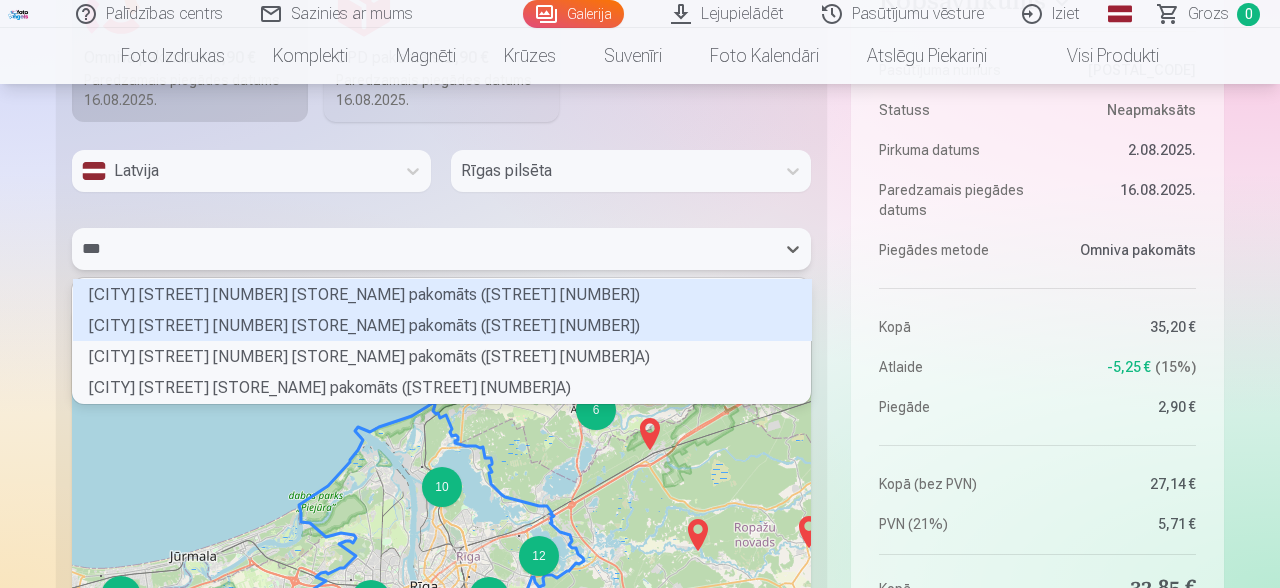 type on "****" 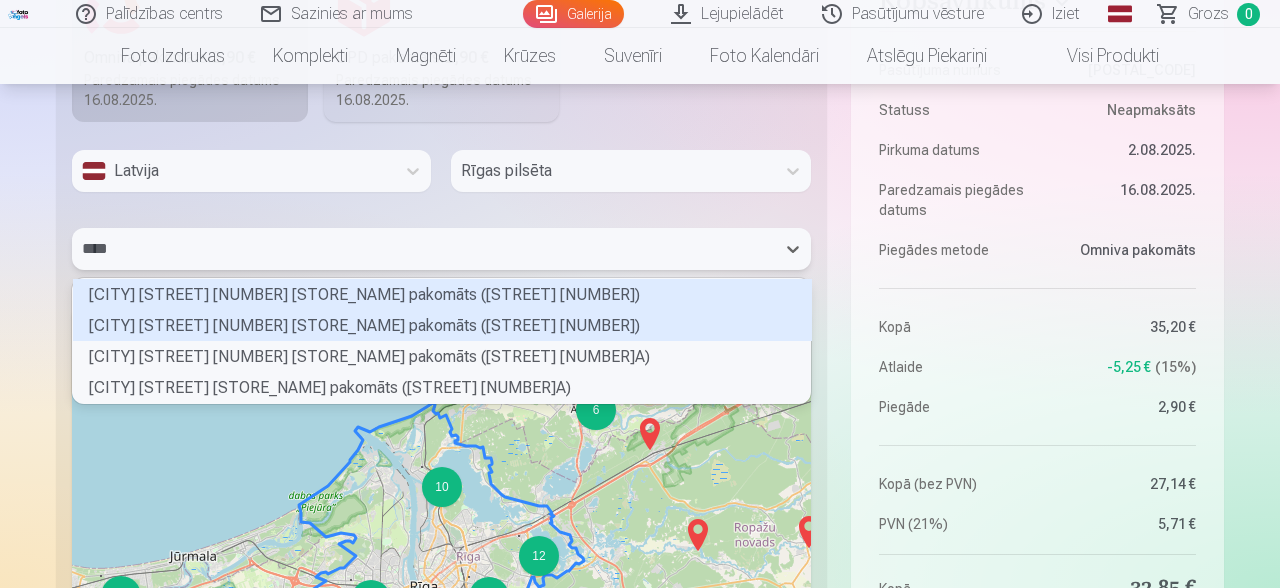 scroll, scrollTop: 124, scrollLeft: 736, axis: both 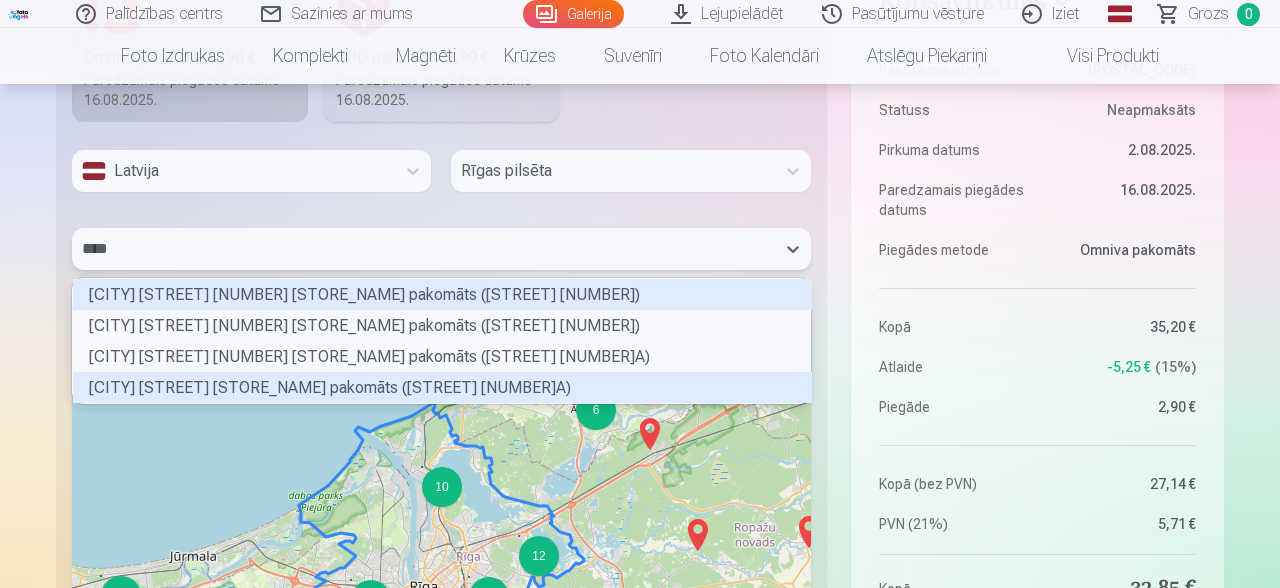 click on "Rīgas Saharova ielas Maxima XXX pakomāts (Andreja Saharova iela 20A)" at bounding box center [442, 387] 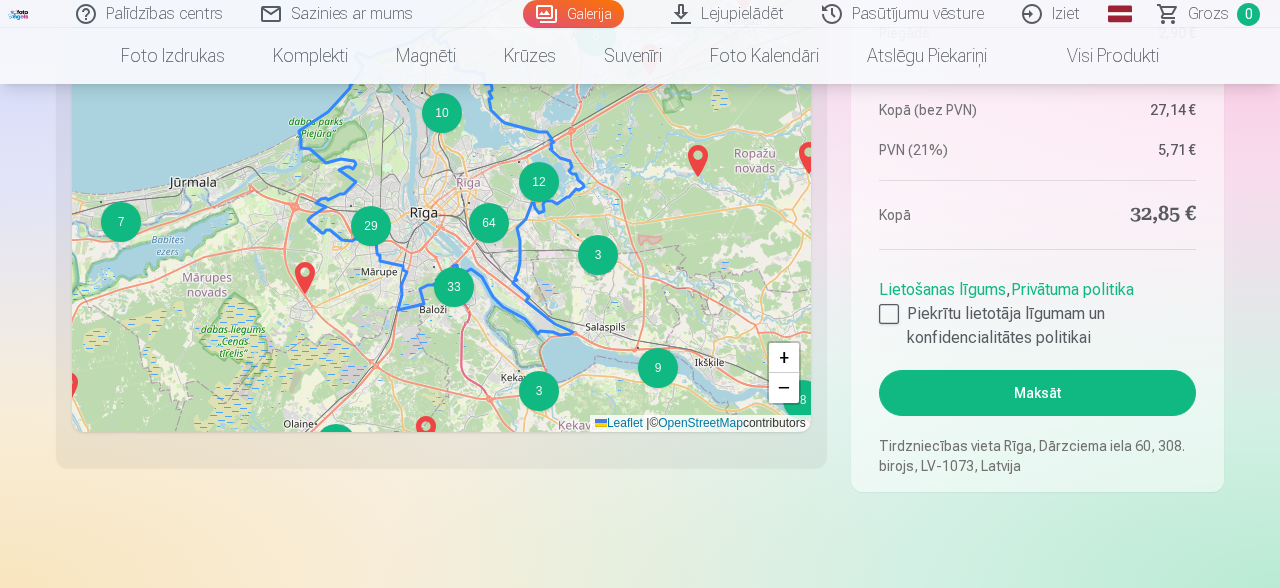 scroll, scrollTop: 2850, scrollLeft: 0, axis: vertical 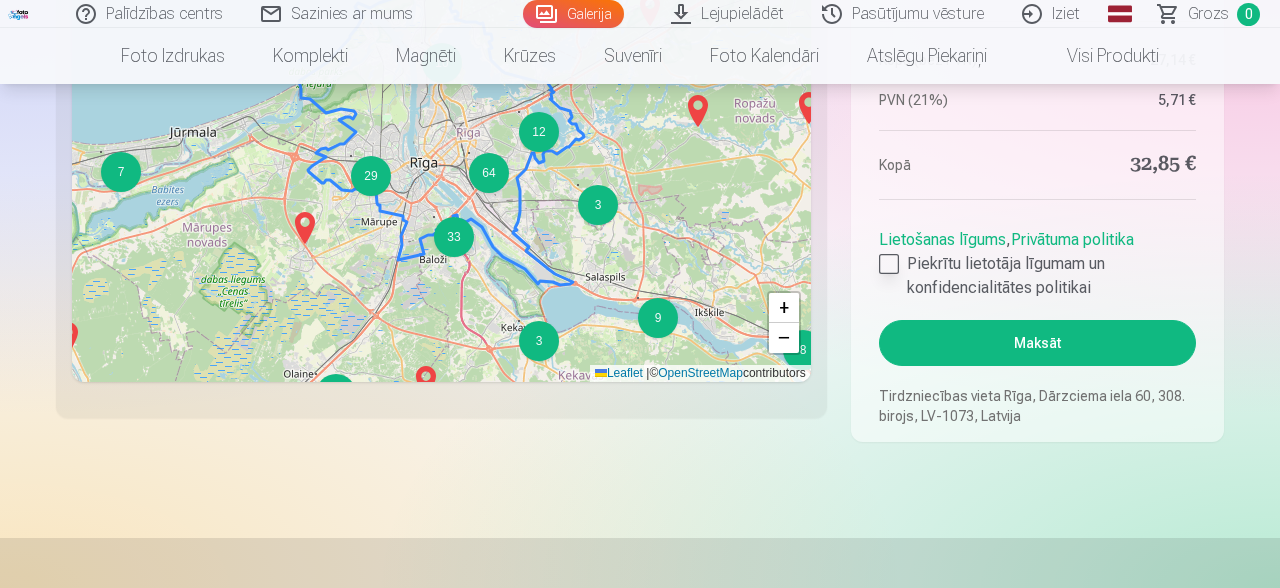 click at bounding box center (889, 264) 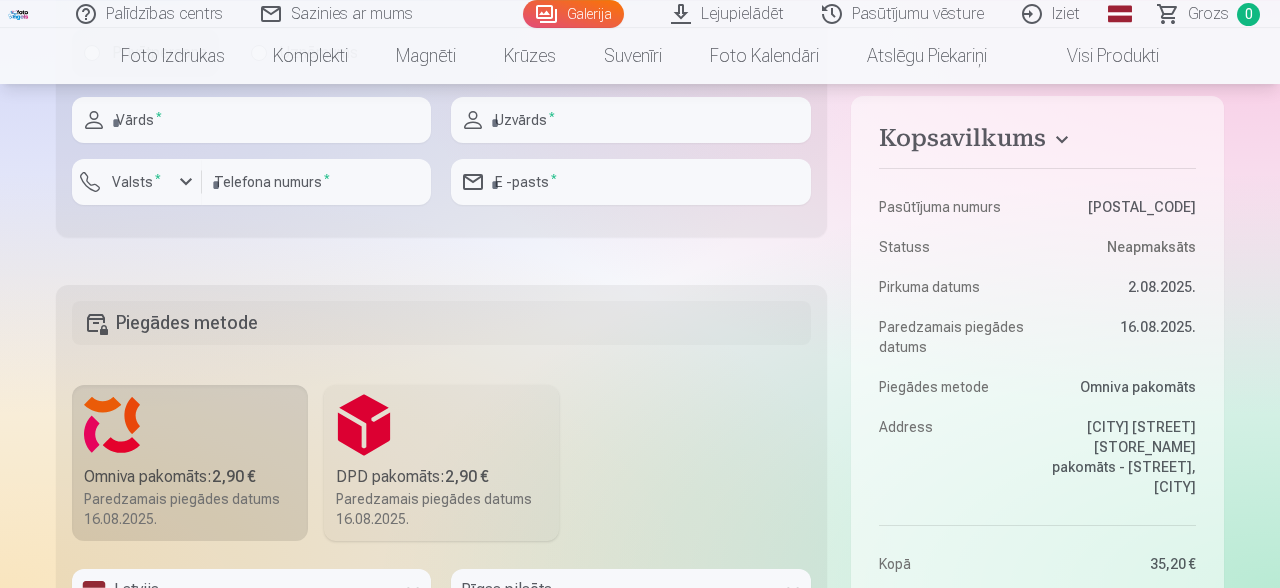 scroll, scrollTop: 2014, scrollLeft: 0, axis: vertical 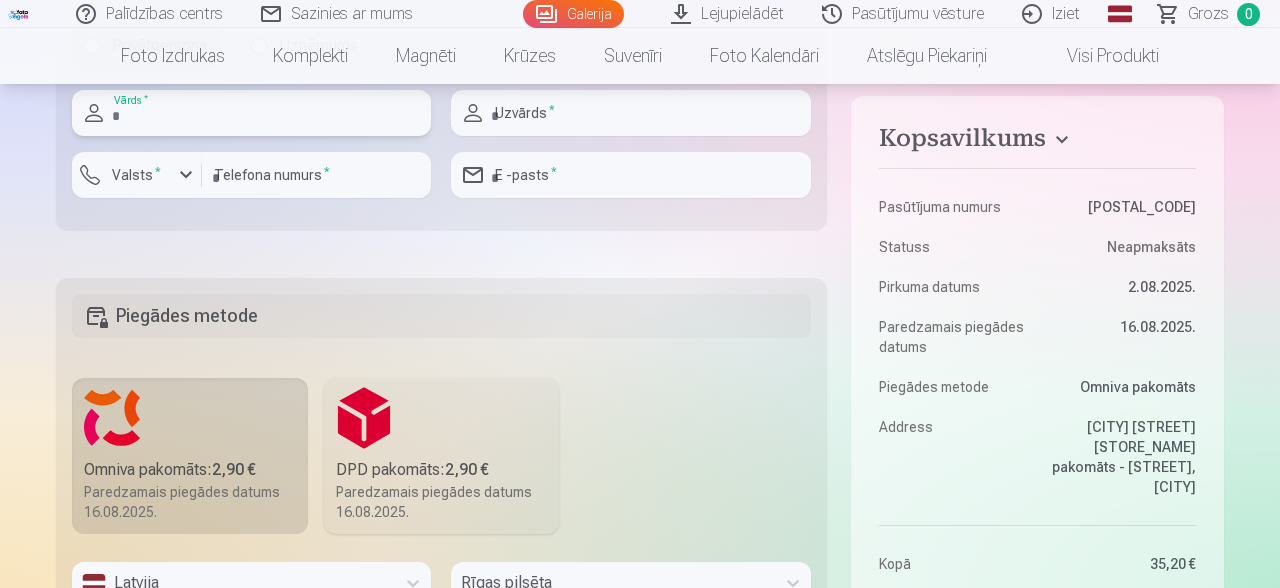click at bounding box center [251, 113] 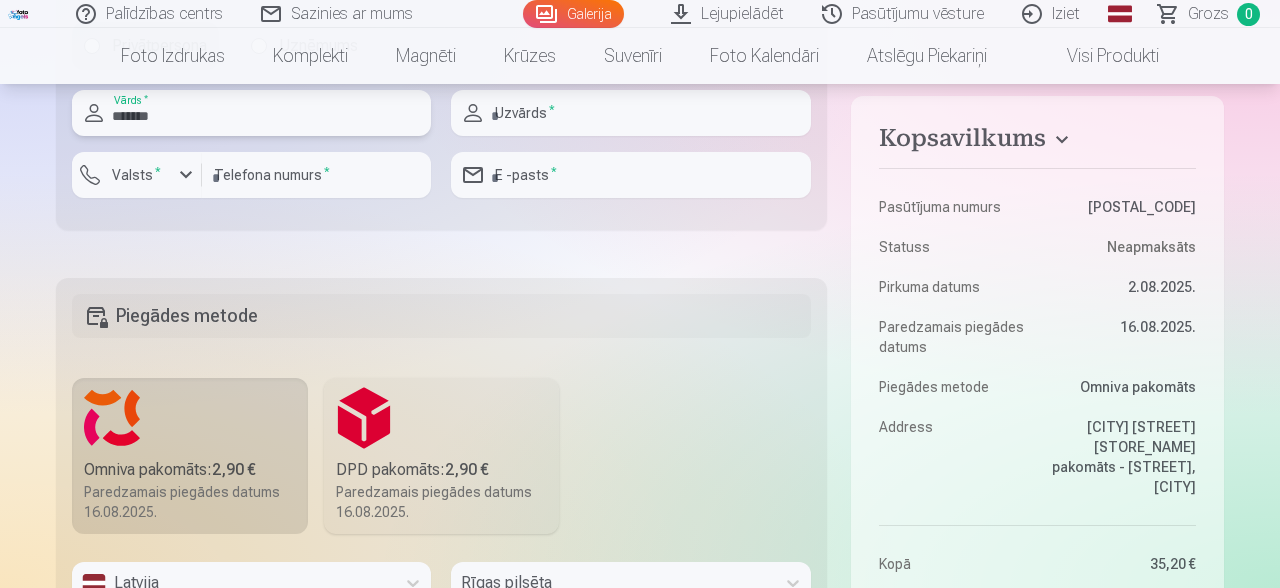type on "*******" 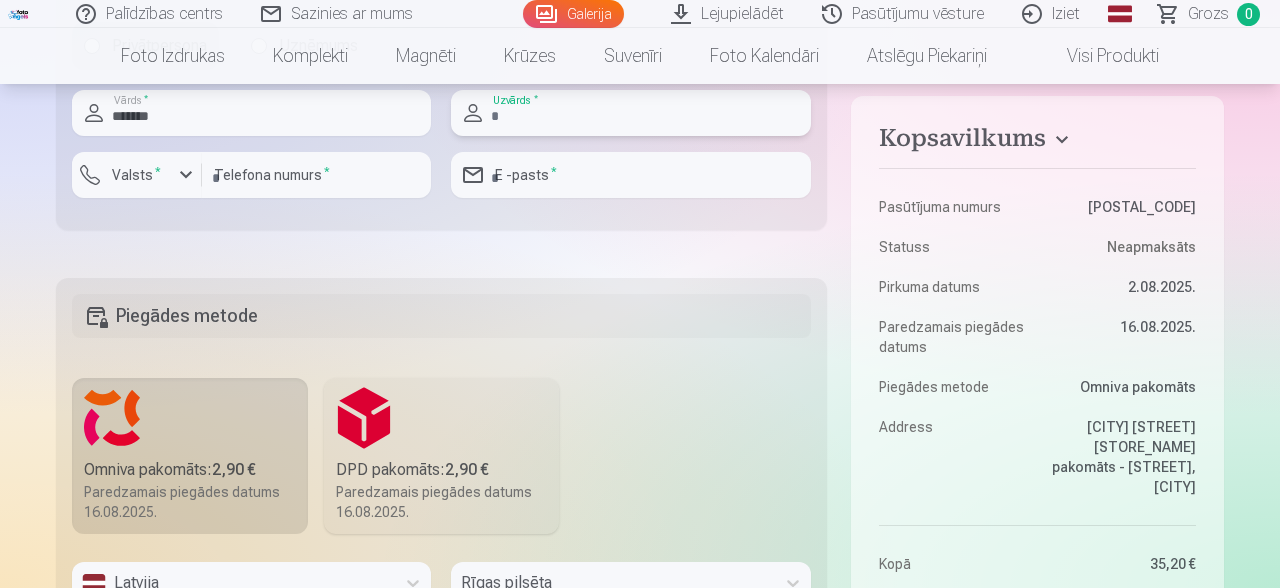 click at bounding box center (630, 113) 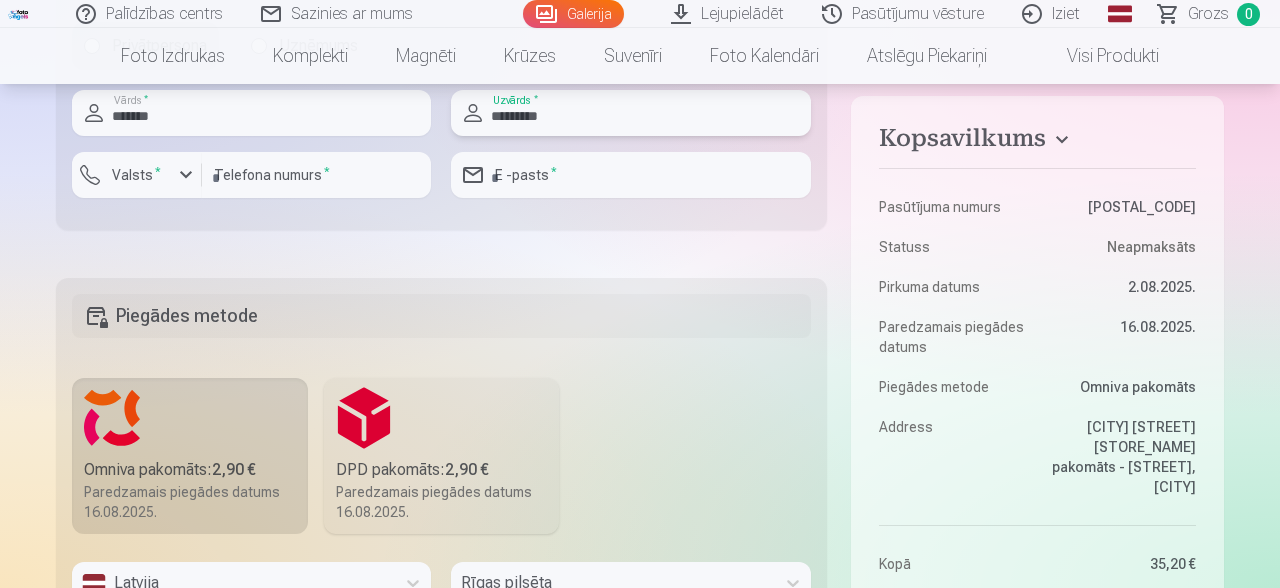 type on "*********" 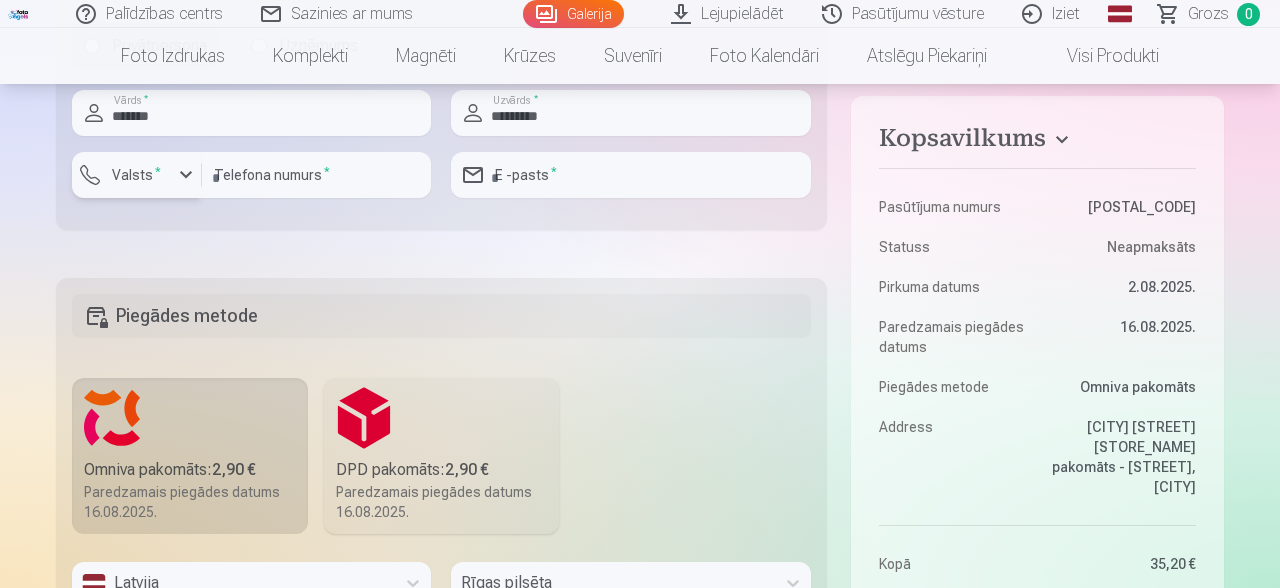 click at bounding box center [186, 175] 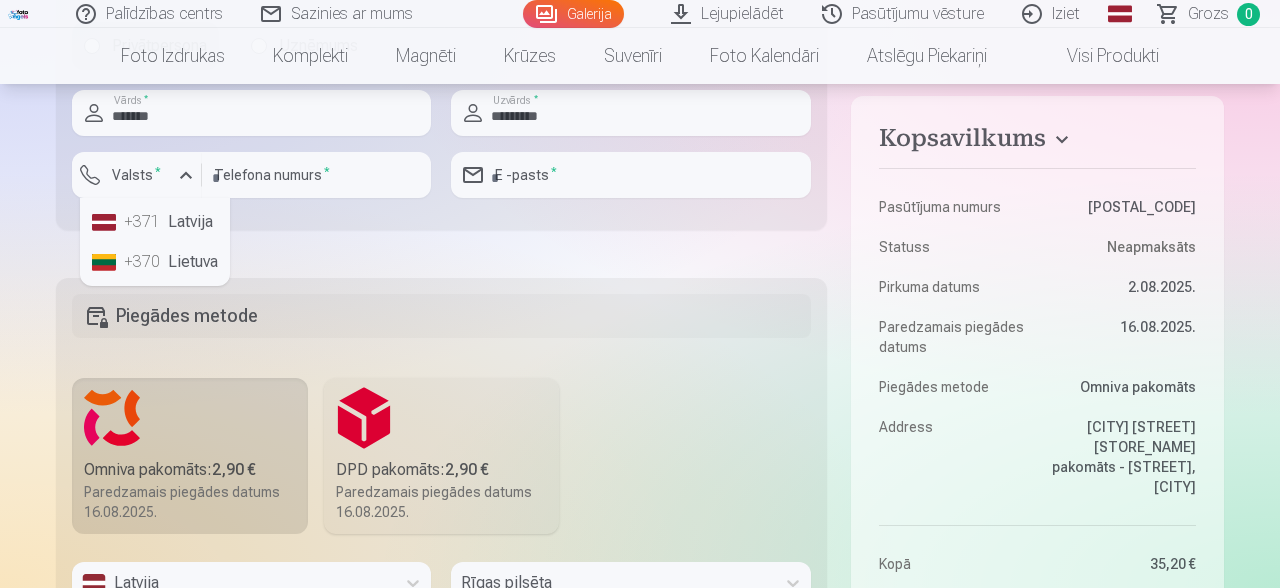 click on "+371 Latvija" at bounding box center (155, 222) 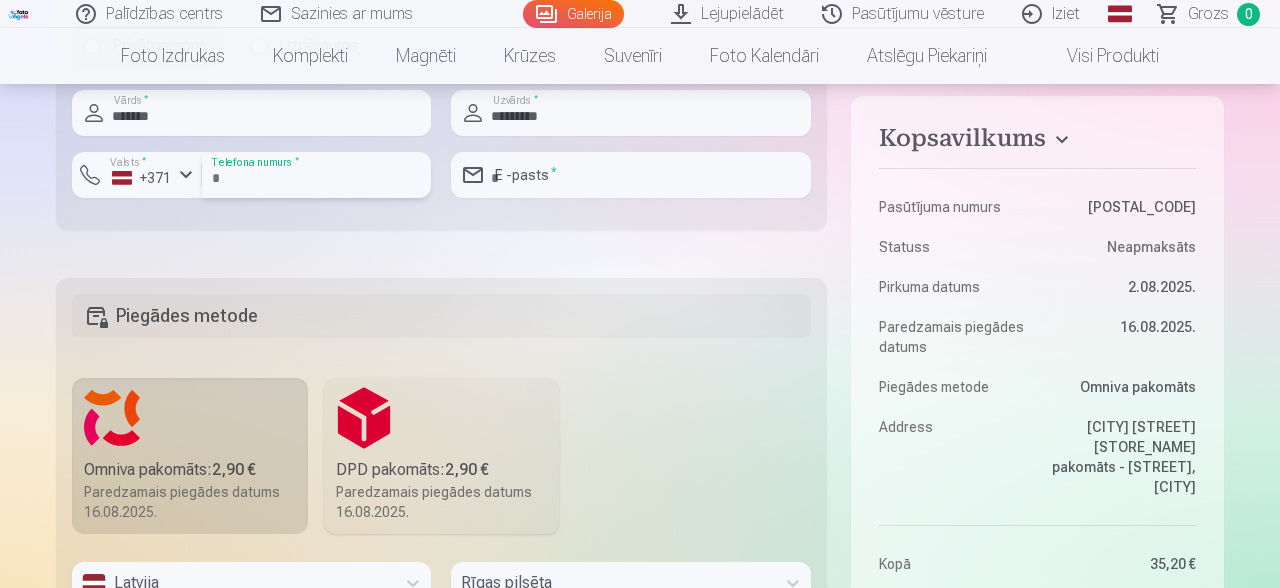 click at bounding box center [316, 175] 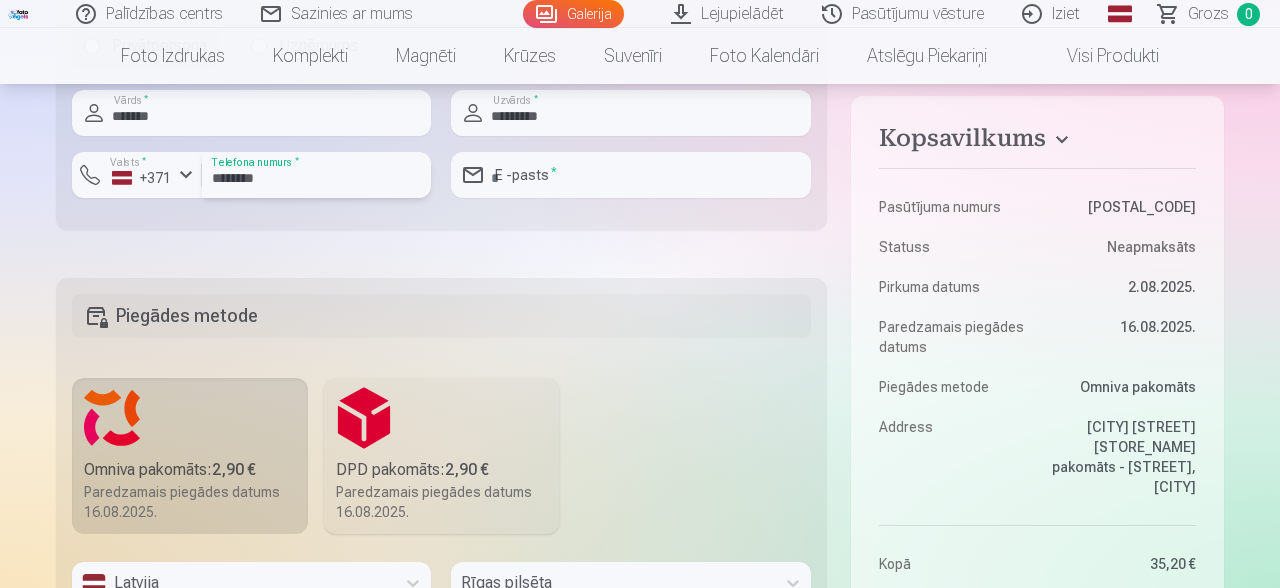 type on "********" 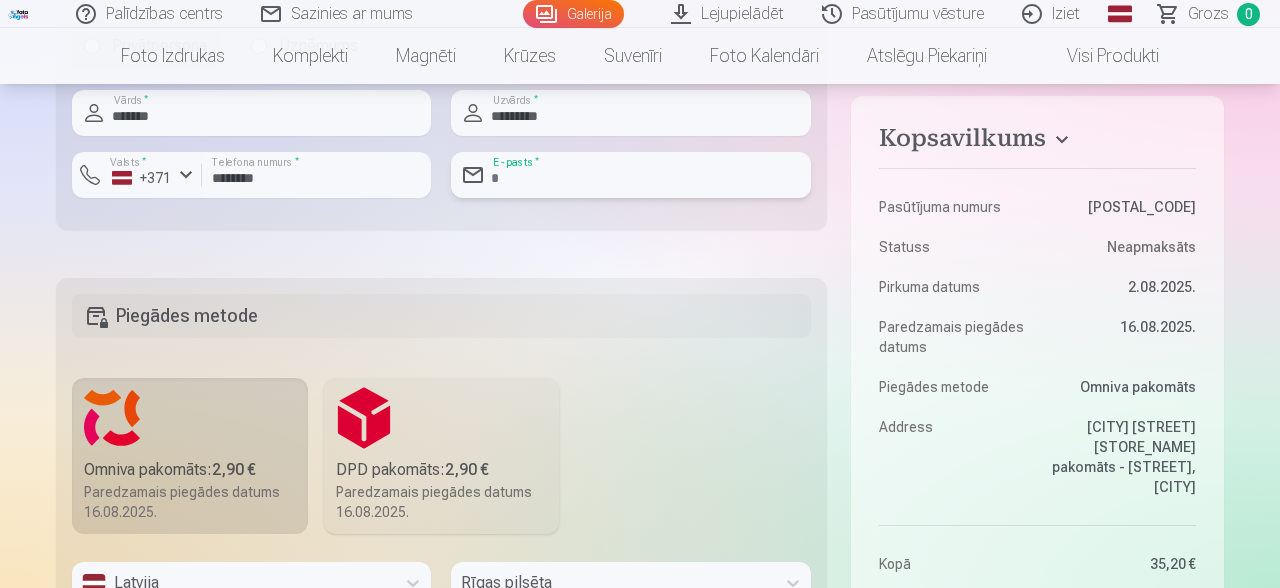 click at bounding box center (630, 175) 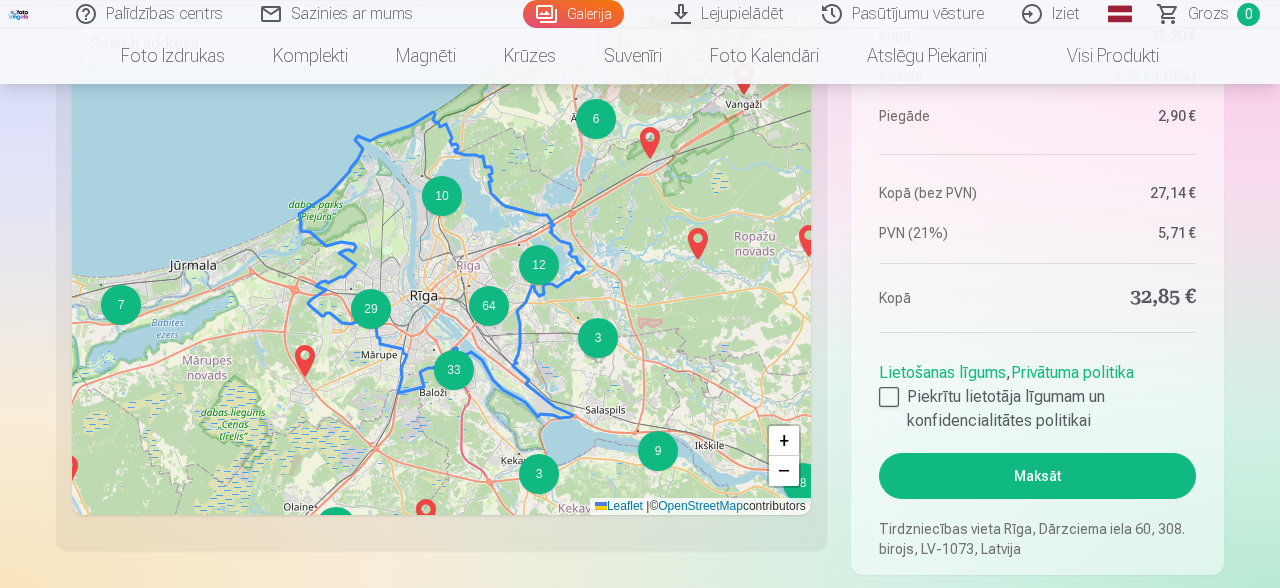 scroll, scrollTop: 2756, scrollLeft: 0, axis: vertical 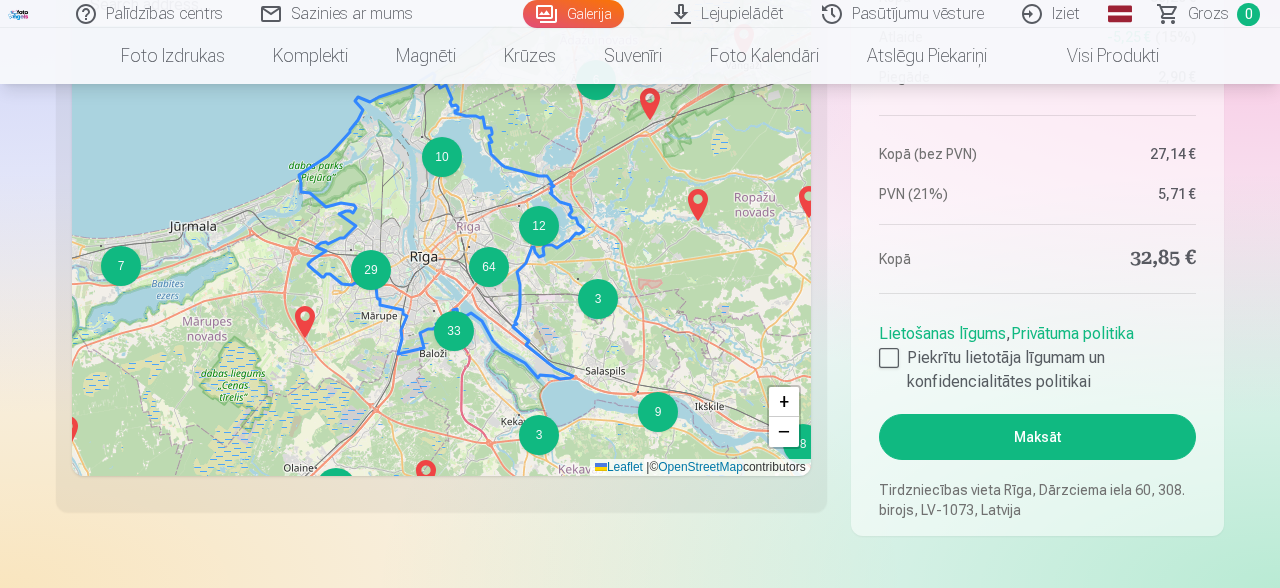 type on "**********" 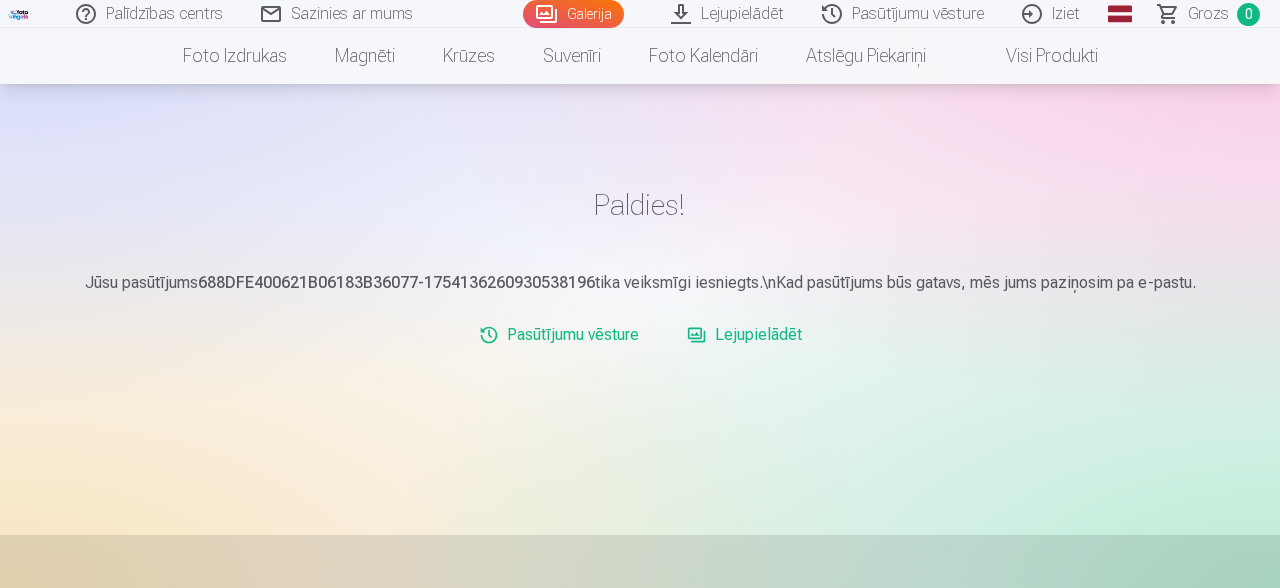 scroll, scrollTop: 76, scrollLeft: 0, axis: vertical 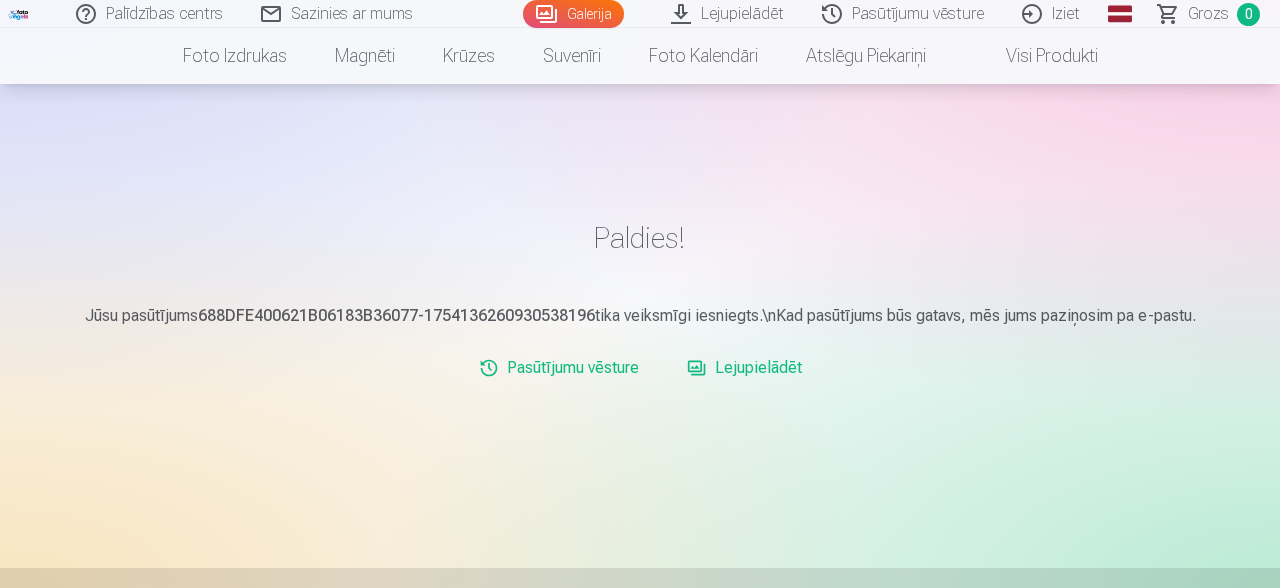 click on "Lejupielādēt" at bounding box center (744, 368) 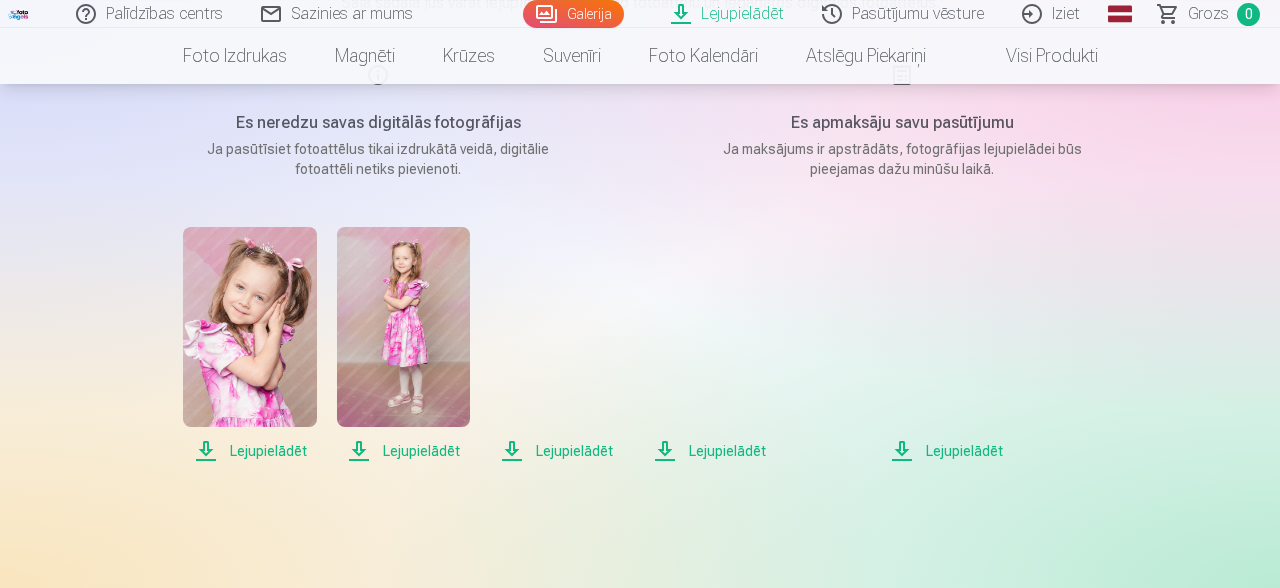 scroll, scrollTop: 318, scrollLeft: 0, axis: vertical 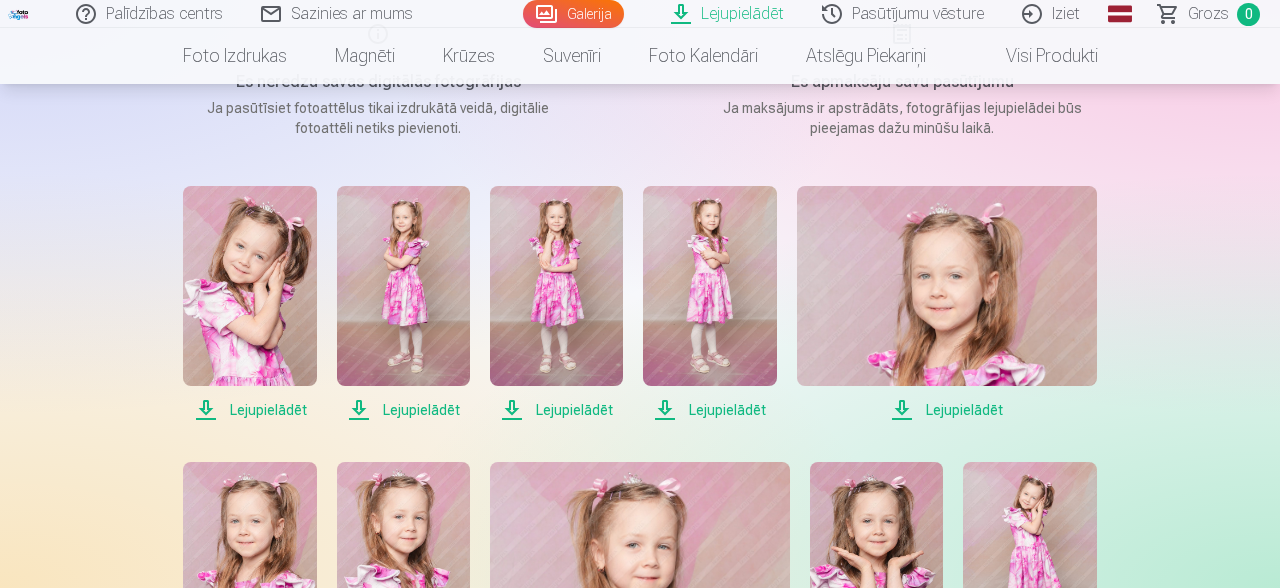 click on "Lejupielādēt" at bounding box center (249, 410) 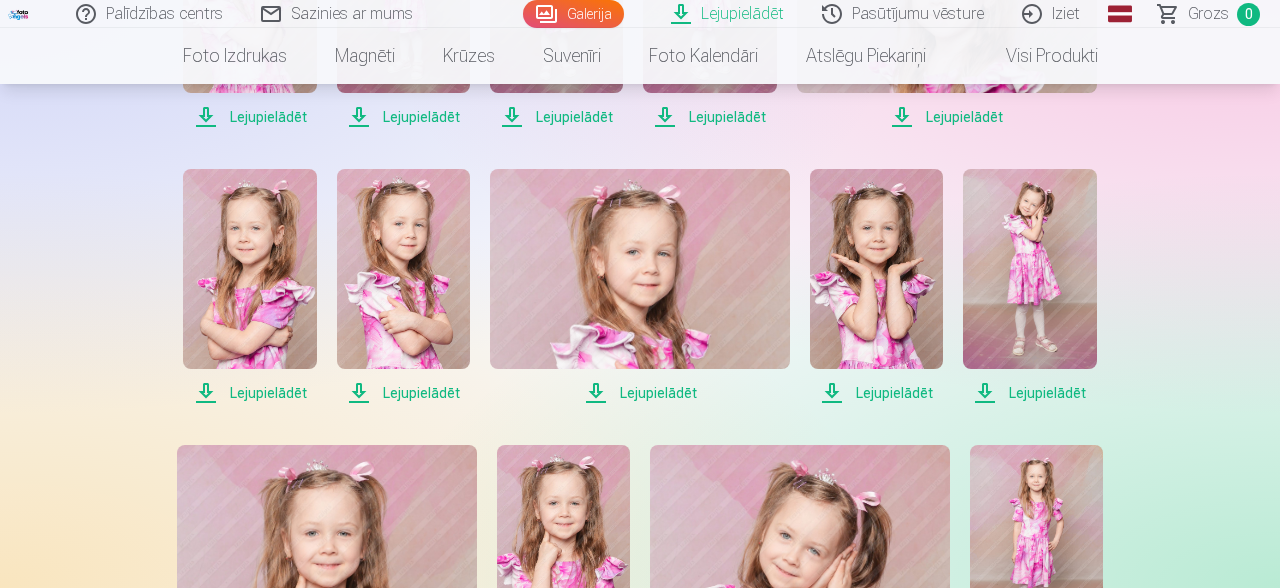scroll, scrollTop: 615, scrollLeft: 0, axis: vertical 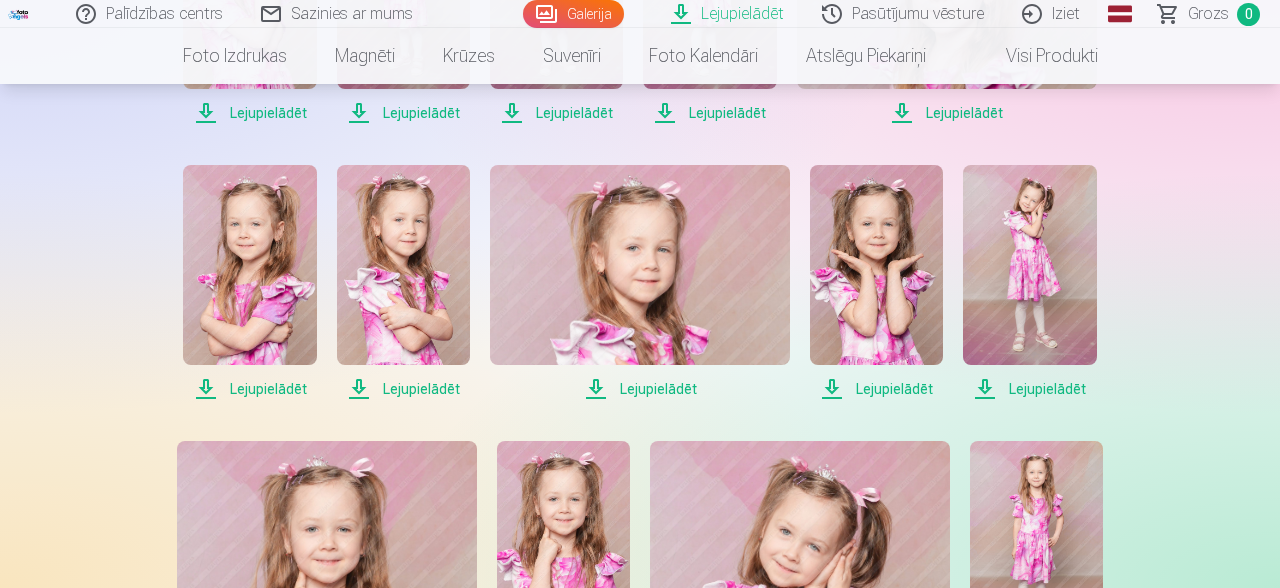click on "Lejupielādēt" at bounding box center (249, 389) 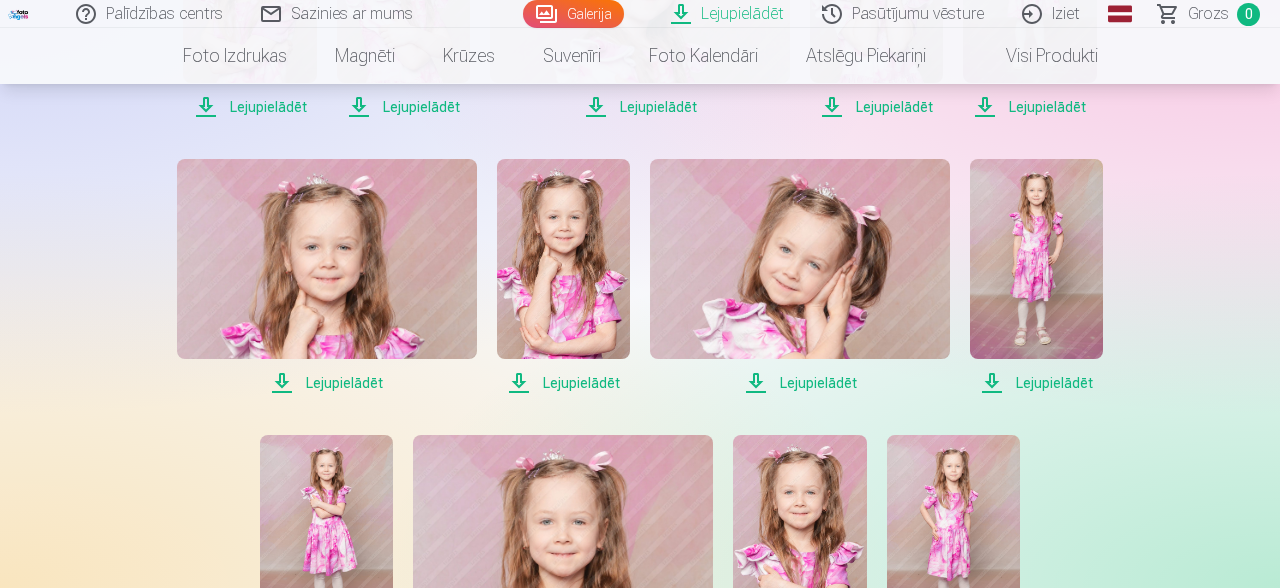 scroll, scrollTop: 916, scrollLeft: 0, axis: vertical 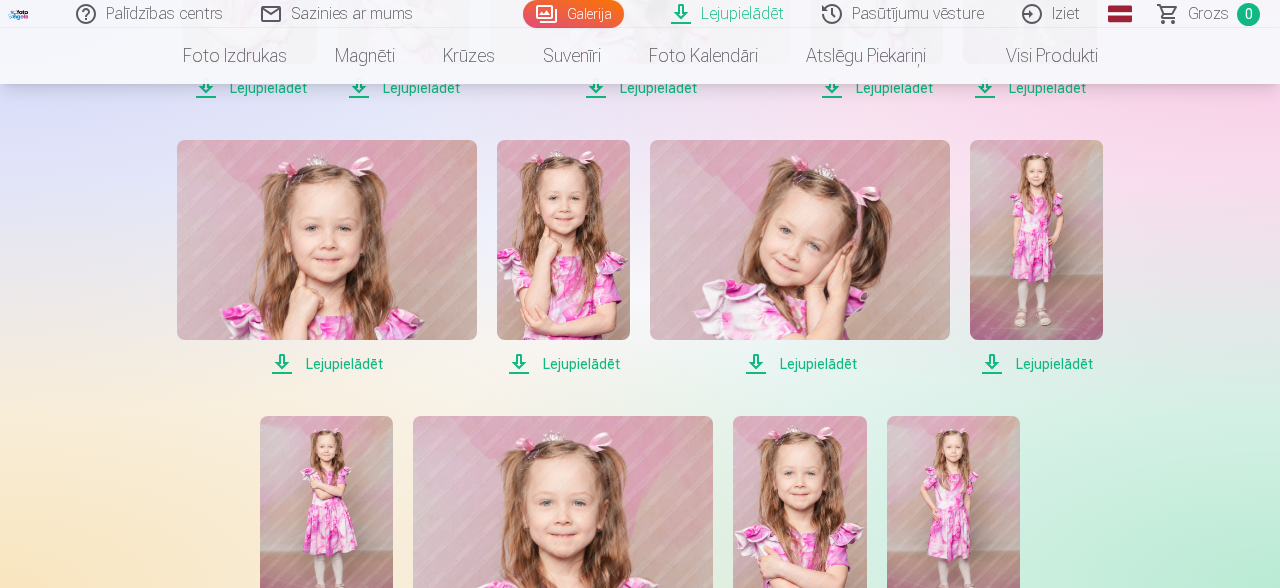 click on "Lejupielādēt" at bounding box center (327, 364) 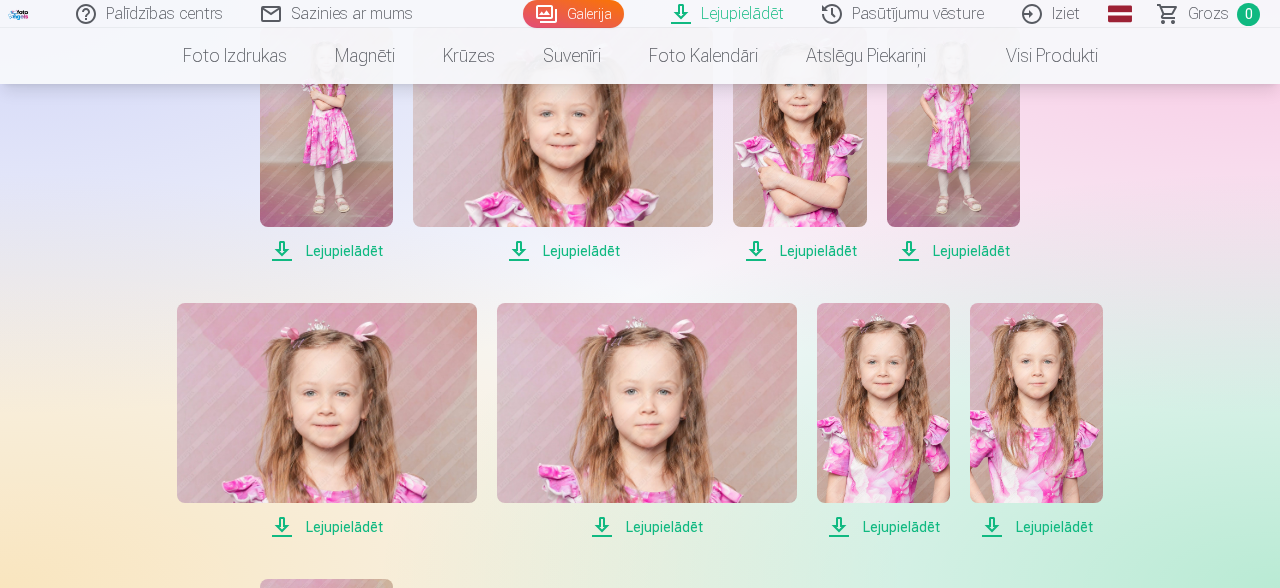 scroll, scrollTop: 1306, scrollLeft: 0, axis: vertical 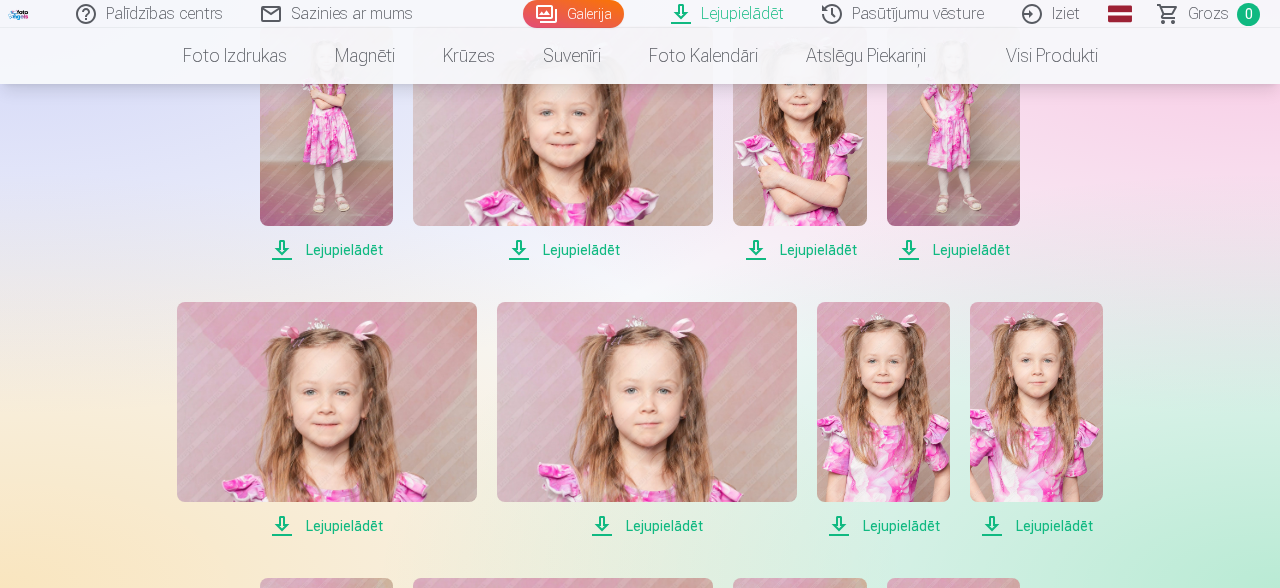 click on "Lejupielādēt" at bounding box center (326, 250) 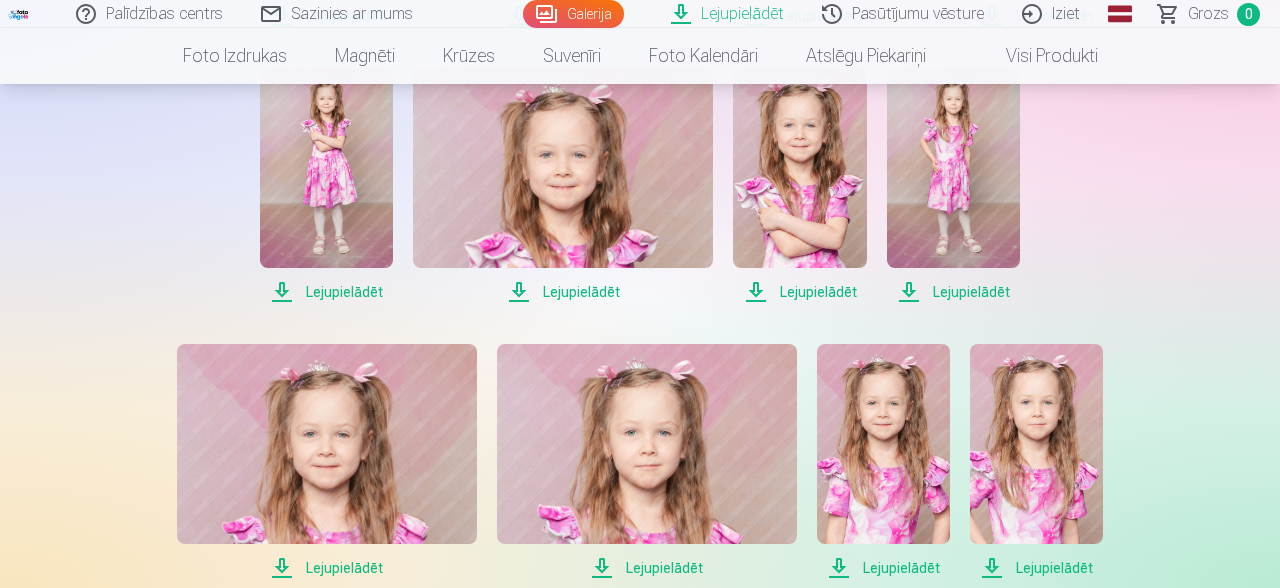 scroll, scrollTop: 1257, scrollLeft: 0, axis: vertical 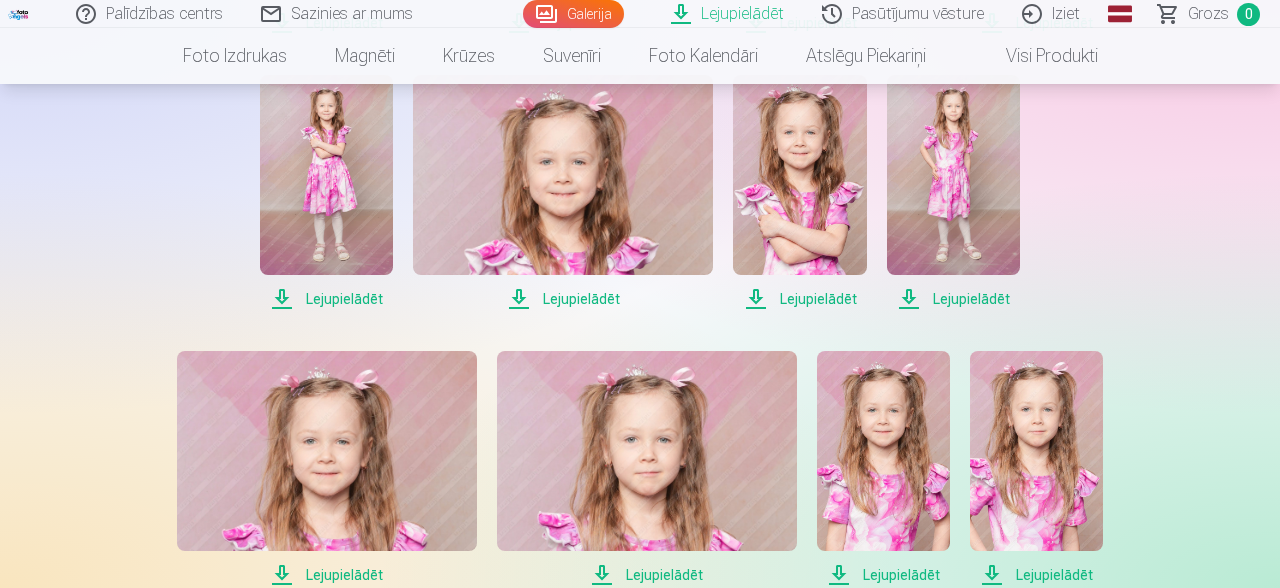 click on "Lejupielādēt" at bounding box center (799, 299) 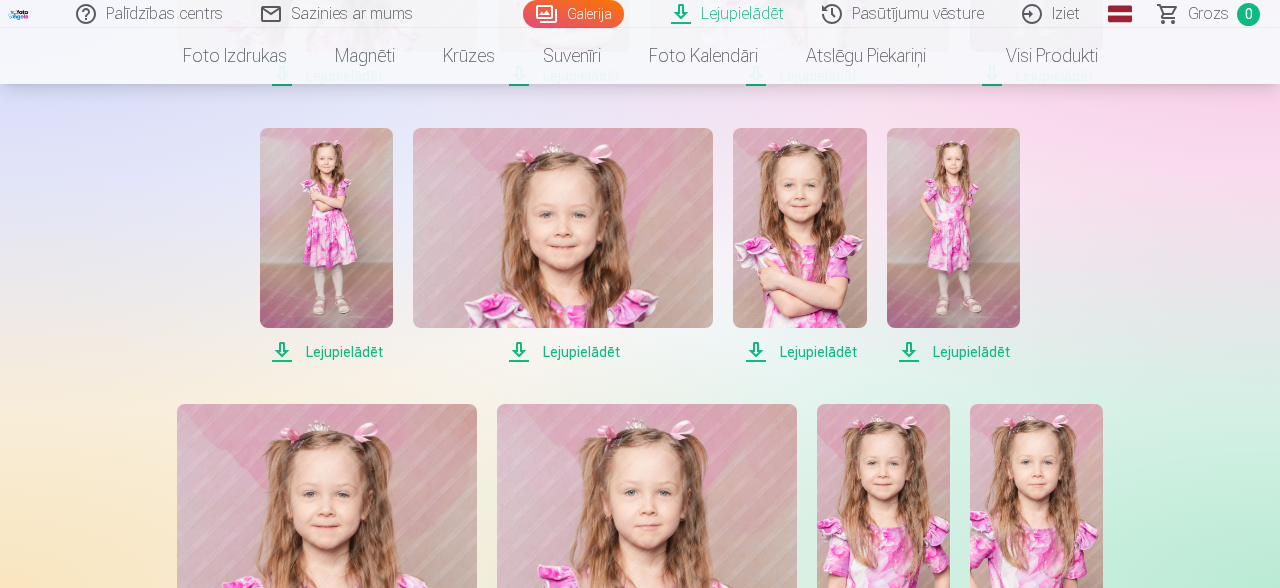 scroll, scrollTop: 1202, scrollLeft: 0, axis: vertical 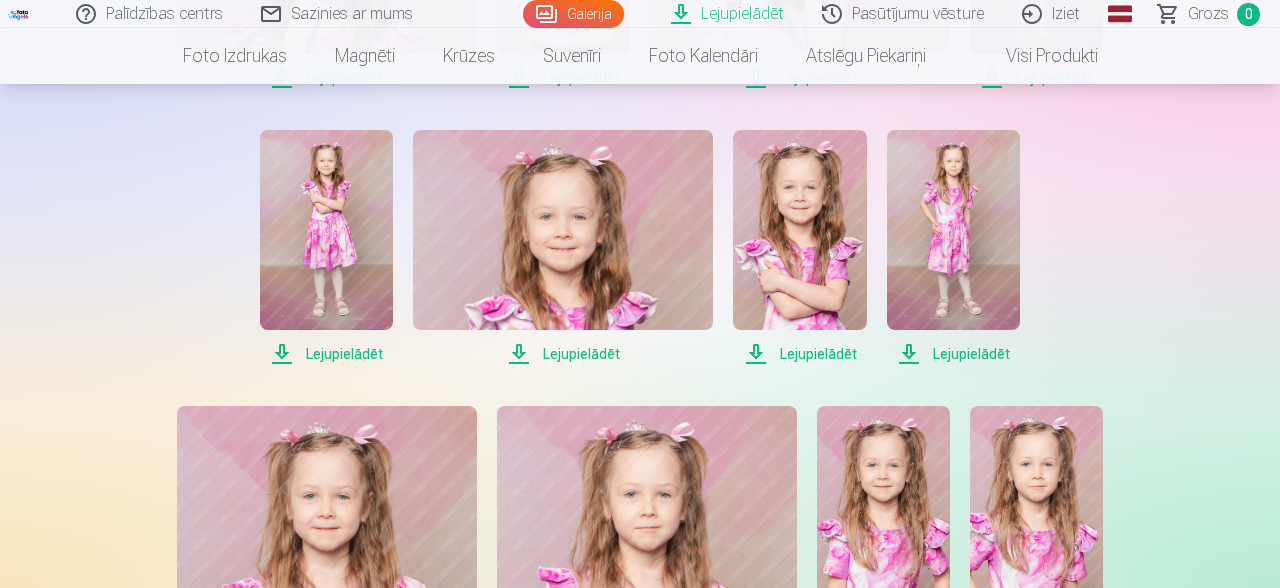 click on "Lejupielādēt" at bounding box center (953, 354) 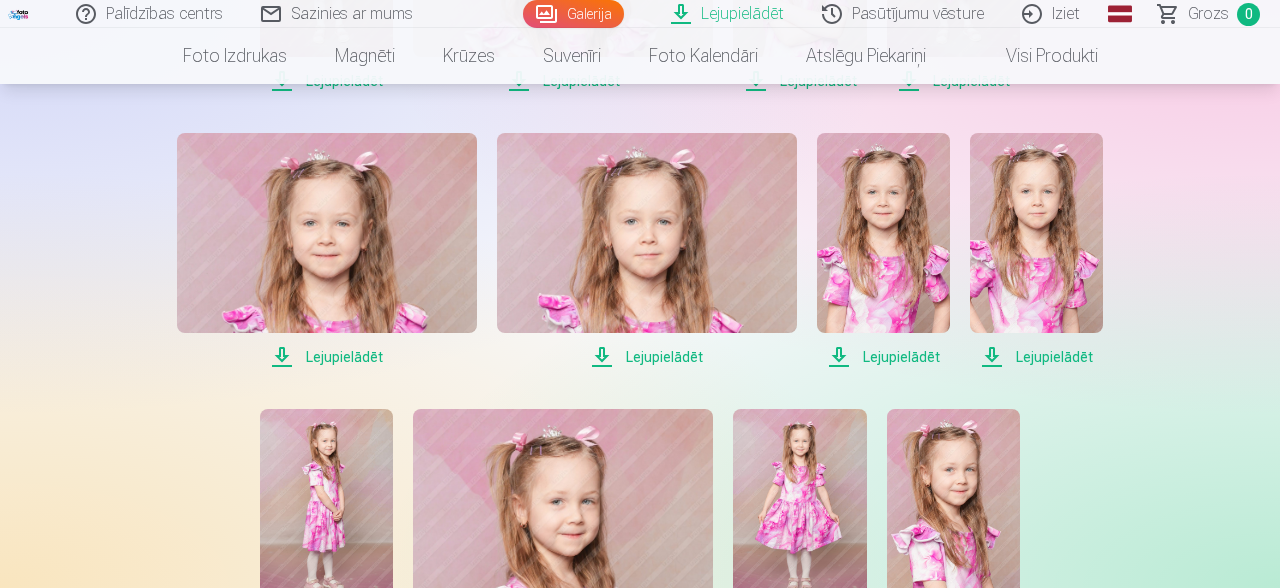 scroll, scrollTop: 1476, scrollLeft: 0, axis: vertical 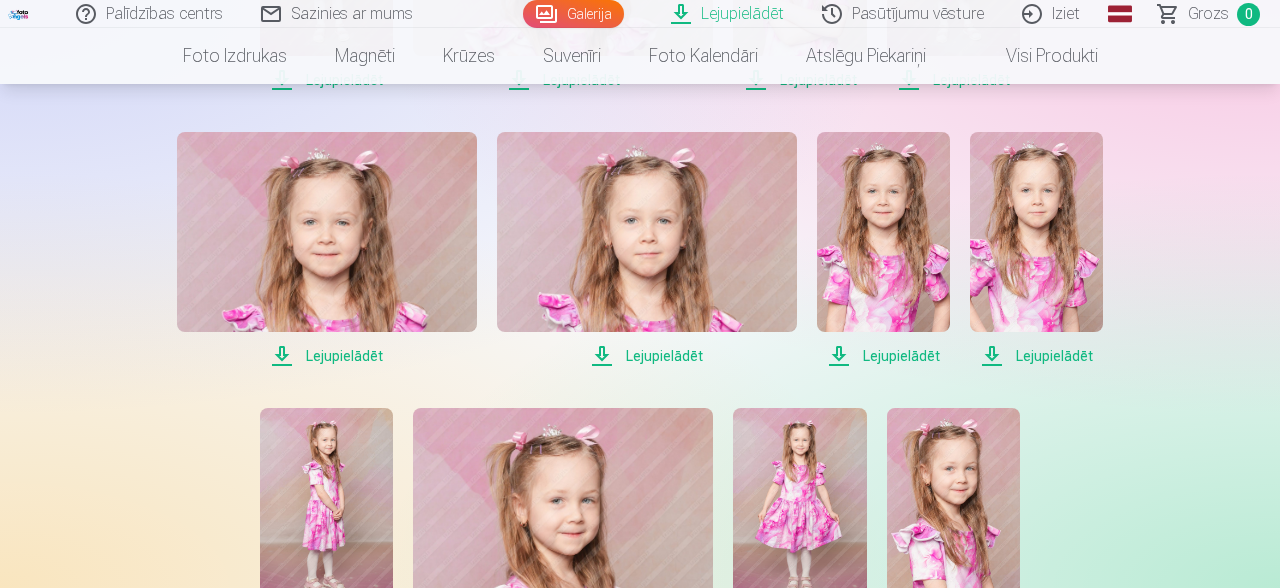 click on "Lejupielādēt" at bounding box center [327, 356] 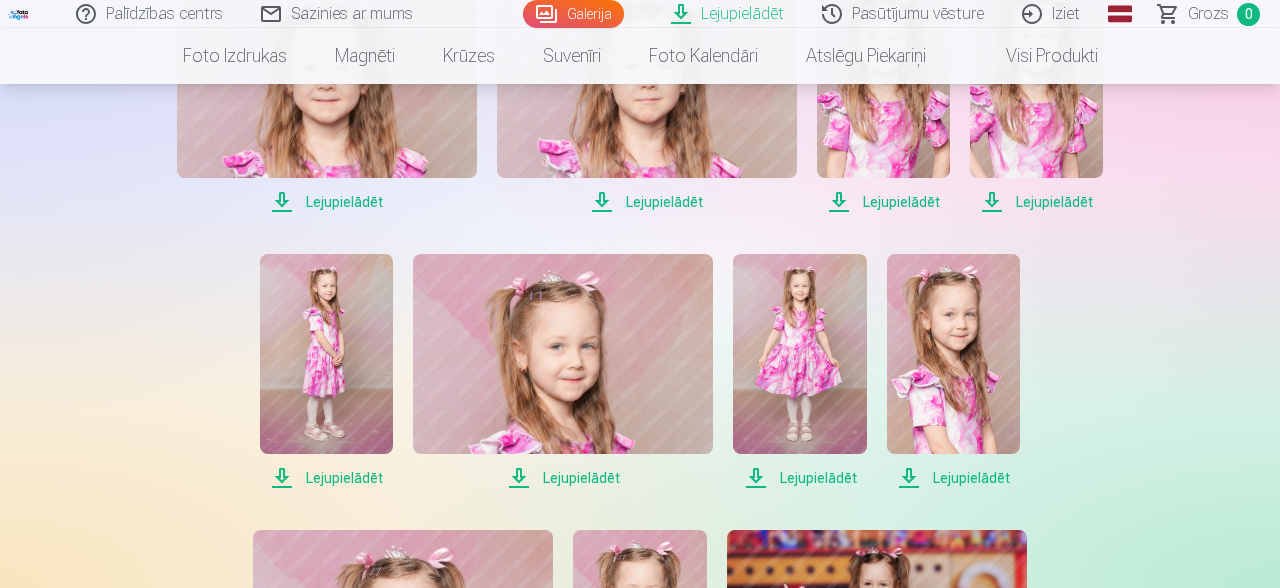 scroll, scrollTop: 1645, scrollLeft: 0, axis: vertical 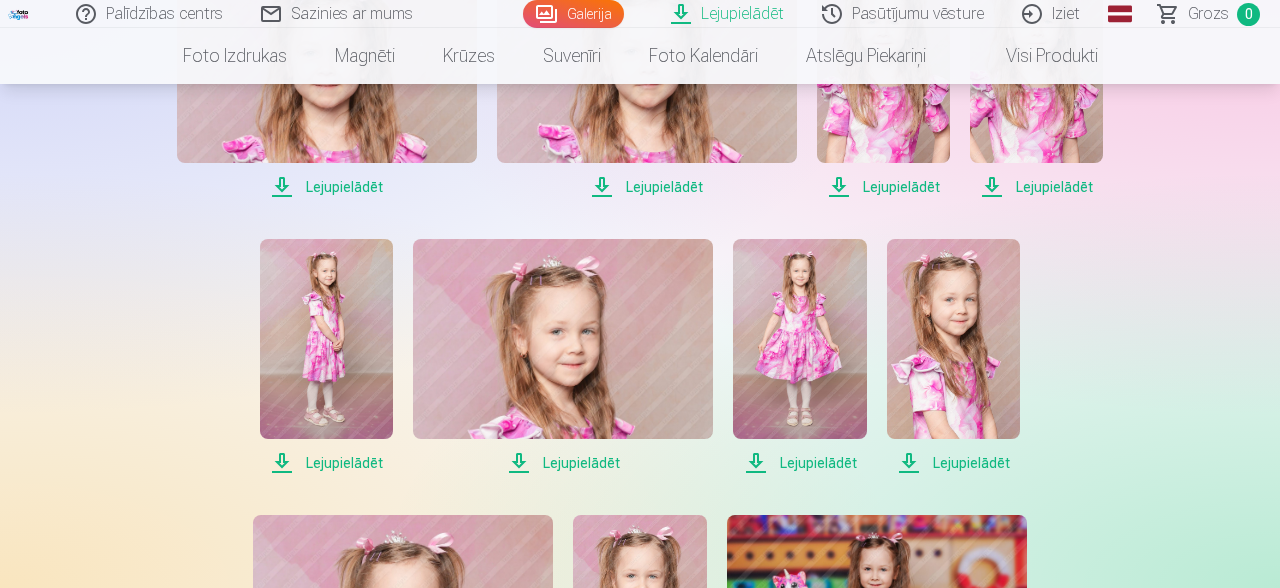 click on "Lejupielādēt" at bounding box center (326, 463) 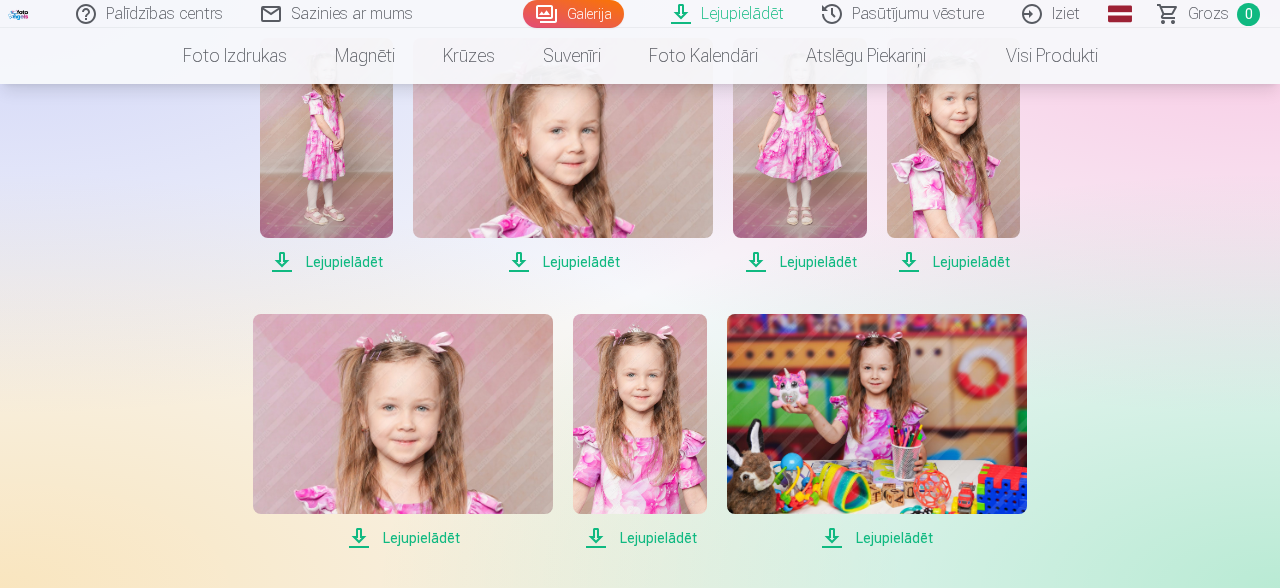scroll, scrollTop: 1907, scrollLeft: 0, axis: vertical 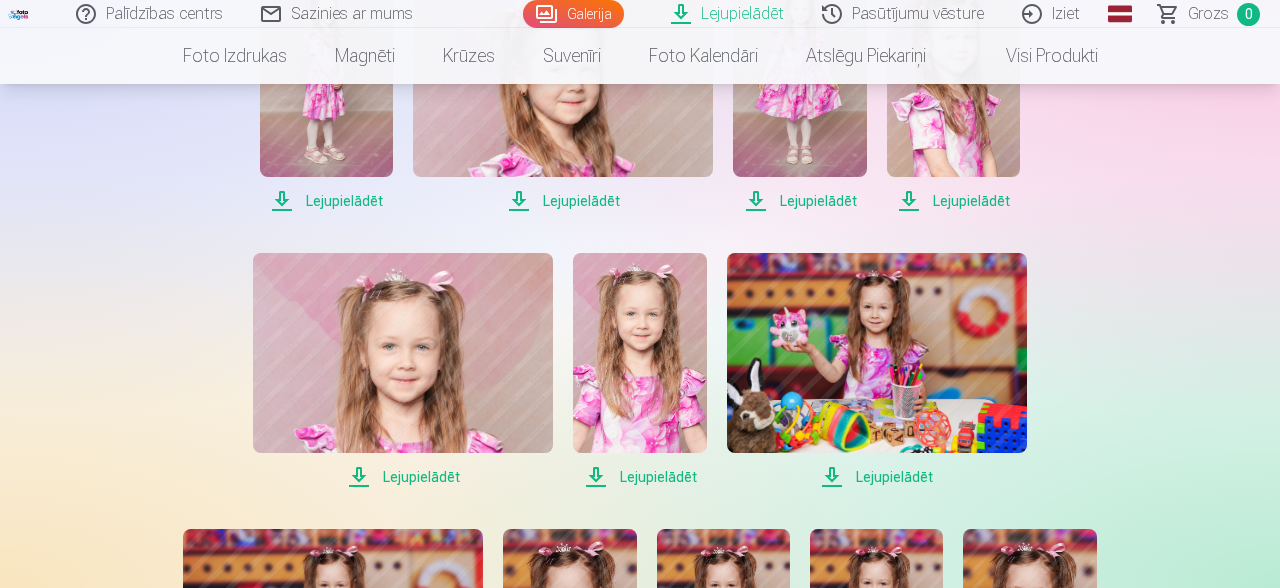 click on "Lejupielādēt" at bounding box center [403, 477] 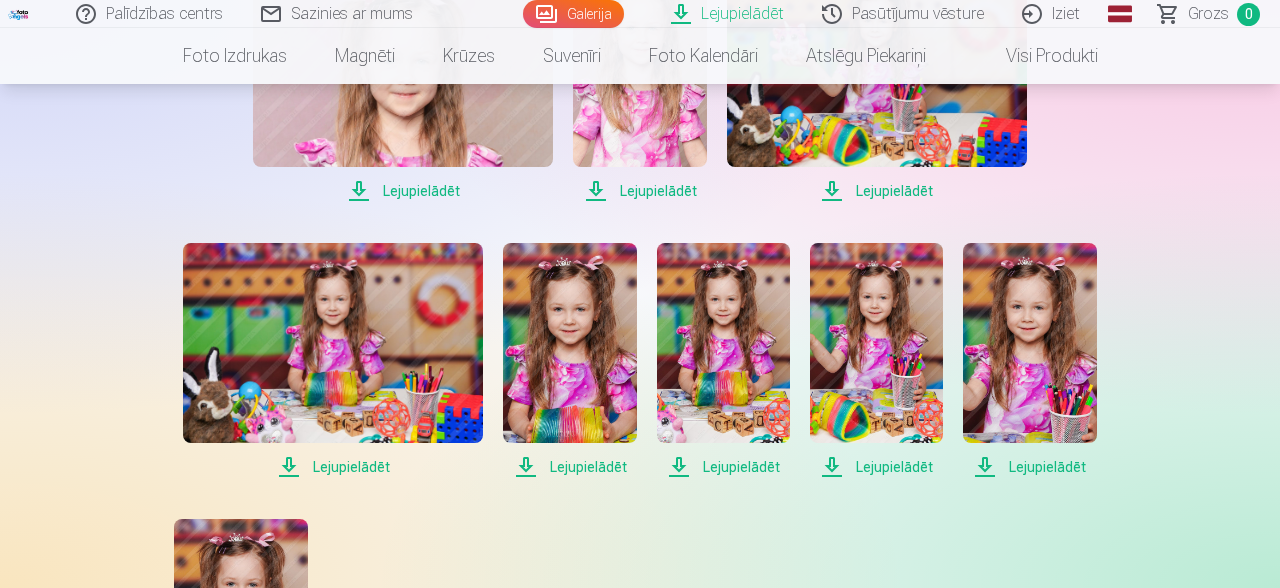 scroll, scrollTop: 2194, scrollLeft: 0, axis: vertical 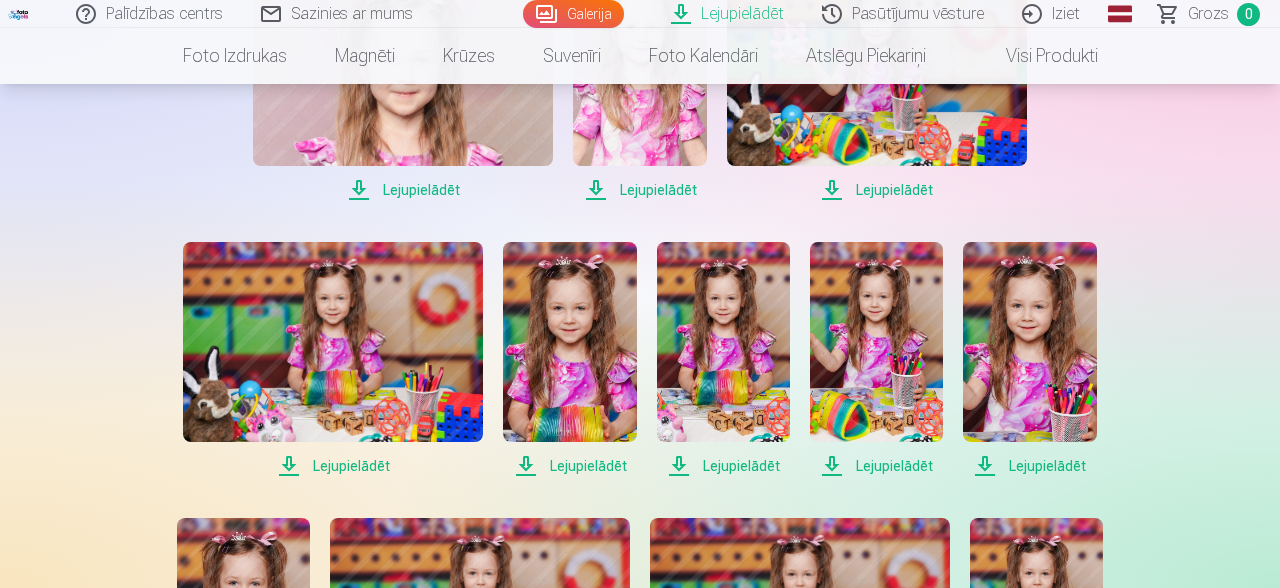 click on "Lejupielādēt" at bounding box center (333, 466) 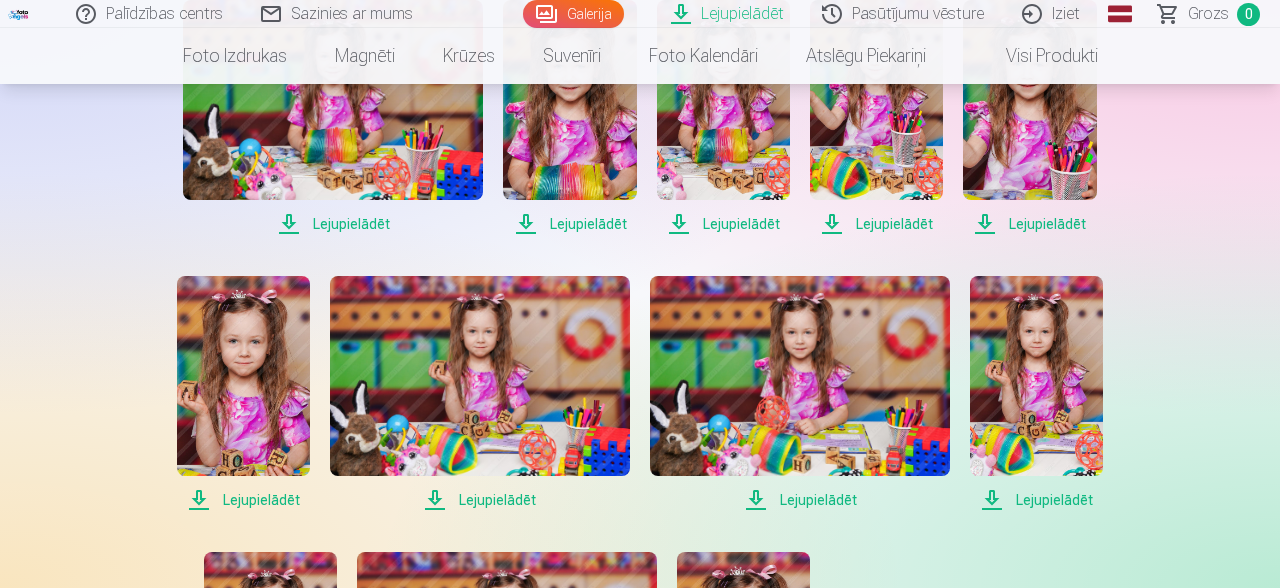 scroll, scrollTop: 2443, scrollLeft: 0, axis: vertical 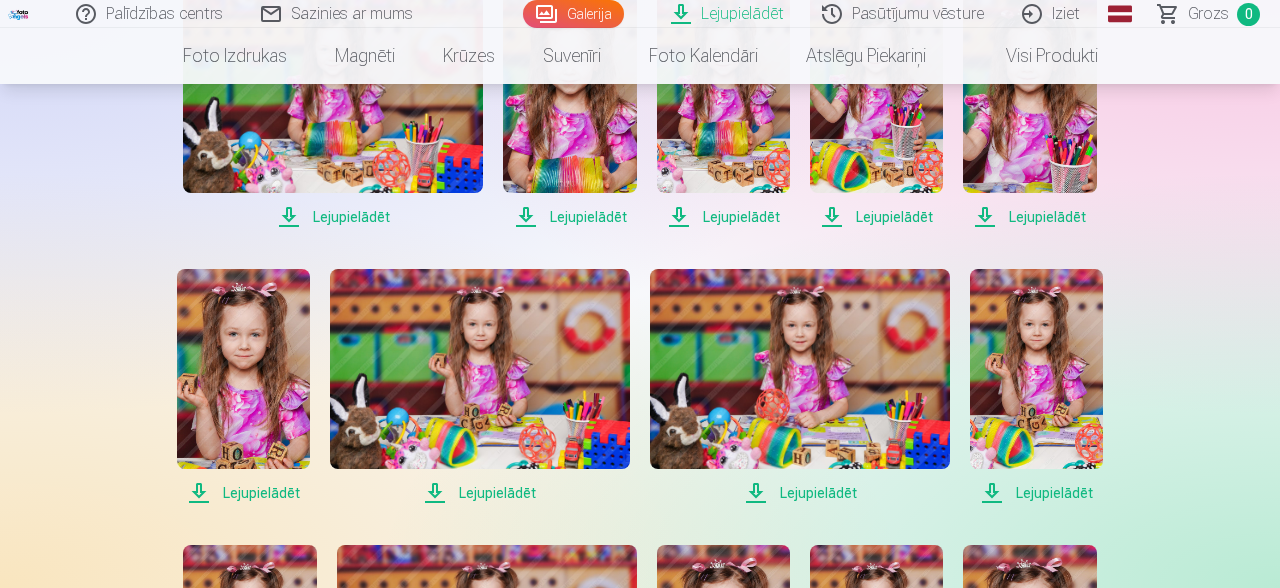 click on "Lejupielādēt" at bounding box center (243, 493) 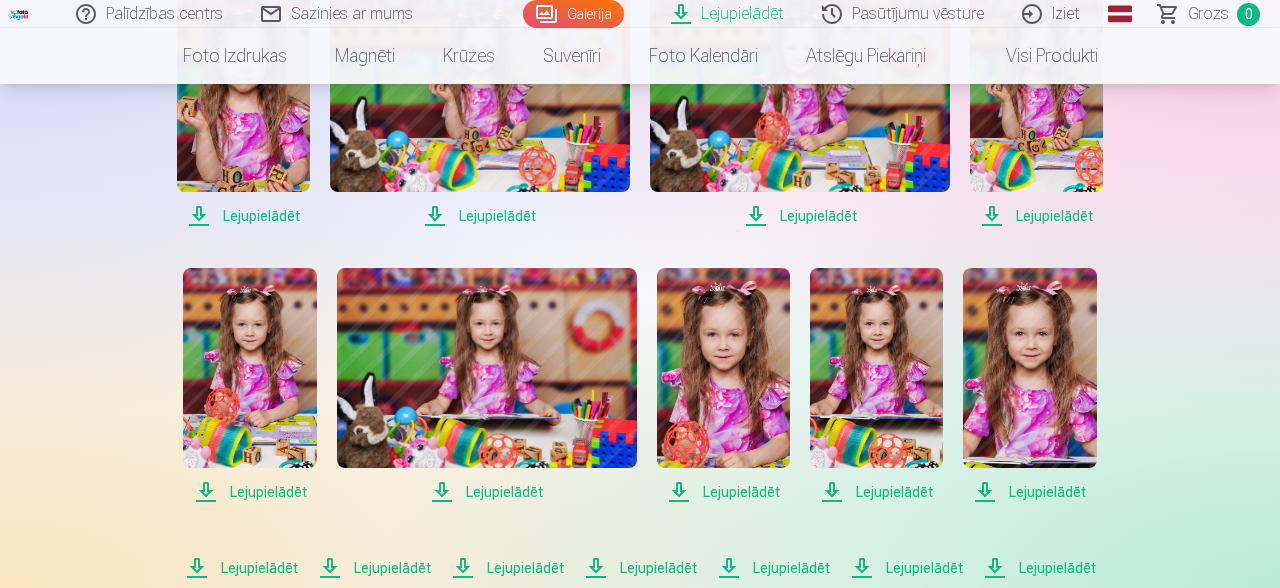 scroll, scrollTop: 2721, scrollLeft: 0, axis: vertical 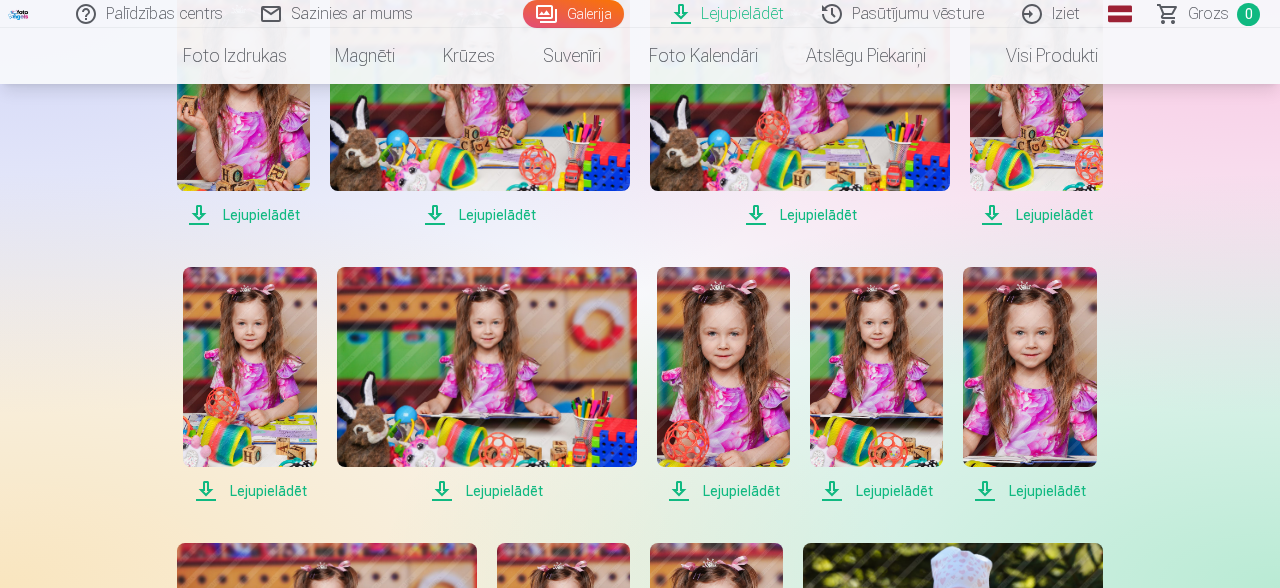 click on "Lejupielādēt" at bounding box center (249, 491) 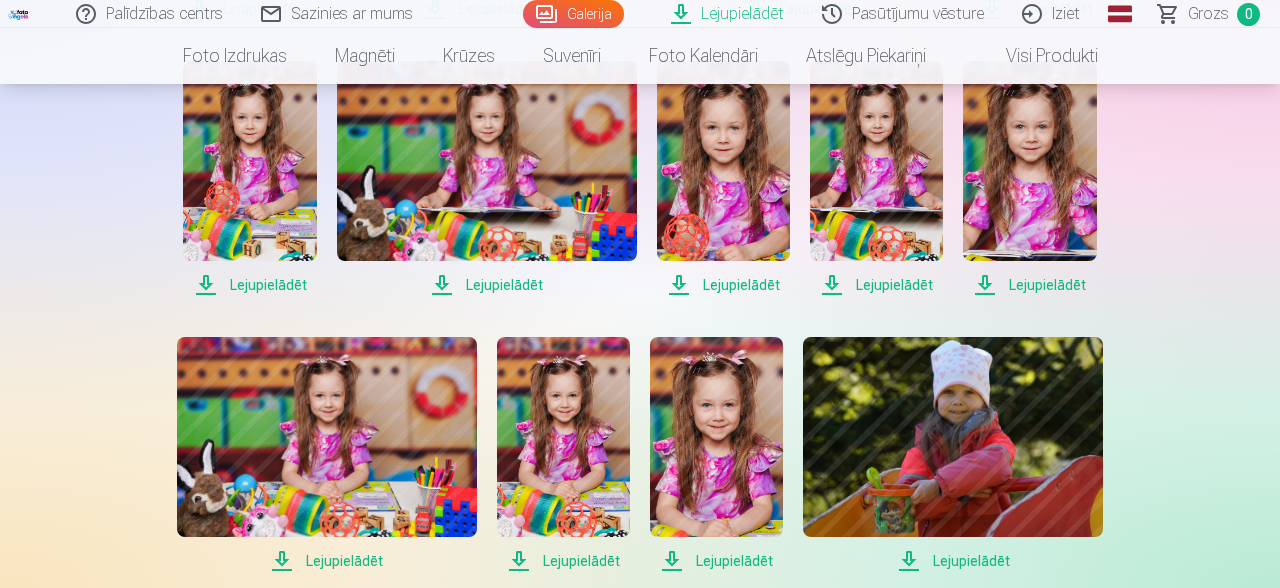 scroll, scrollTop: 2962, scrollLeft: 0, axis: vertical 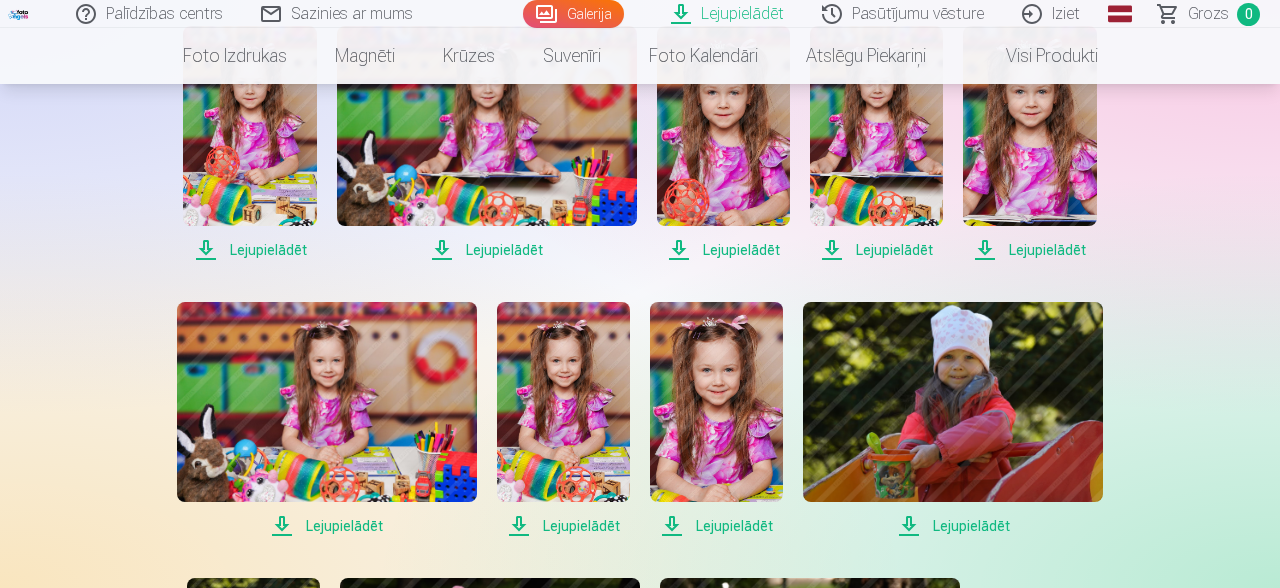 click on "Lejupielādēt" at bounding box center (327, 526) 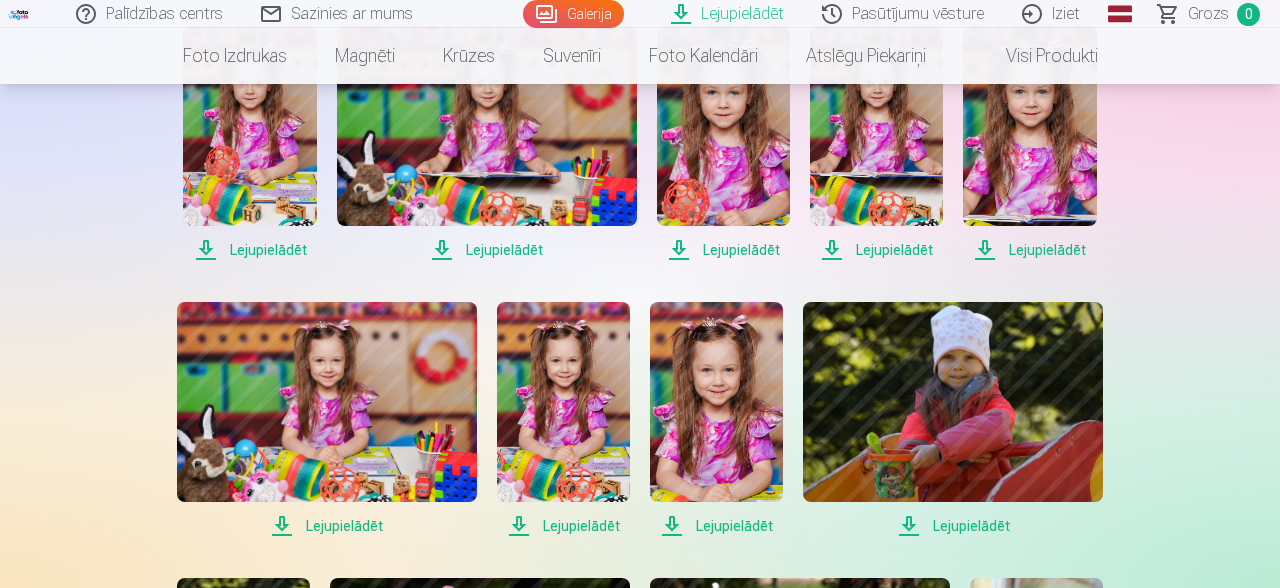 click on "Lejupielādēt" at bounding box center [563, 526] 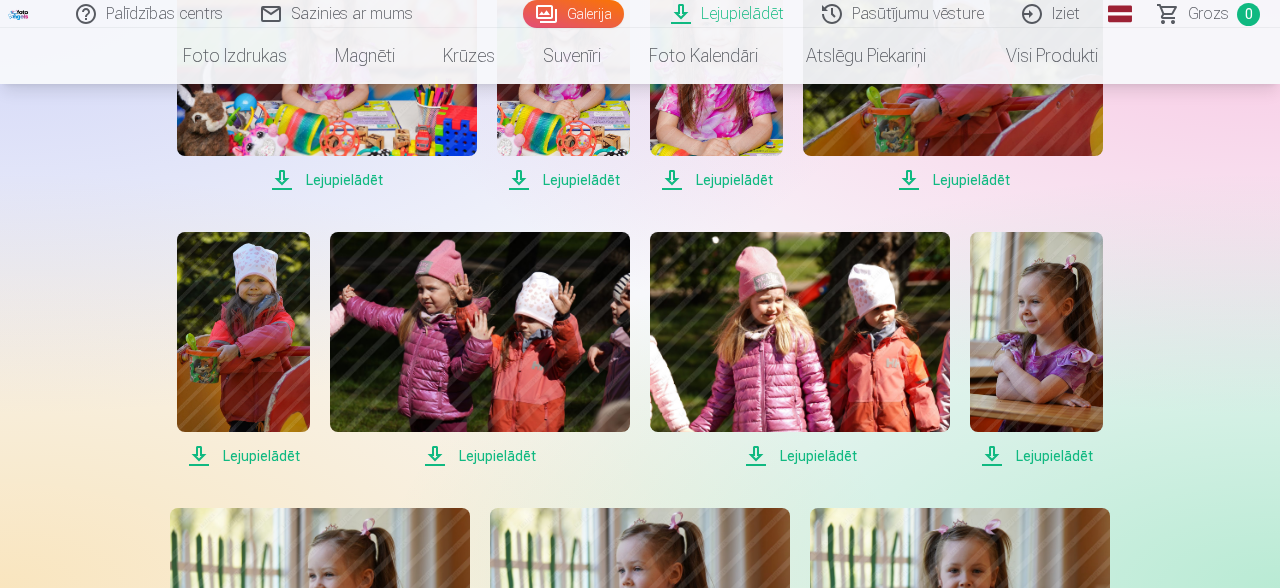 scroll, scrollTop: 3309, scrollLeft: 0, axis: vertical 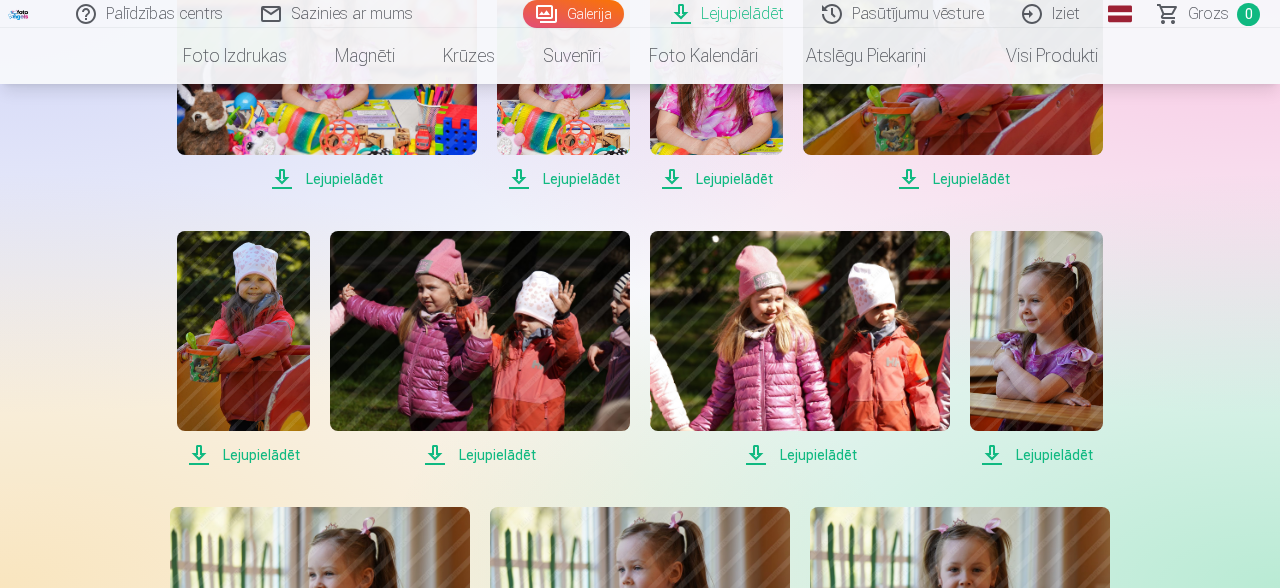 click on "Lejupielādēt" at bounding box center (243, 455) 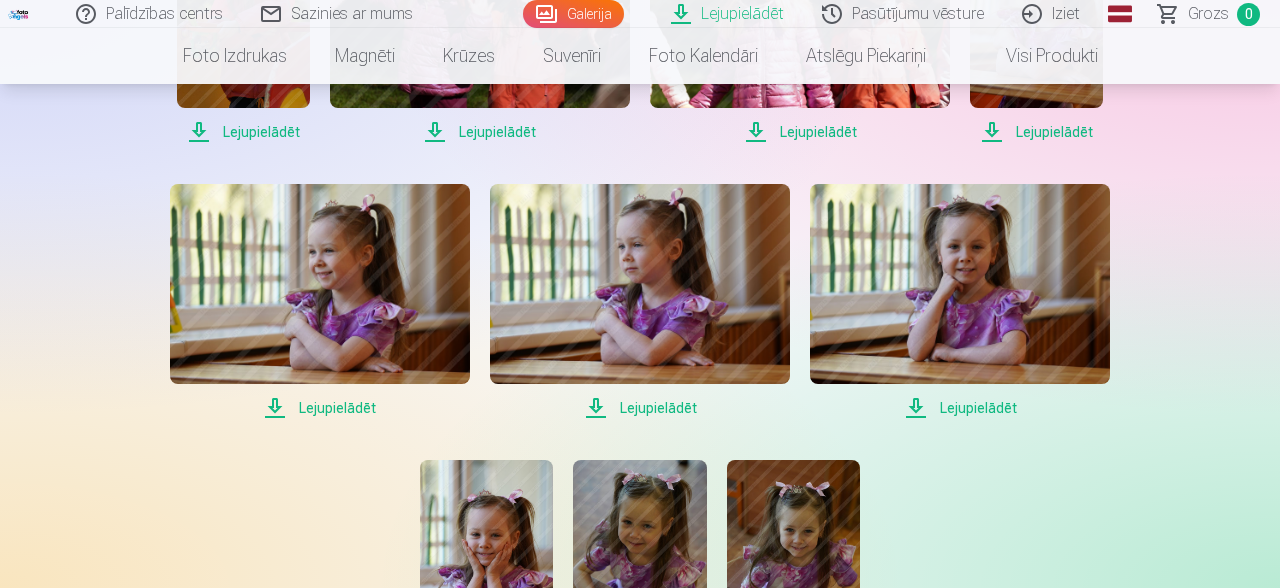 scroll, scrollTop: 3635, scrollLeft: 0, axis: vertical 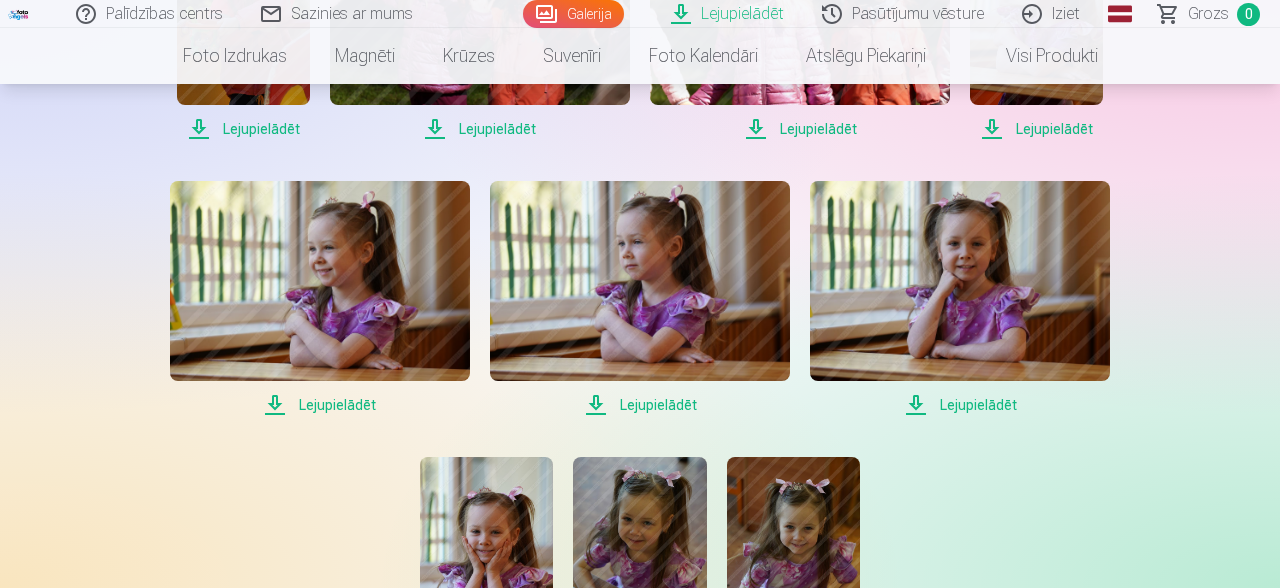 click on "Lejupielādēt" at bounding box center [320, 405] 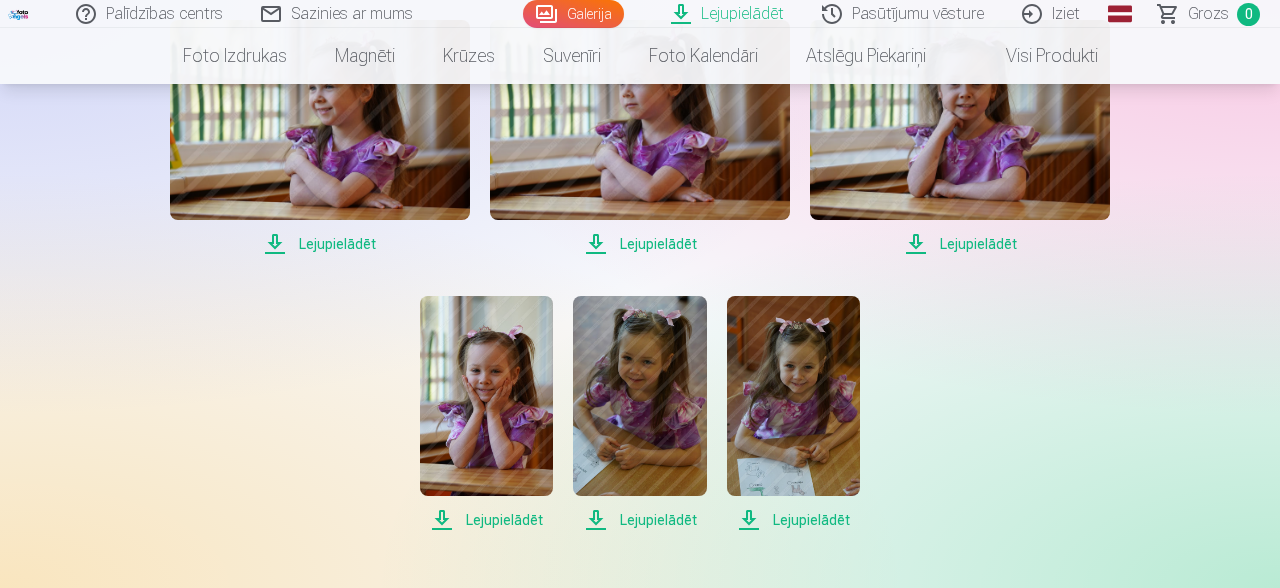 scroll, scrollTop: 3800, scrollLeft: 0, axis: vertical 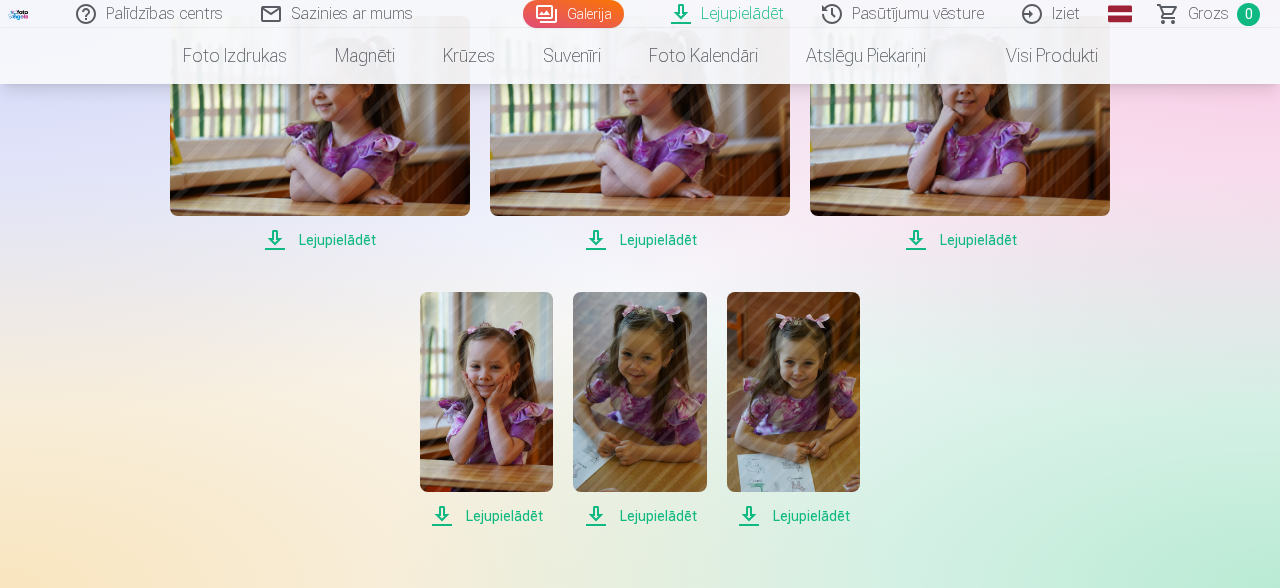click on "Lejupielādēt" at bounding box center (486, 516) 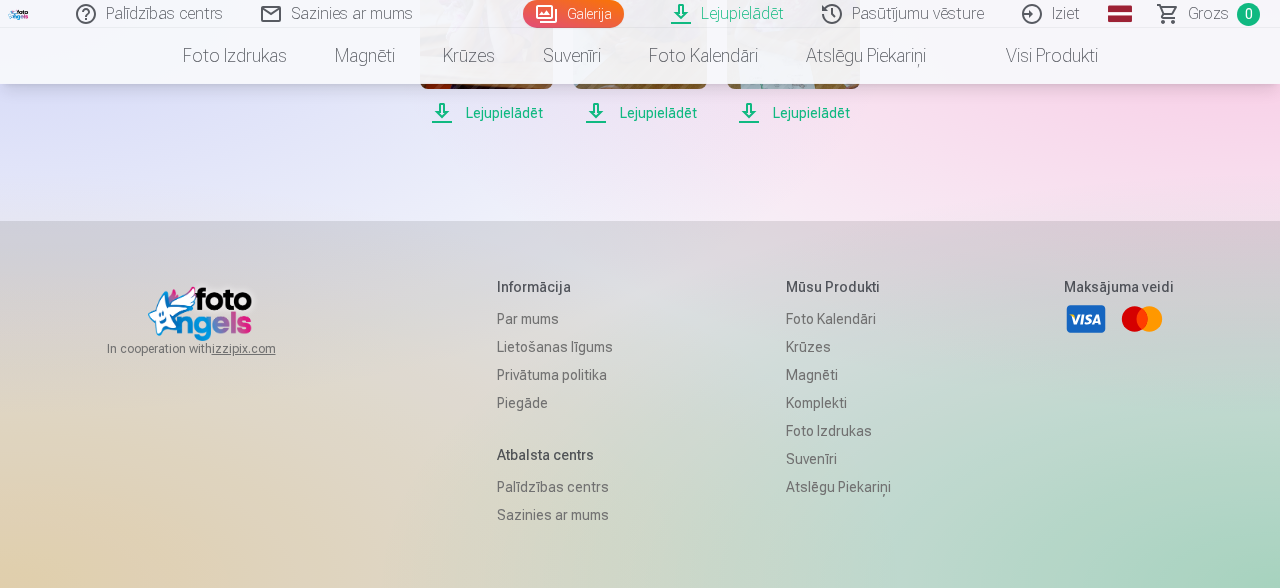 scroll, scrollTop: 4181, scrollLeft: 0, axis: vertical 